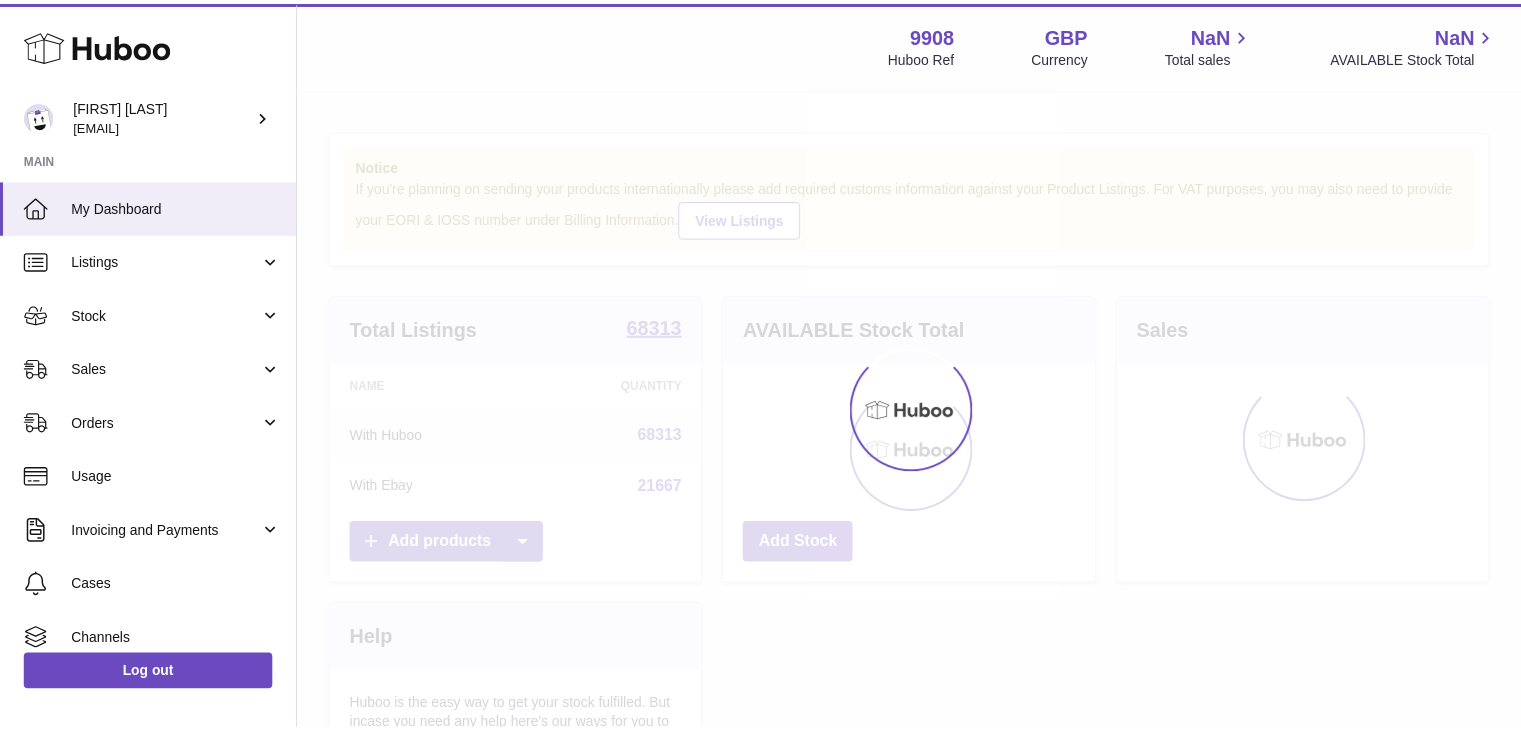 scroll, scrollTop: 0, scrollLeft: 0, axis: both 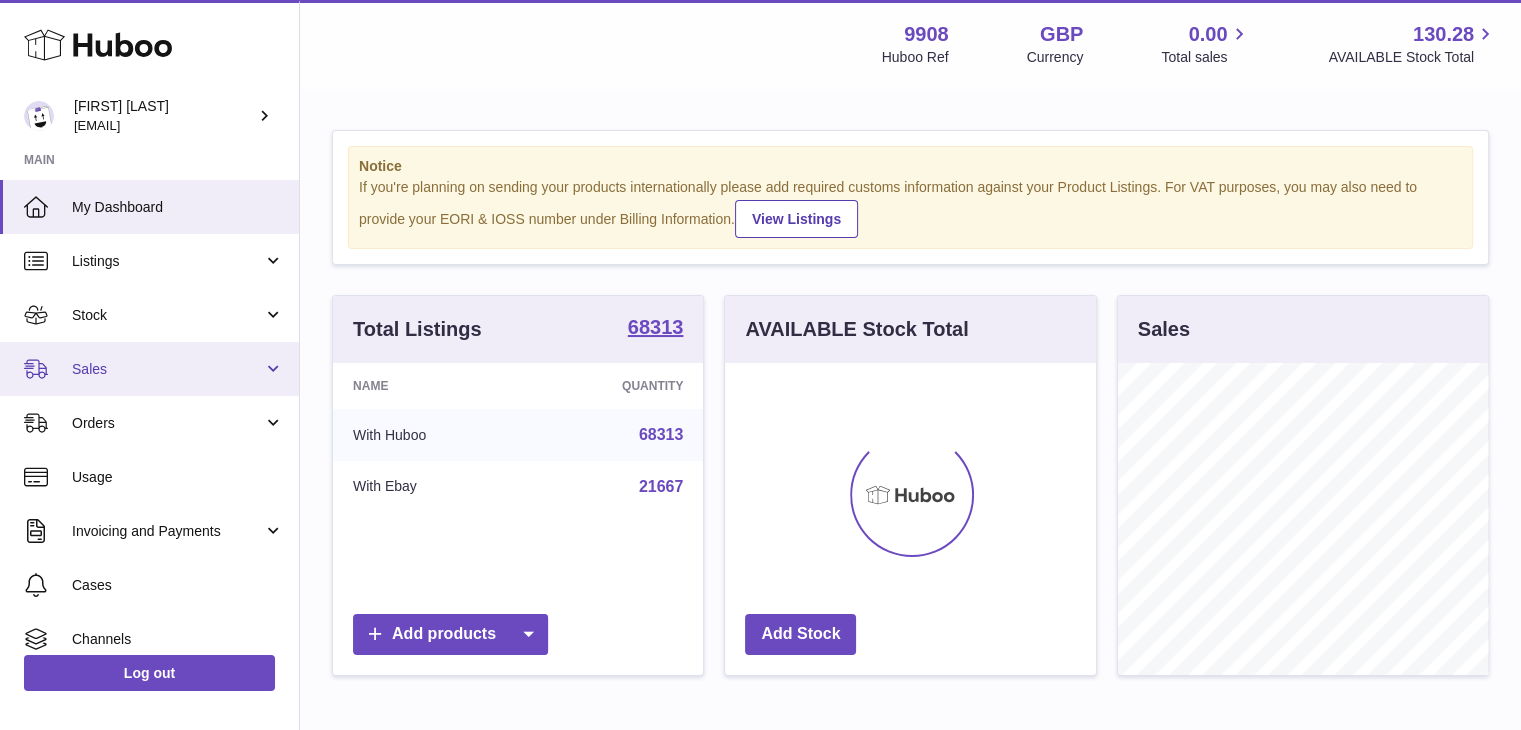 click on "Sales" at bounding box center (149, 369) 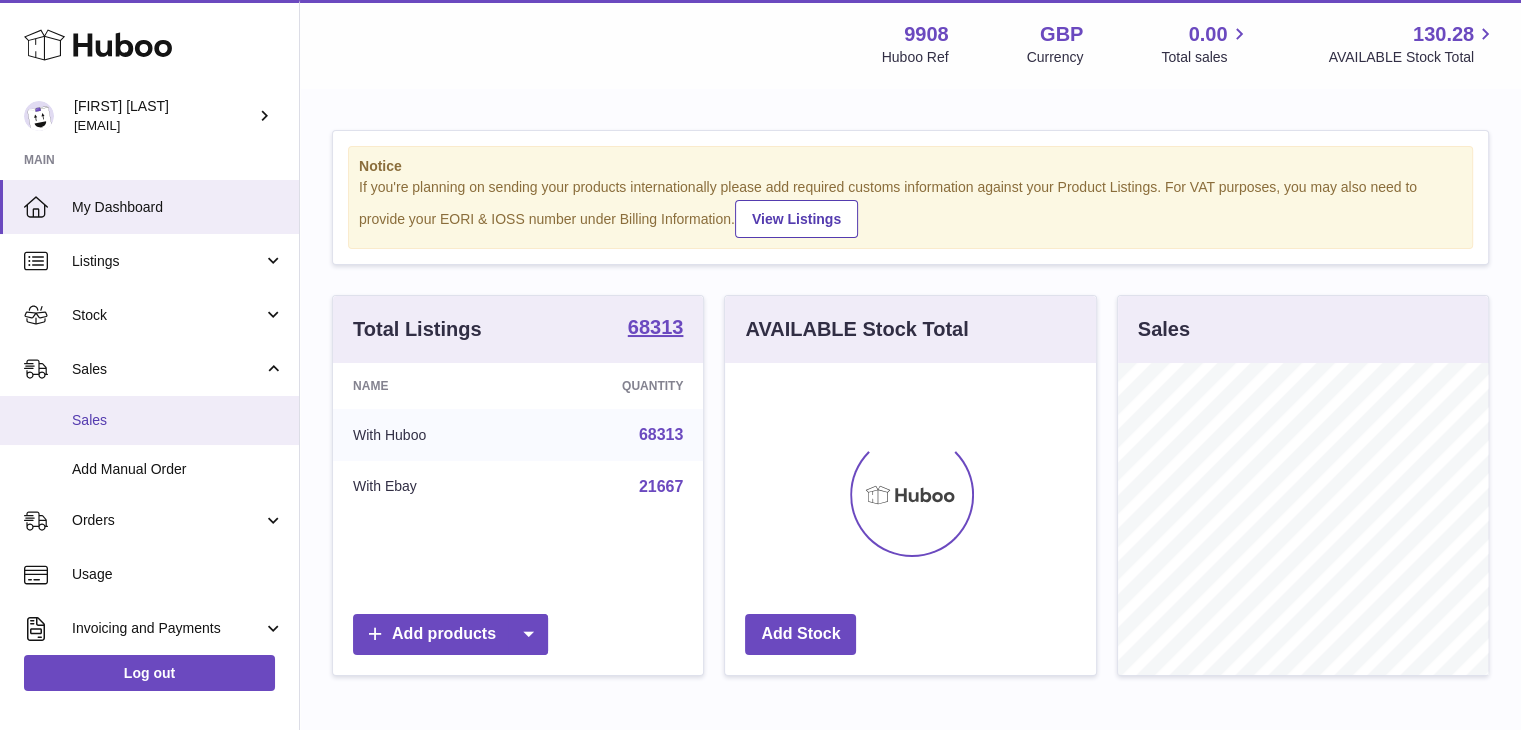 click on "Sales" at bounding box center [178, 420] 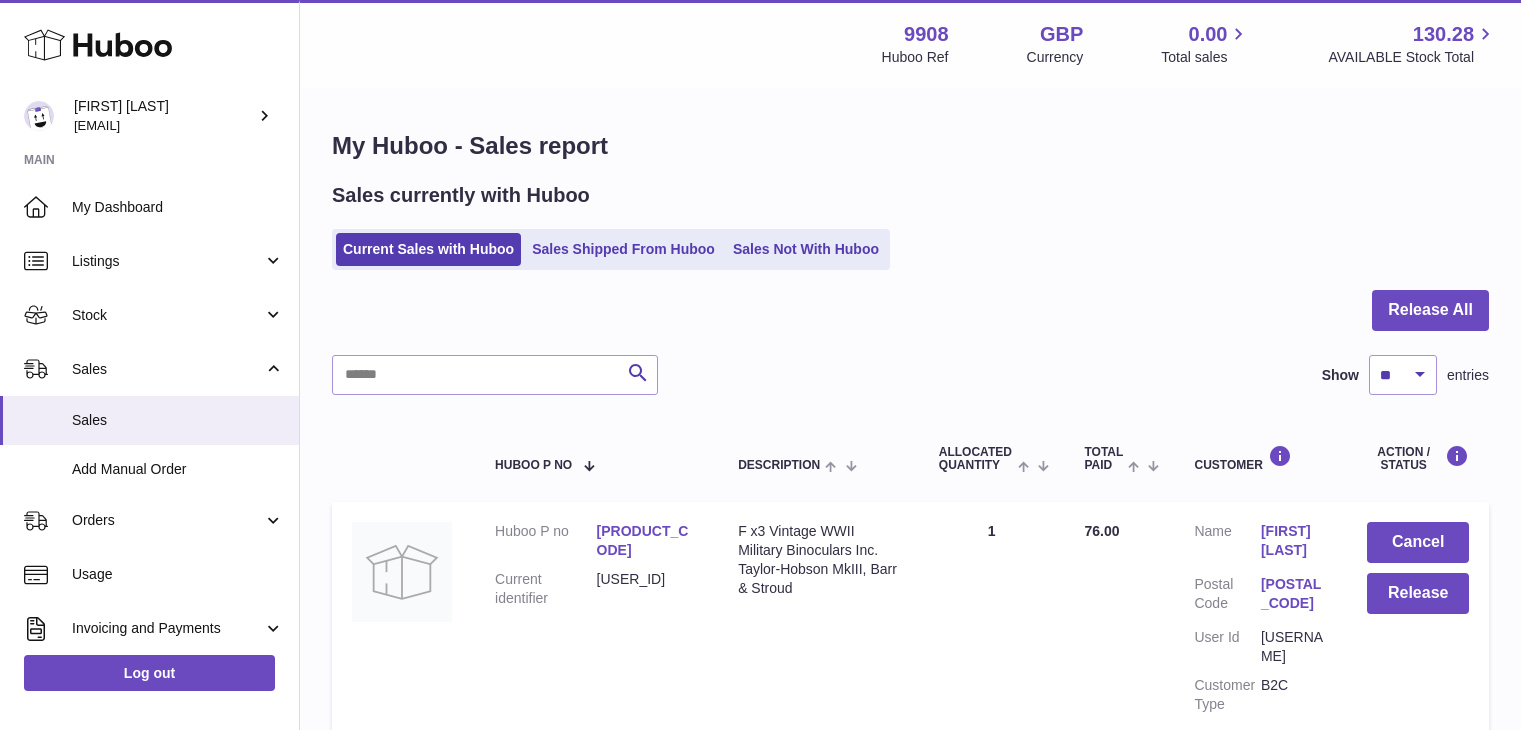 scroll, scrollTop: 0, scrollLeft: 0, axis: both 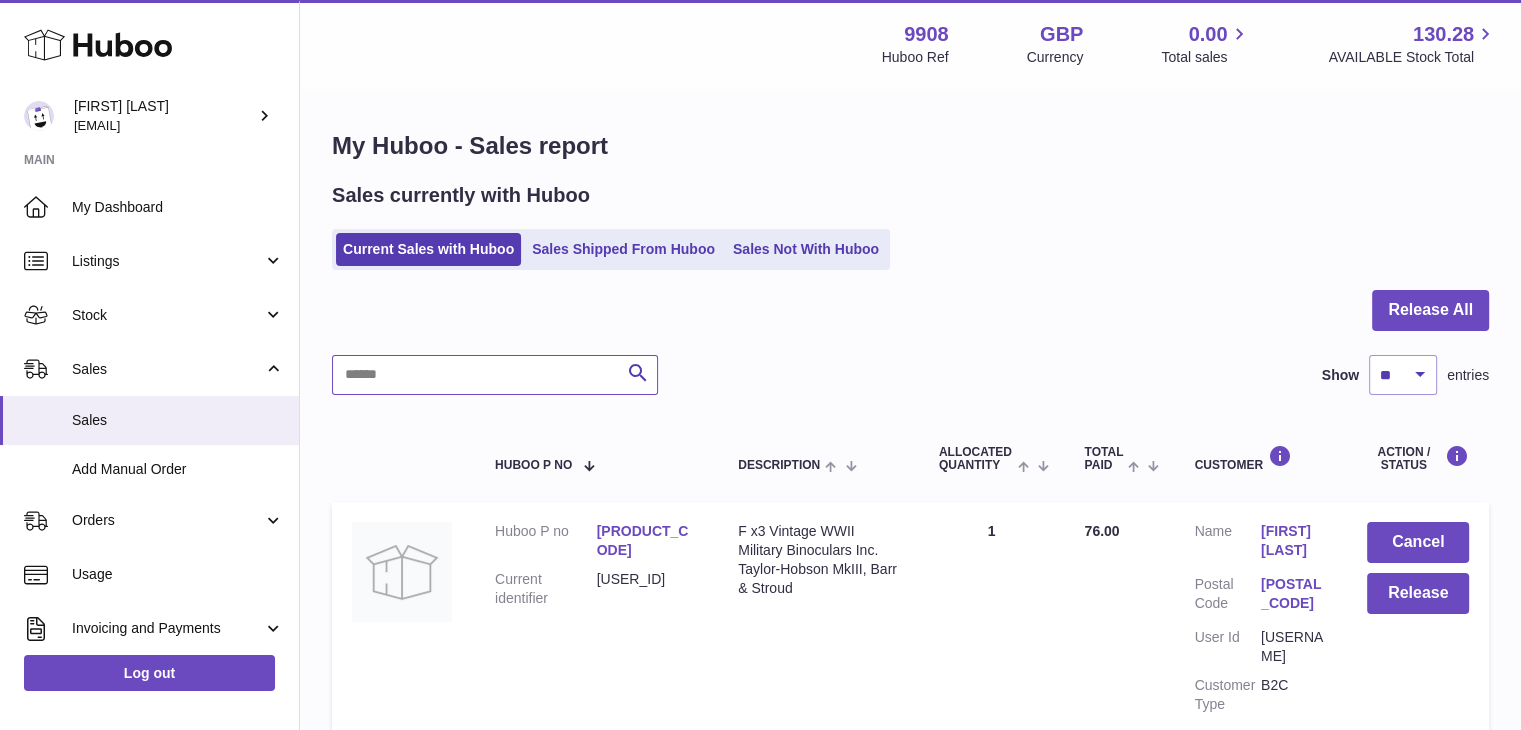 click at bounding box center (495, 375) 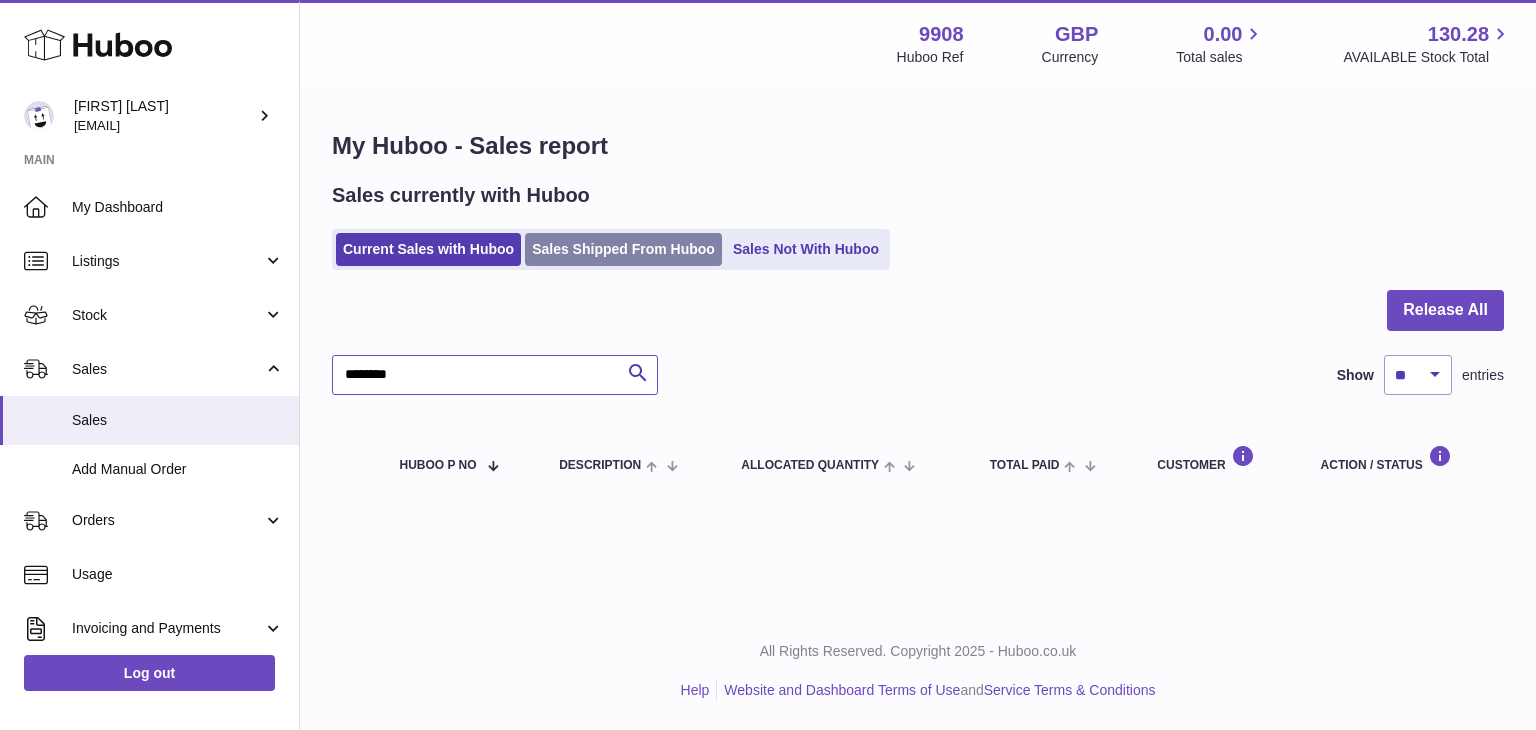 type on "********" 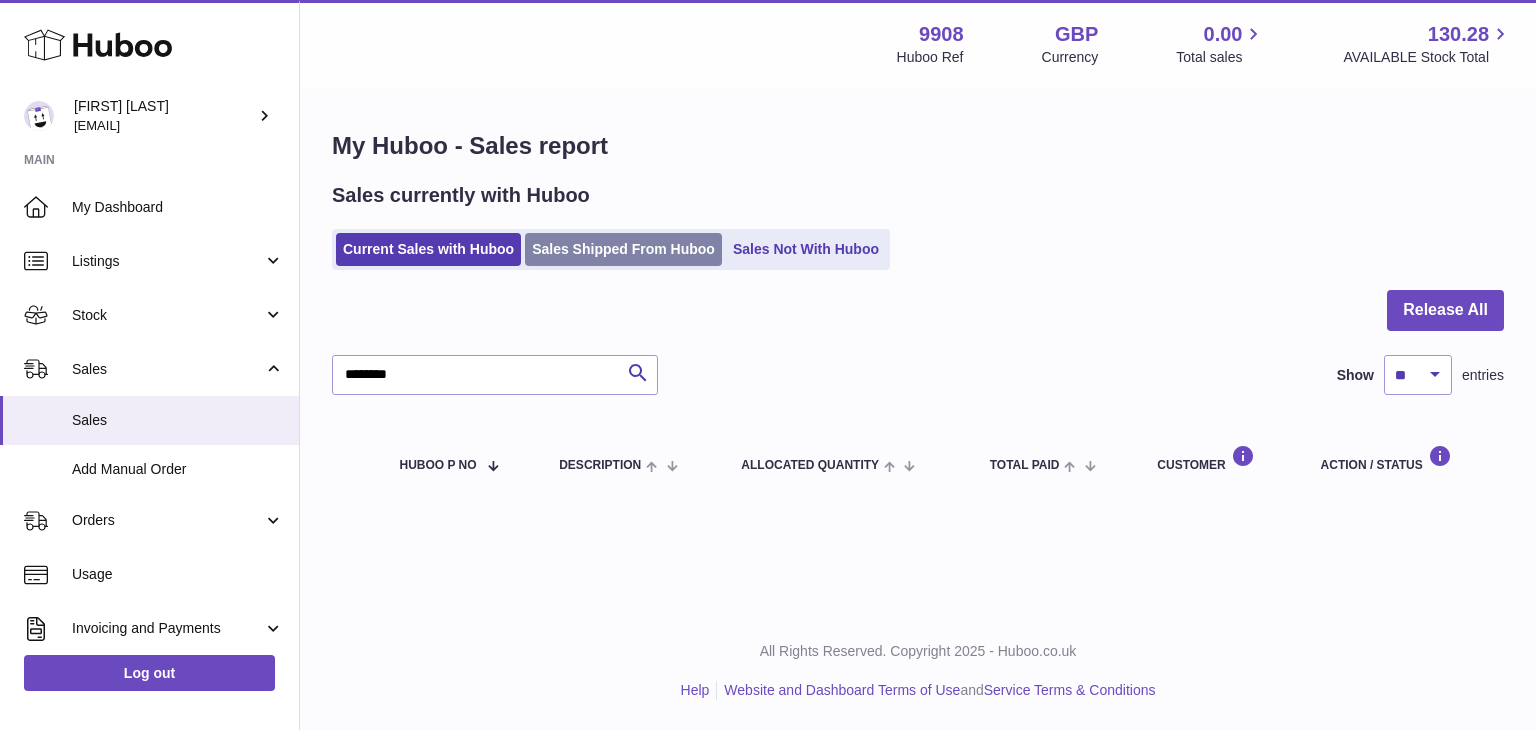 click on "Sales Shipped From Huboo" at bounding box center (623, 249) 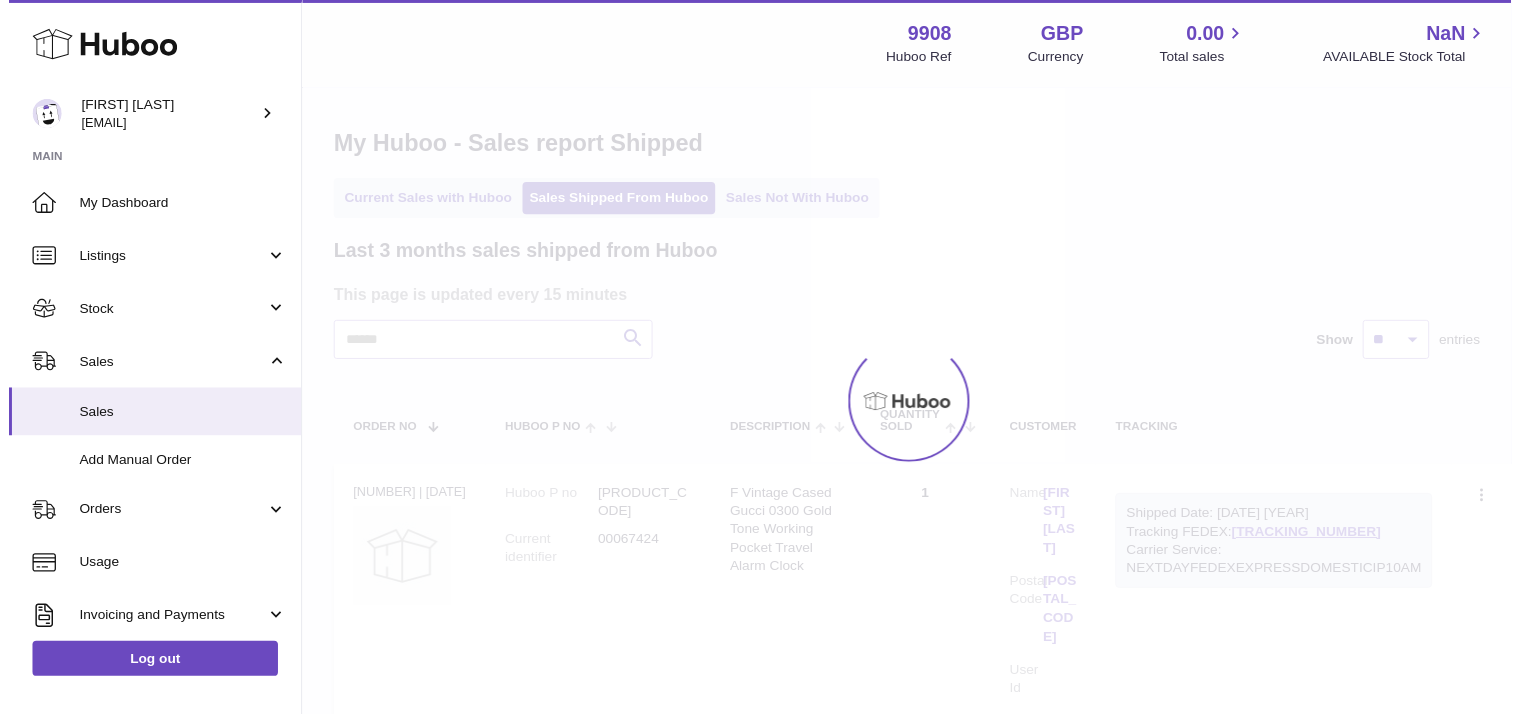 scroll, scrollTop: 0, scrollLeft: 0, axis: both 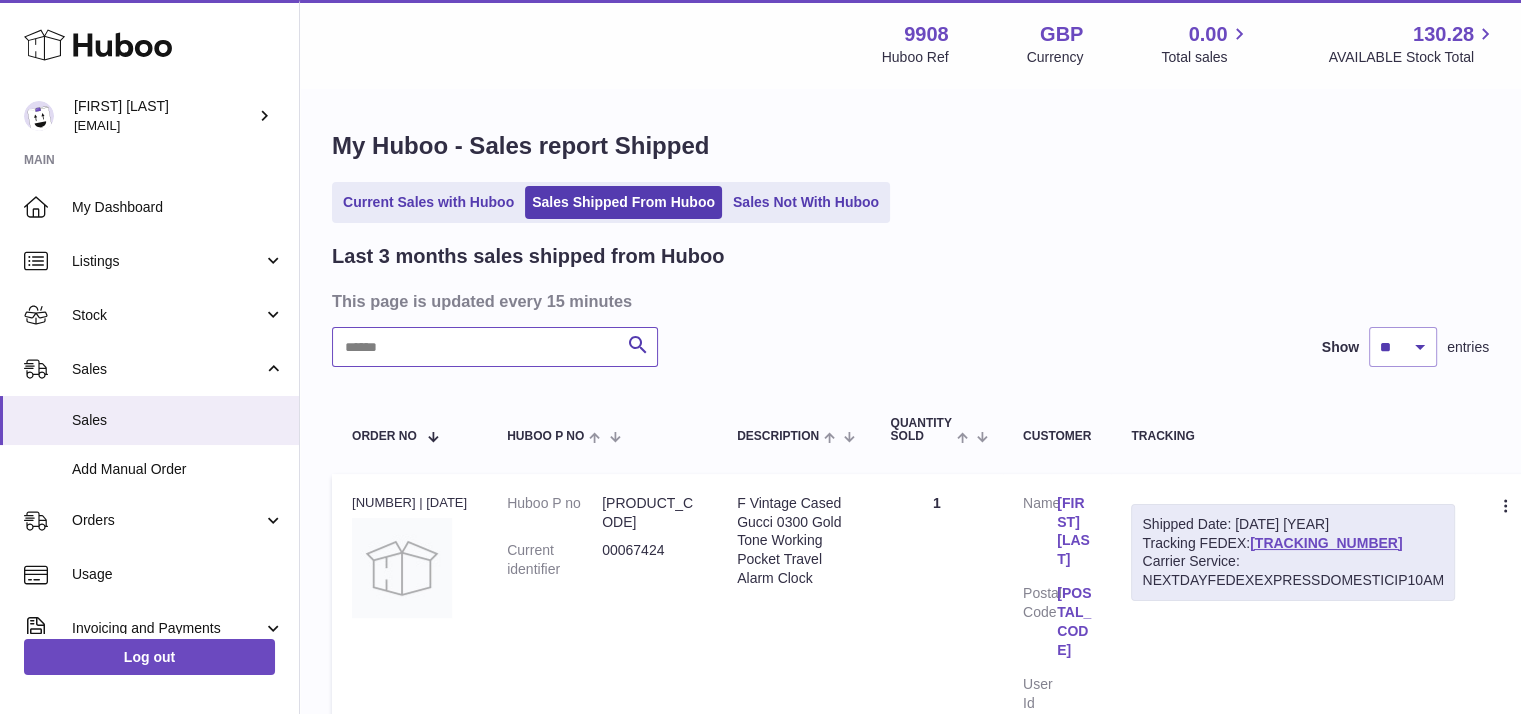 click at bounding box center (495, 347) 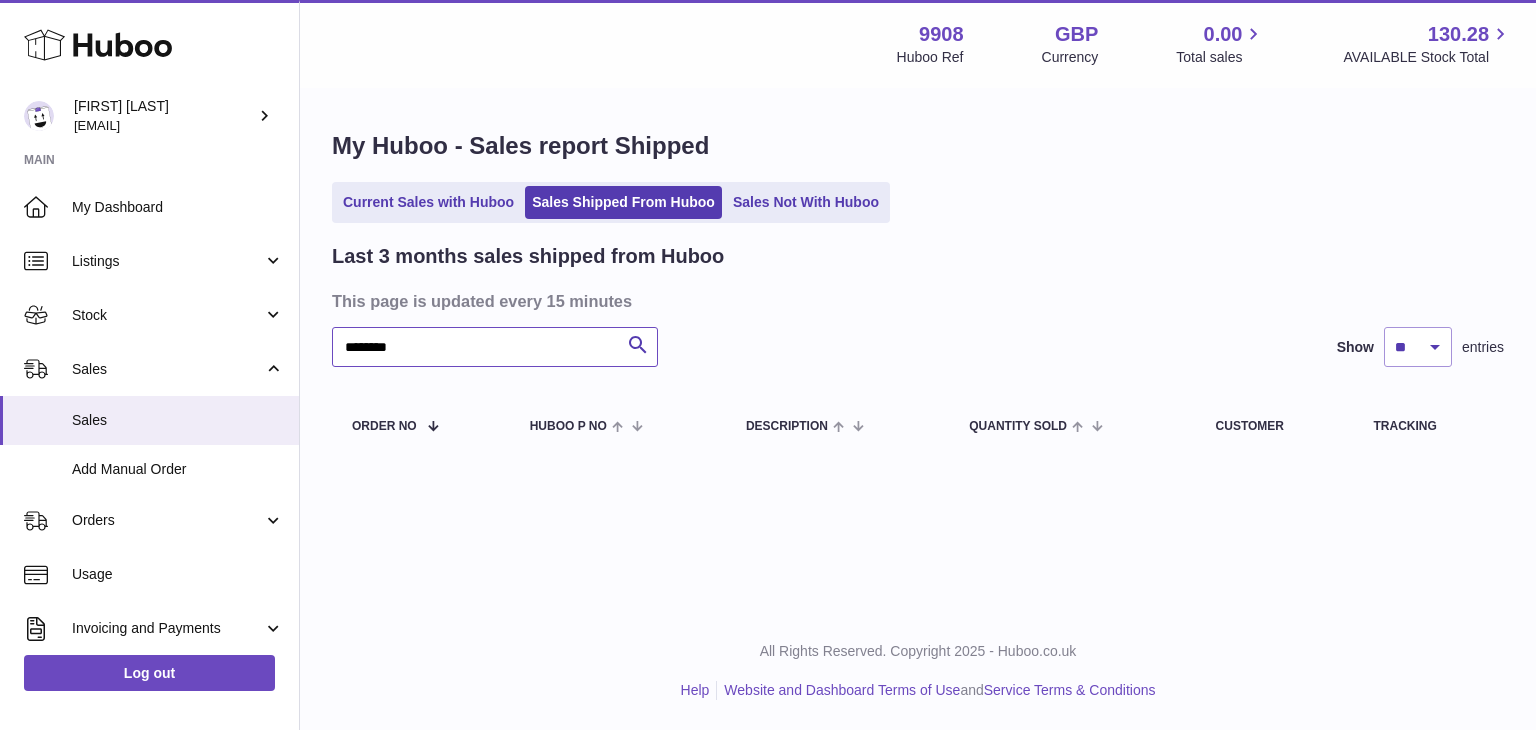 drag, startPoint x: 445, startPoint y: 354, endPoint x: 304, endPoint y: 353, distance: 141.00354 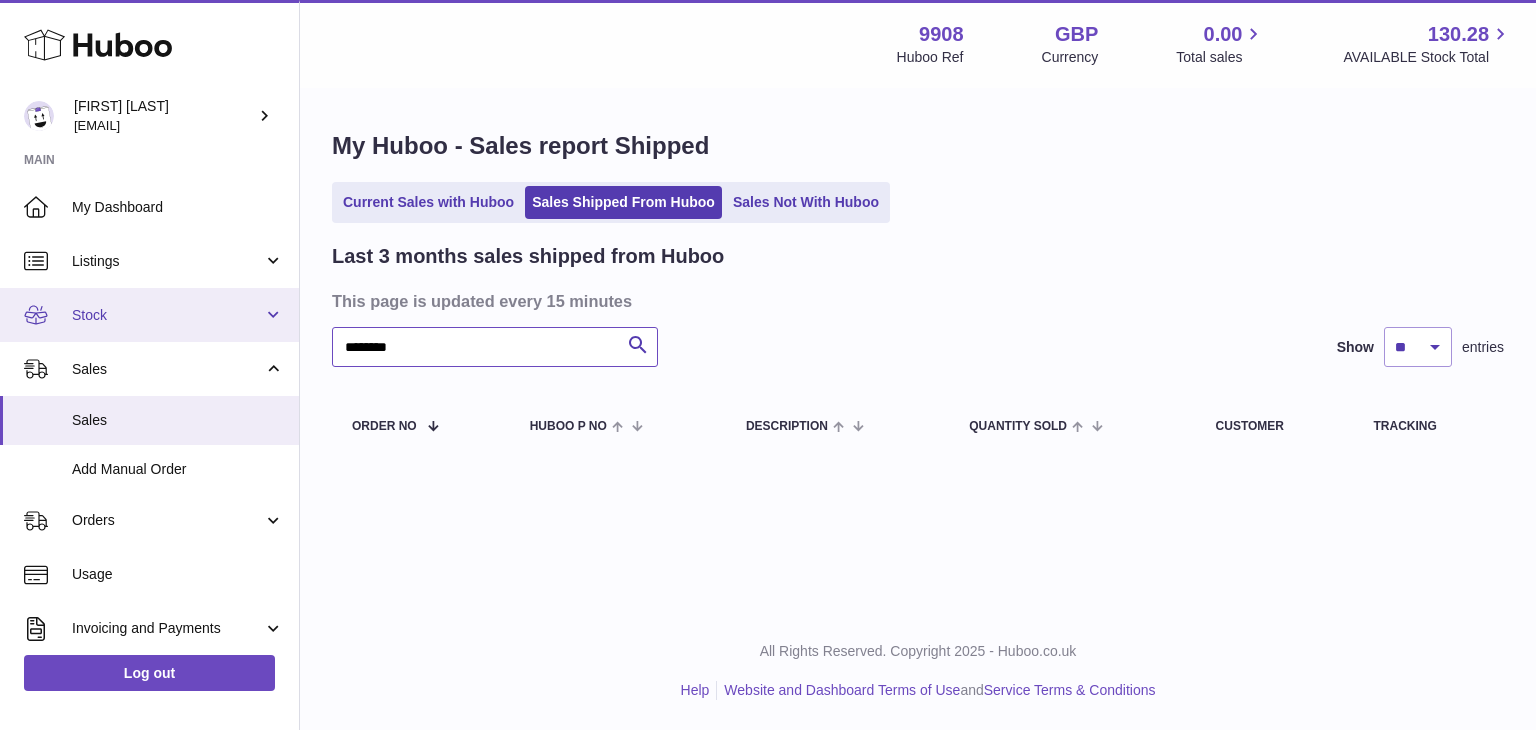 drag, startPoint x: 428, startPoint y: 352, endPoint x: 289, endPoint y: 338, distance: 139.70326 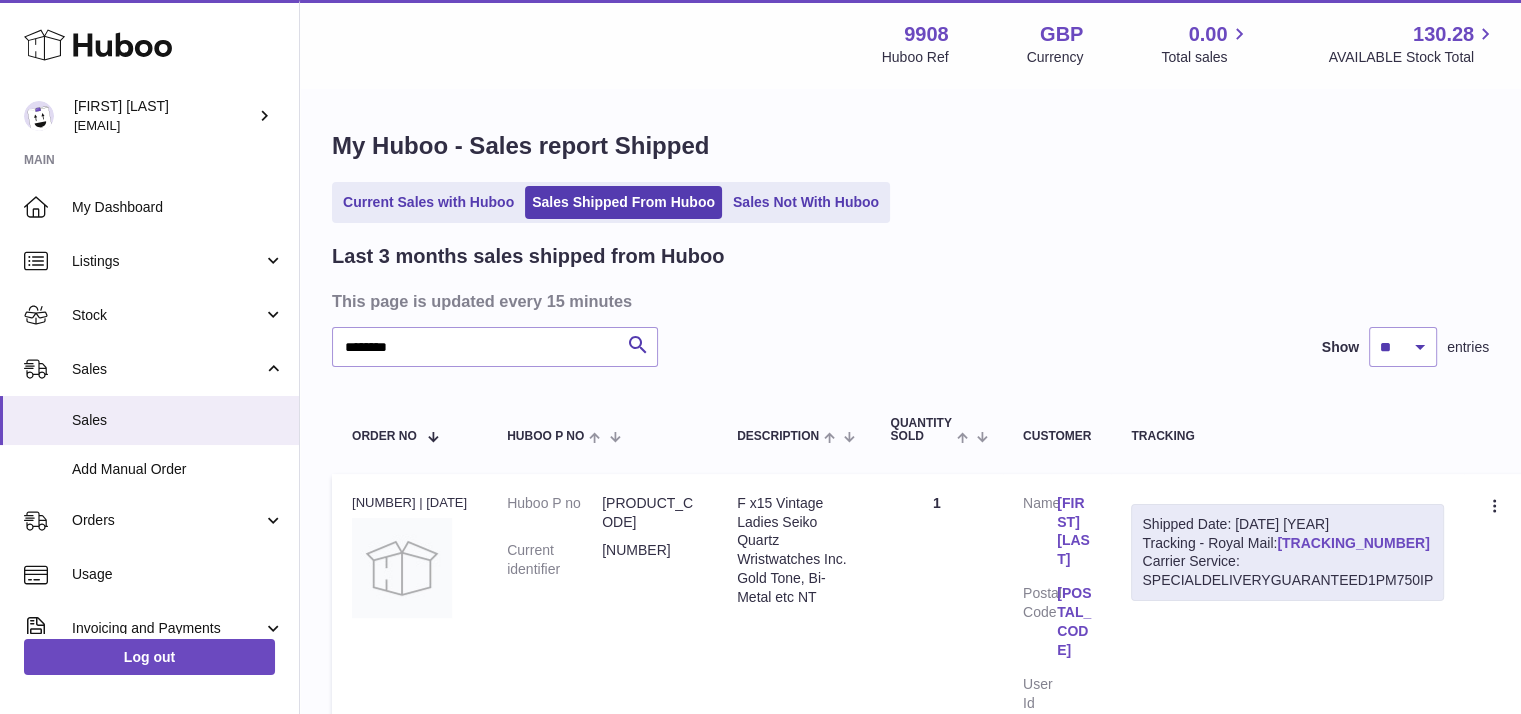 drag, startPoint x: 1404, startPoint y: 541, endPoint x: 1291, endPoint y: 537, distance: 113.07078 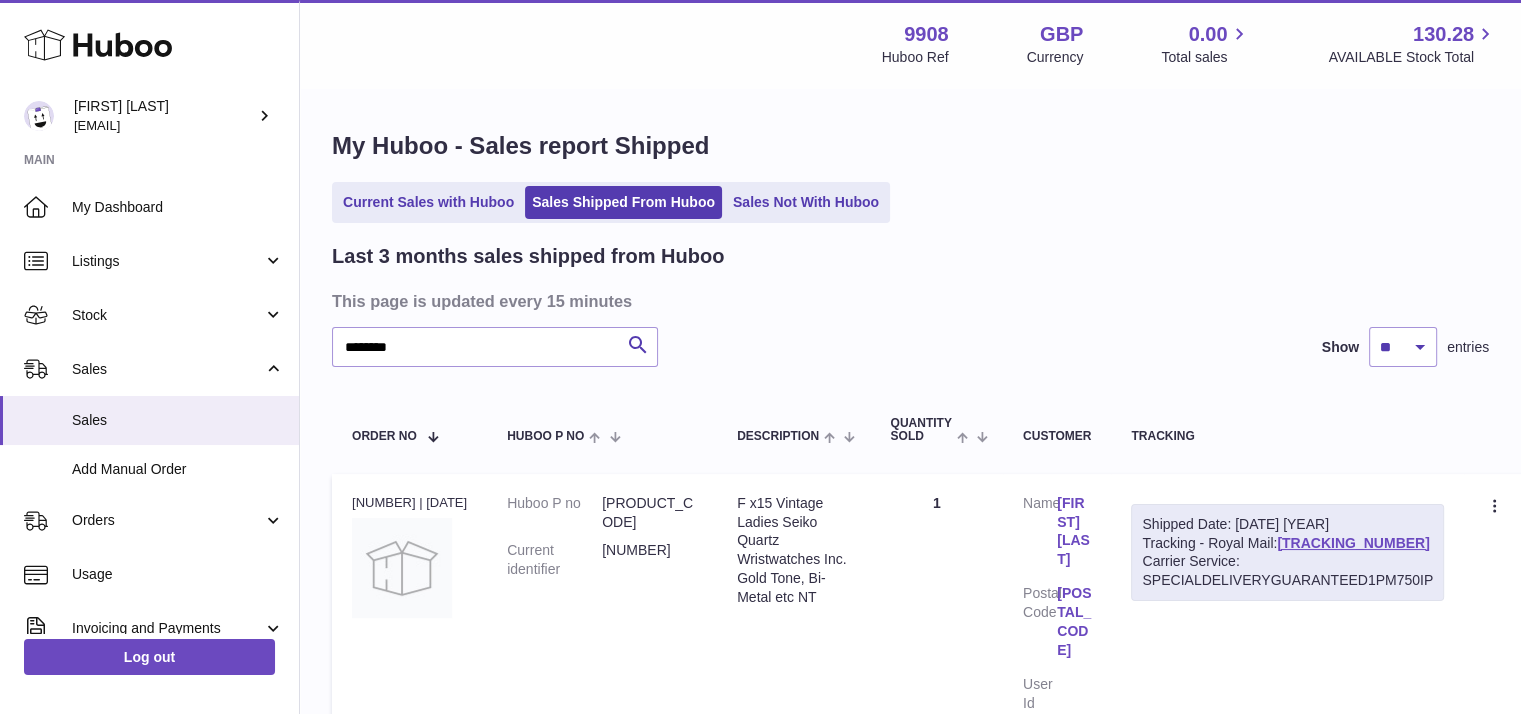 click on "Shipped Date: 2nd Aug 2025
Tracking - Royal Mail:
SP152185002GB
Carrier Service: SPECIALDELIVERYGUARANTEED1PM750IP" at bounding box center [1287, 553] 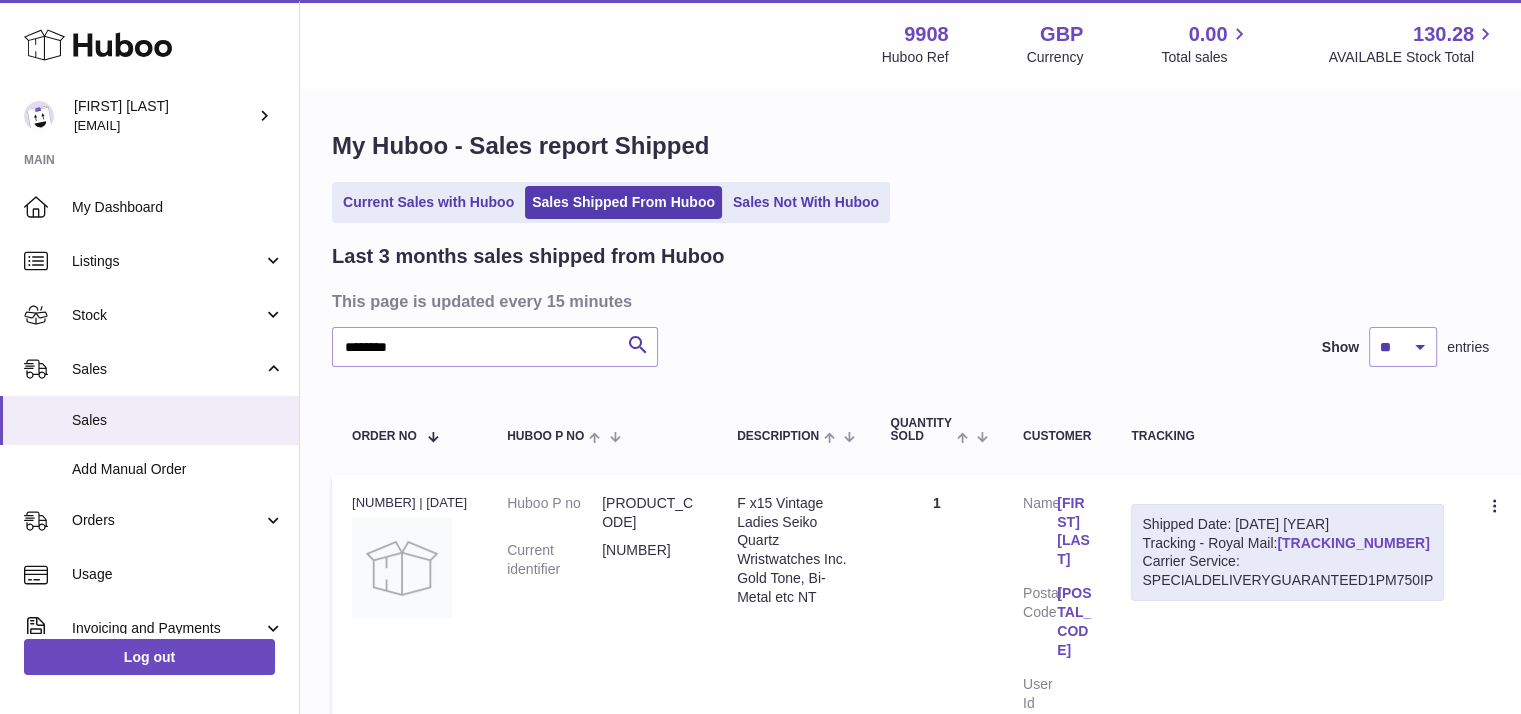 drag, startPoint x: 1418, startPoint y: 543, endPoint x: 1289, endPoint y: 544, distance: 129.00388 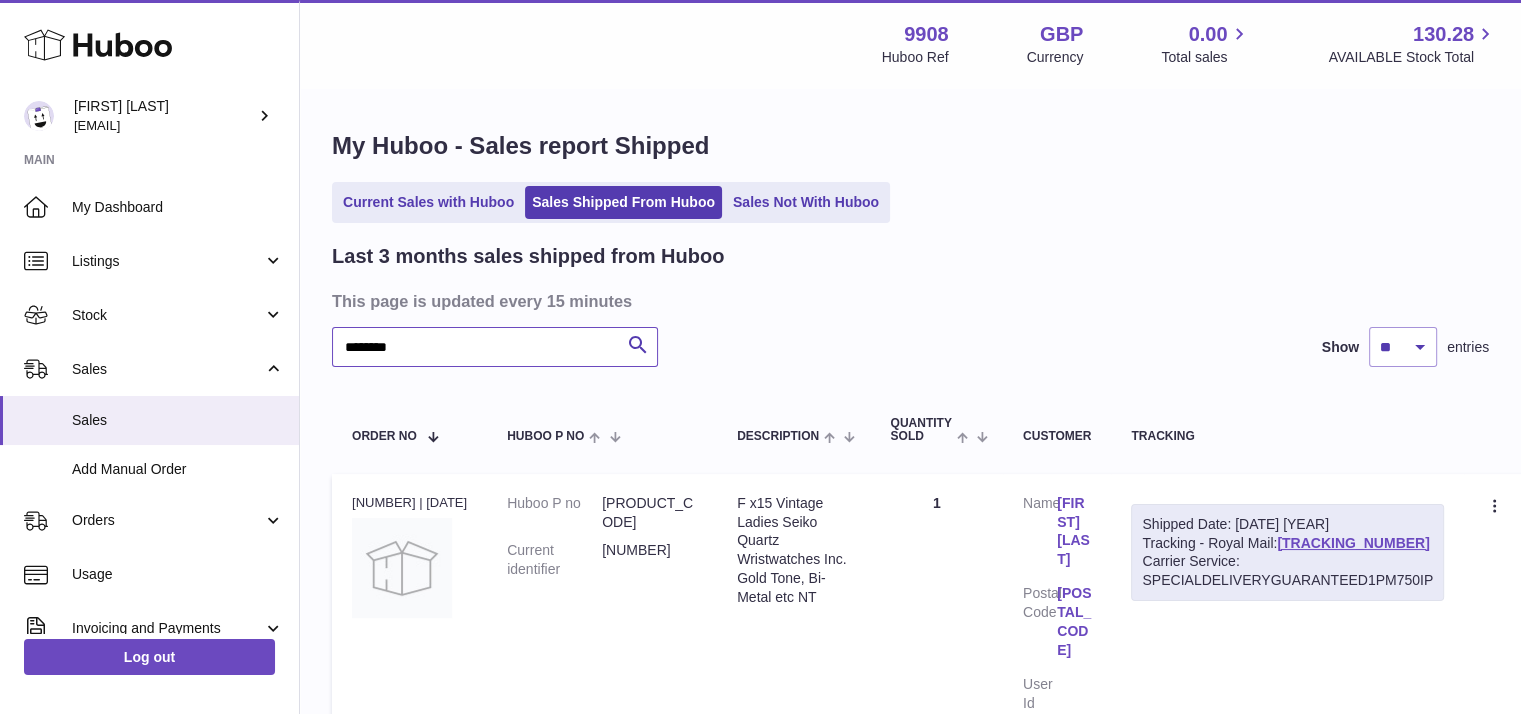 drag, startPoint x: 414, startPoint y: 346, endPoint x: 327, endPoint y: 337, distance: 87.46428 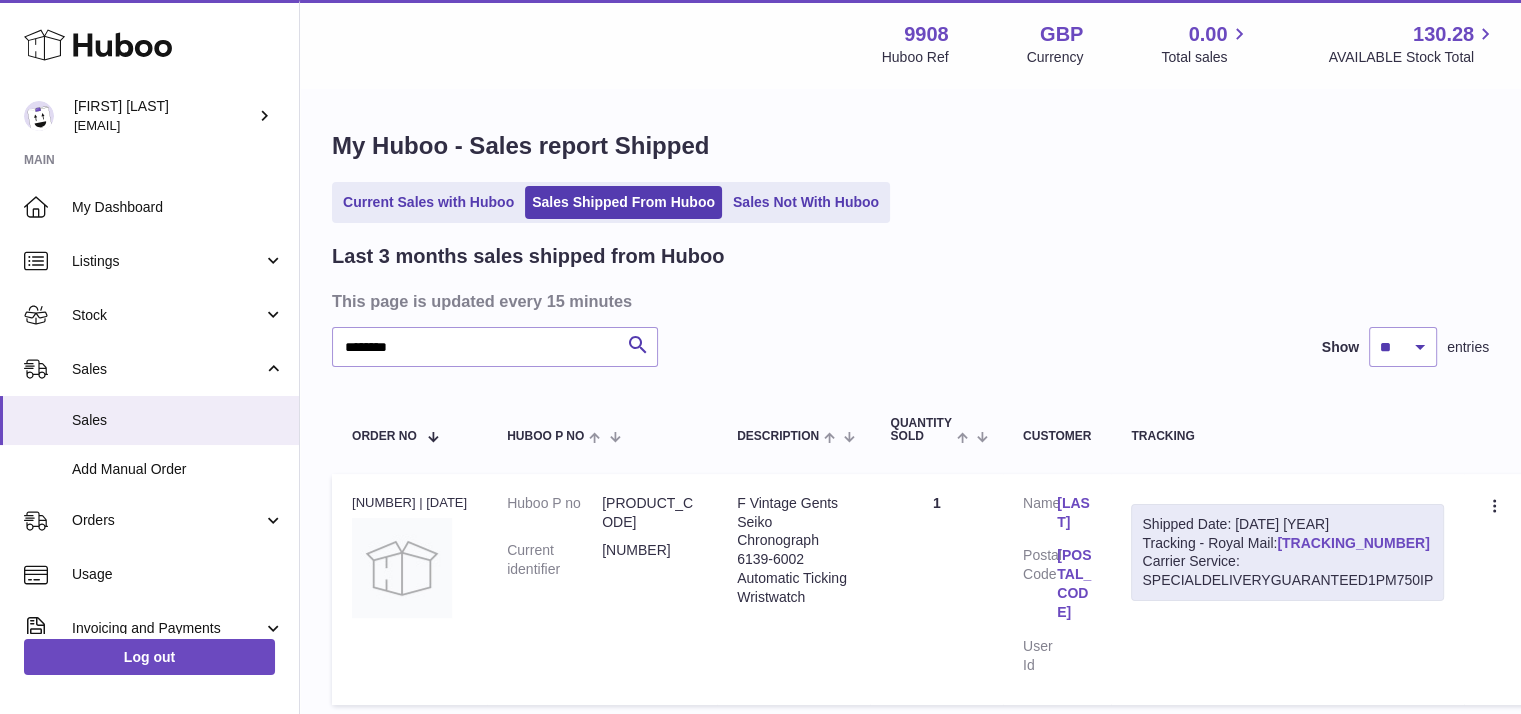 drag, startPoint x: 1428, startPoint y: 545, endPoint x: 1286, endPoint y: 539, distance: 142.12671 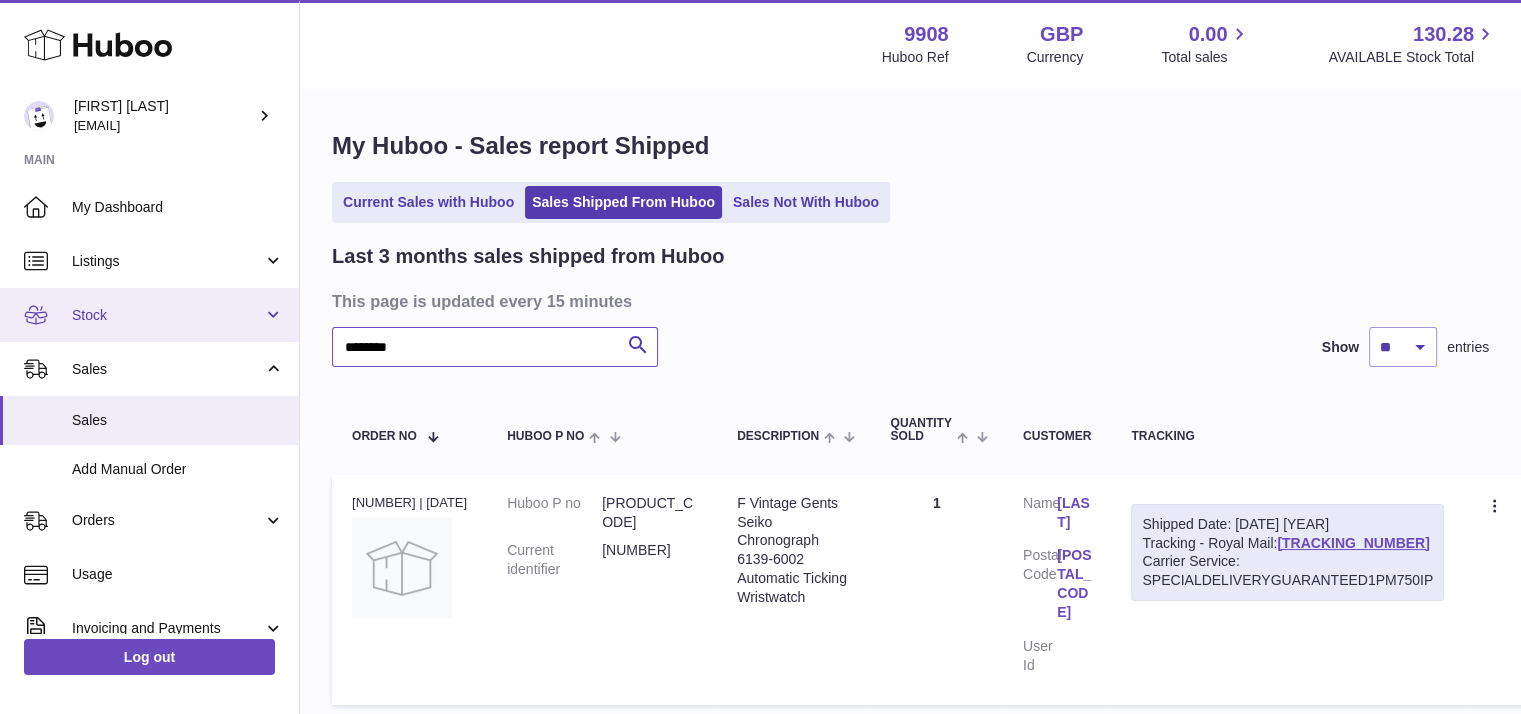drag, startPoint x: 424, startPoint y: 343, endPoint x: 283, endPoint y: 322, distance: 142.55525 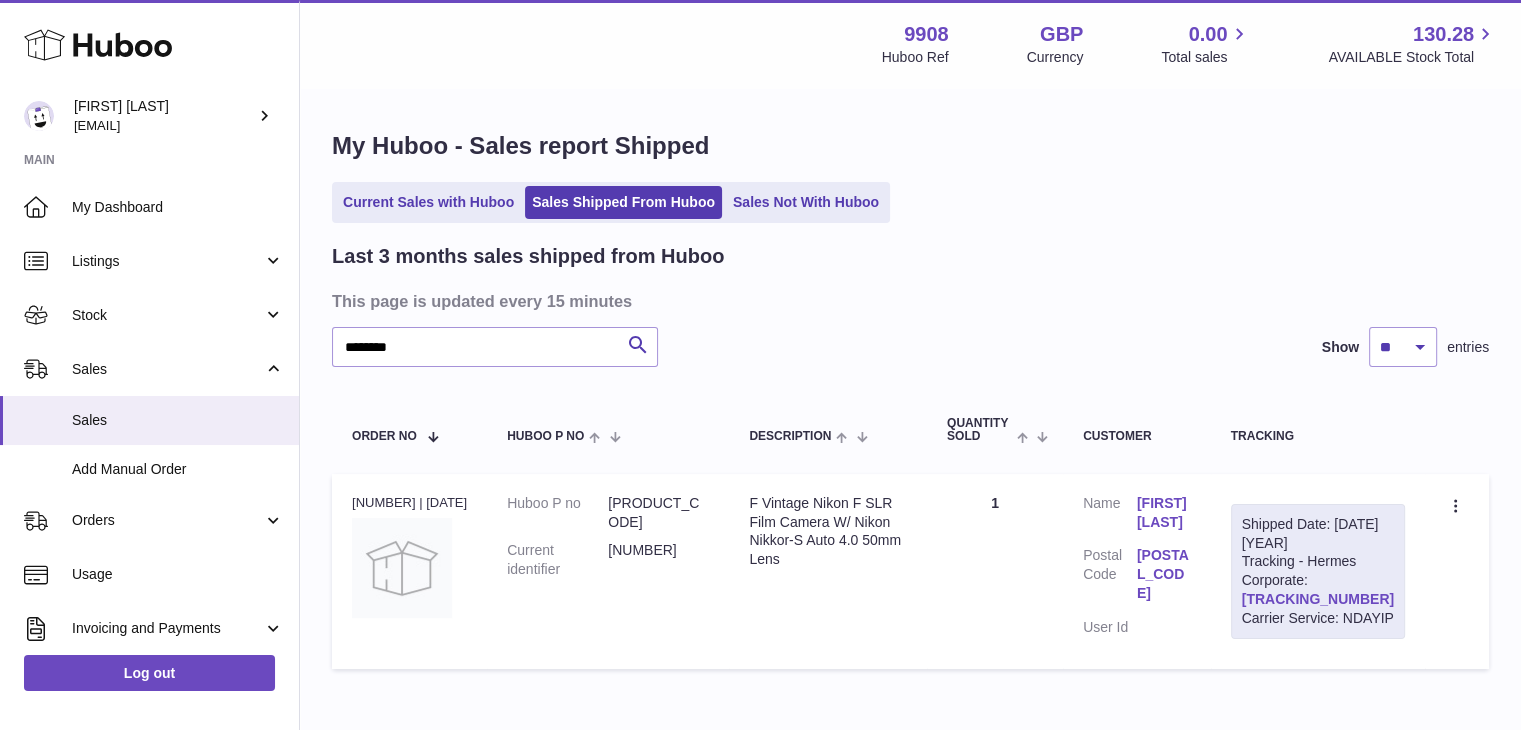 drag, startPoint x: 1395, startPoint y: 595, endPoint x: 1262, endPoint y: 590, distance: 133.09395 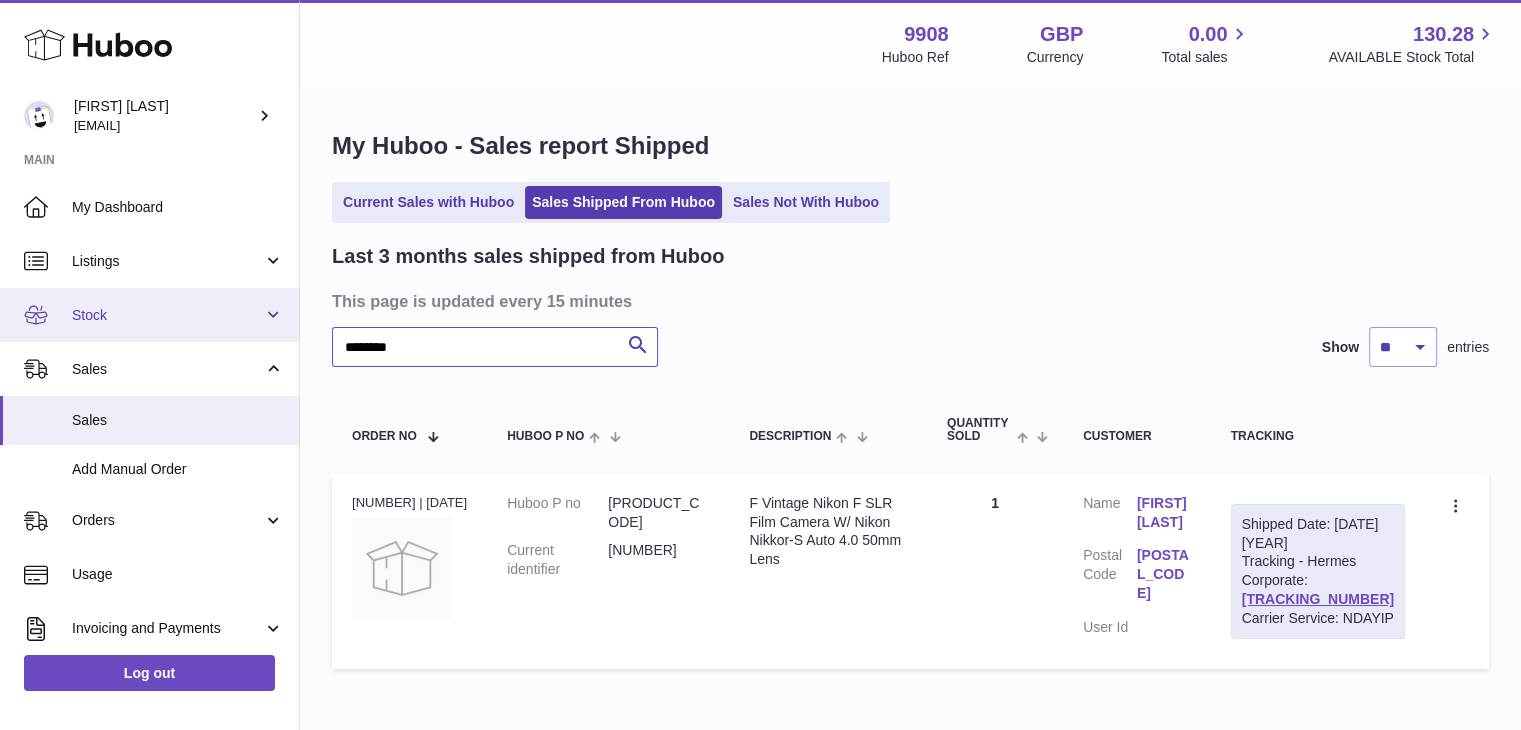 drag, startPoint x: 417, startPoint y: 333, endPoint x: 289, endPoint y: 320, distance: 128.65846 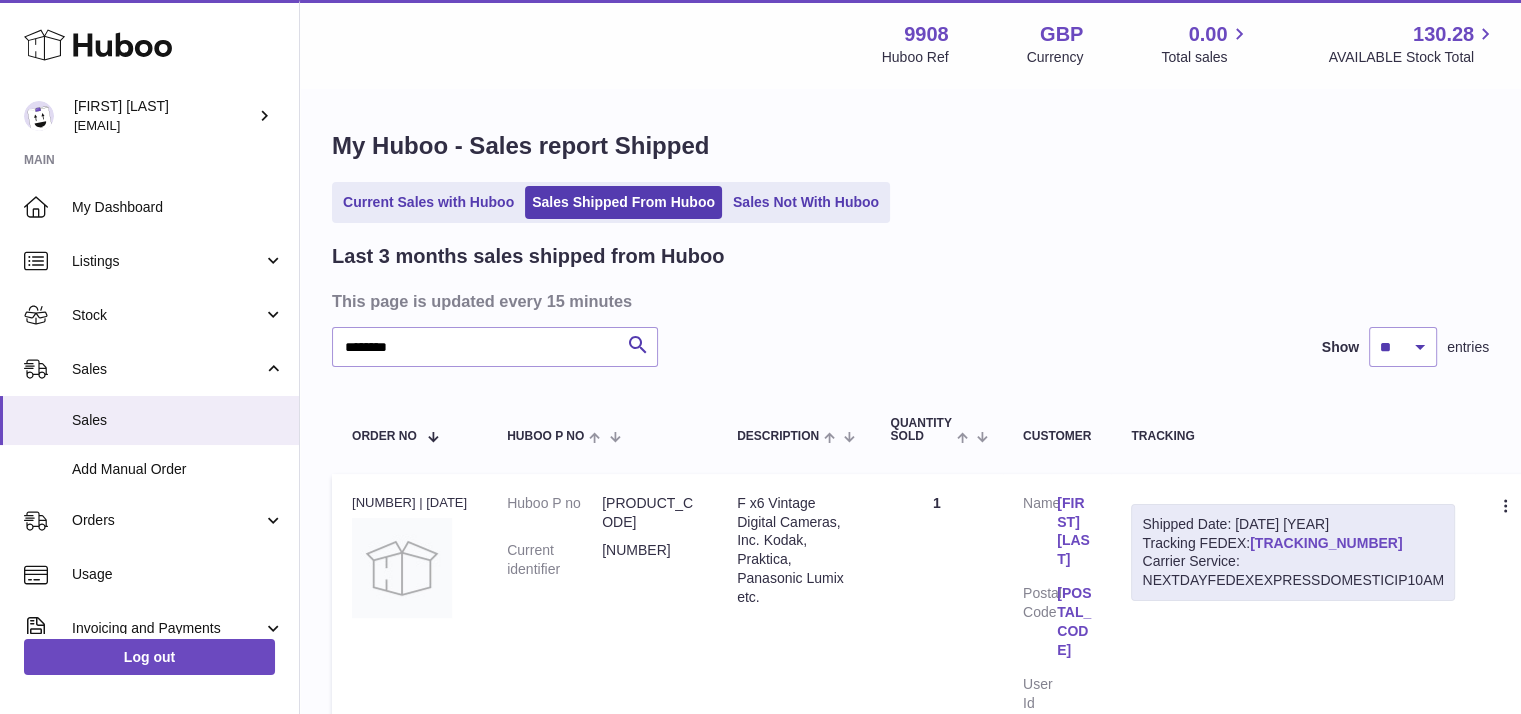 drag, startPoint x: 1369, startPoint y: 546, endPoint x: 1258, endPoint y: 538, distance: 111.28792 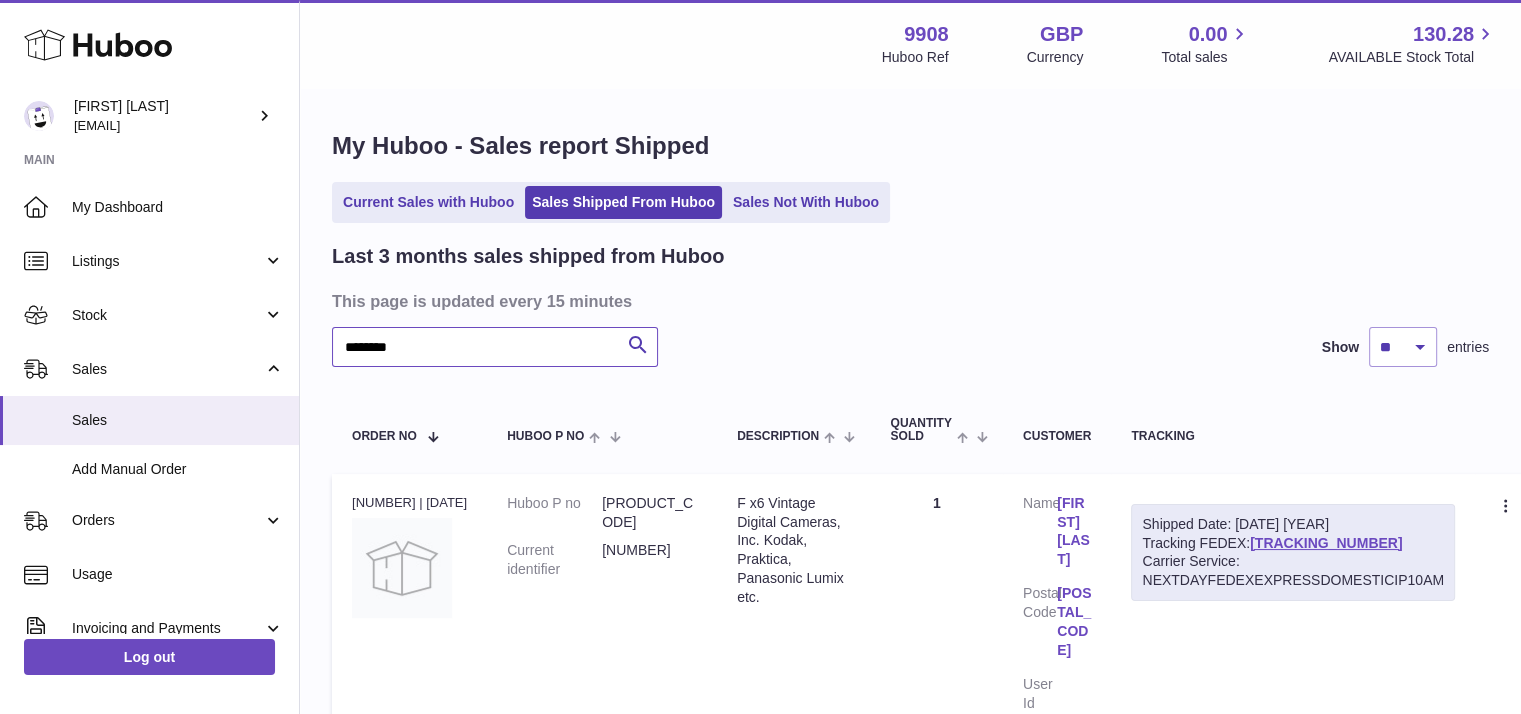 drag, startPoint x: 422, startPoint y: 358, endPoint x: 311, endPoint y: 334, distance: 113.56496 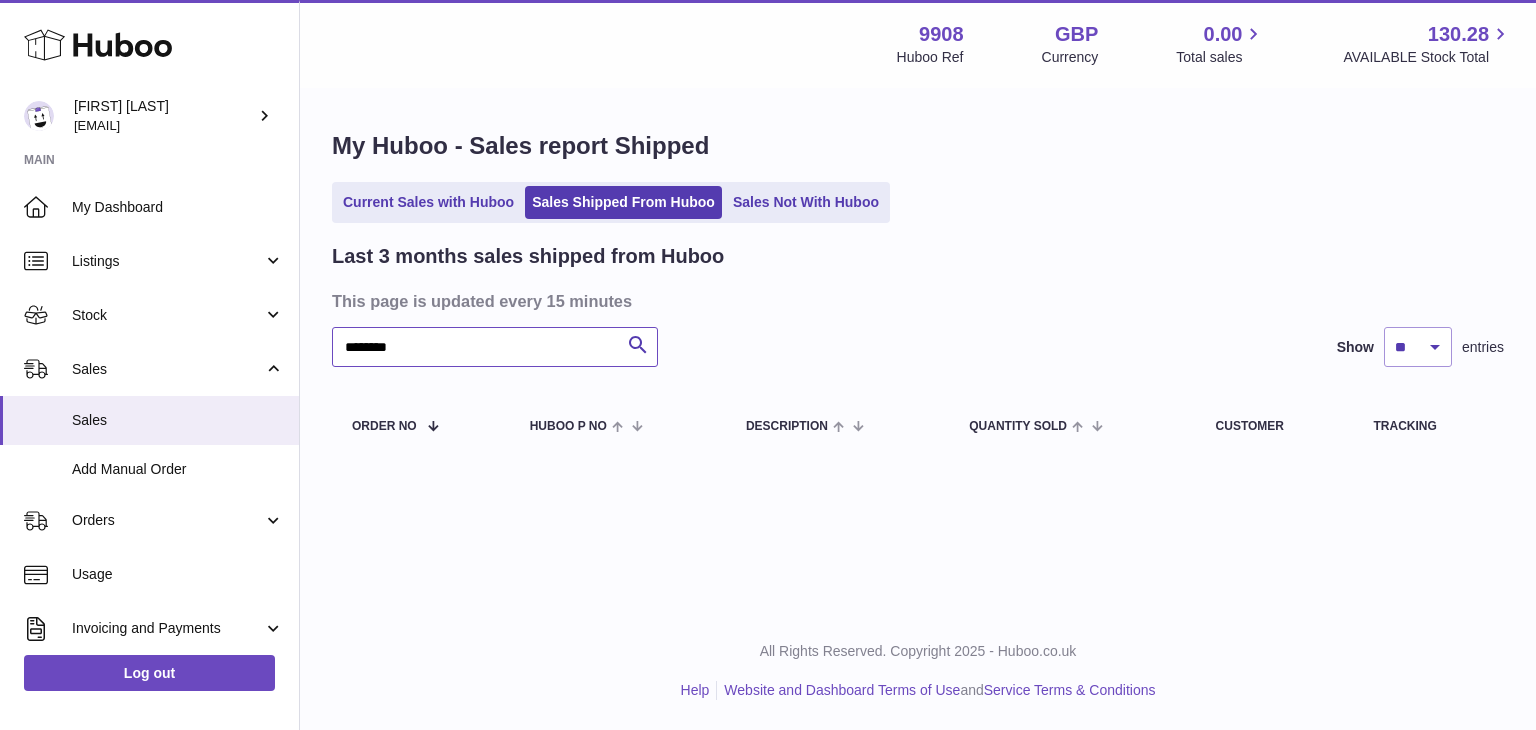type on "********" 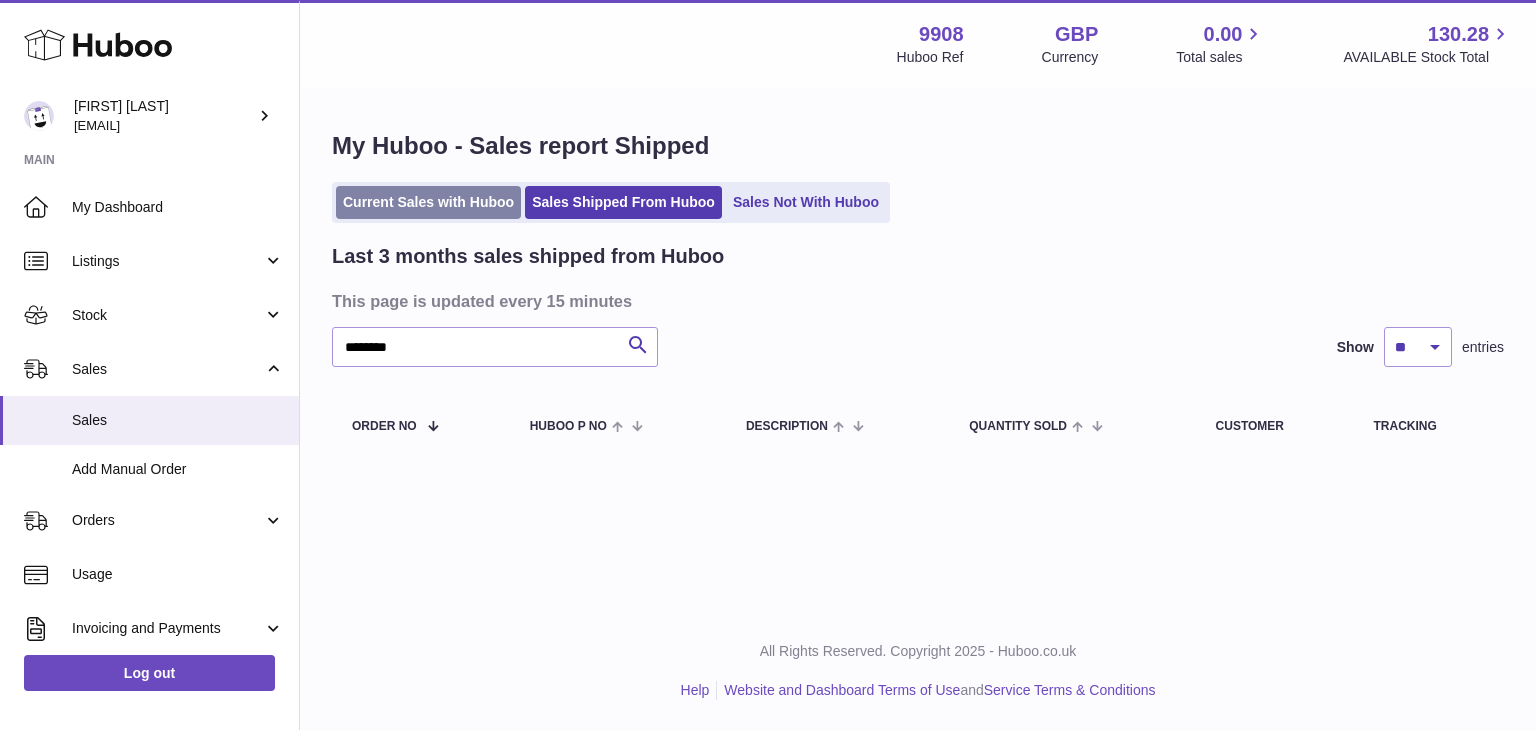click on "Current Sales with Huboo" at bounding box center (428, 202) 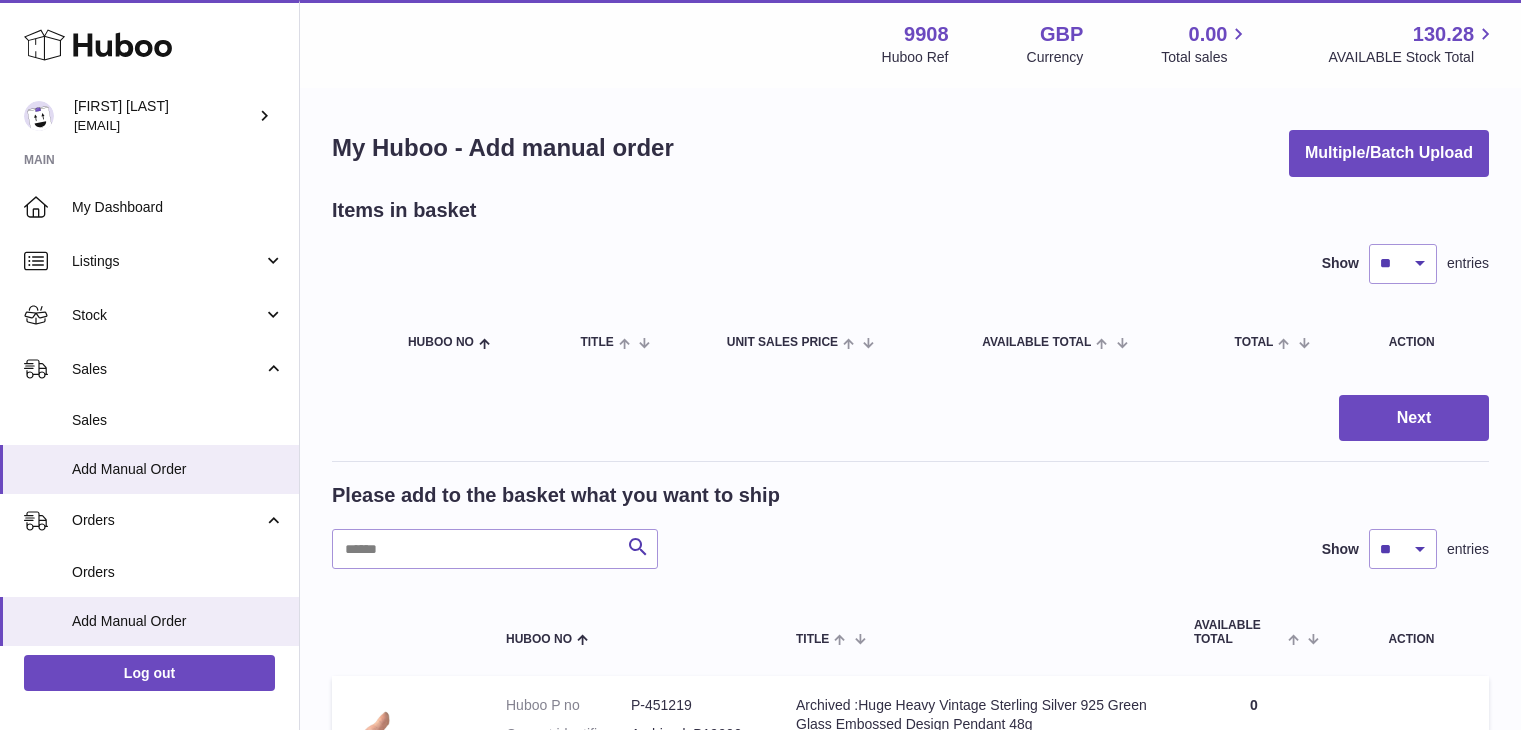 scroll, scrollTop: 0, scrollLeft: 0, axis: both 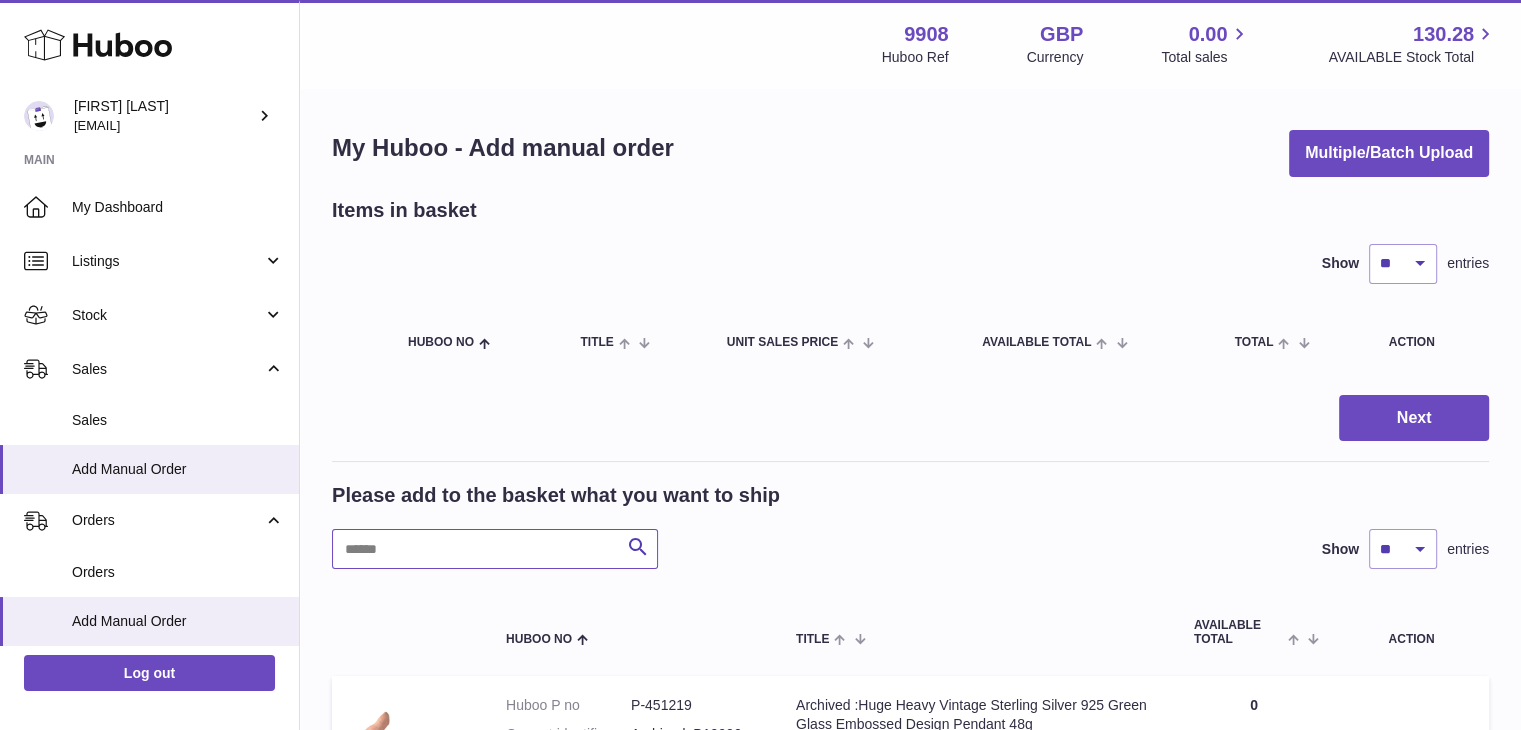 click at bounding box center [495, 549] 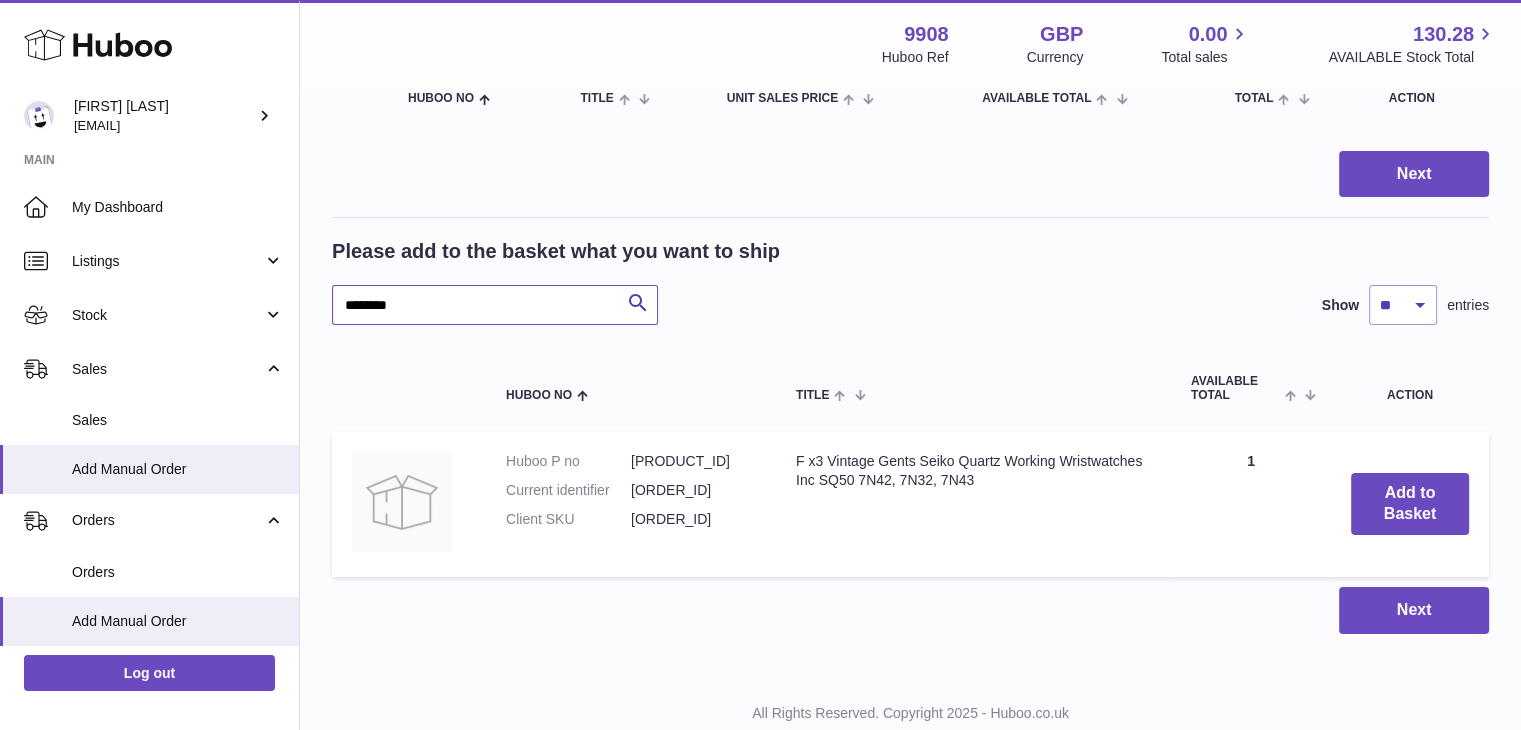 scroll, scrollTop: 244, scrollLeft: 0, axis: vertical 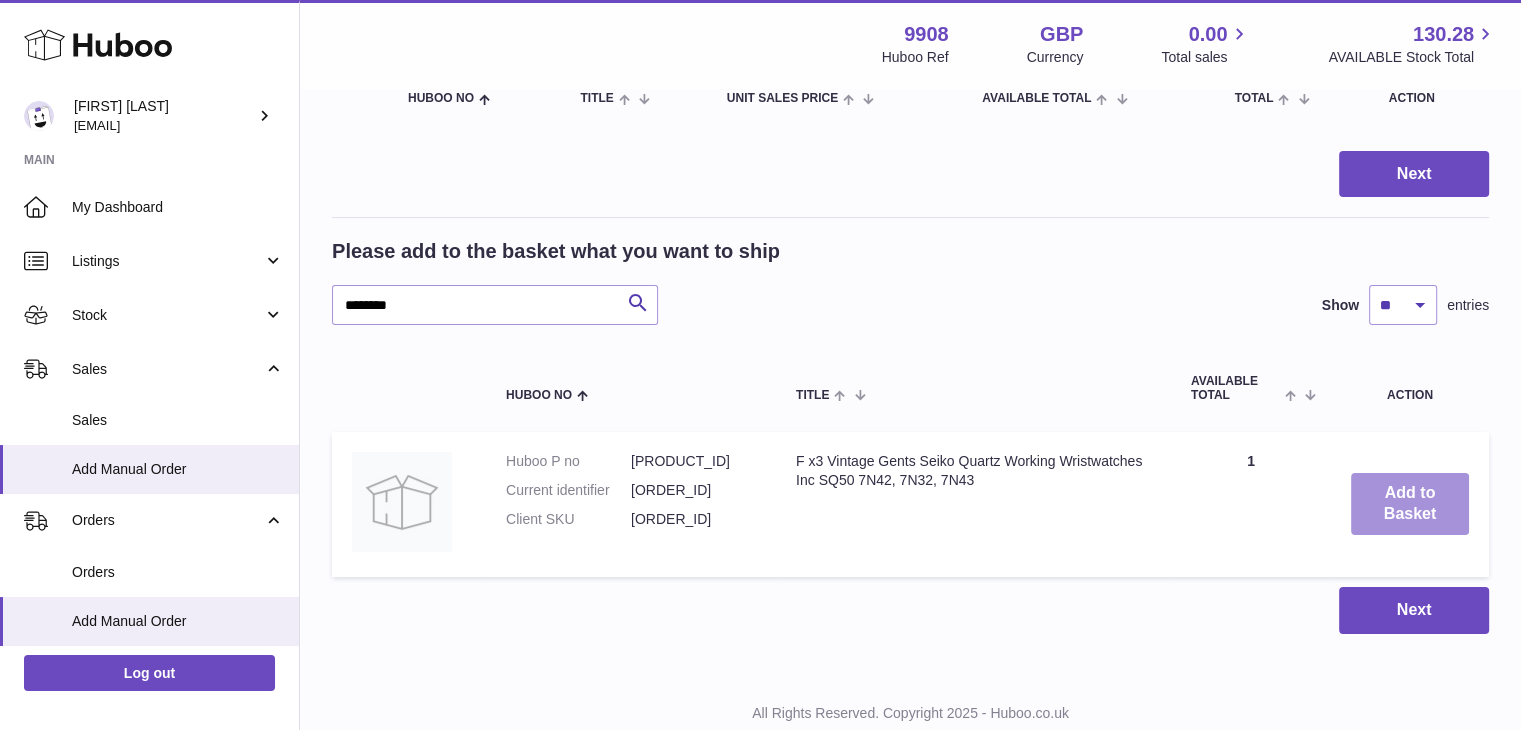 click on "Add to Basket" at bounding box center (1410, 504) 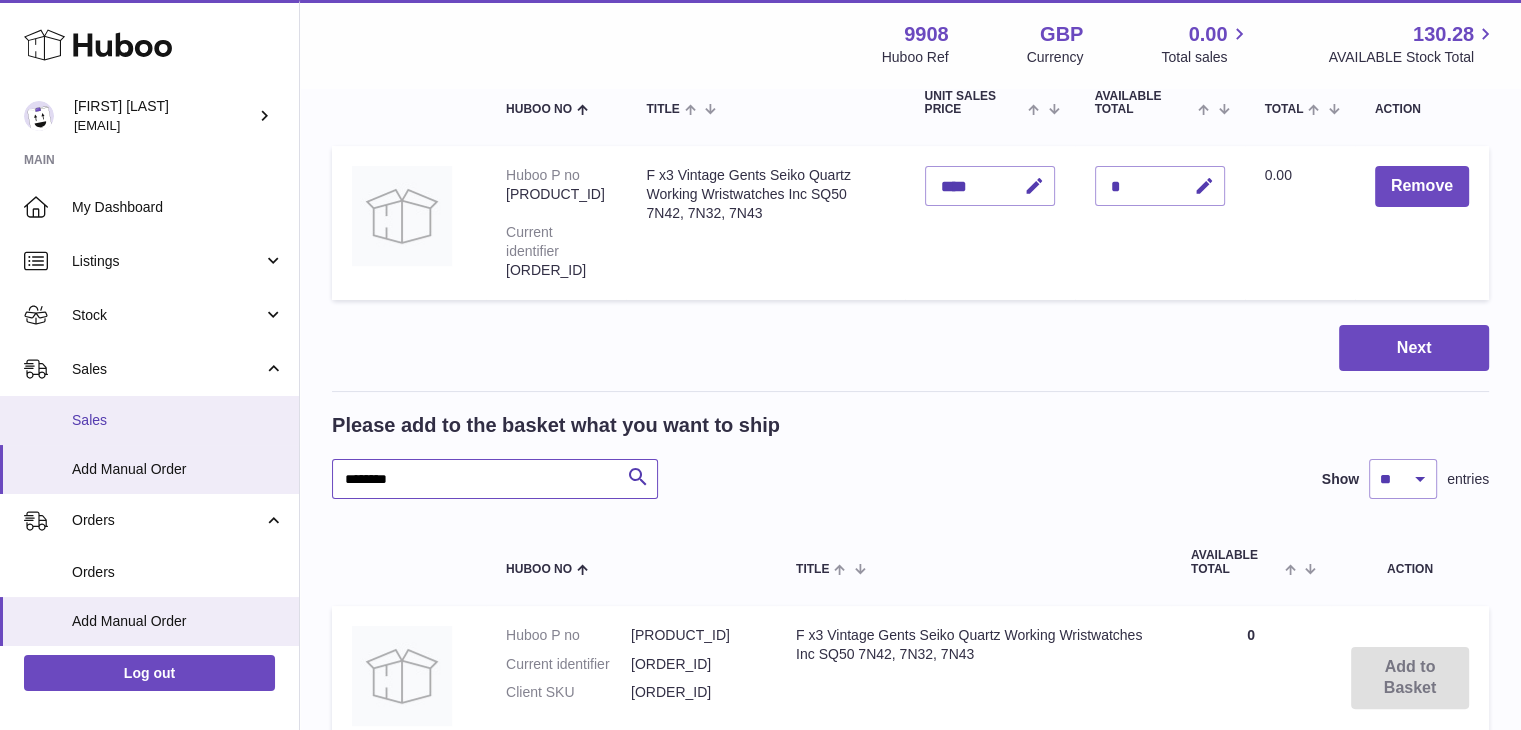 drag, startPoint x: 451, startPoint y: 488, endPoint x: 265, endPoint y: 443, distance: 191.36613 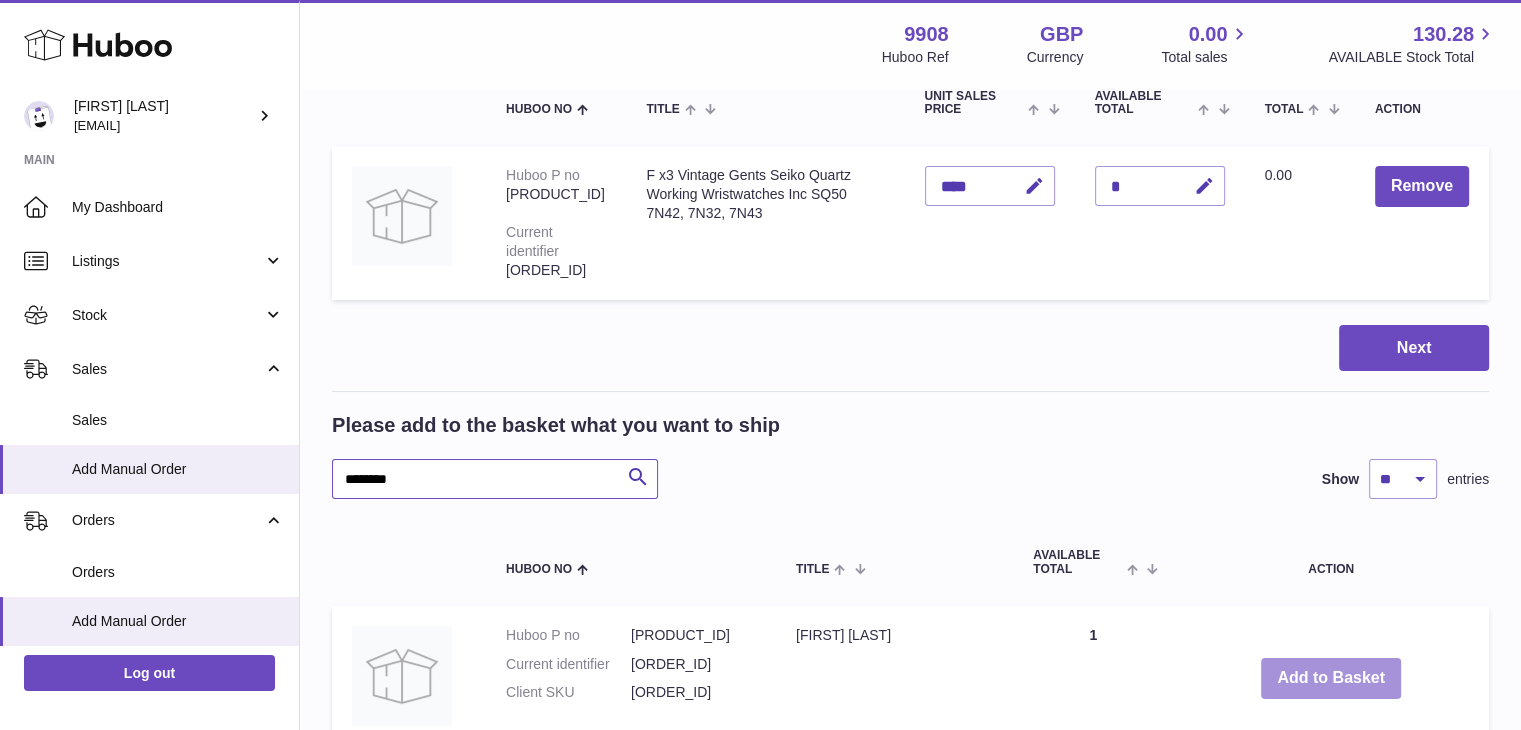 type on "********" 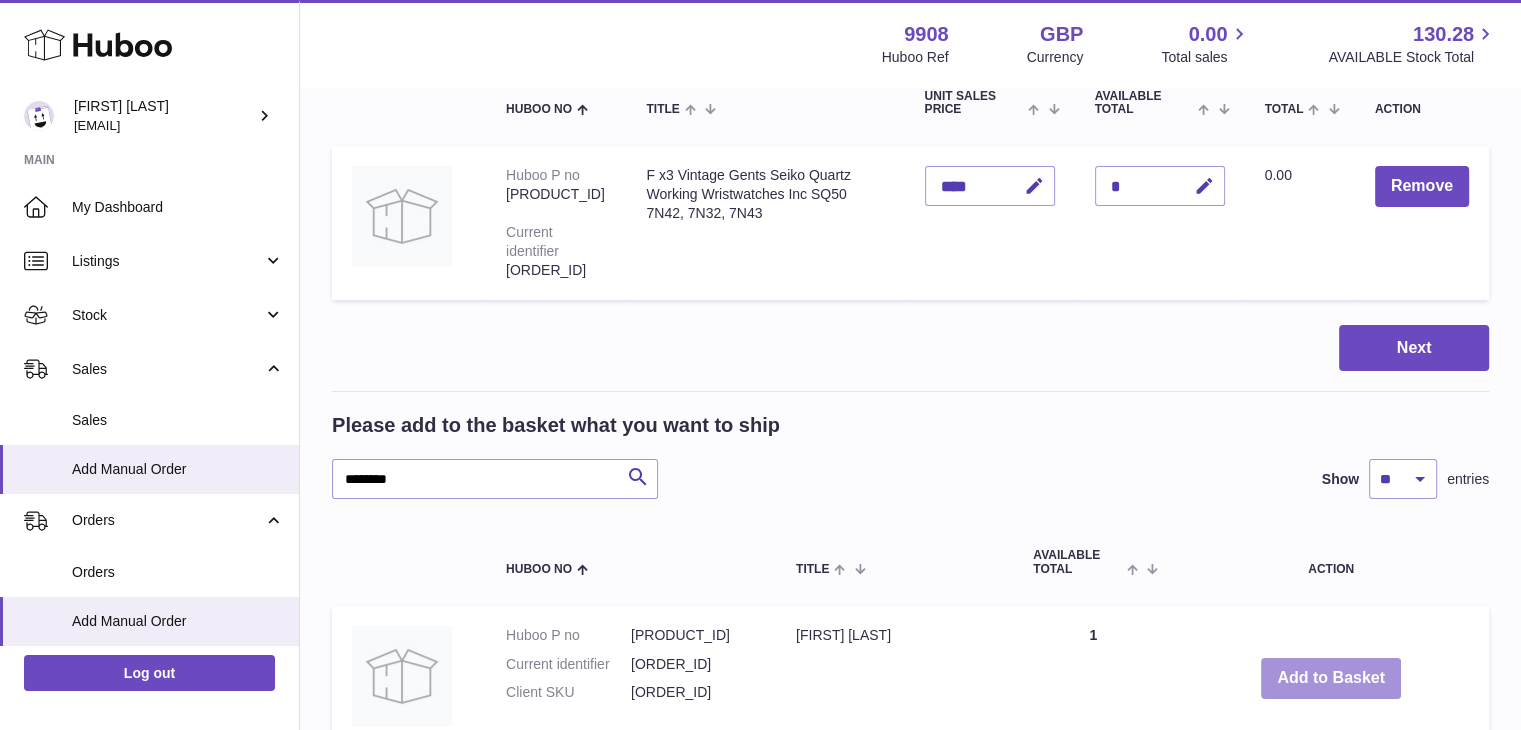 click on "Add to Basket" at bounding box center [1331, 678] 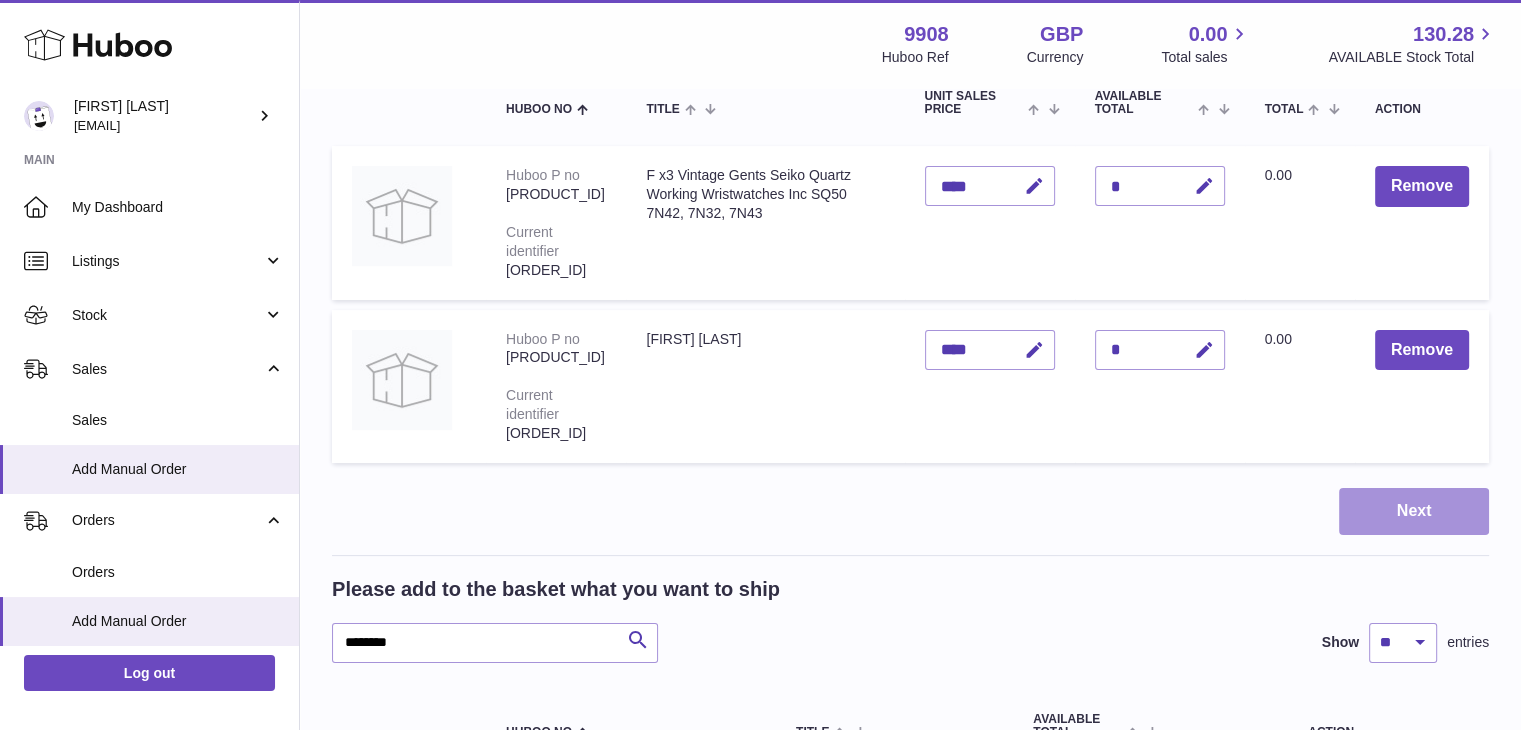 click on "Next" at bounding box center (1414, 511) 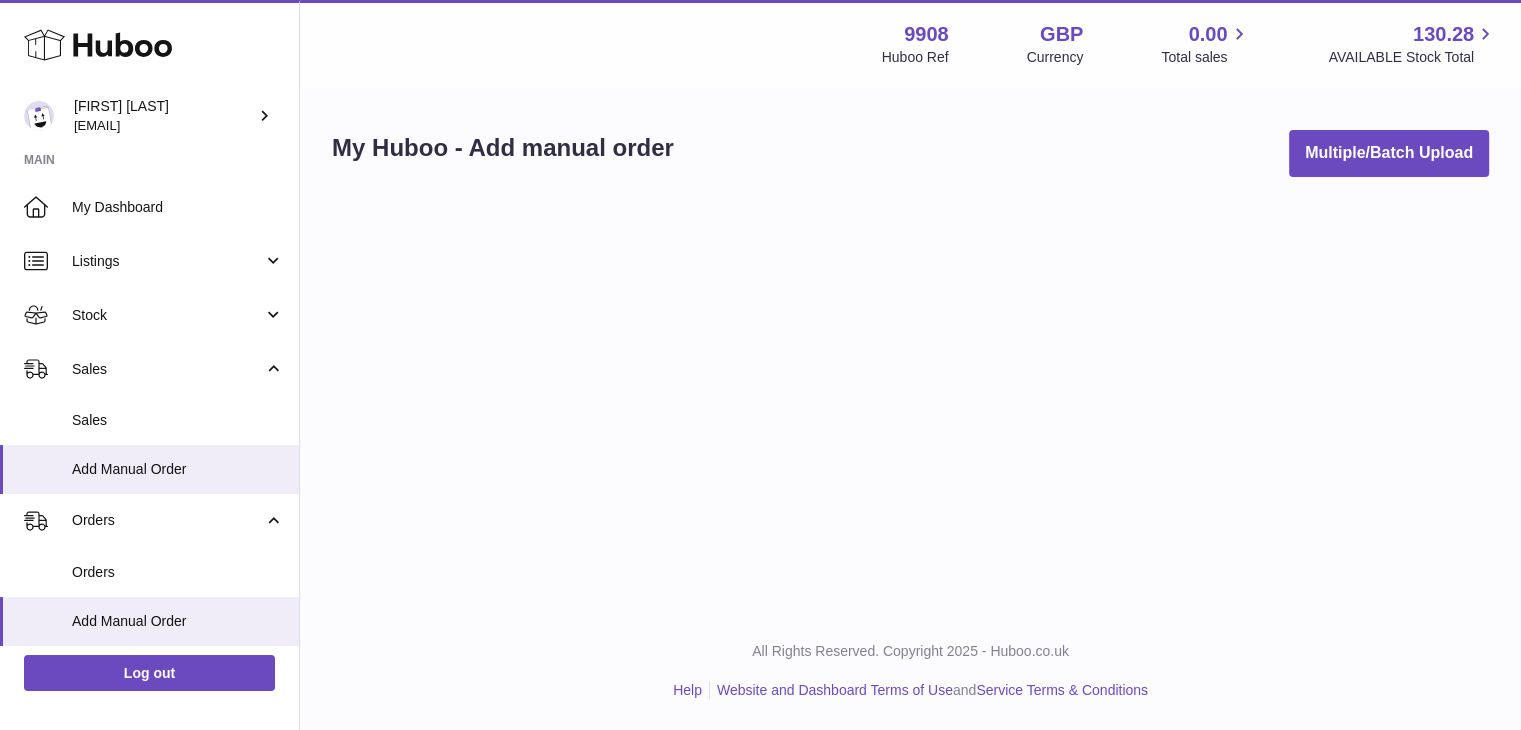 scroll, scrollTop: 0, scrollLeft: 0, axis: both 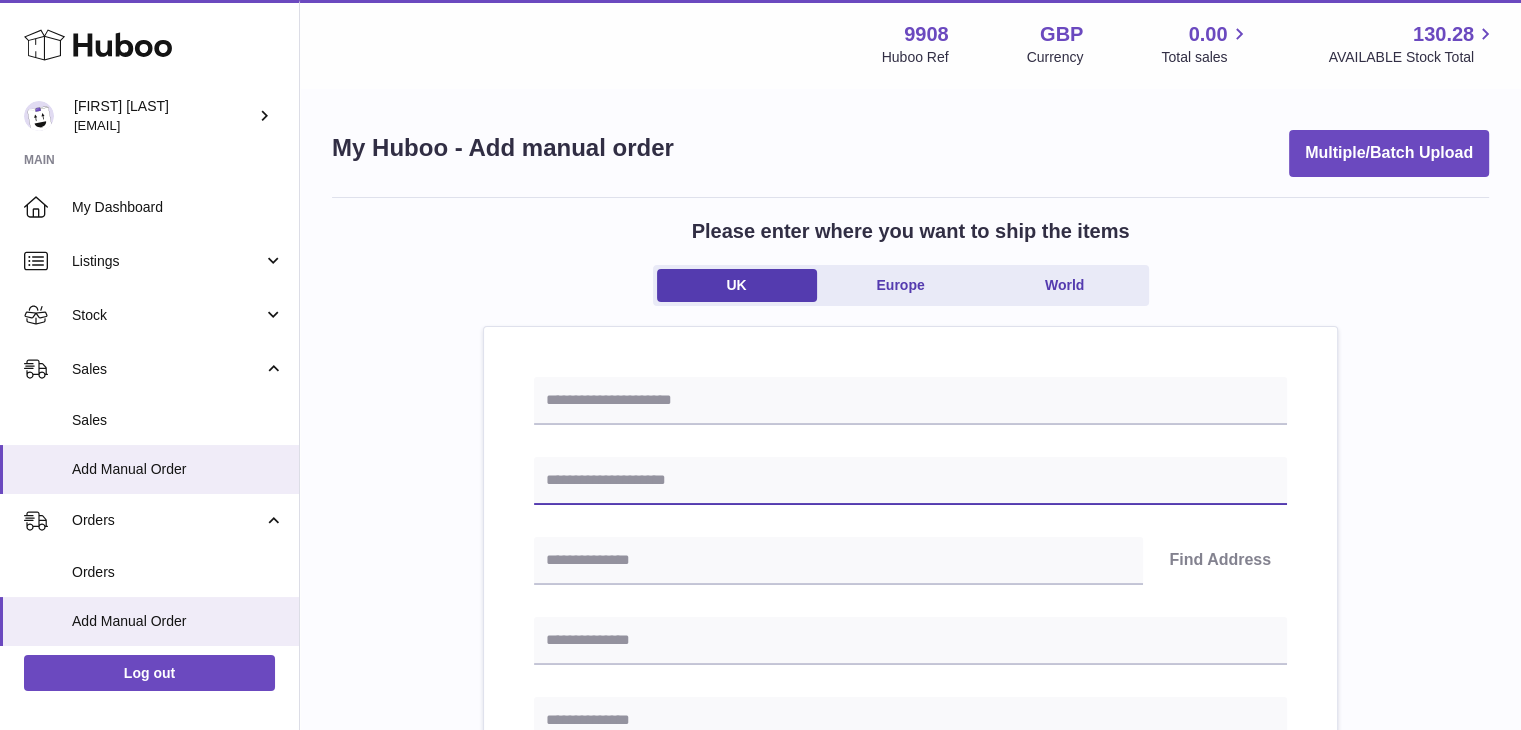 click at bounding box center (910, 481) 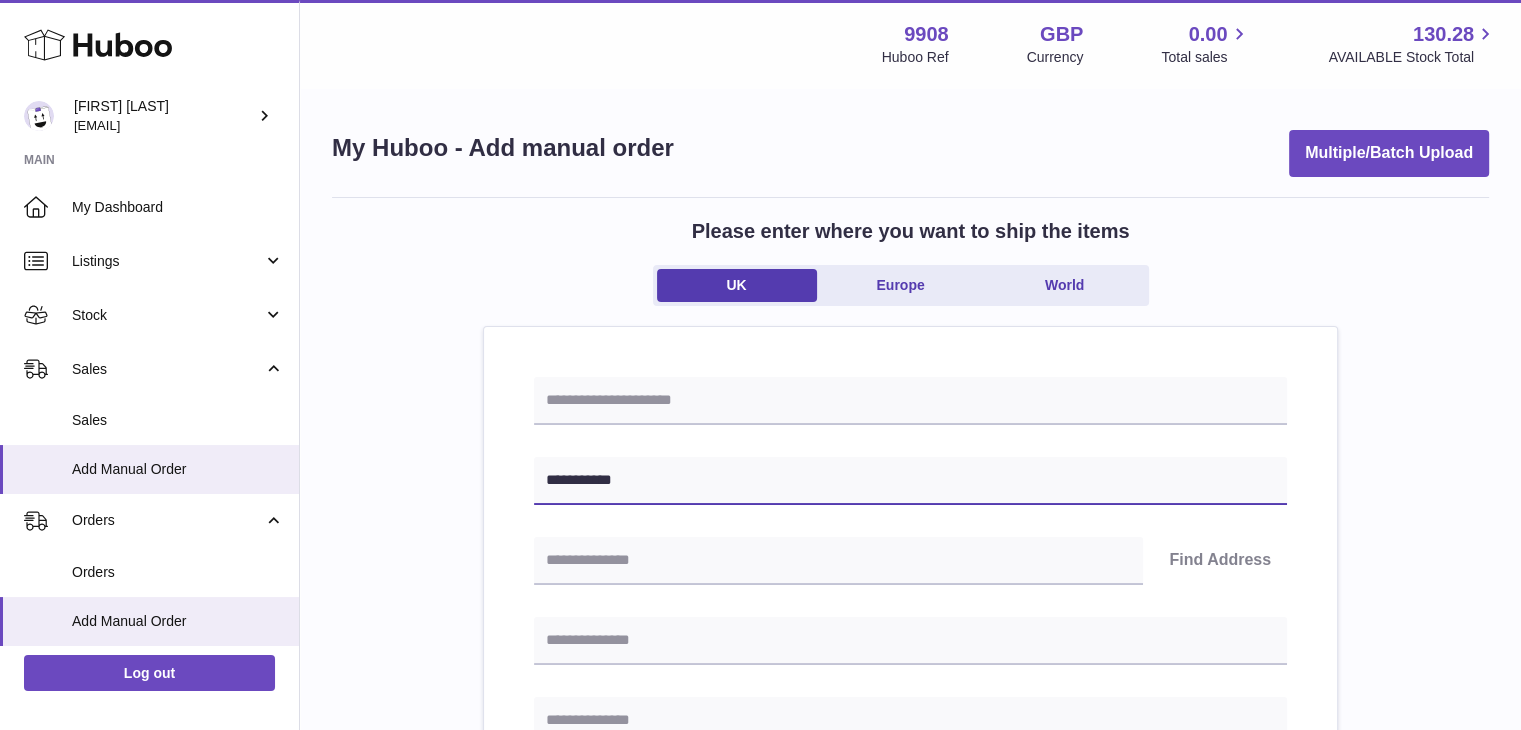type on "**********" 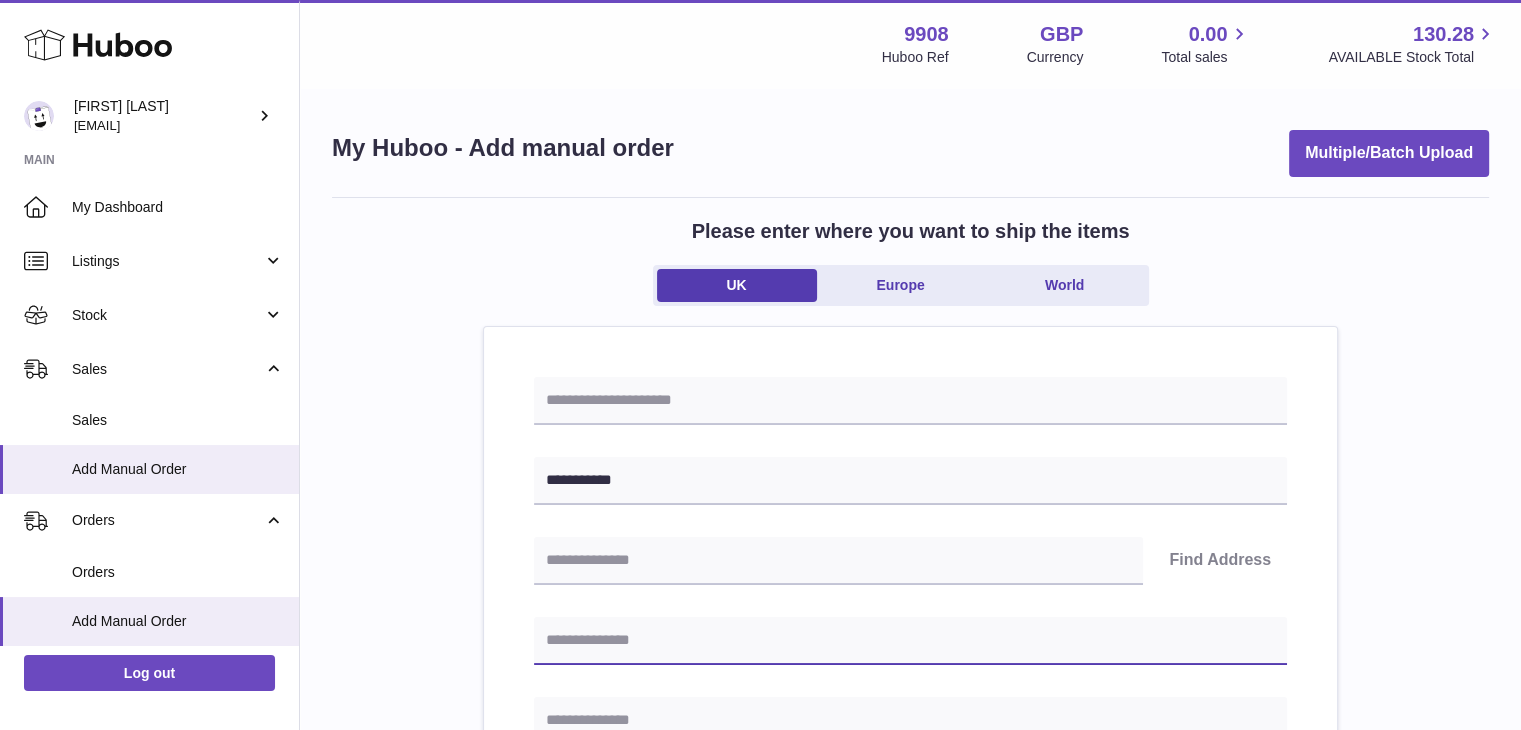 click at bounding box center (910, 641) 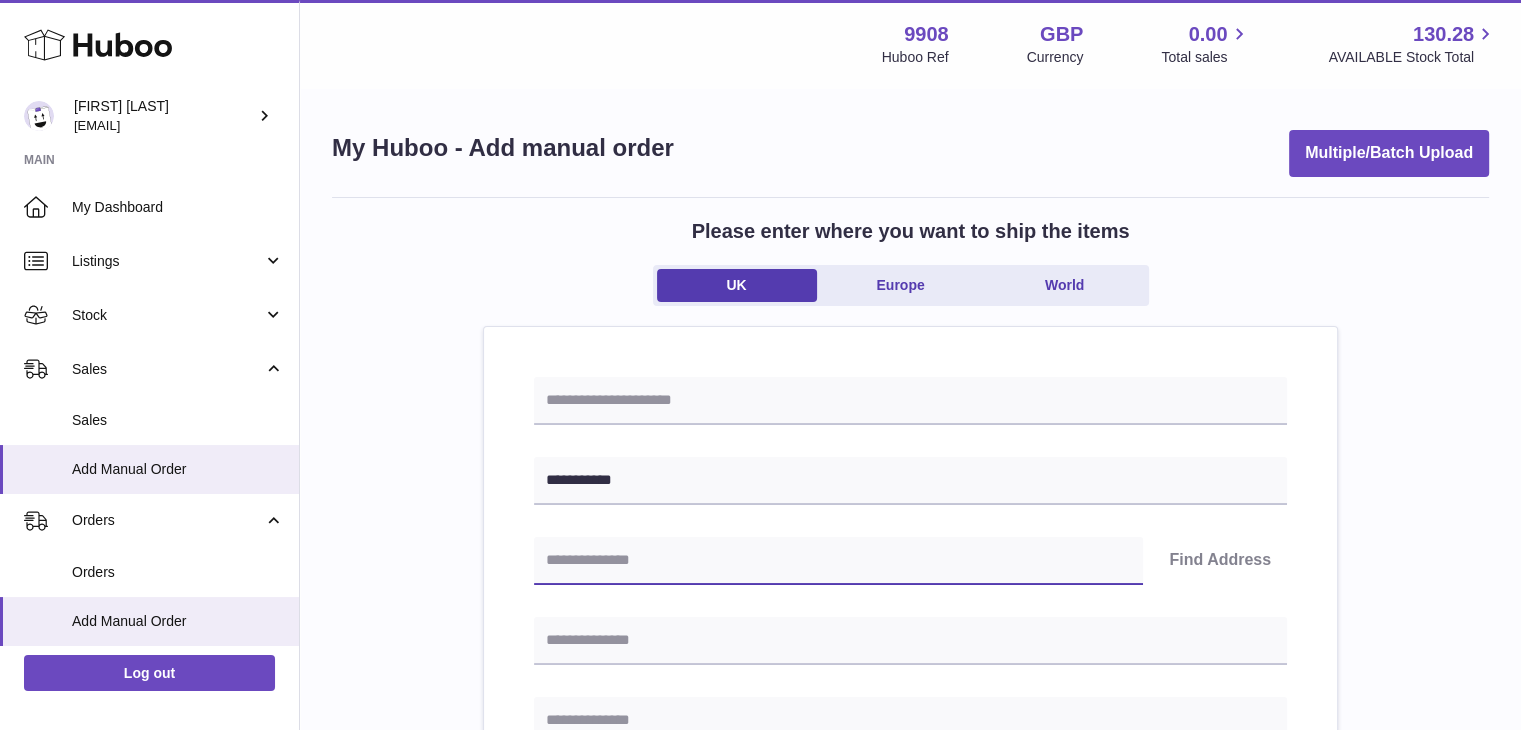 click at bounding box center [838, 561] 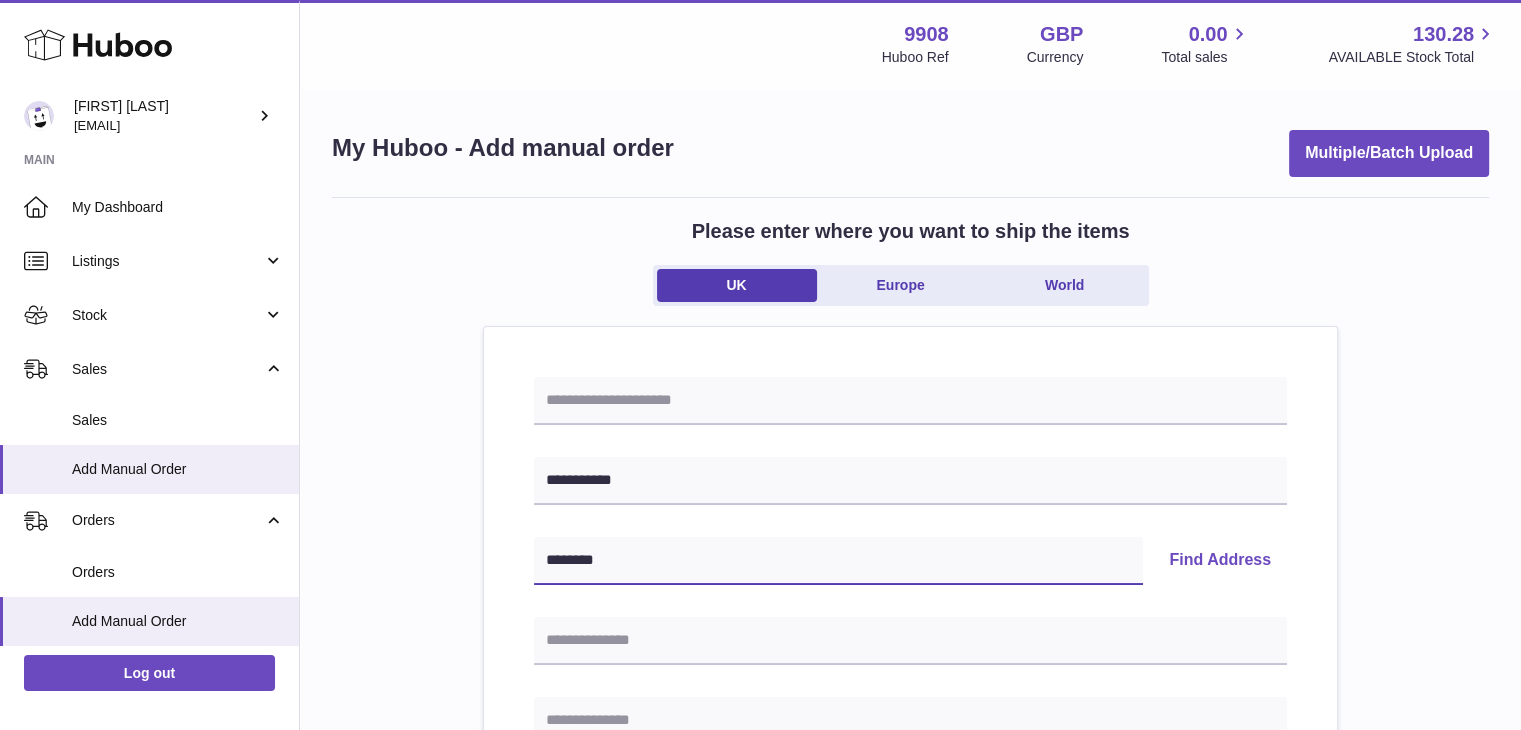 type on "********" 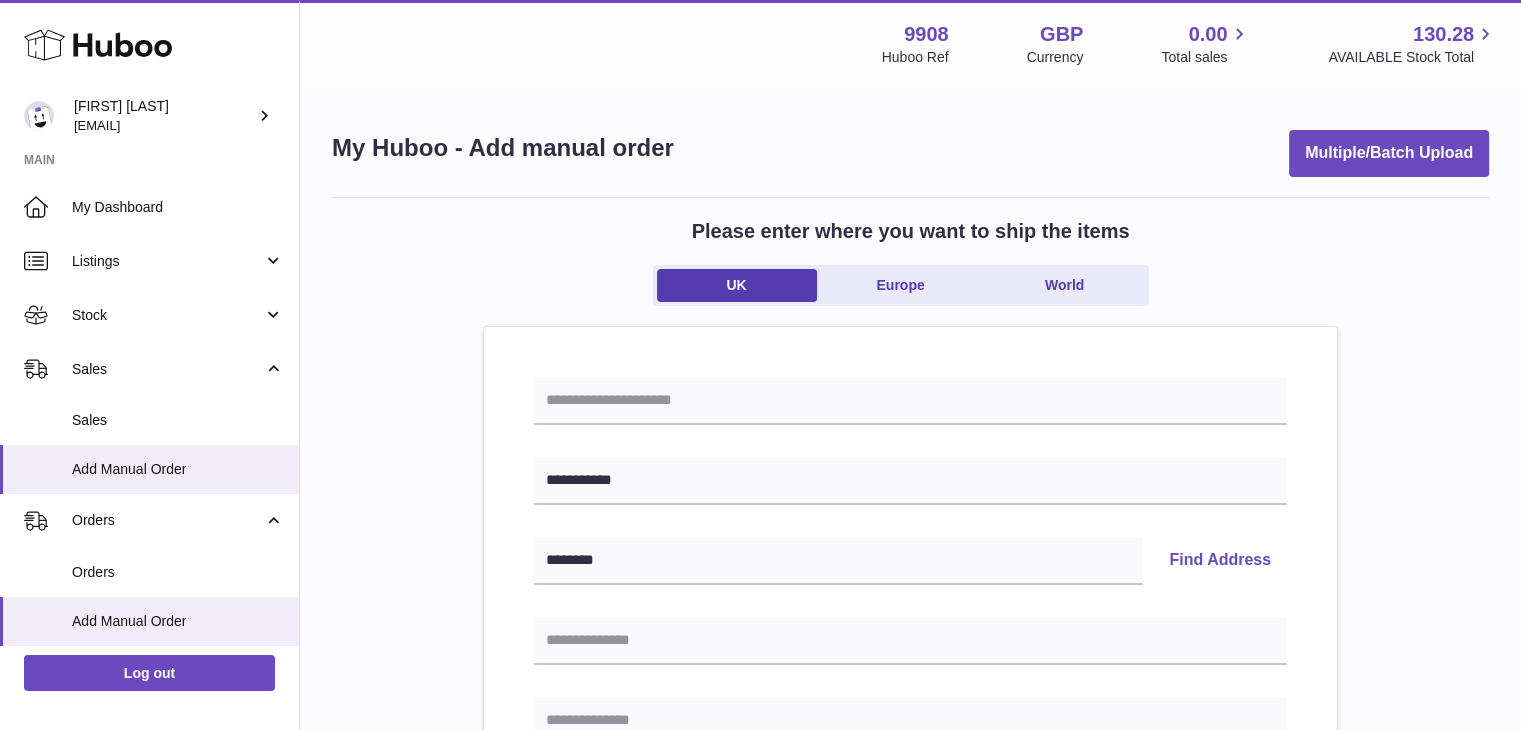 click on "Find Address" at bounding box center (1220, 561) 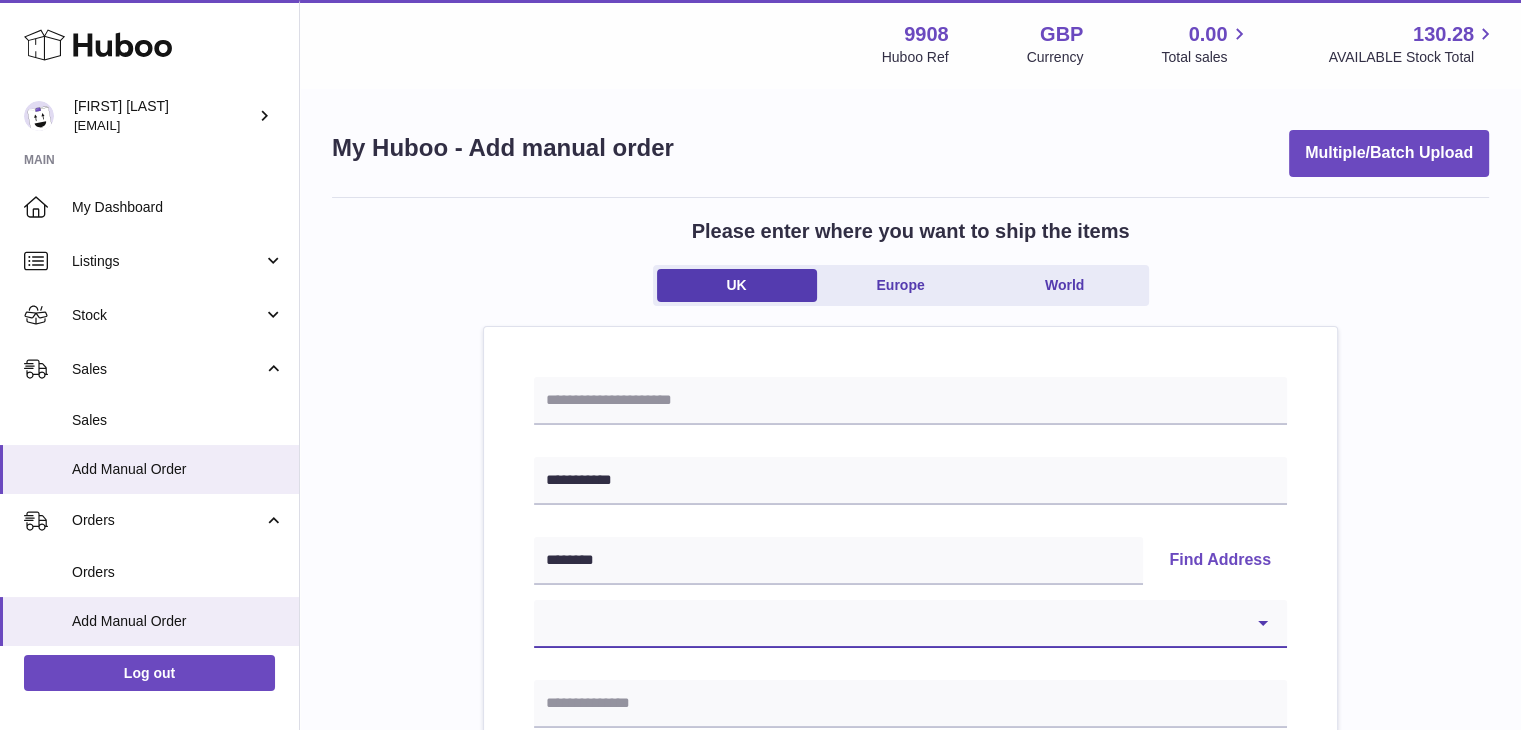 click on "**********" at bounding box center (910, 624) 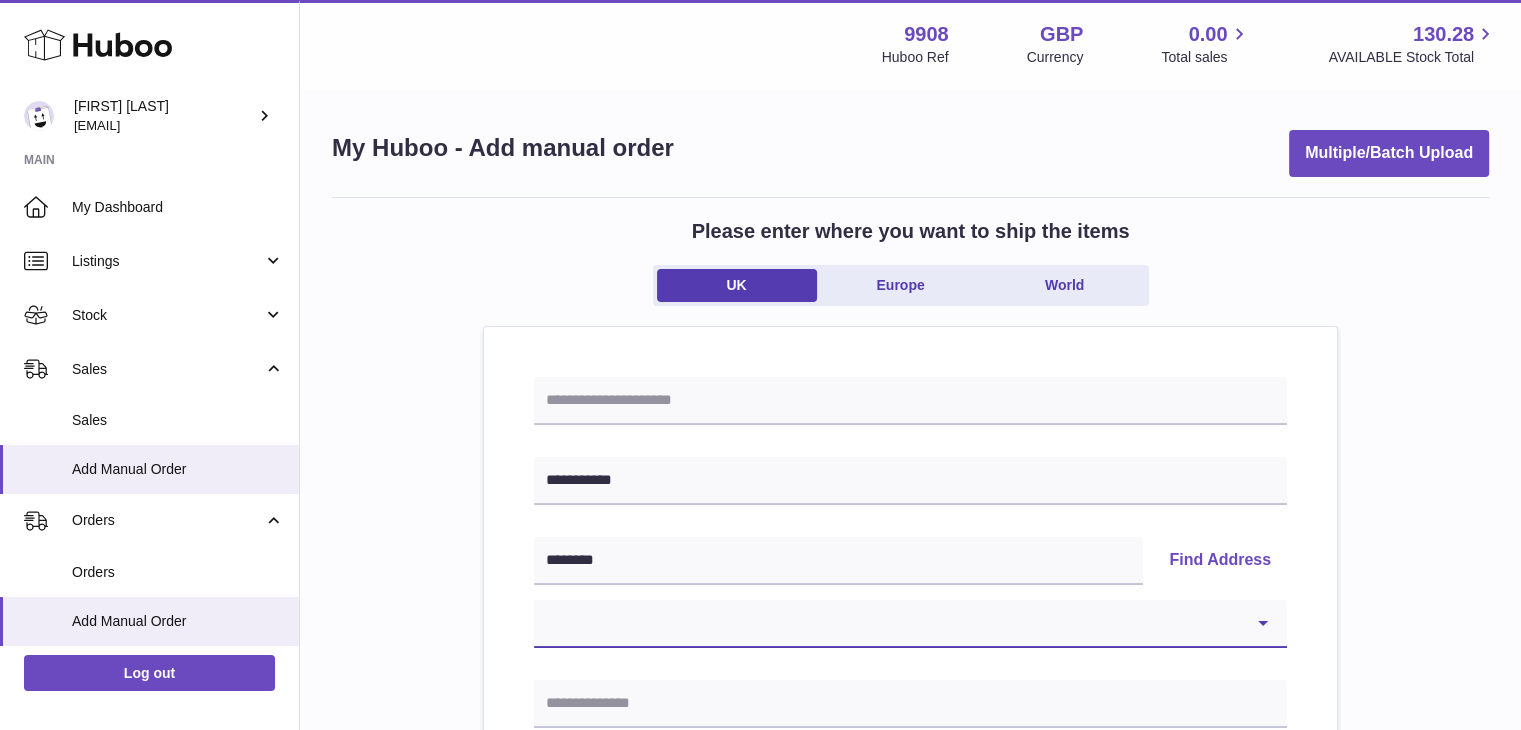 select on "*" 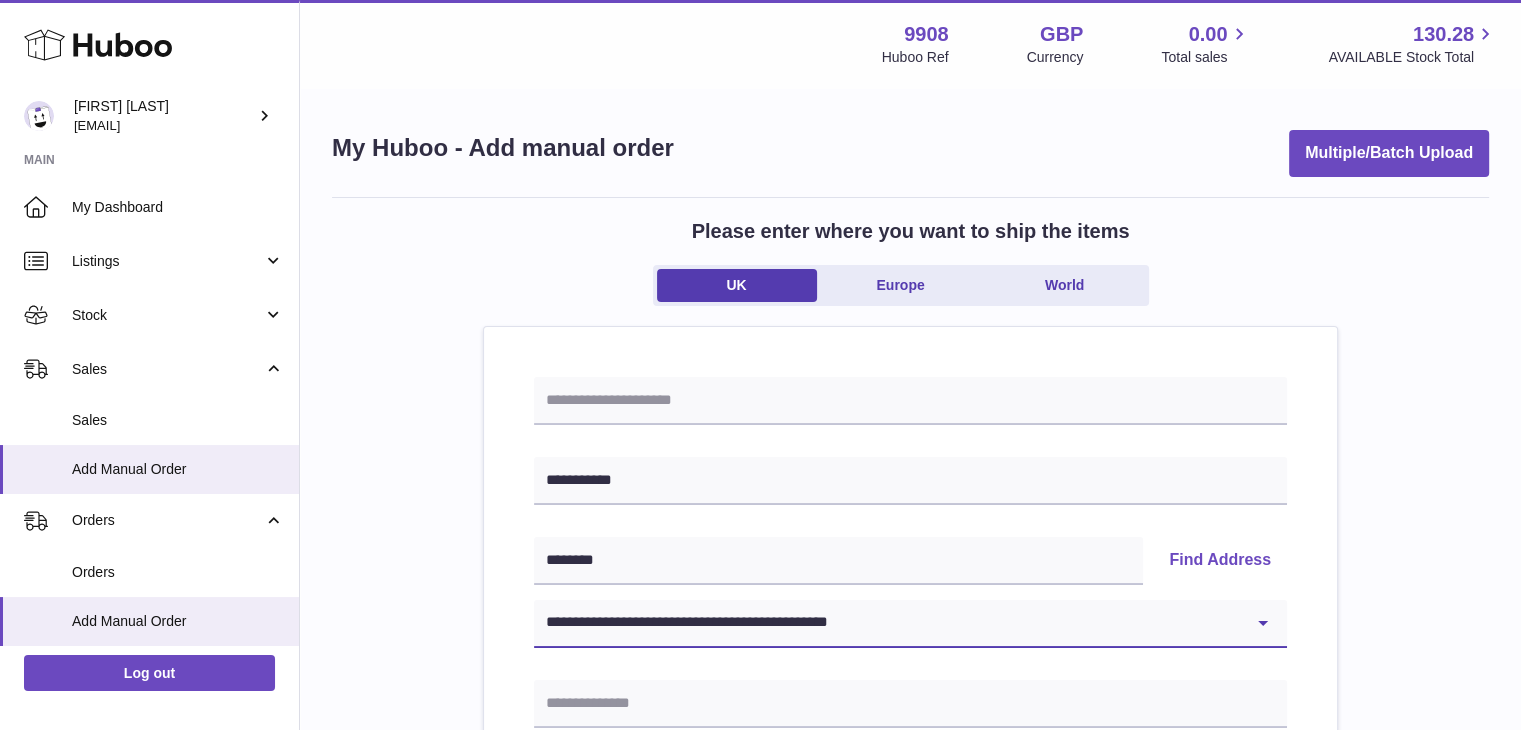 click on "**********" at bounding box center (910, 624) 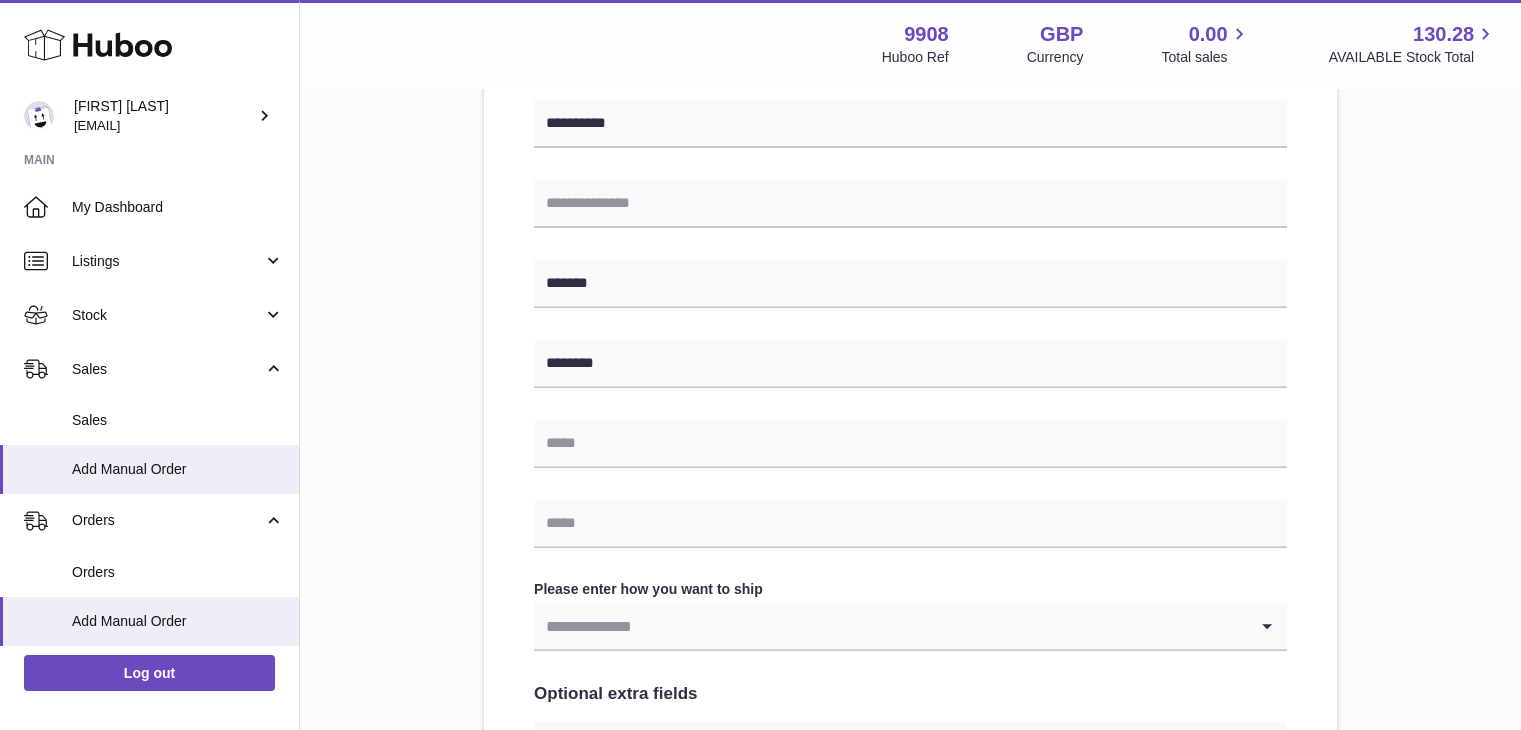 scroll, scrollTop: 680, scrollLeft: 0, axis: vertical 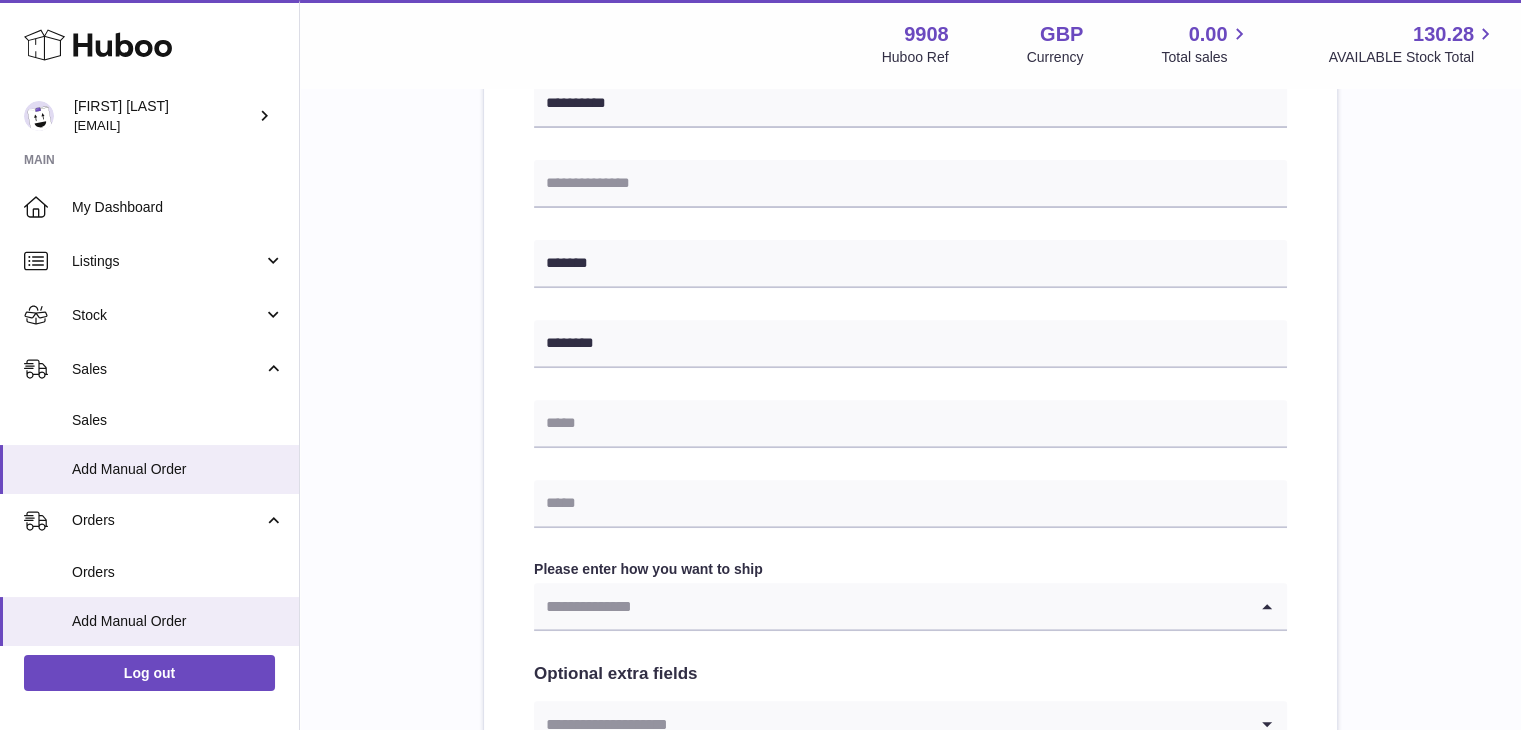 click at bounding box center [890, 606] 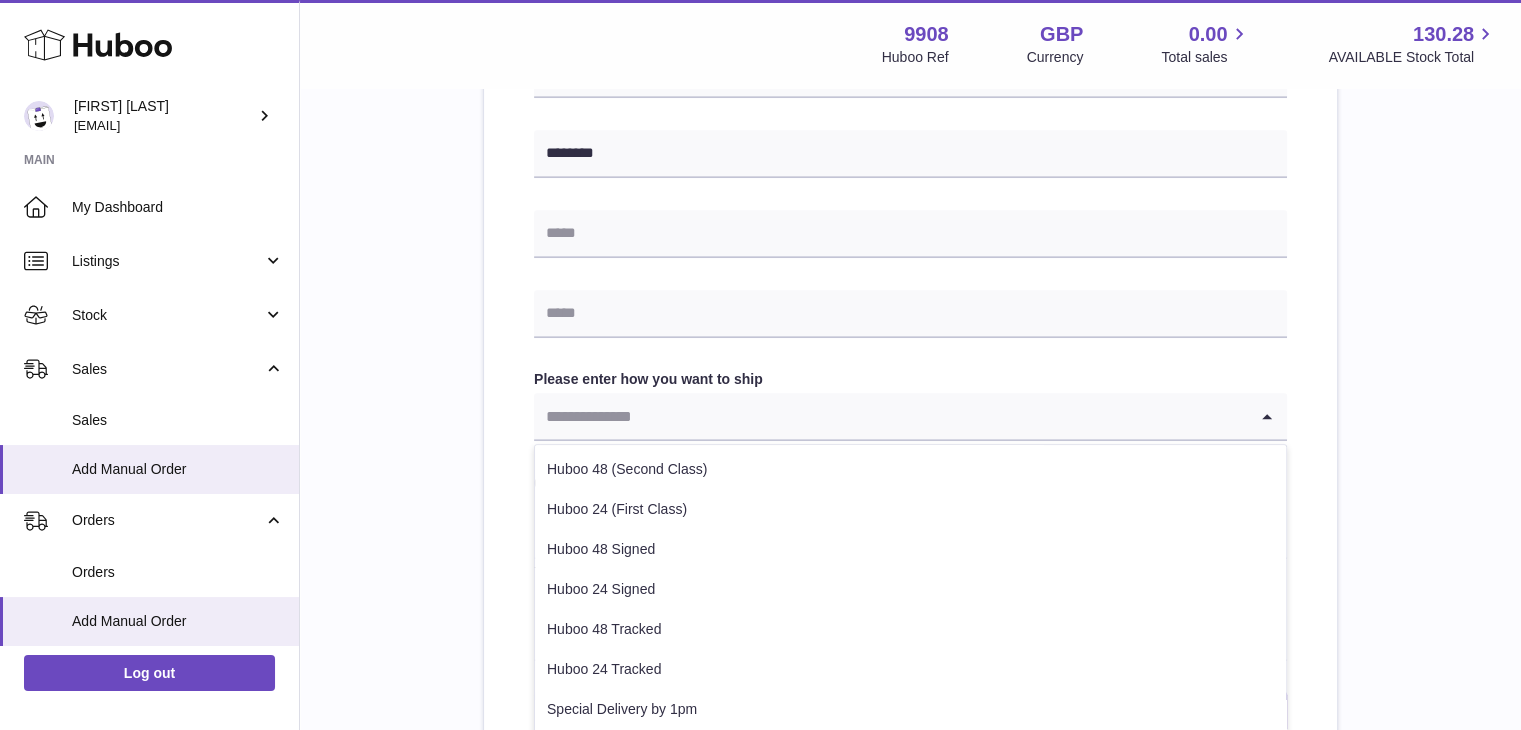 scroll, scrollTop: 884, scrollLeft: 0, axis: vertical 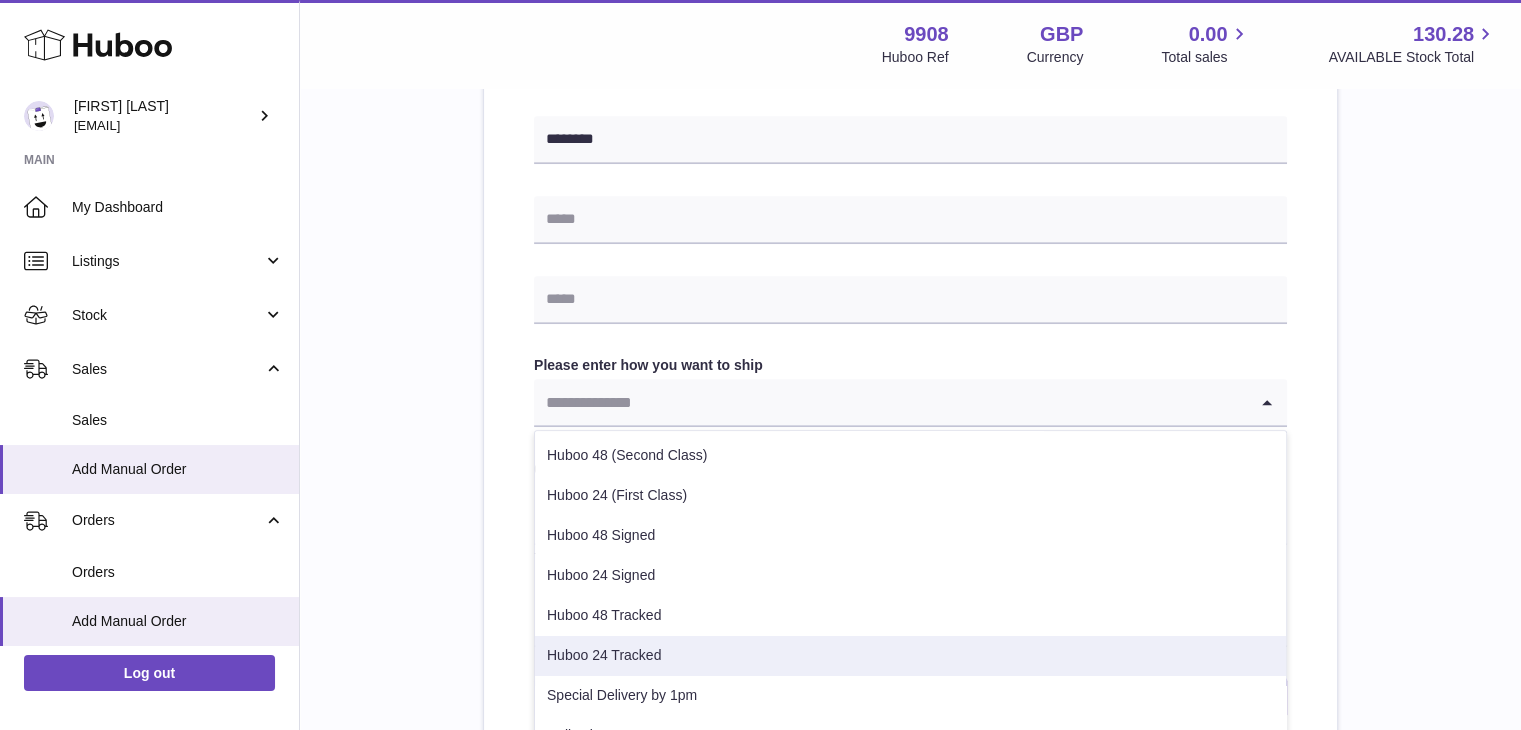 click on "Huboo 24 Tracked" at bounding box center [910, 656] 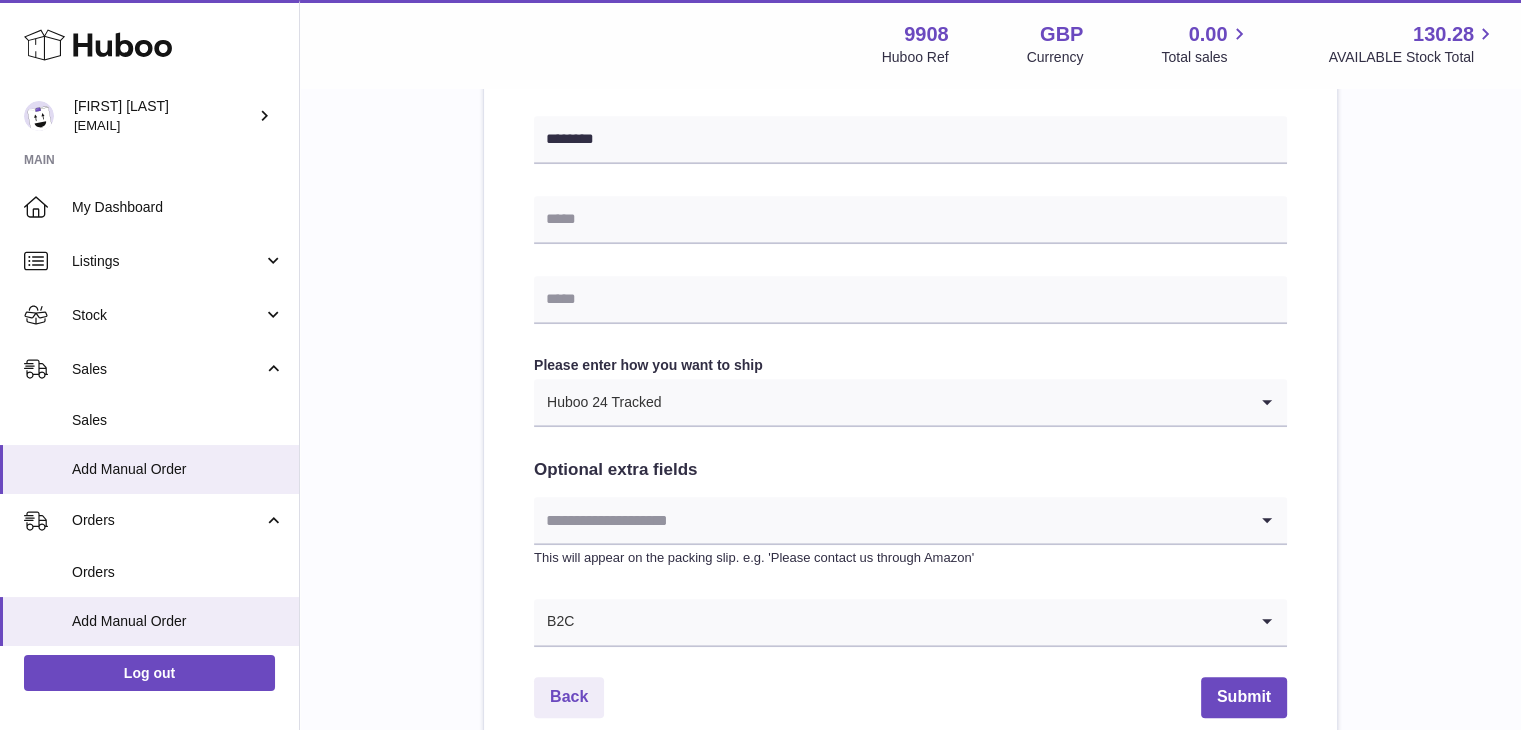 click at bounding box center (890, 520) 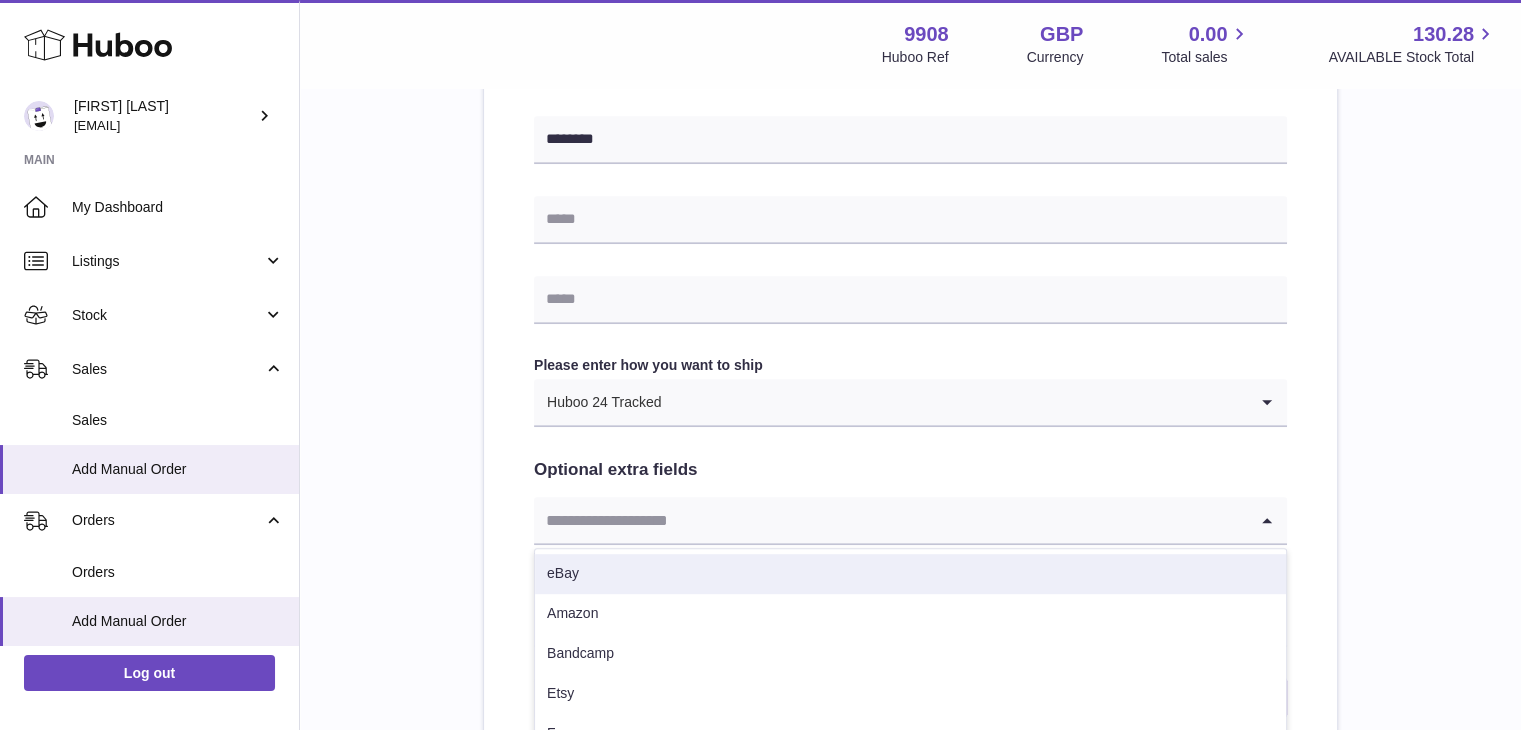 click on "eBay" at bounding box center (910, 574) 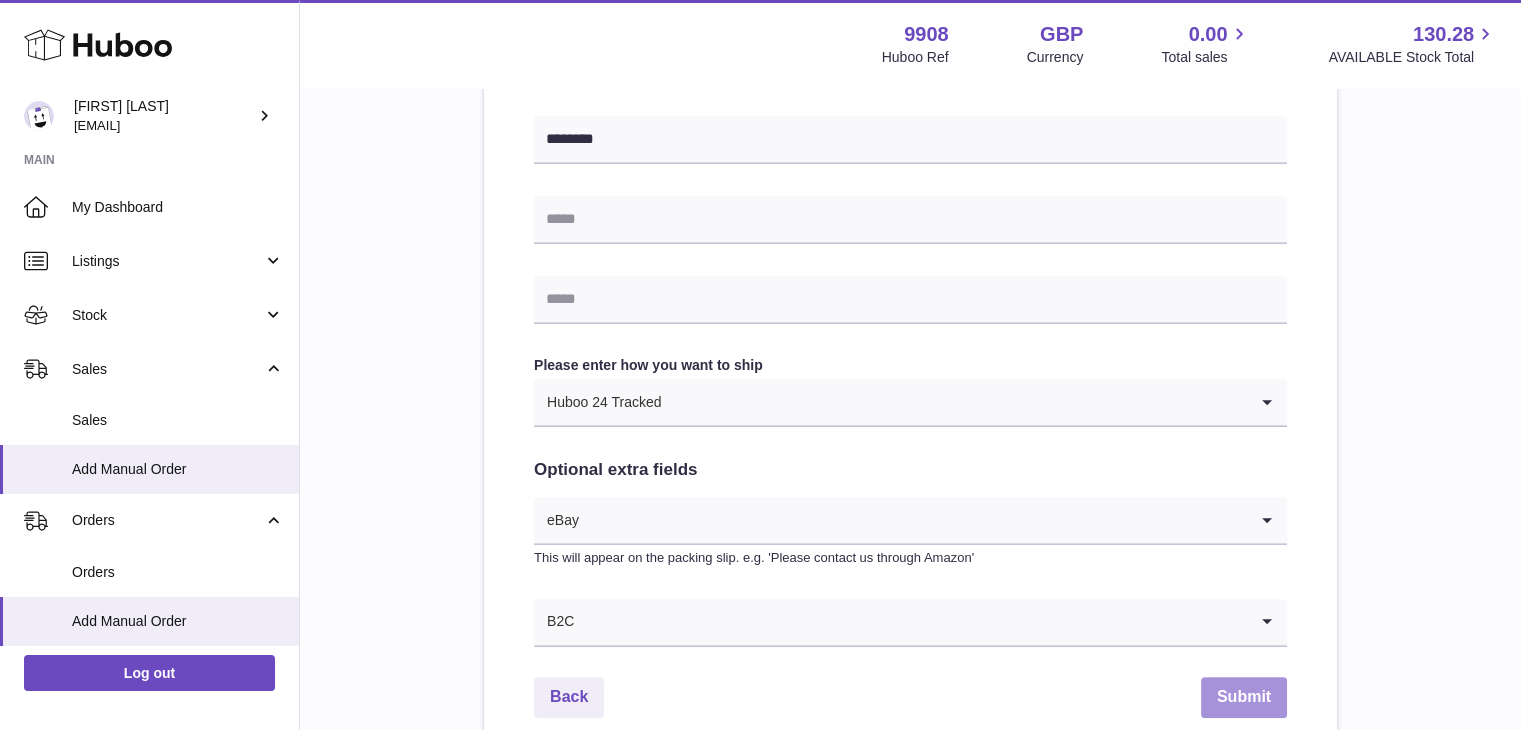 click on "Submit" at bounding box center (1244, 697) 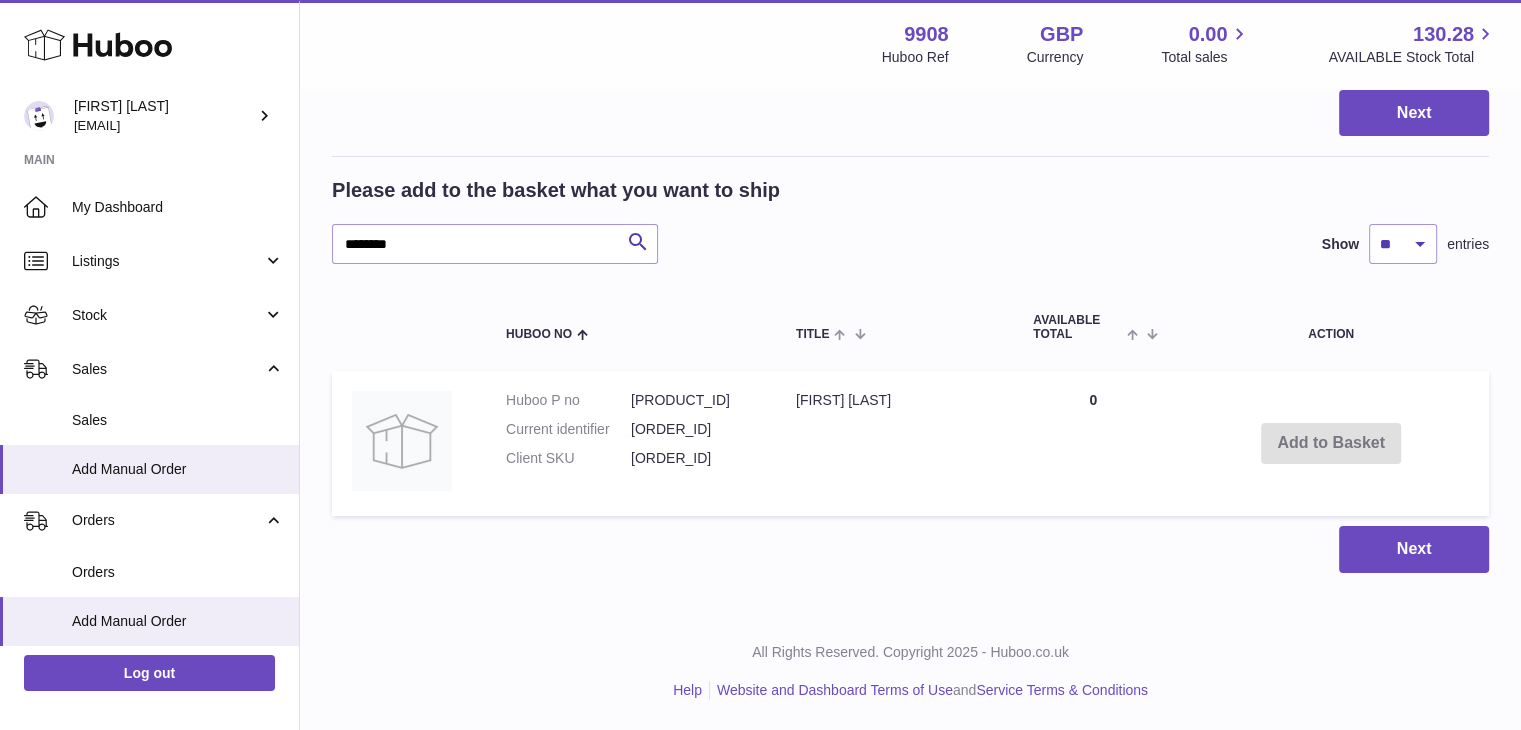 scroll, scrollTop: 0, scrollLeft: 0, axis: both 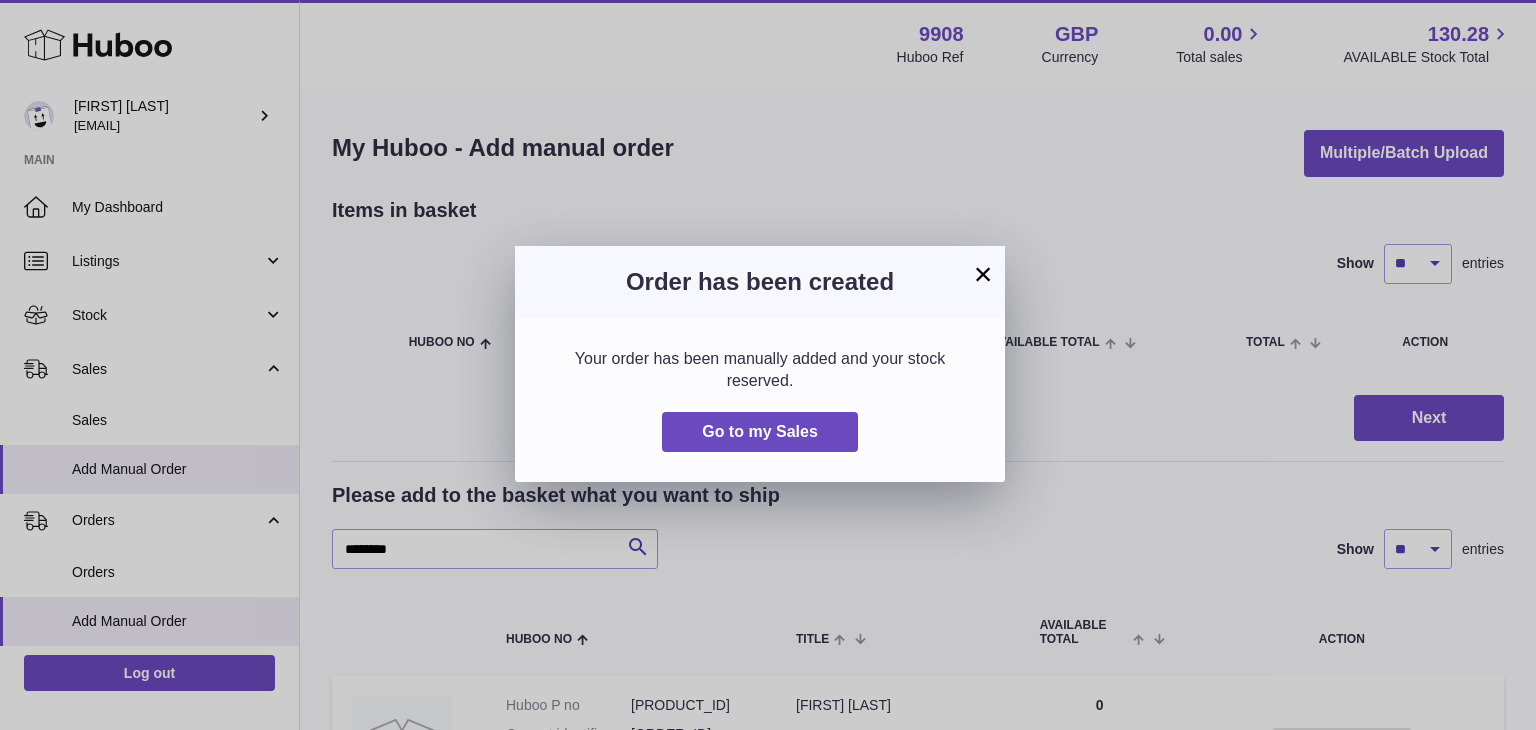 click on "×" at bounding box center [983, 274] 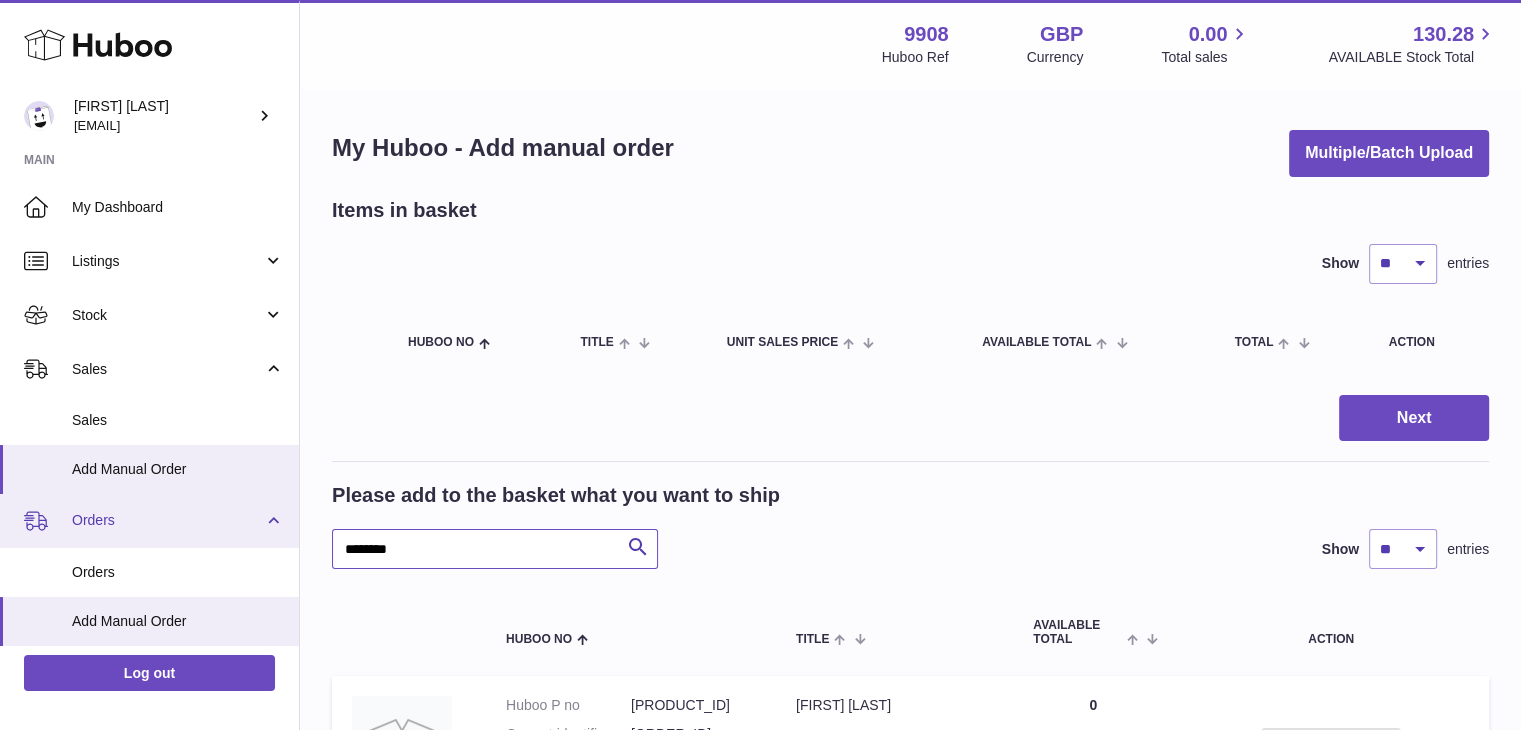 drag, startPoint x: 352, startPoint y: 550, endPoint x: 290, endPoint y: 545, distance: 62.201286 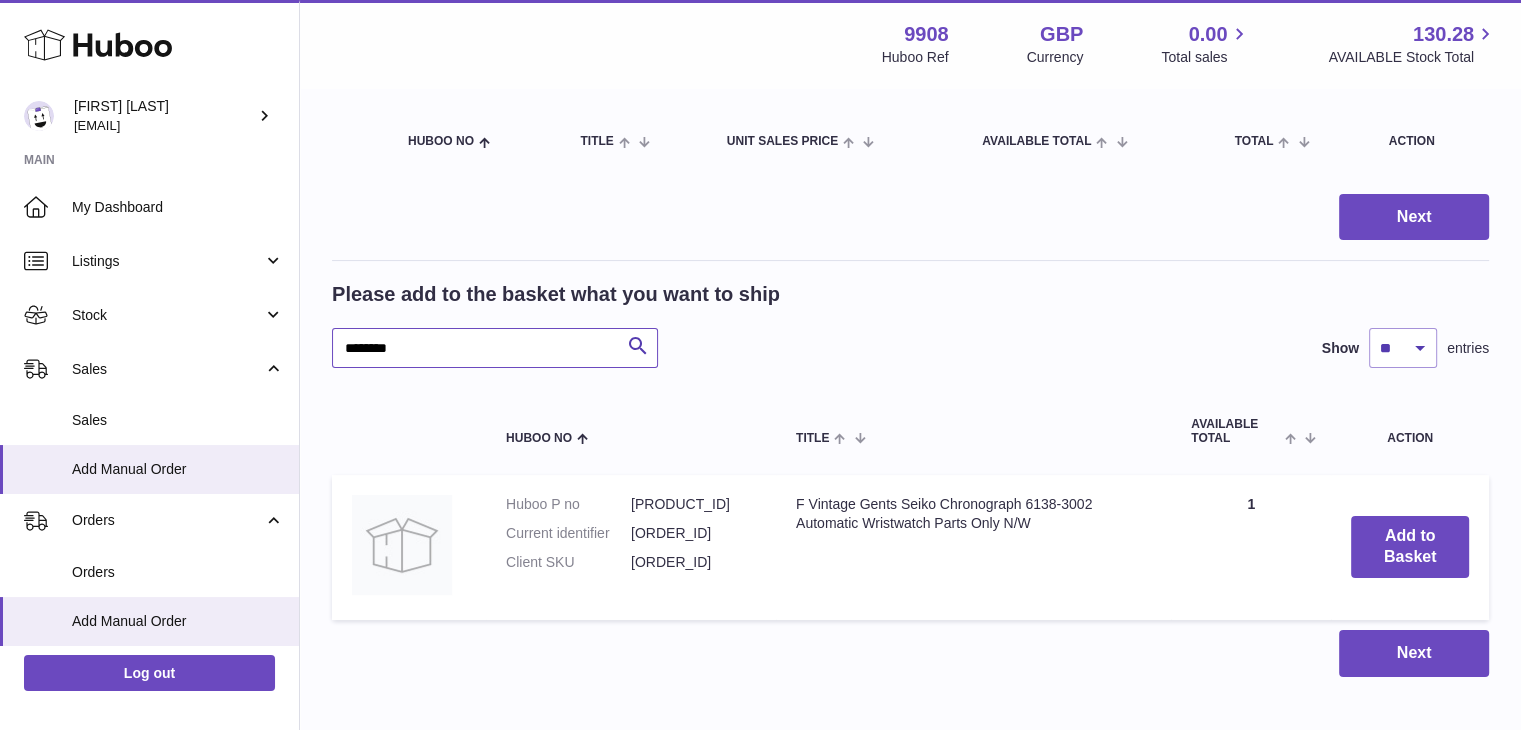 scroll, scrollTop: 200, scrollLeft: 0, axis: vertical 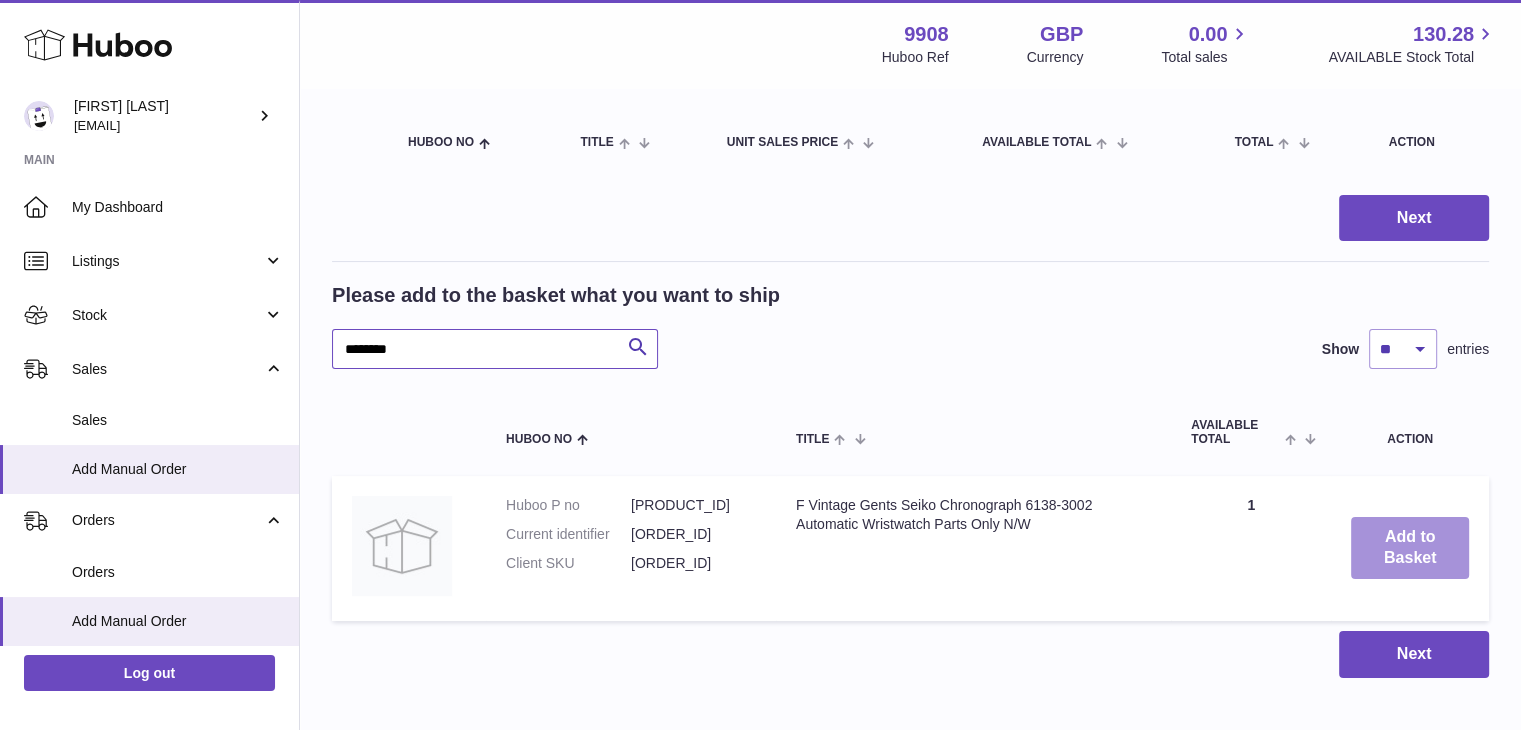 type on "********" 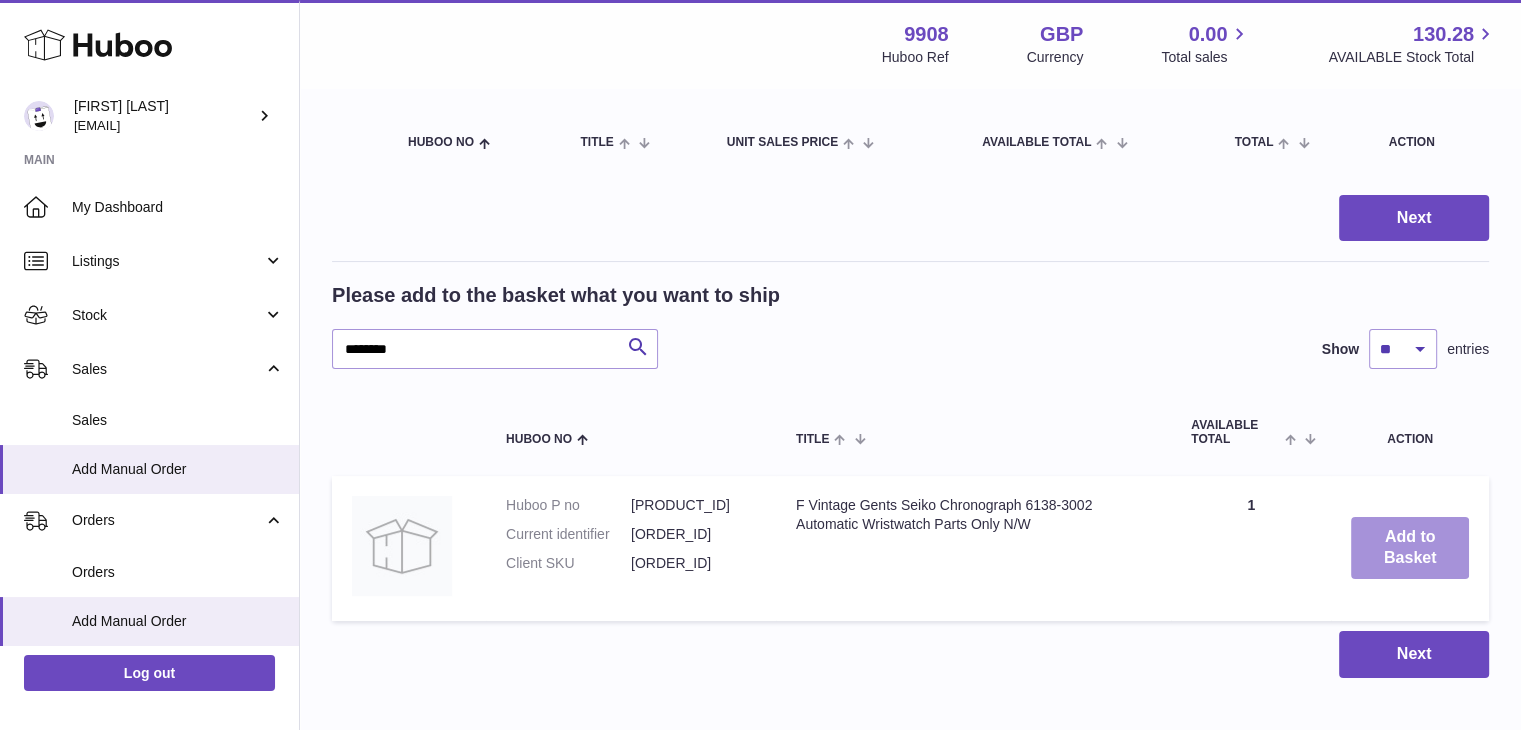 click on "Add to Basket" at bounding box center [1410, 548] 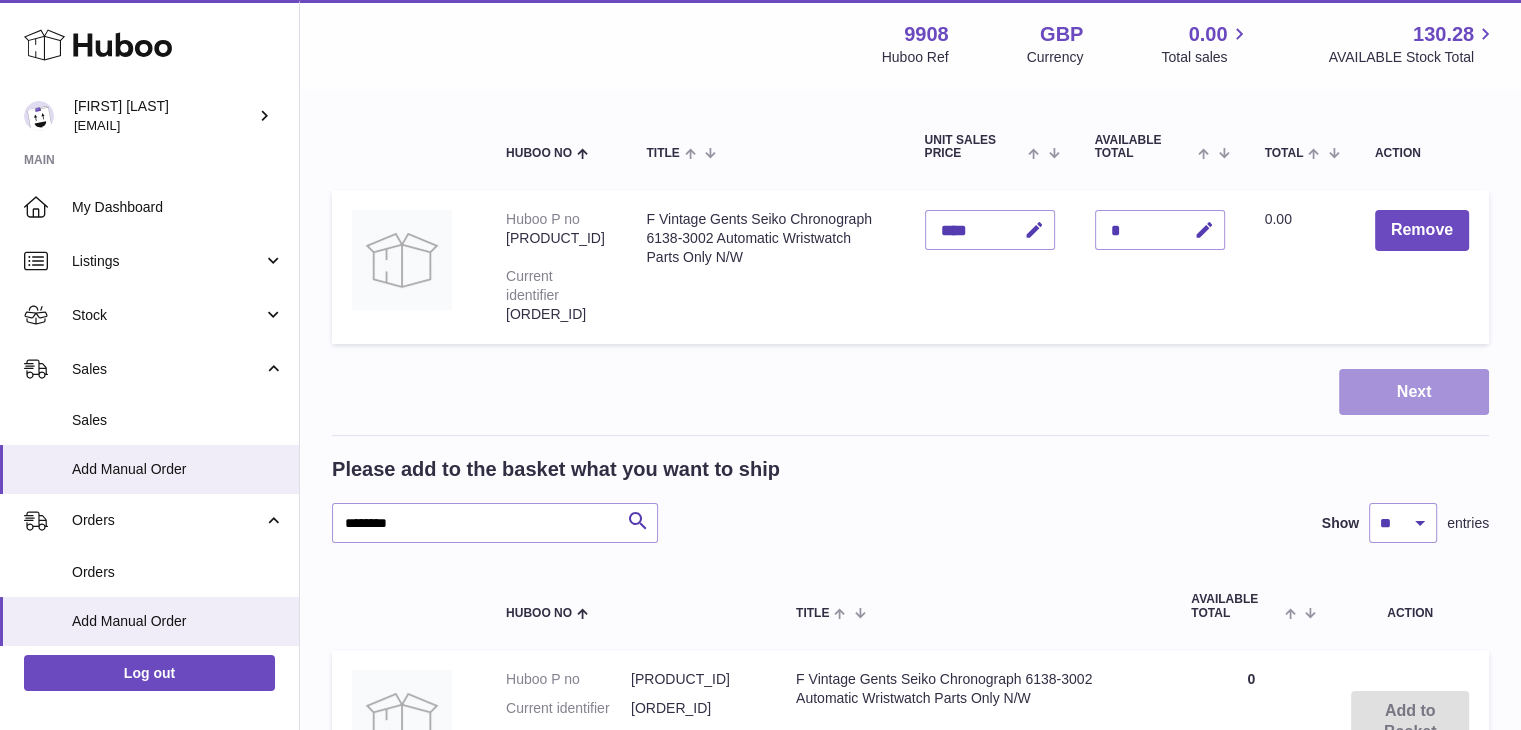 click on "Next" at bounding box center [1414, 392] 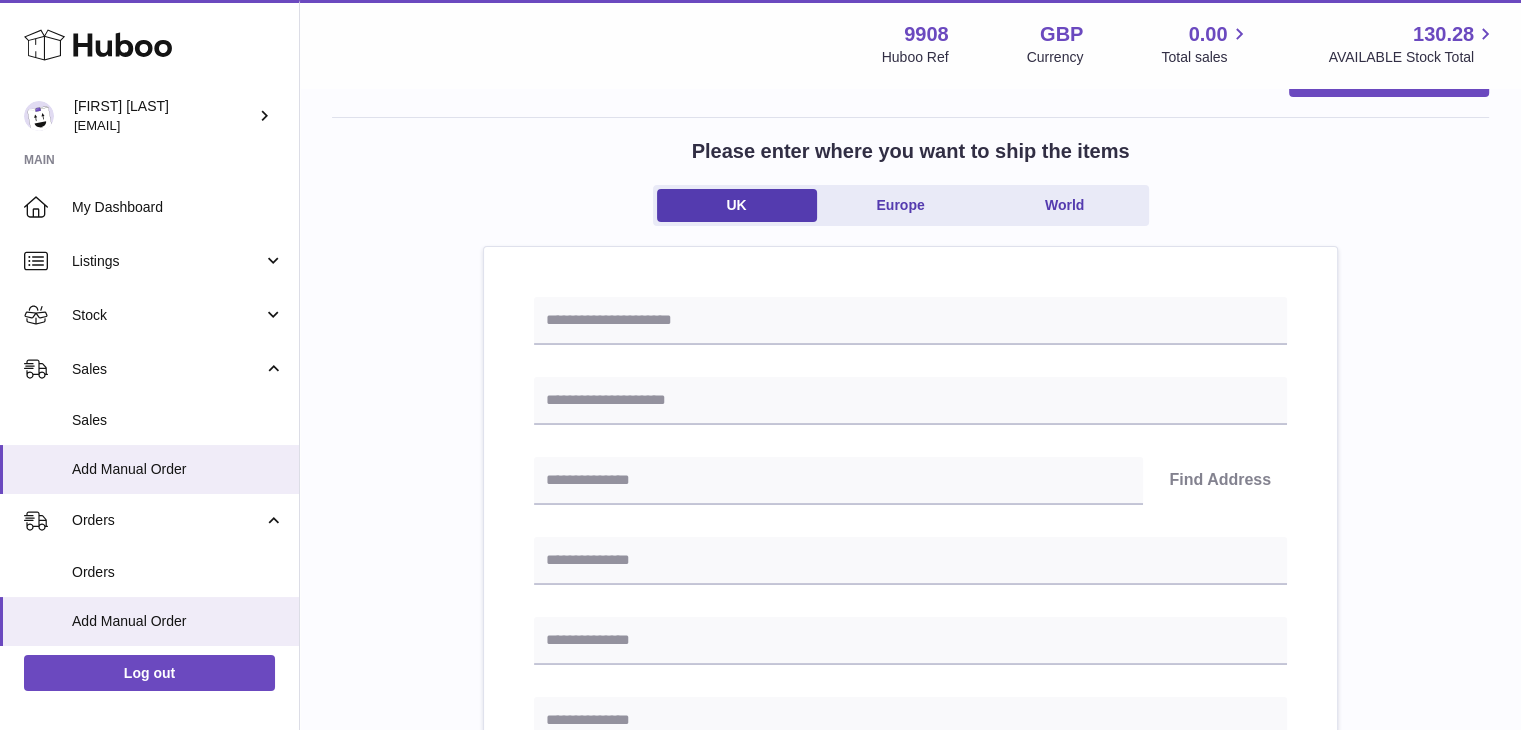 scroll, scrollTop: 76, scrollLeft: 0, axis: vertical 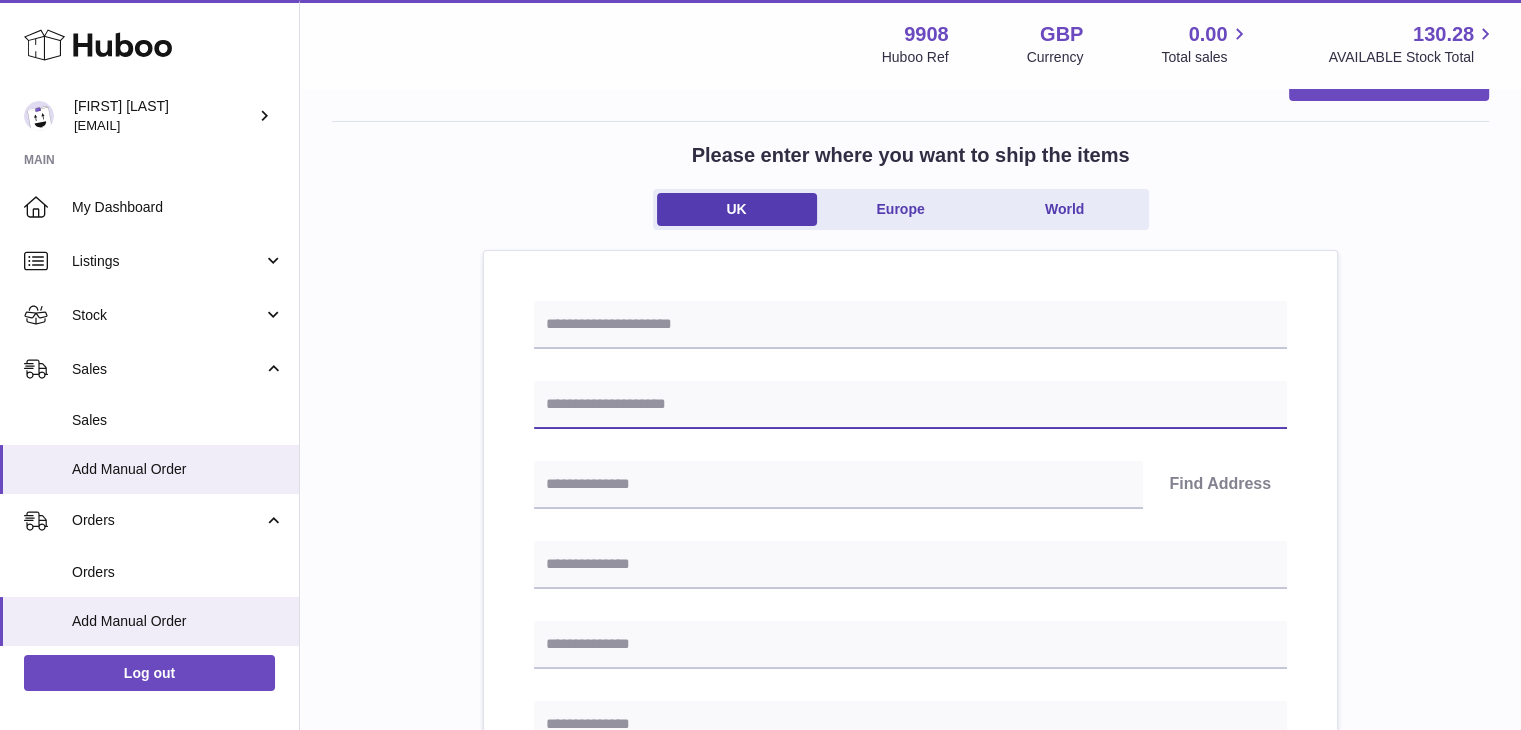 click at bounding box center (910, 405) 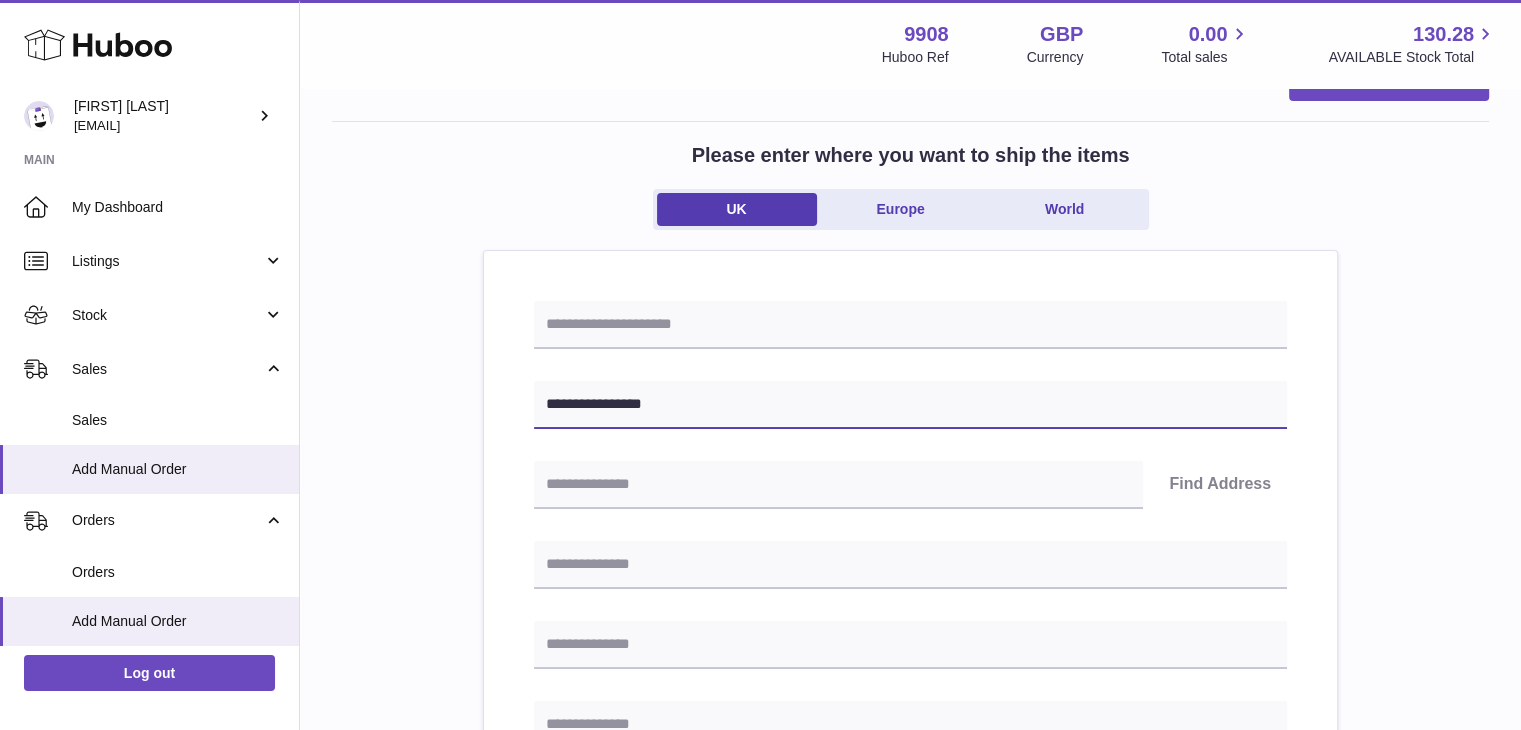 type on "**********" 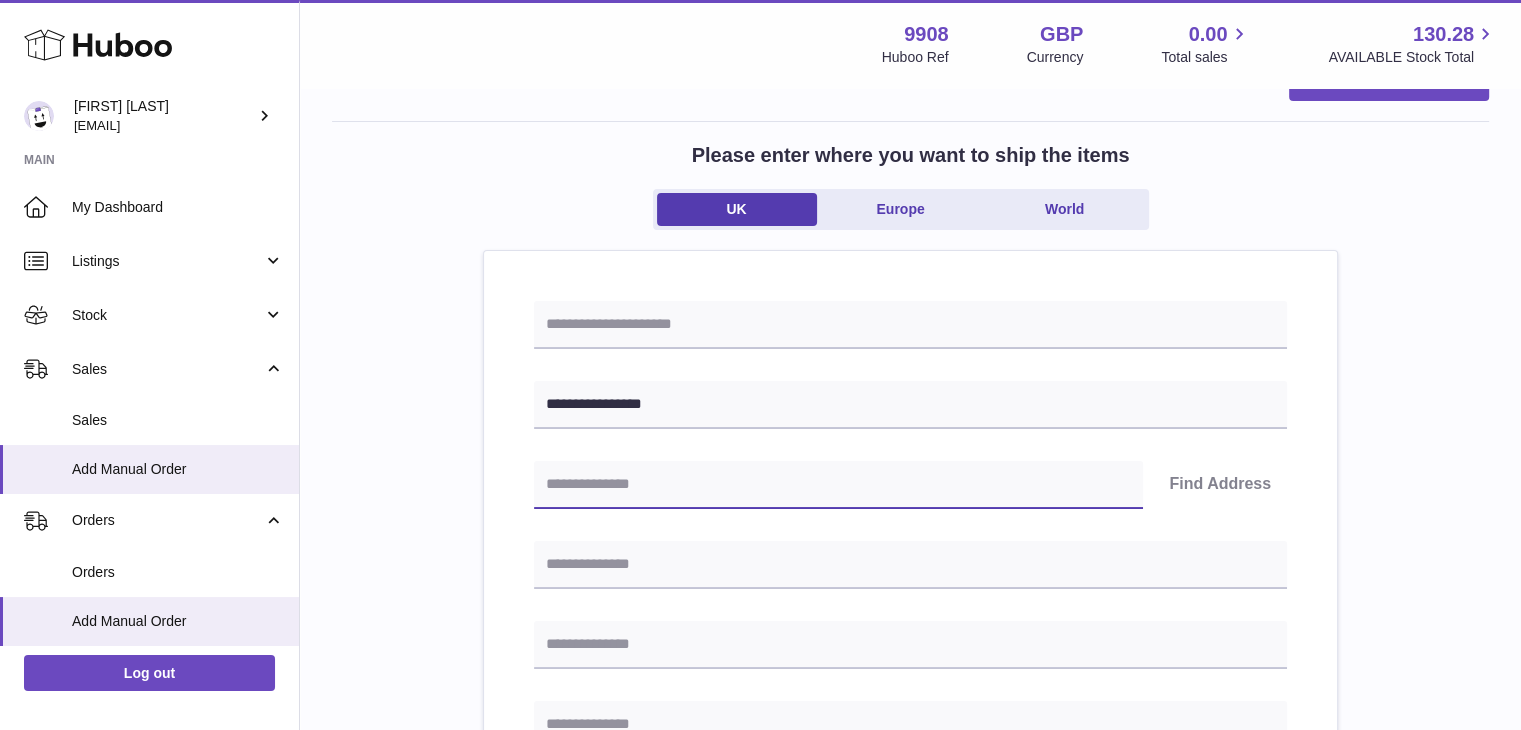 click at bounding box center [838, 485] 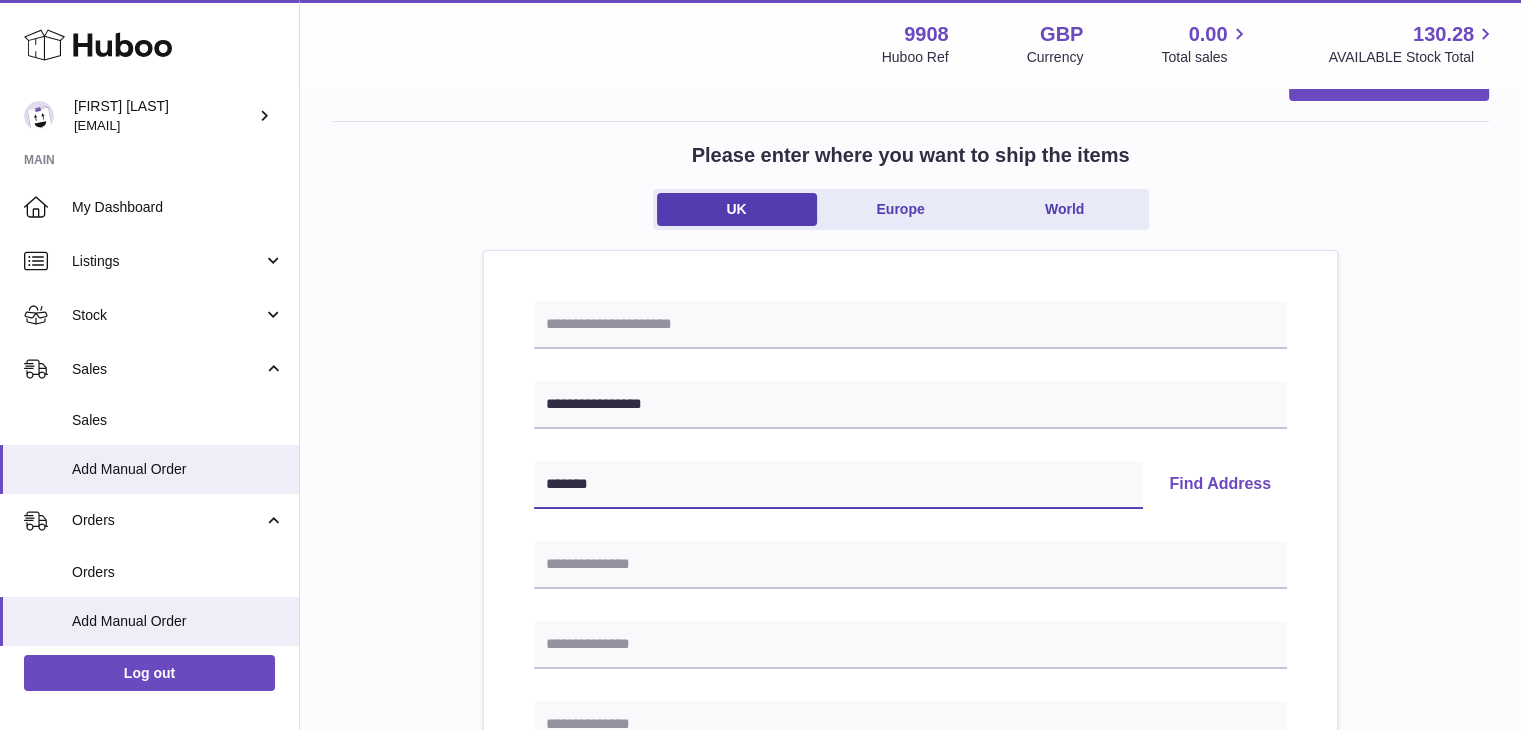 type on "*******" 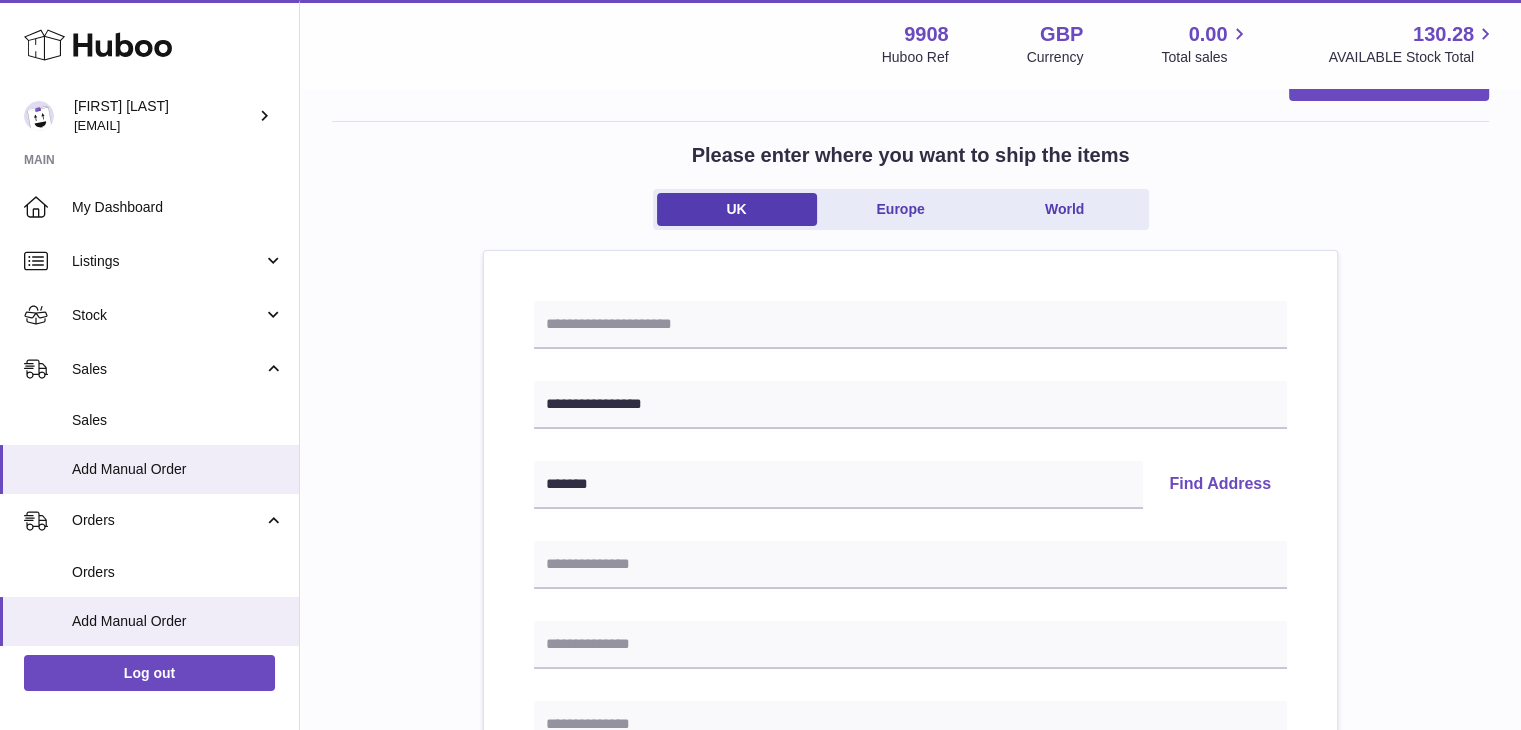 click on "Find Address" at bounding box center [1220, 485] 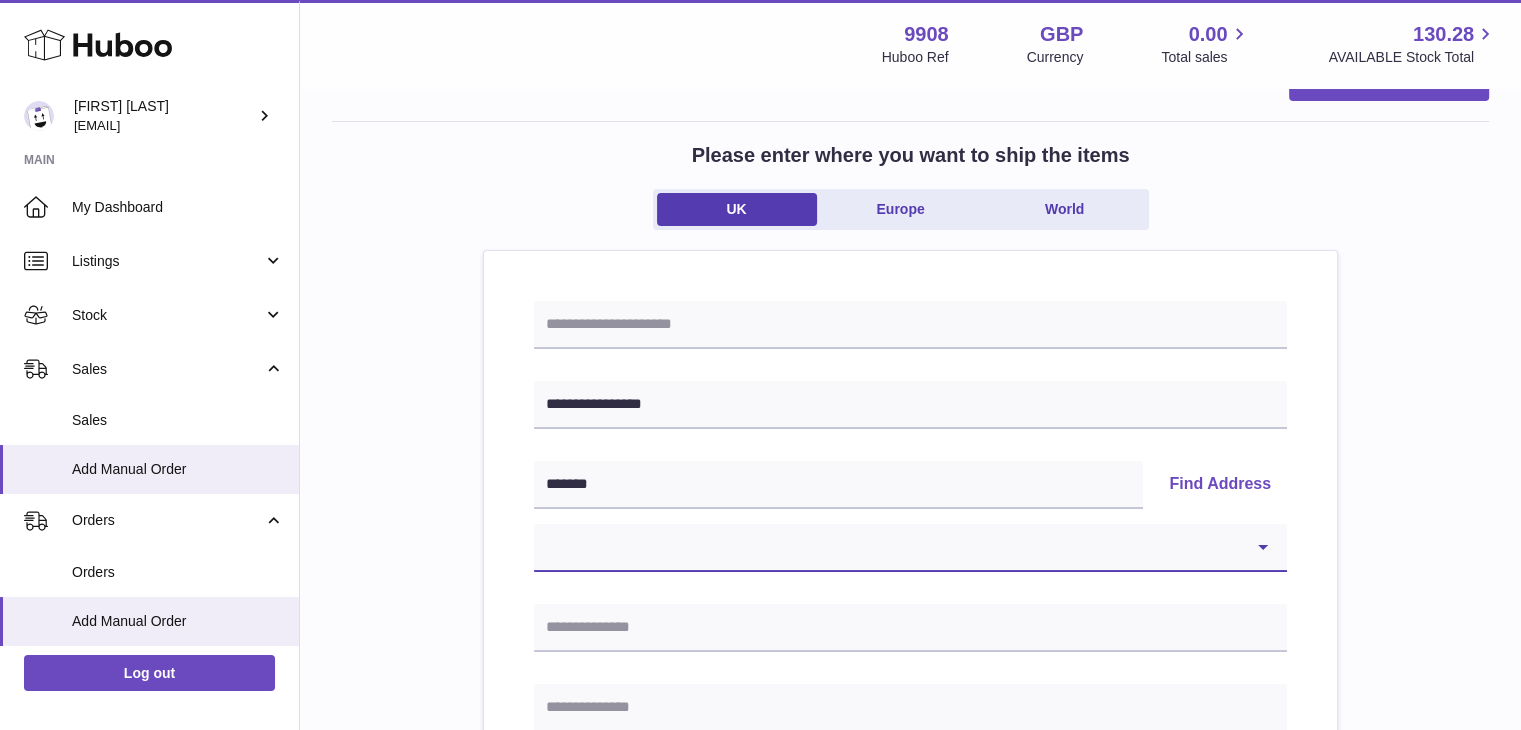 click on "**********" at bounding box center [910, 548] 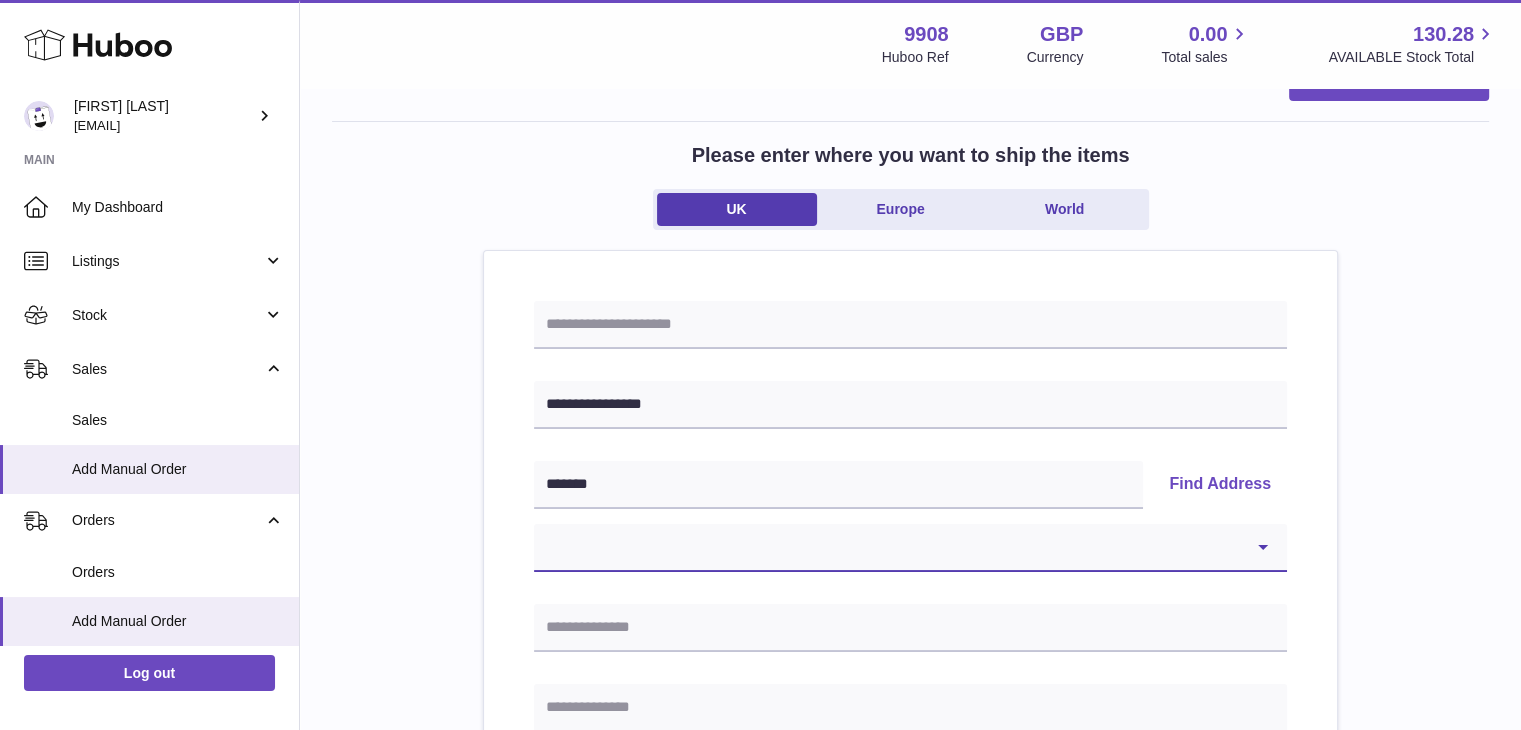 select on "**" 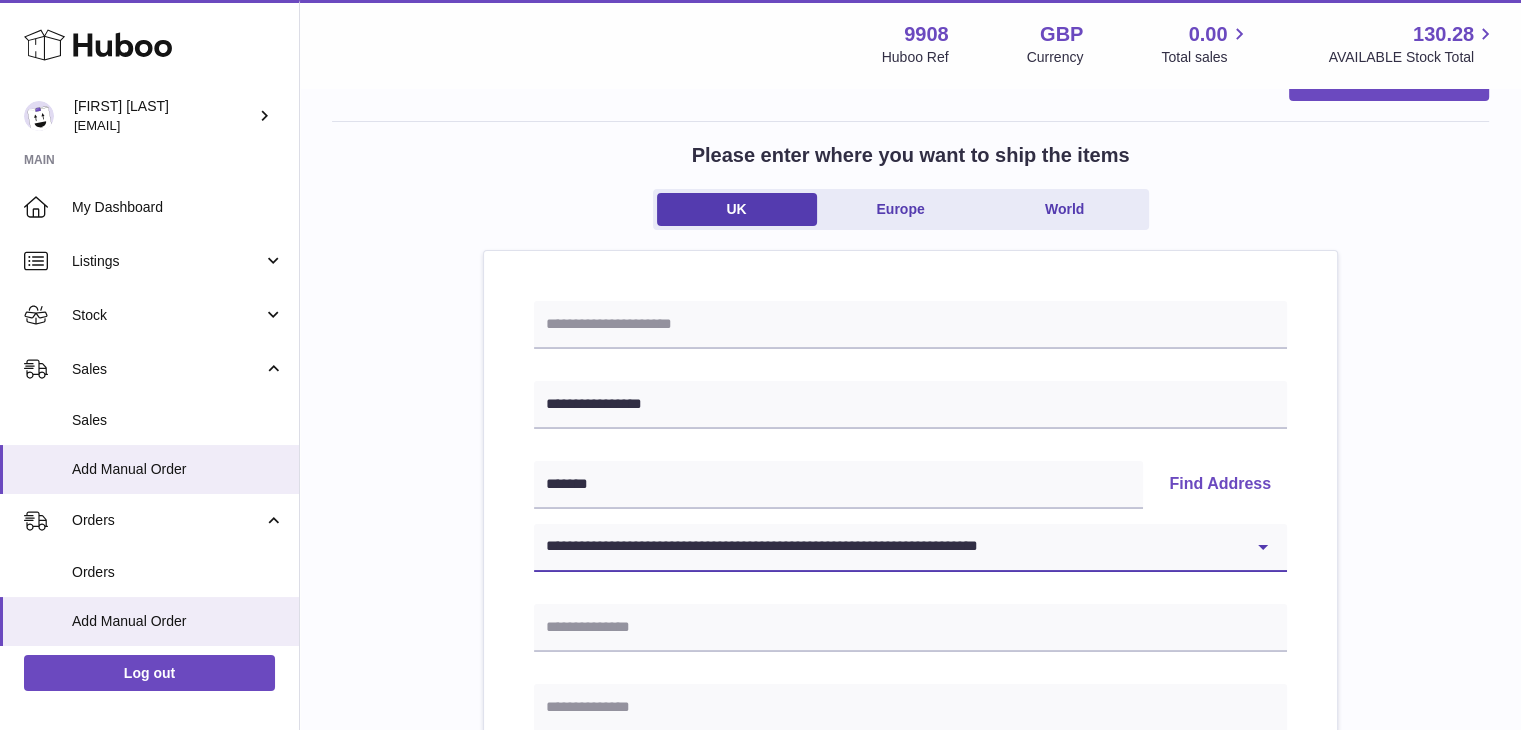 click on "**********" at bounding box center (910, 548) 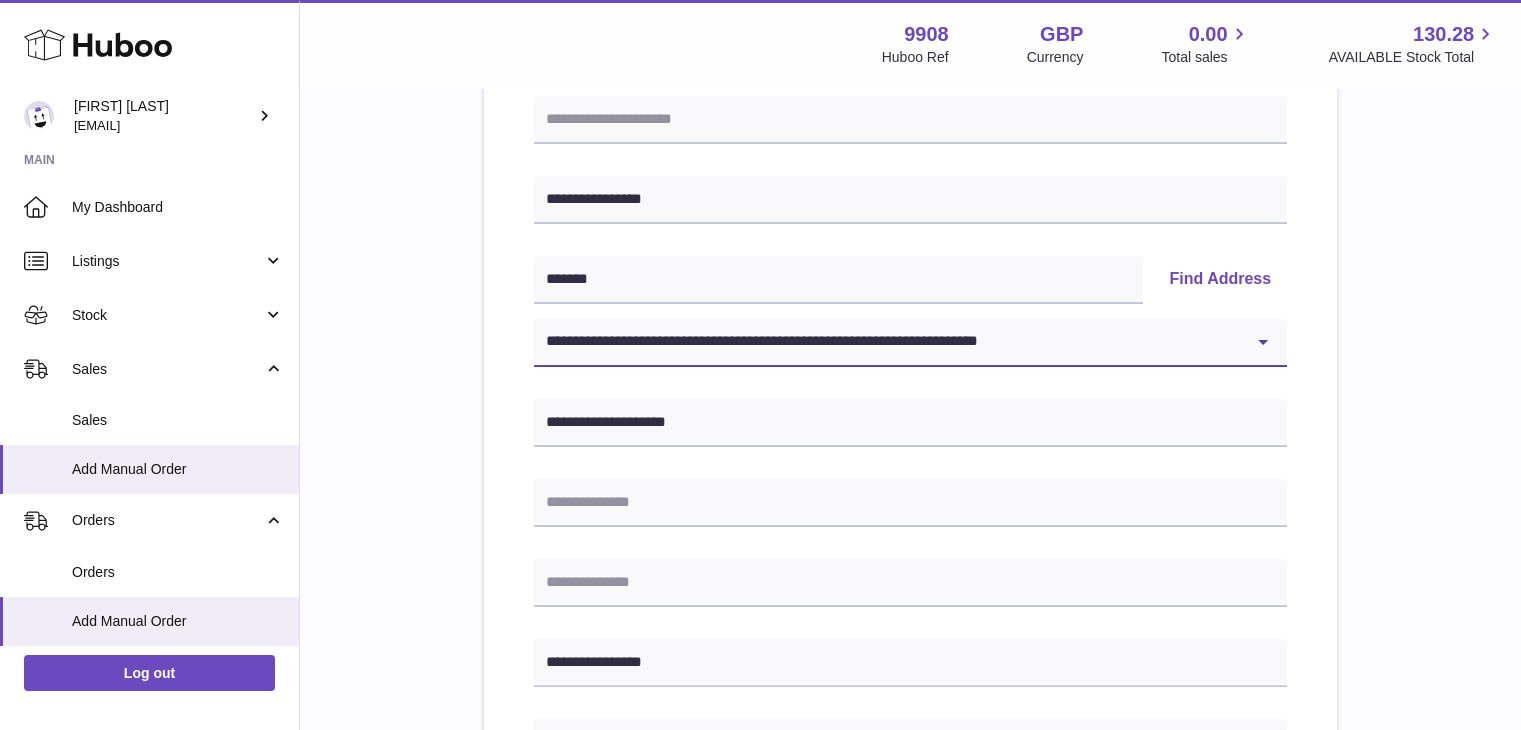 scroll, scrollTop: 282, scrollLeft: 0, axis: vertical 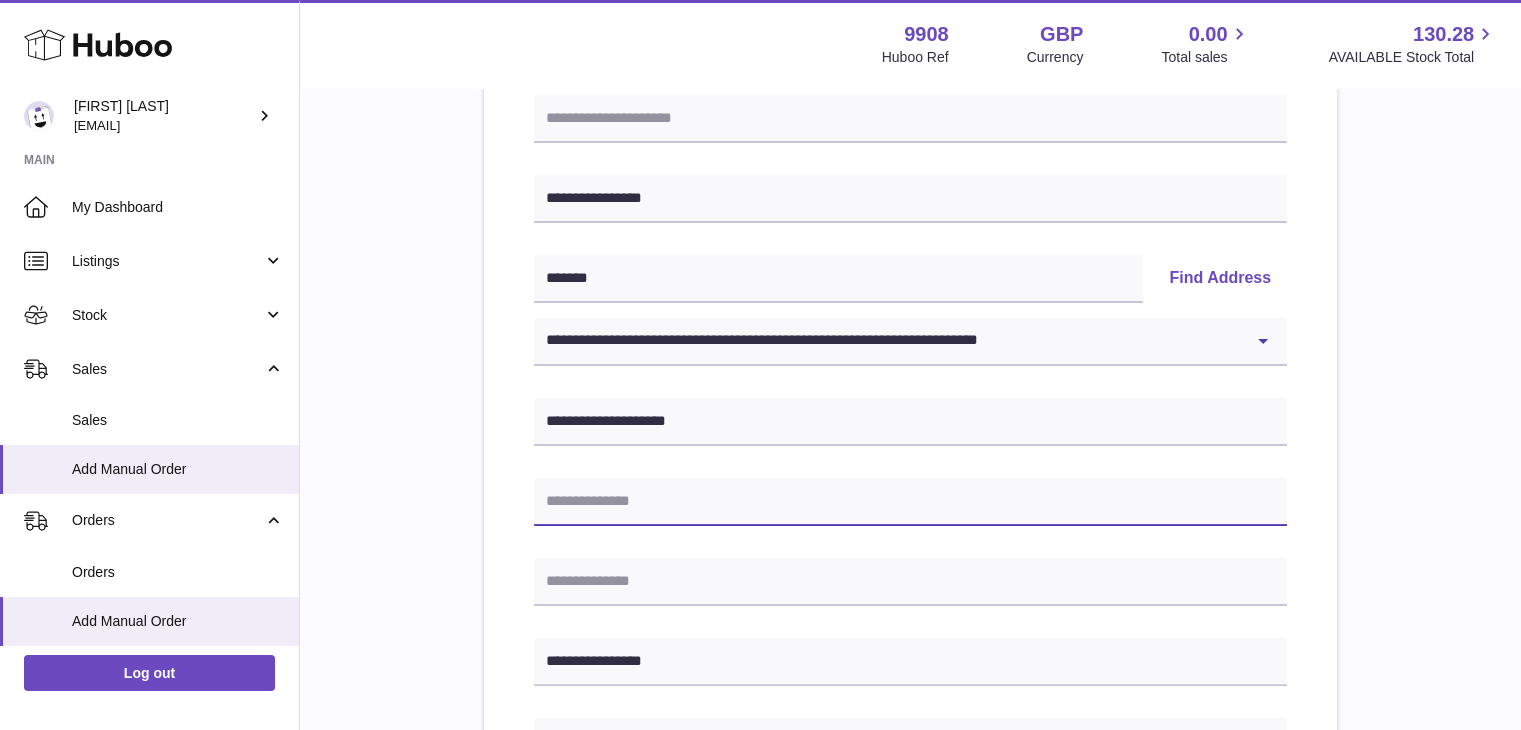 click at bounding box center (910, 502) 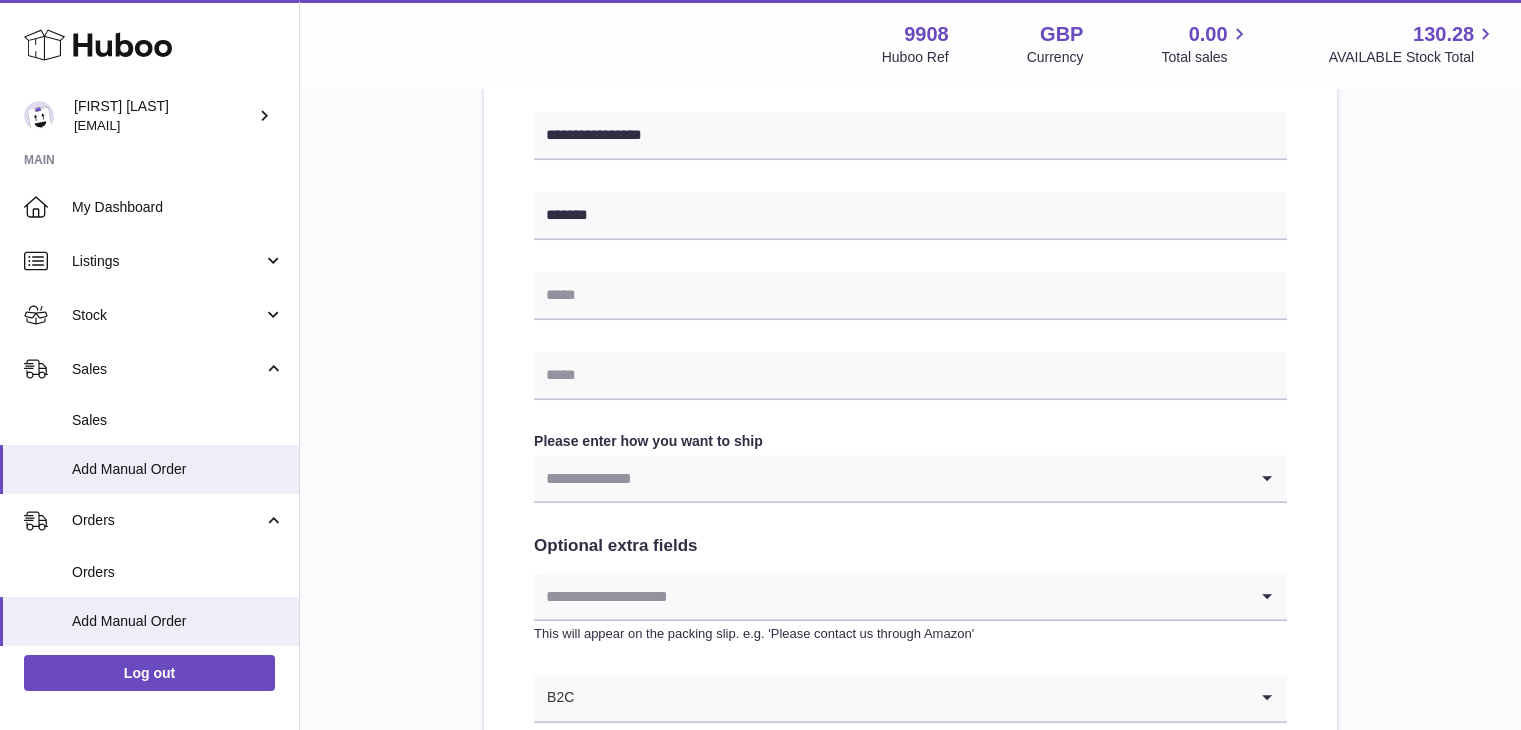 scroll, scrollTop: 809, scrollLeft: 0, axis: vertical 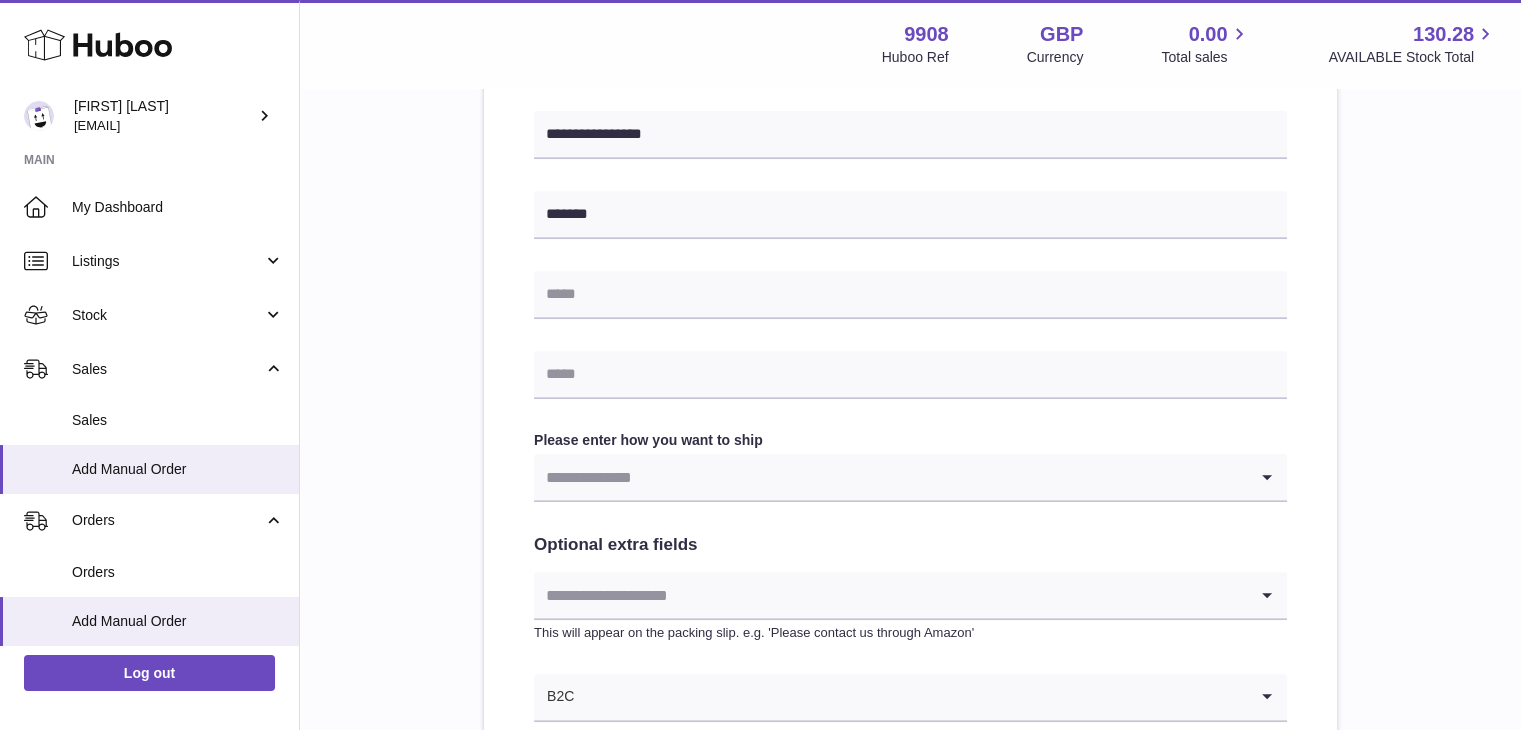 type on "**********" 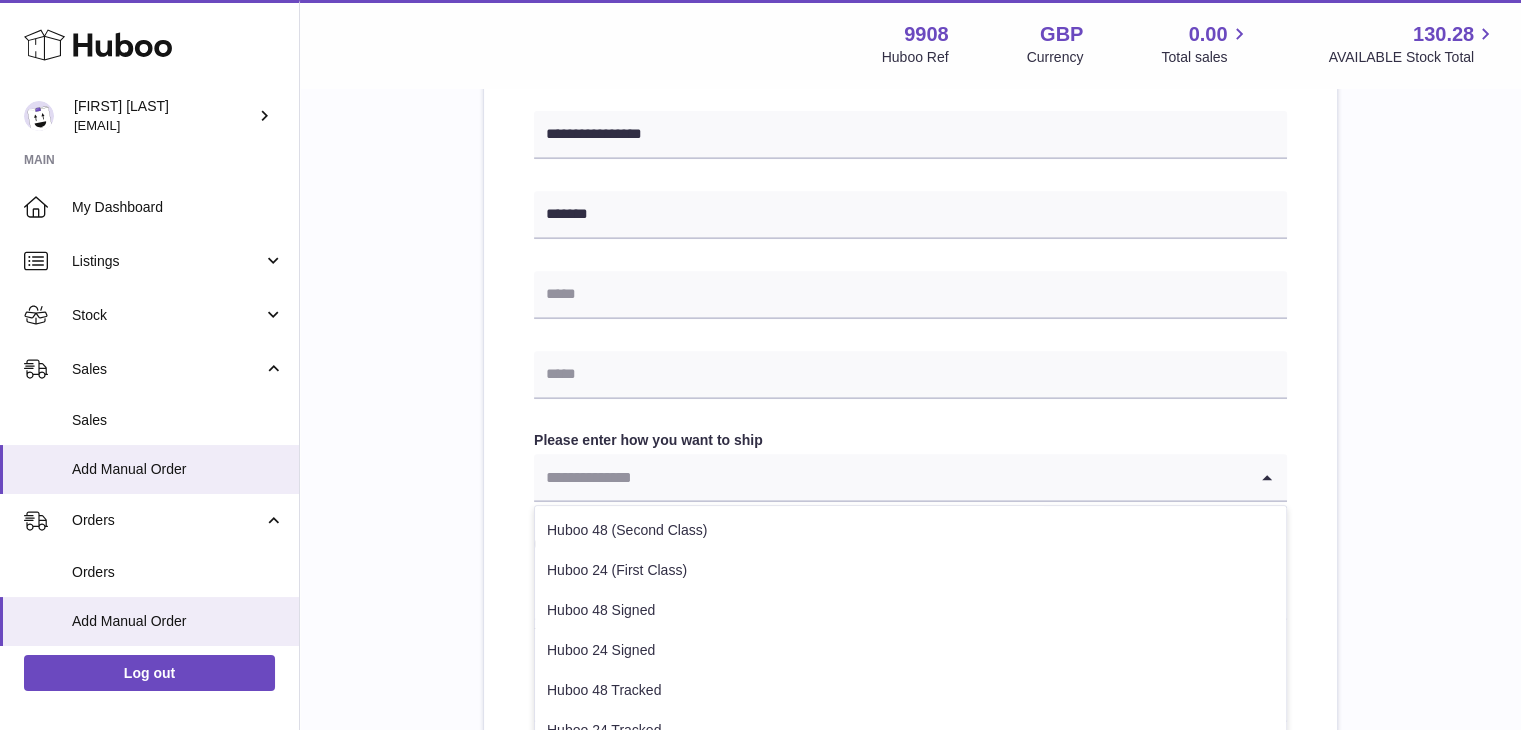 click at bounding box center [890, 477] 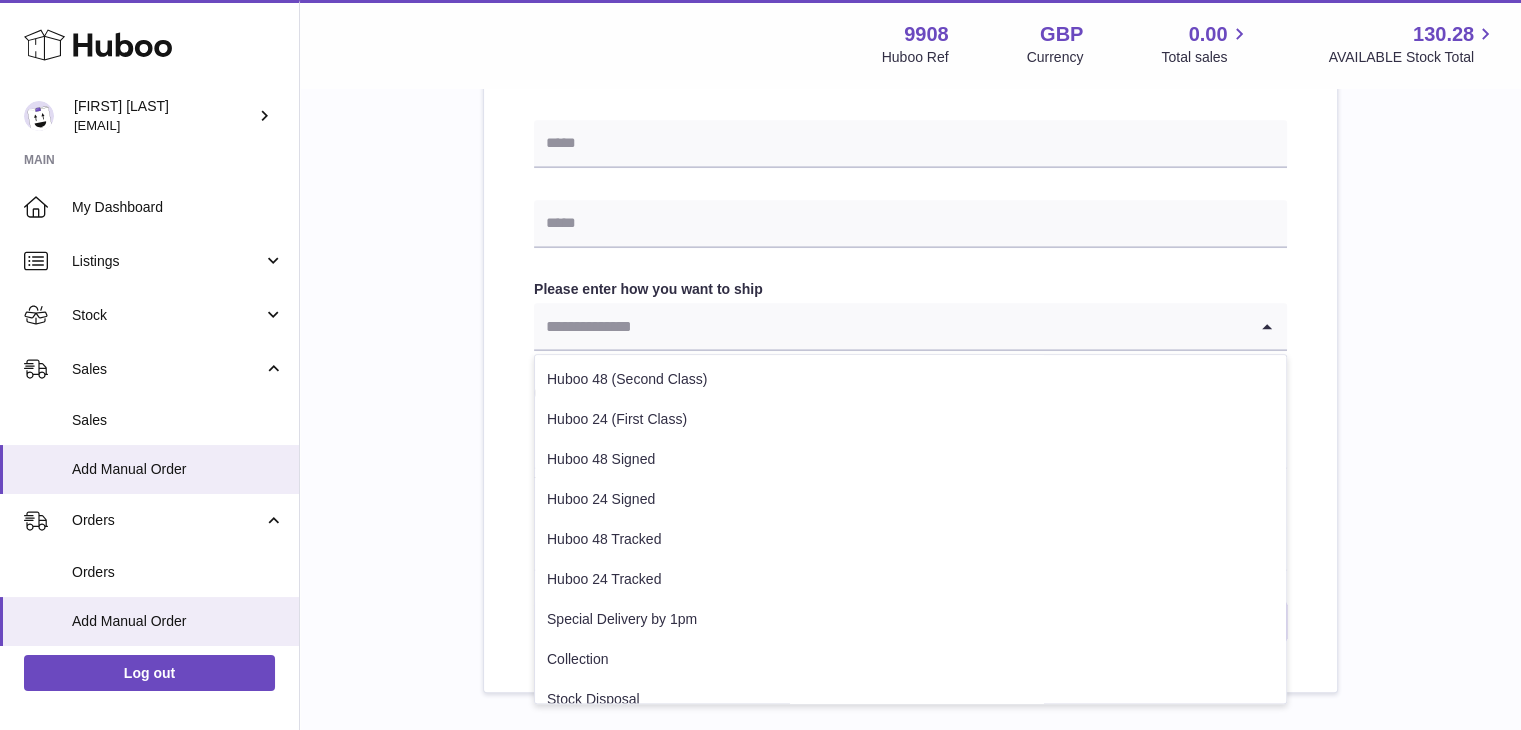 scroll, scrollTop: 984, scrollLeft: 0, axis: vertical 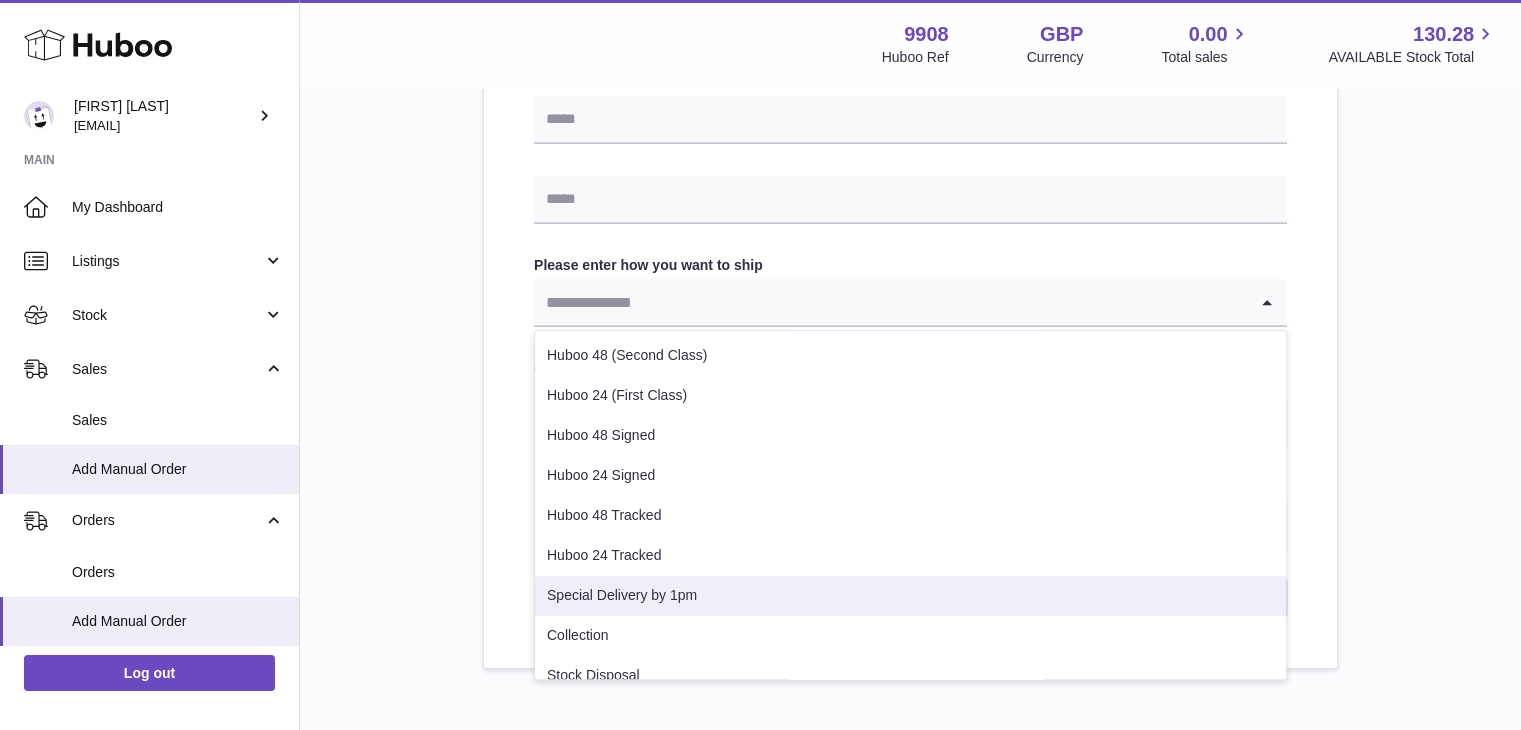 click on "Special Delivery by 1pm" at bounding box center [910, 596] 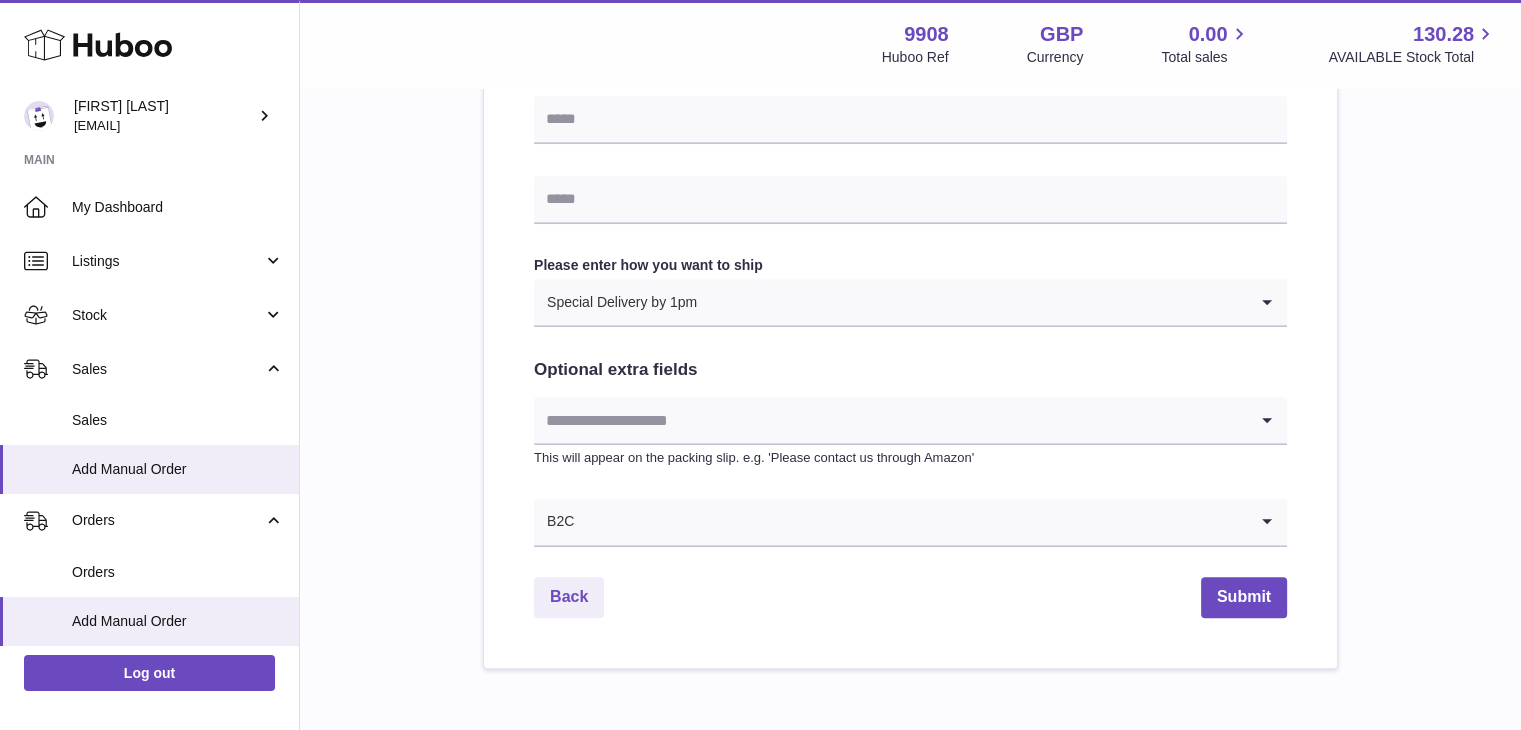 click at bounding box center (890, 420) 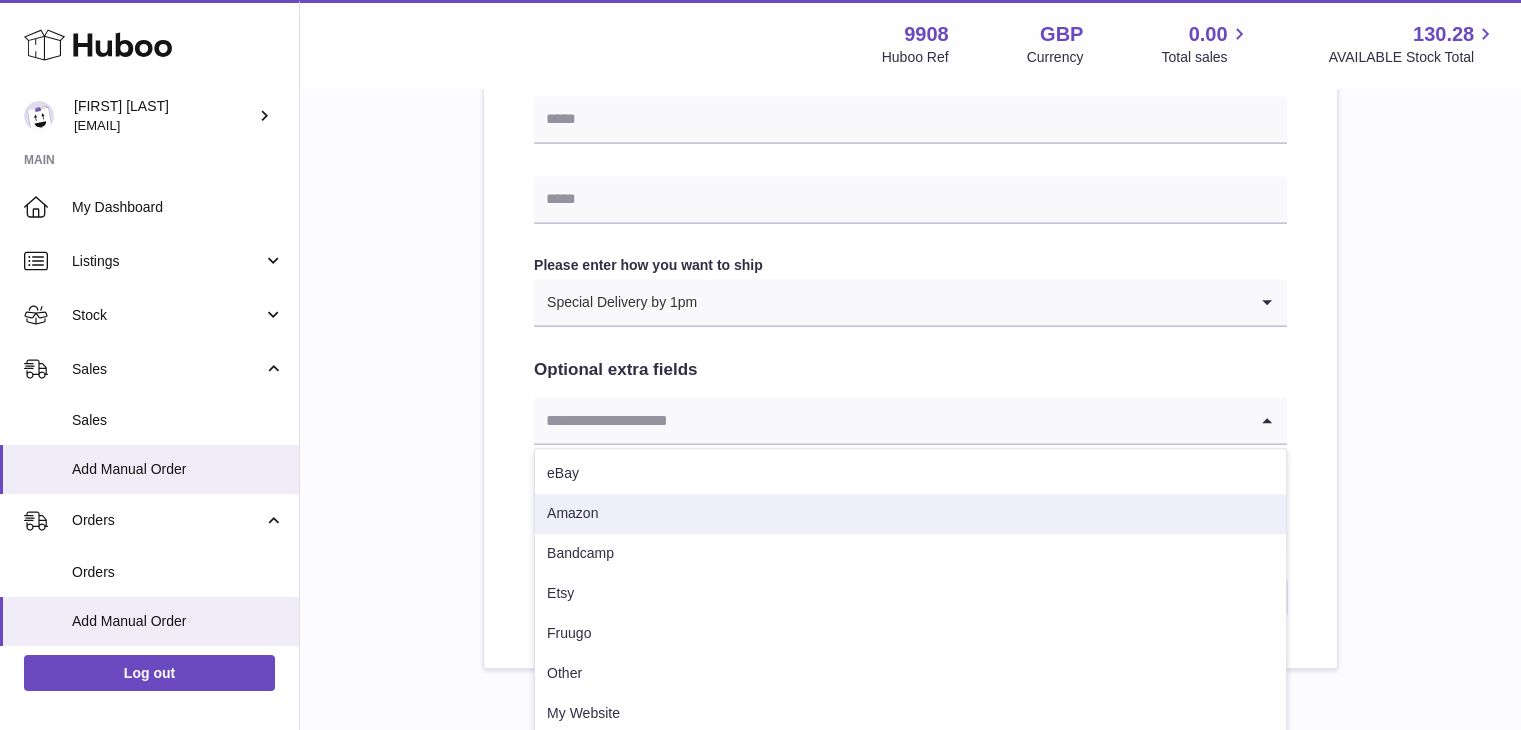 click on "Amazon" at bounding box center [910, 514] 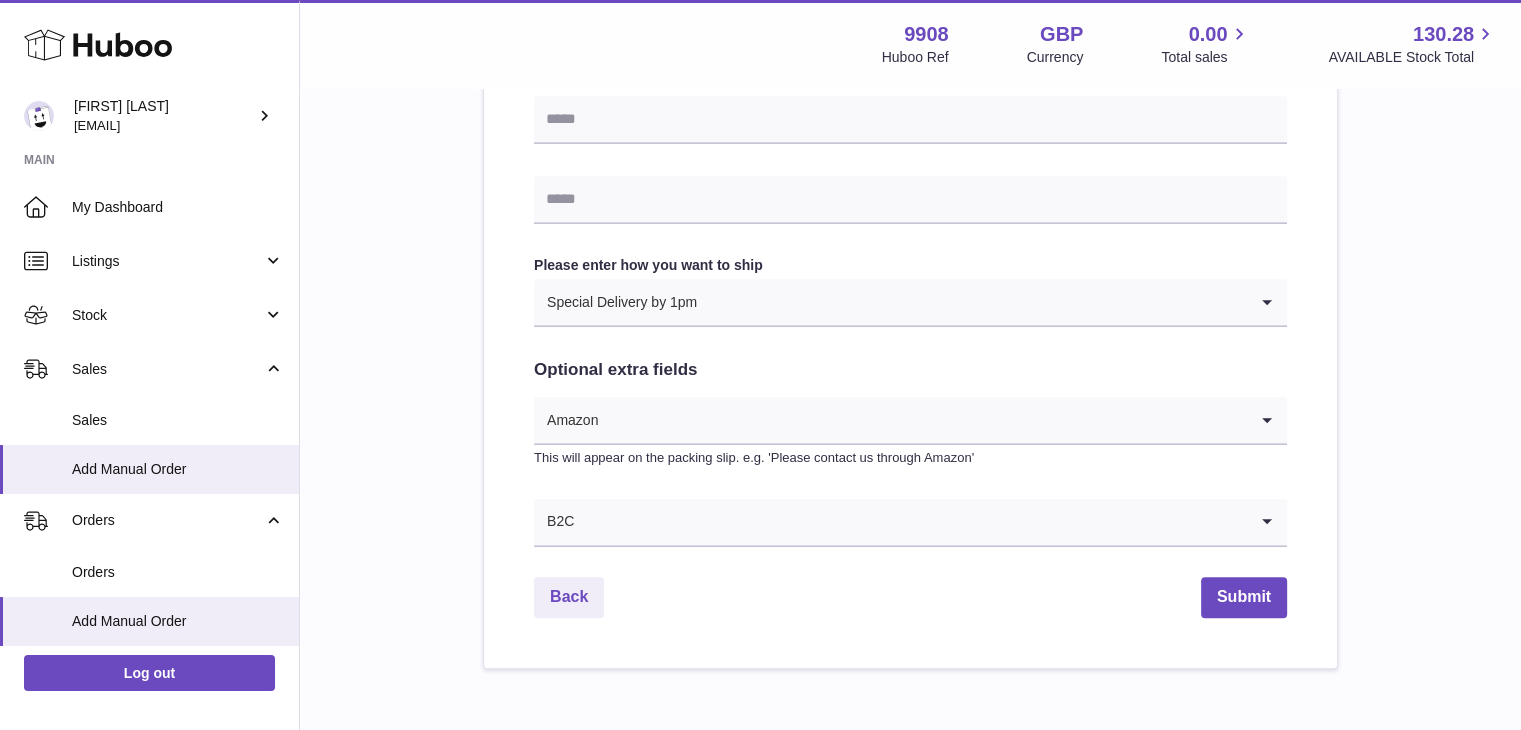 click at bounding box center (923, 420) 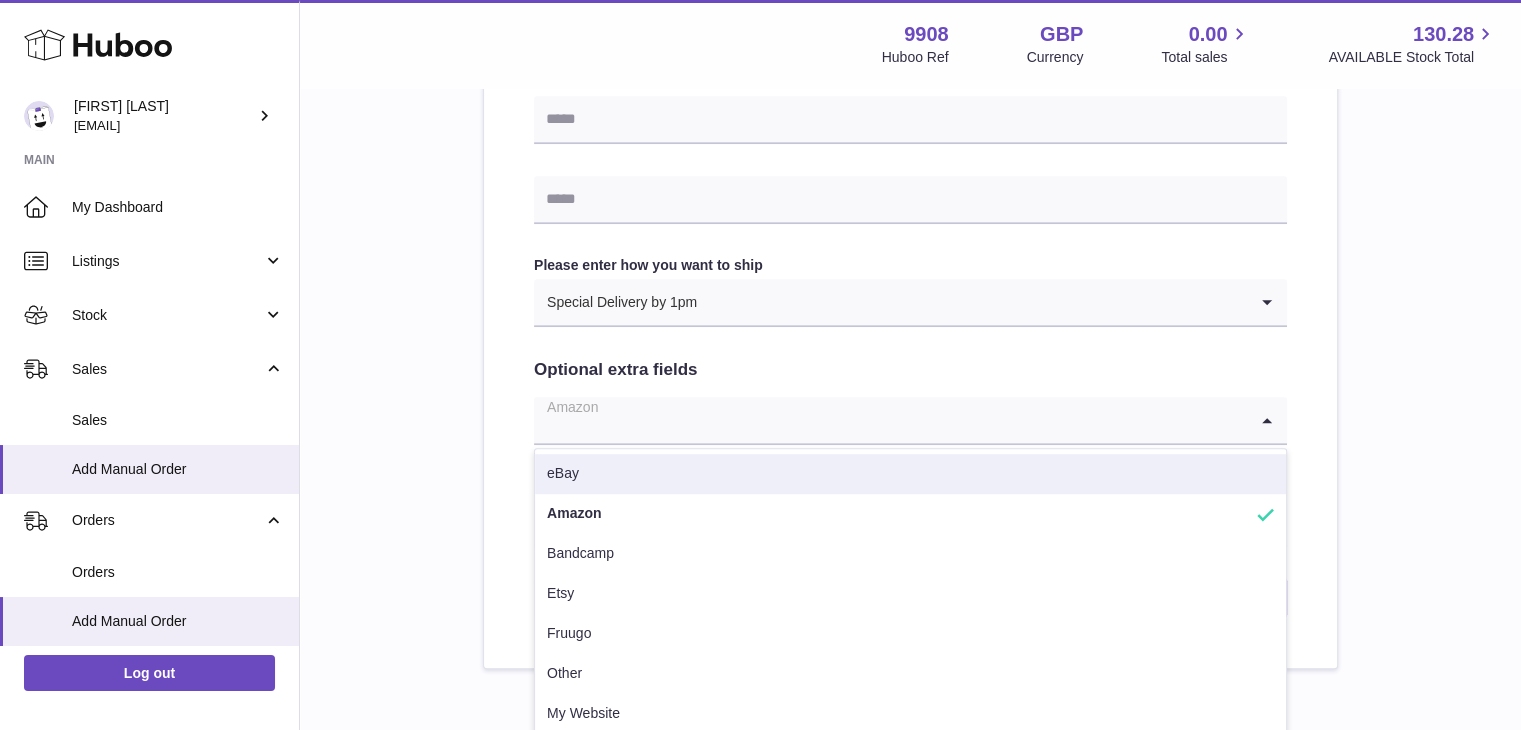 click on "eBay" at bounding box center [910, 474] 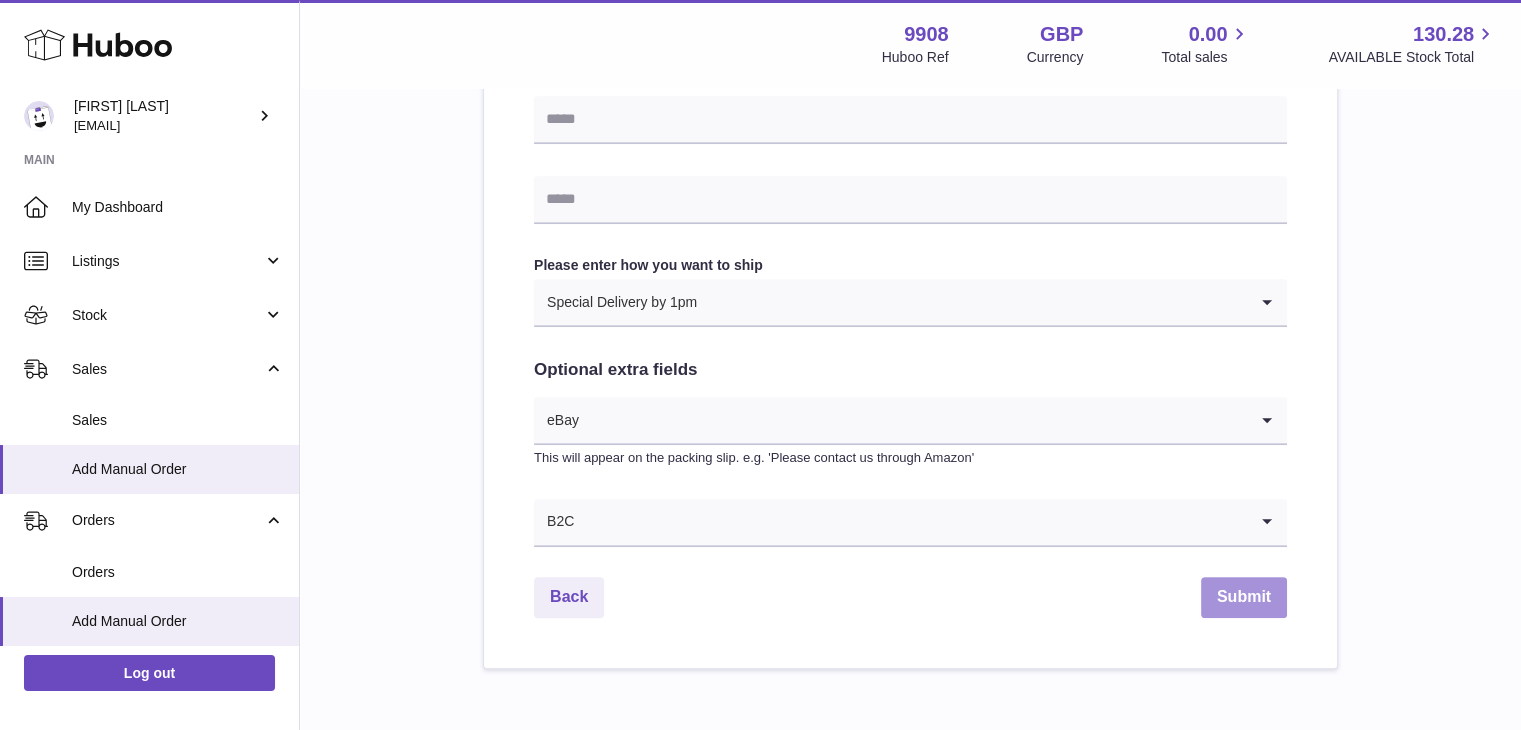 click on "Submit" at bounding box center (1244, 597) 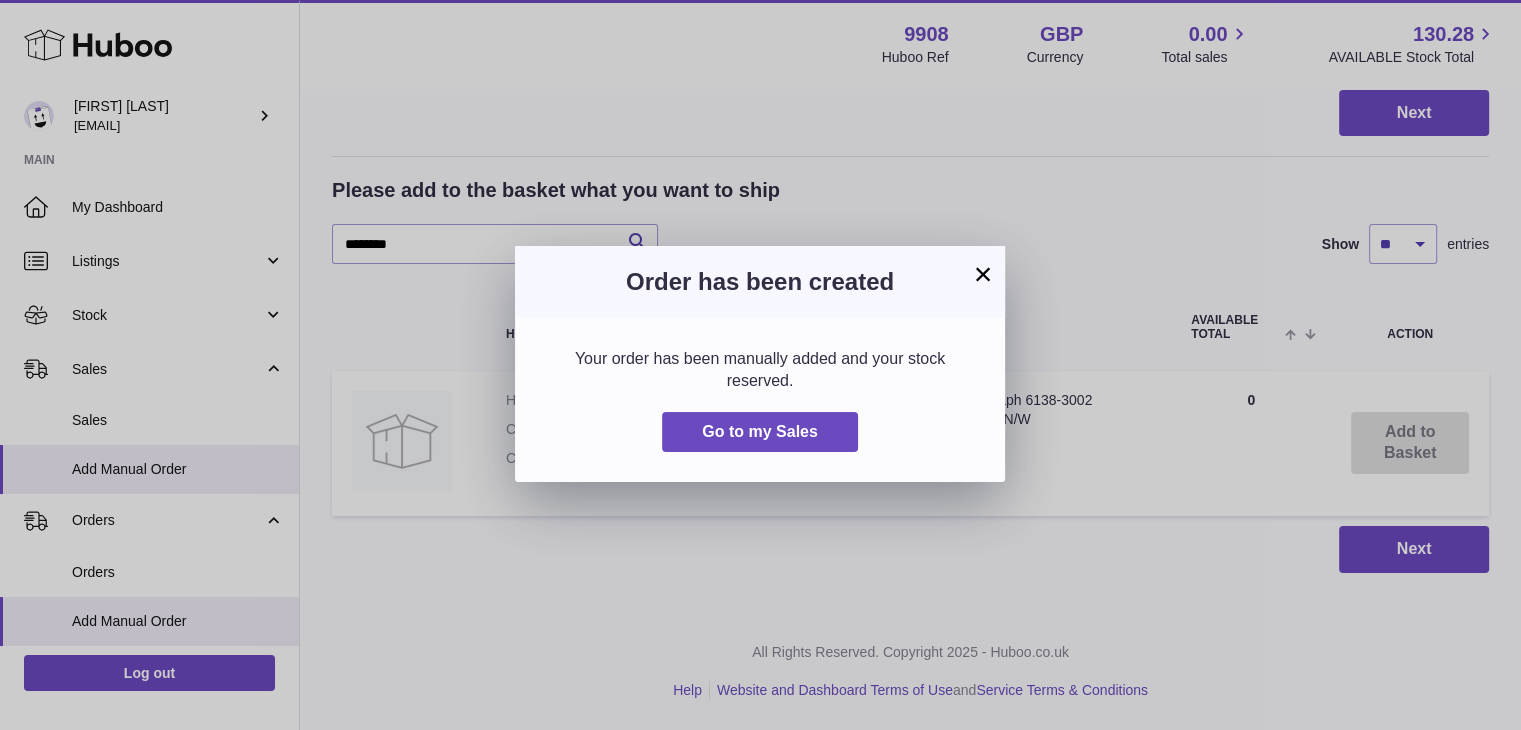 scroll, scrollTop: 0, scrollLeft: 0, axis: both 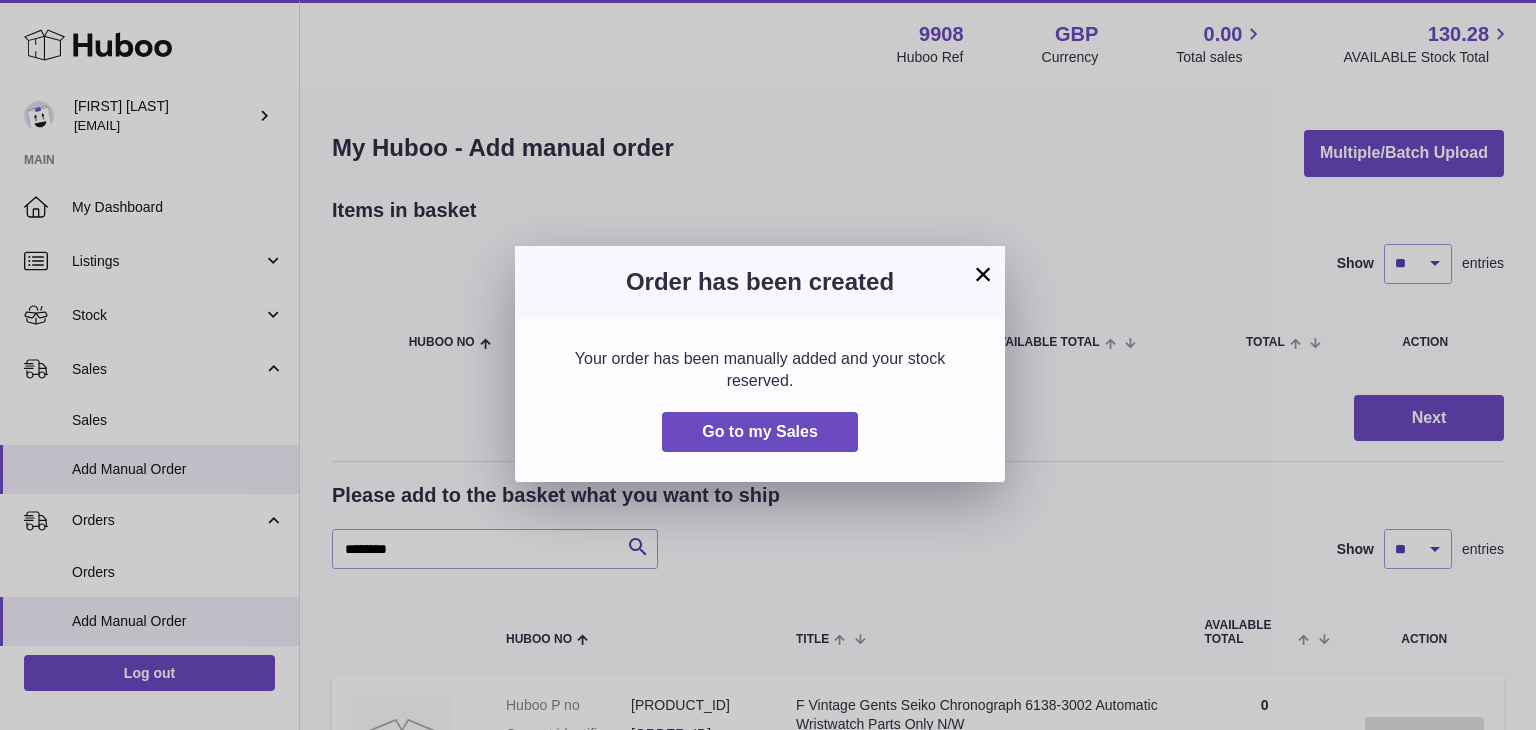 click on "×" at bounding box center [983, 274] 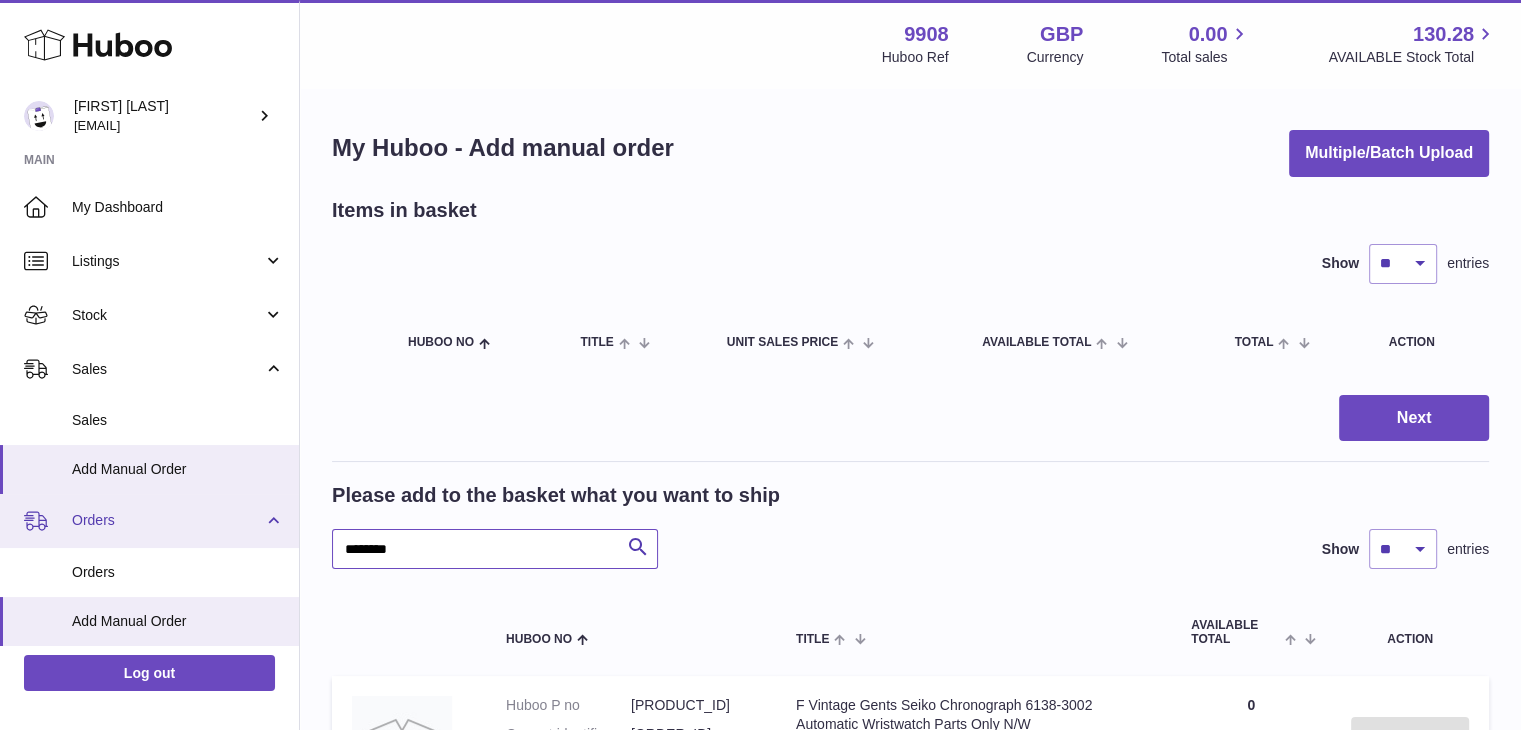 drag, startPoint x: 431, startPoint y: 545, endPoint x: 259, endPoint y: 536, distance: 172.2353 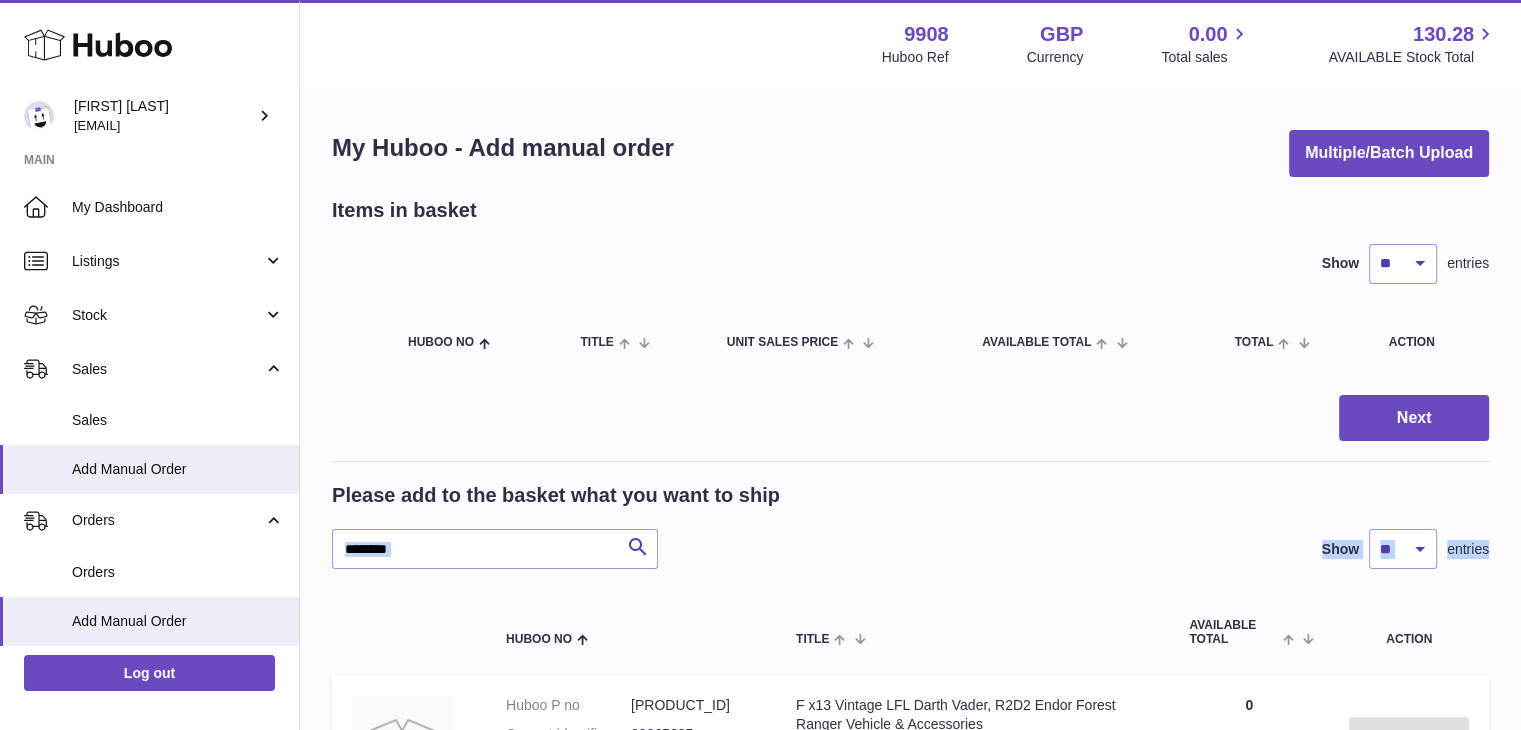 drag, startPoint x: 426, startPoint y: 572, endPoint x: 341, endPoint y: 533, distance: 93.52005 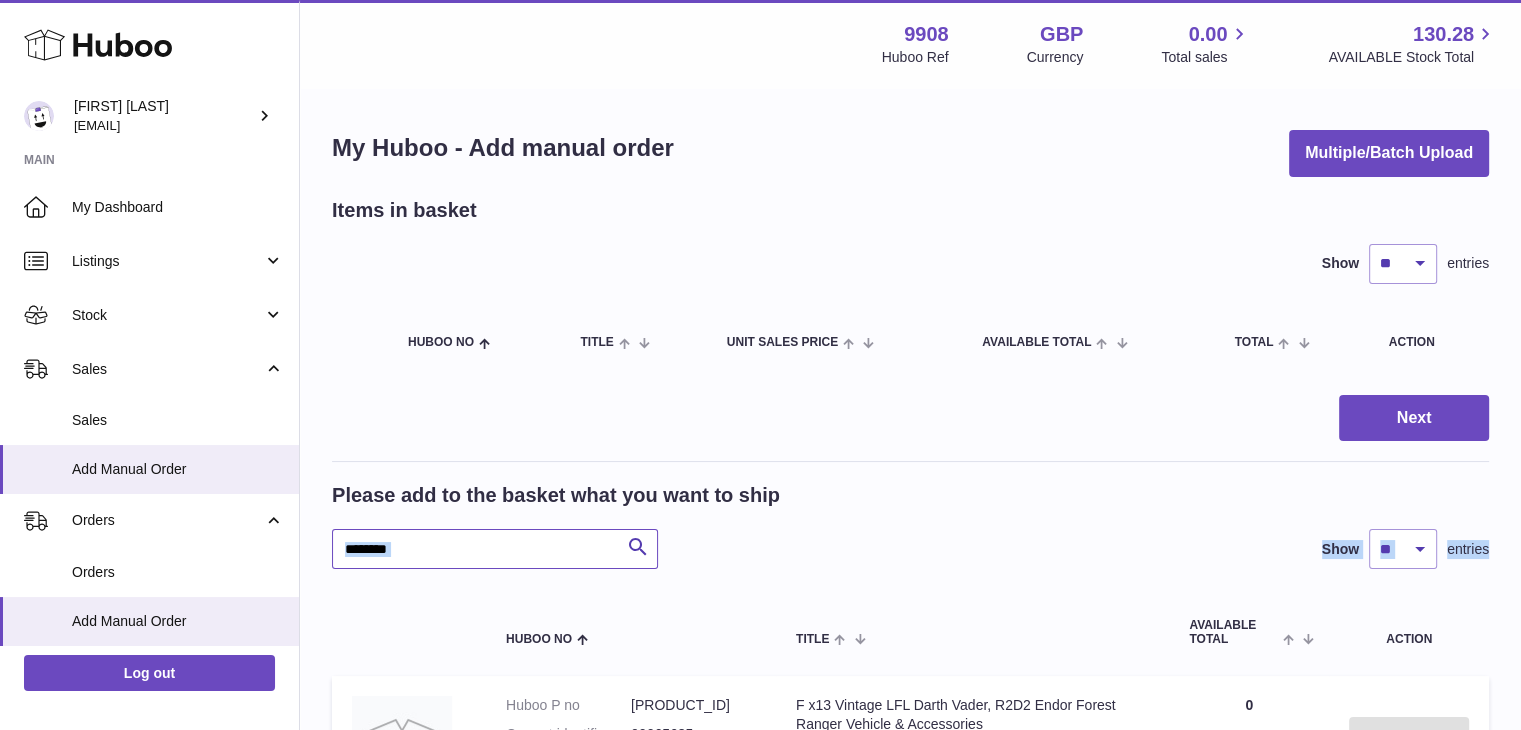 click on "********" at bounding box center [495, 549] 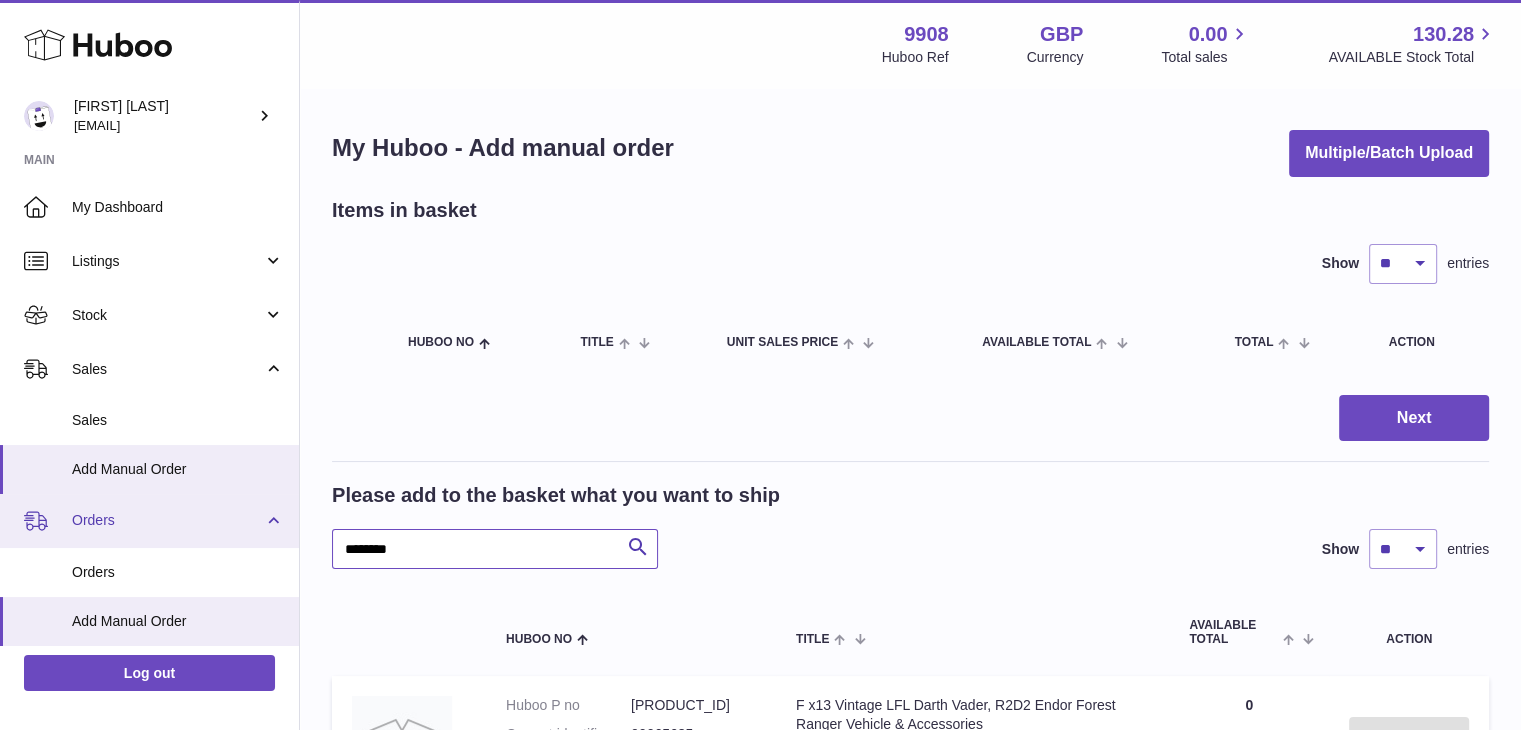 drag, startPoint x: 464, startPoint y: 553, endPoint x: 264, endPoint y: 536, distance: 200.7212 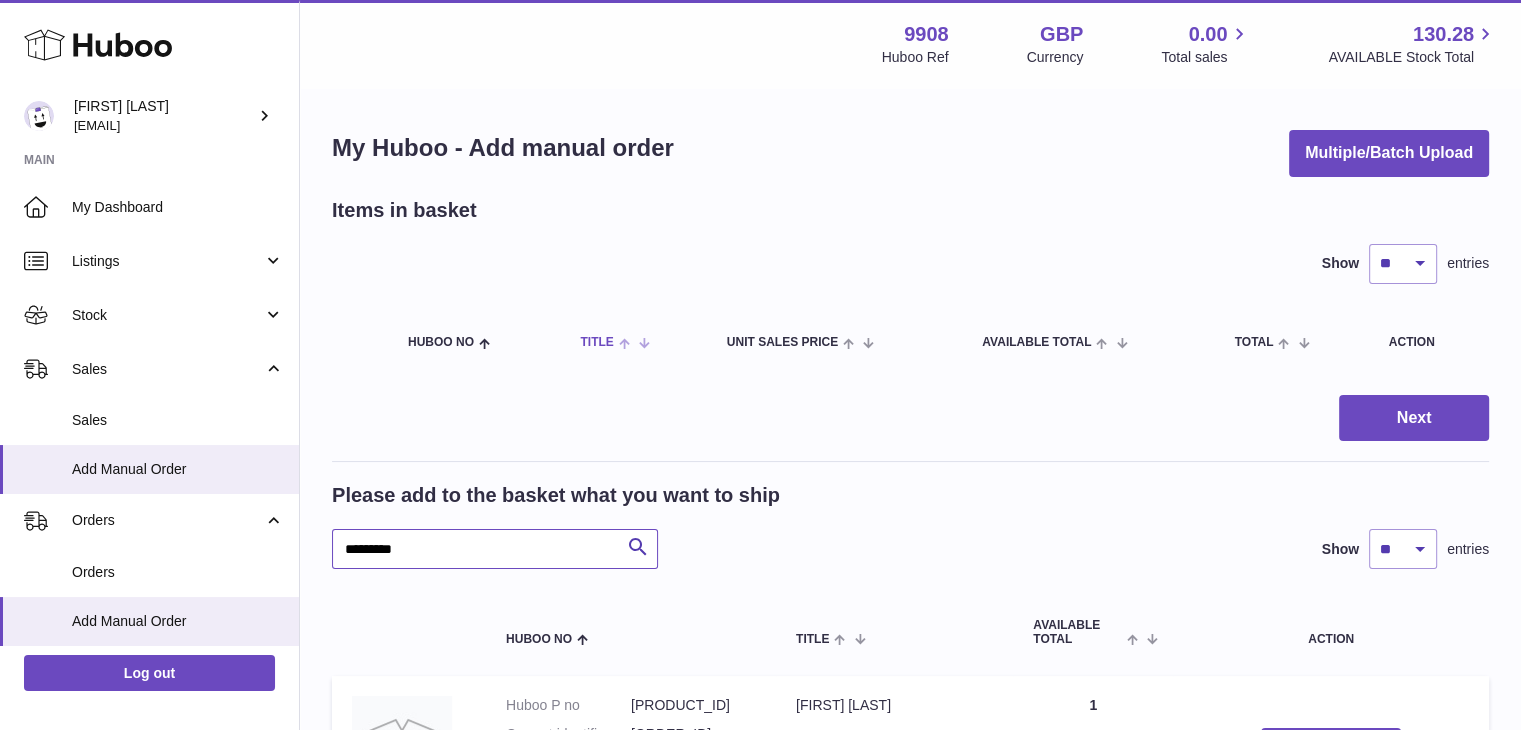 scroll, scrollTop: 304, scrollLeft: 0, axis: vertical 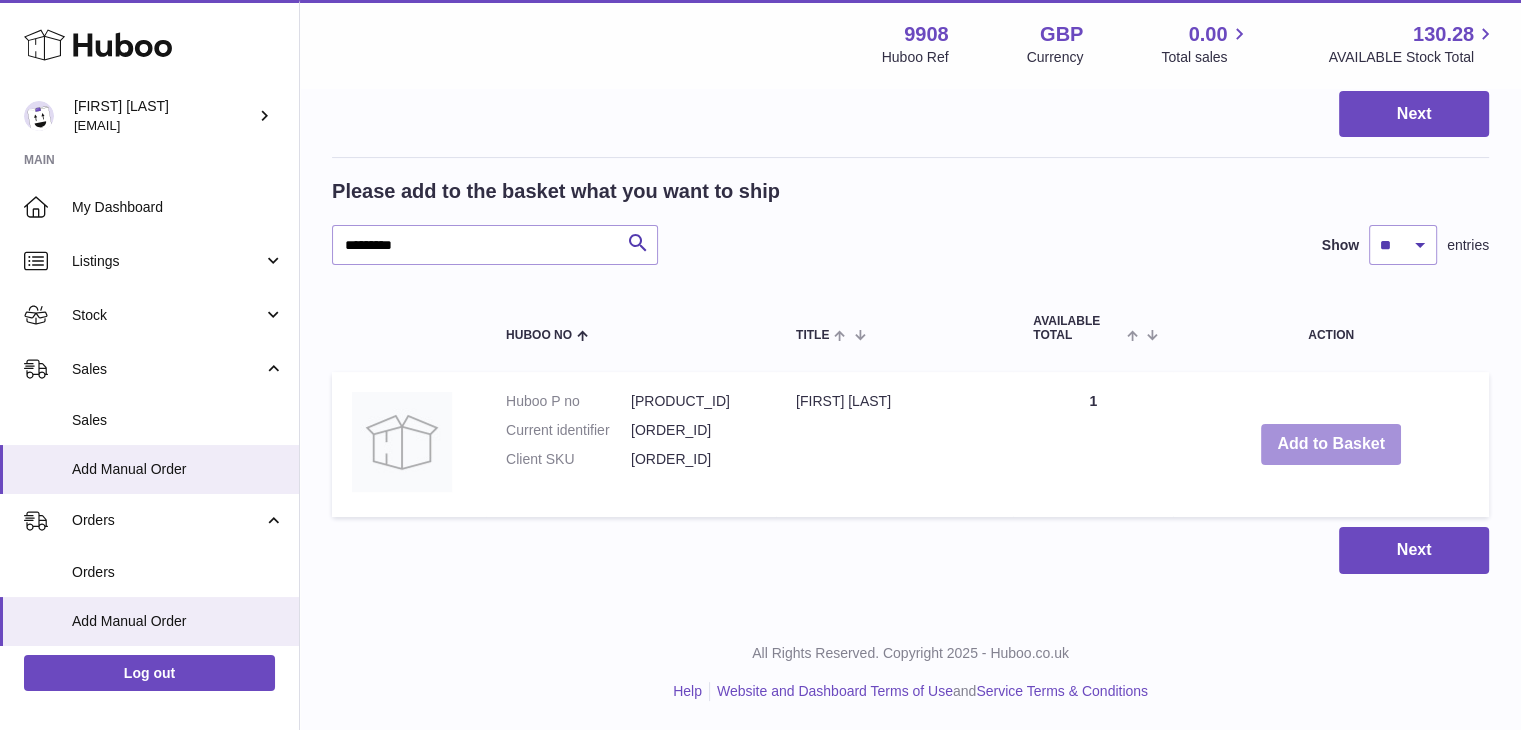 click on "Add to Basket" at bounding box center [1331, 444] 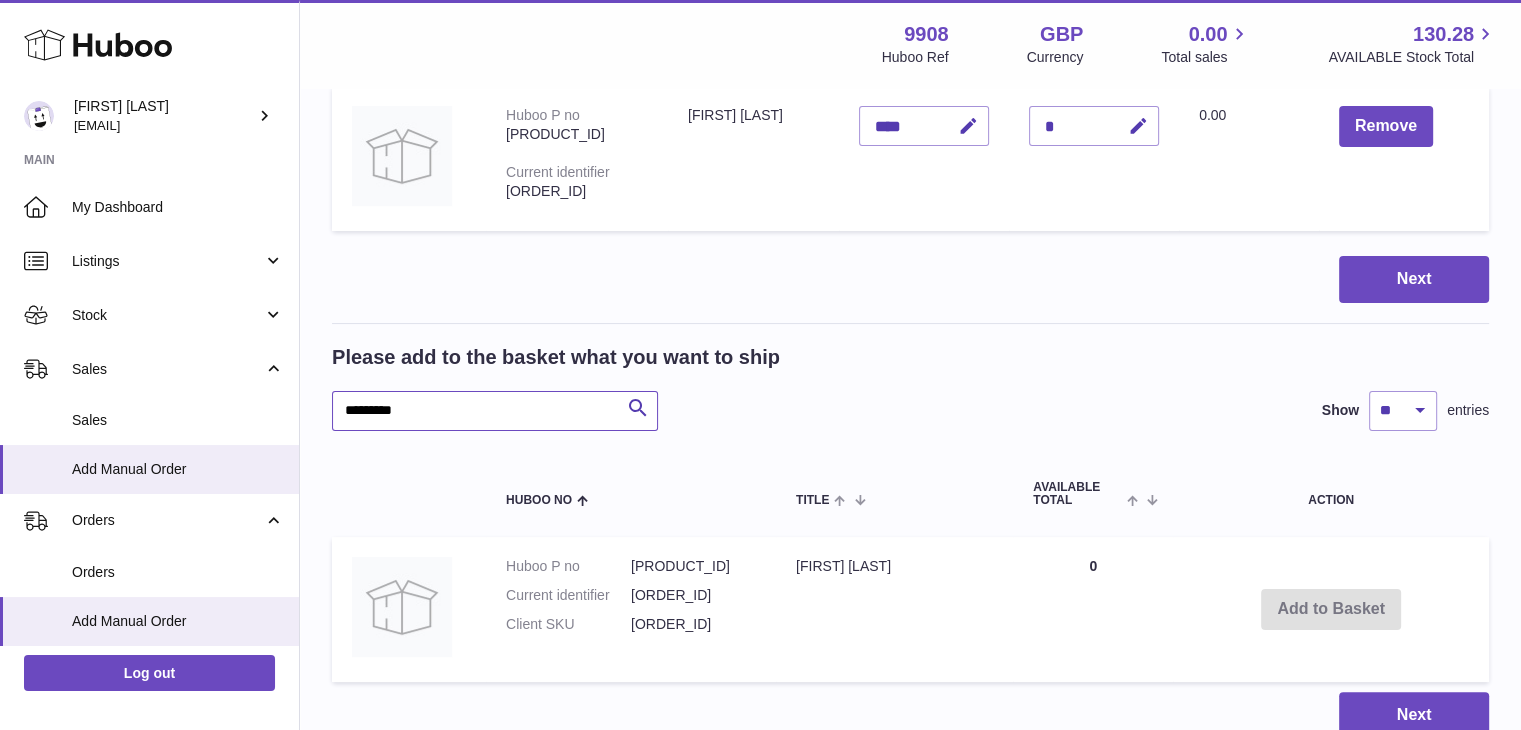 drag, startPoint x: 336, startPoint y: 411, endPoint x: 308, endPoint y: 415, distance: 28.284271 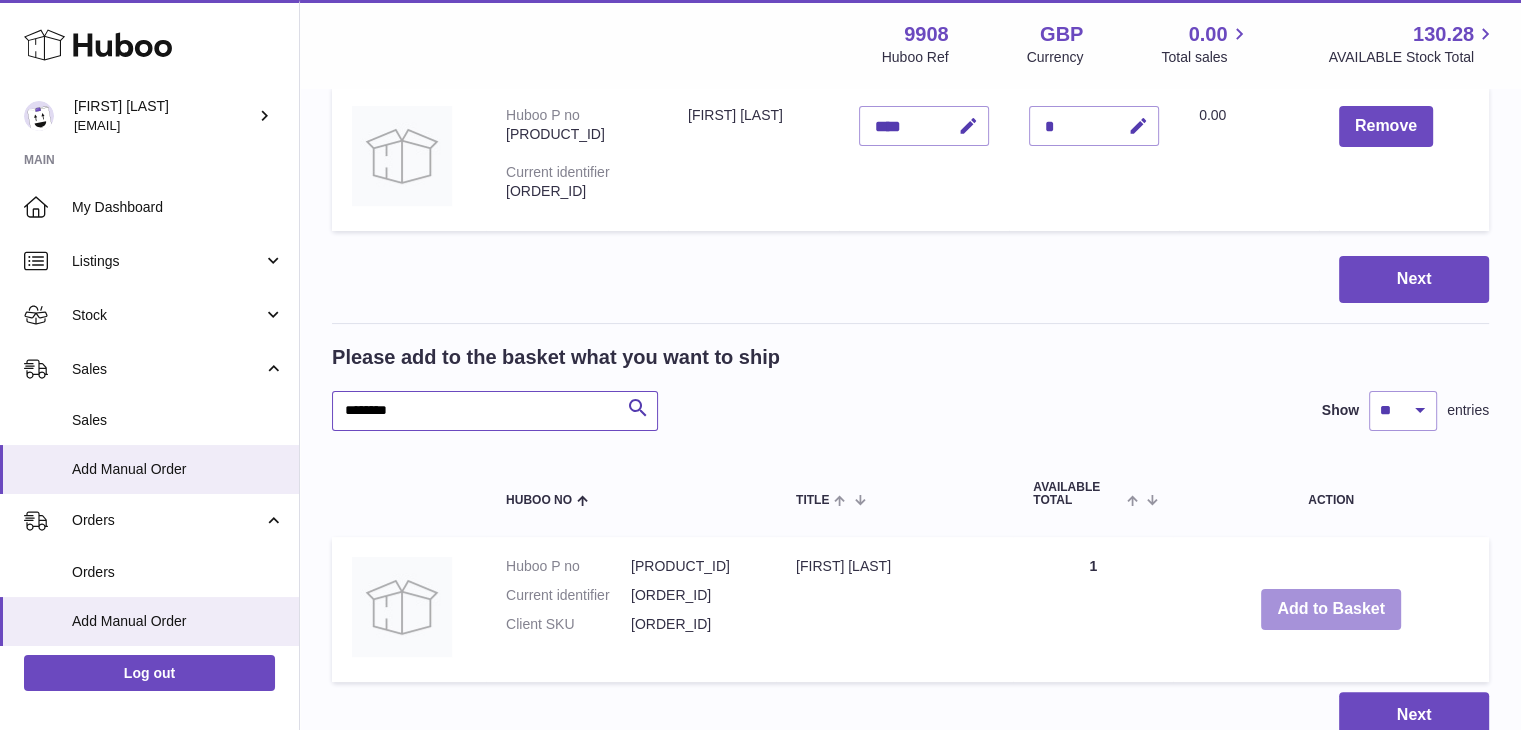 type on "********" 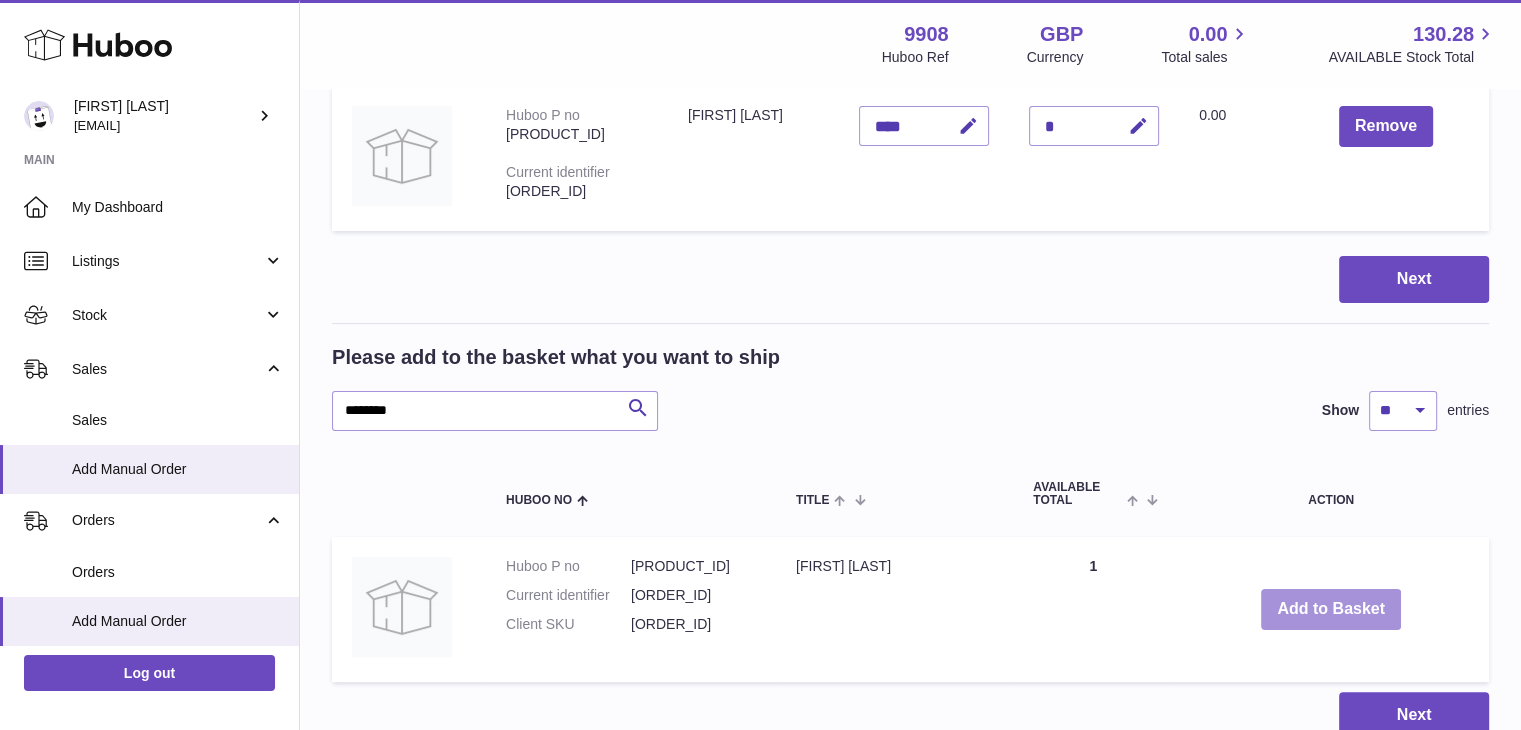 click on "Add to Basket" at bounding box center [1331, 609] 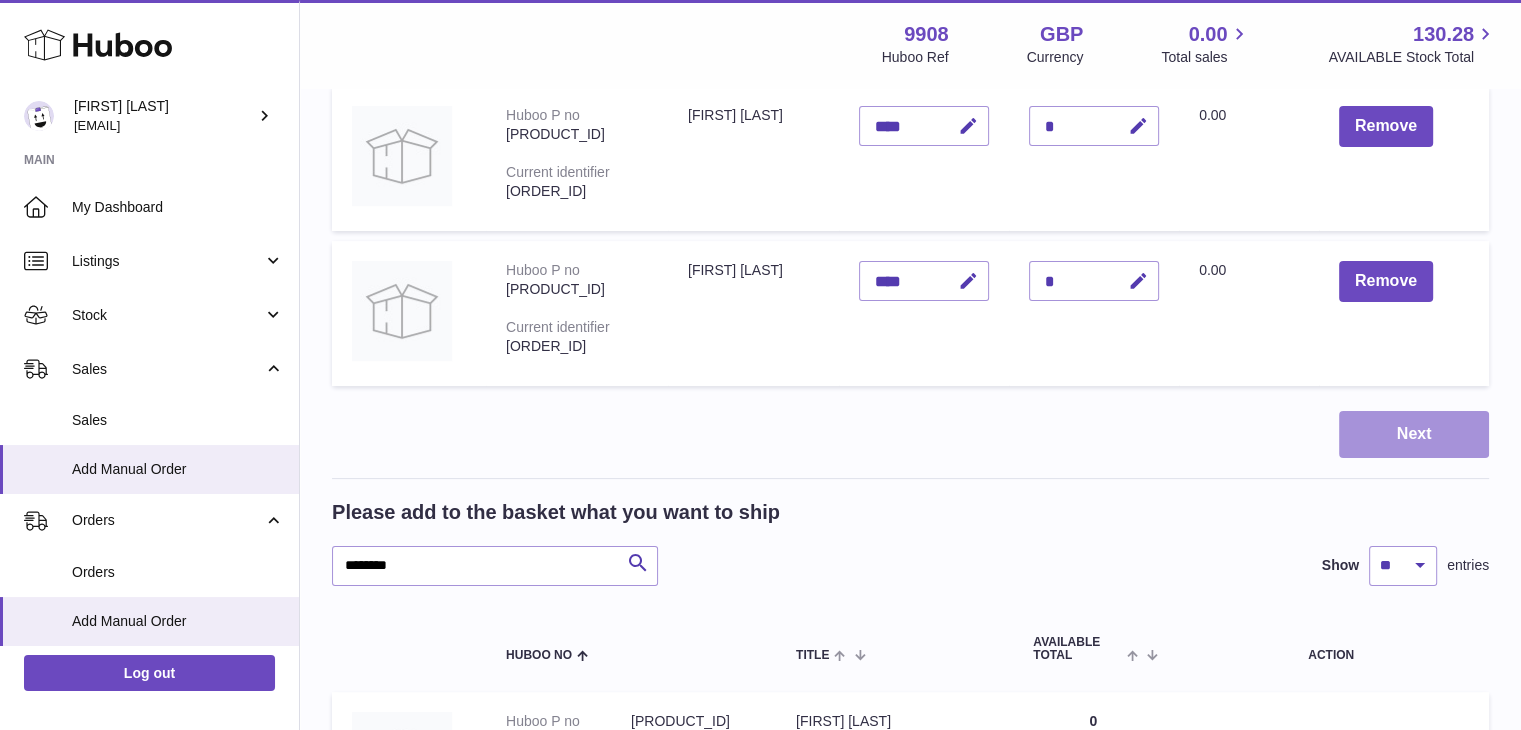 click on "Next" at bounding box center [1414, 434] 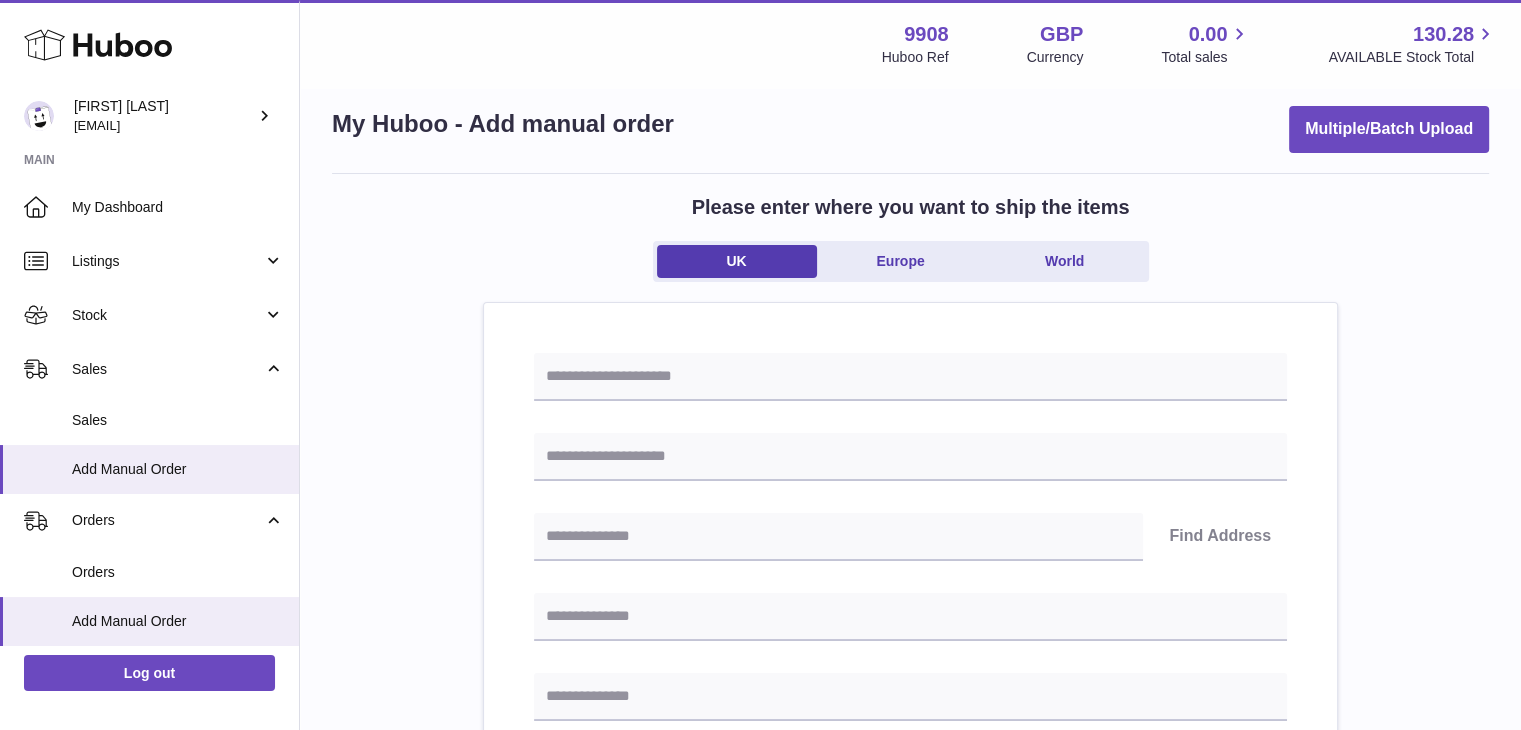 scroll, scrollTop: 0, scrollLeft: 0, axis: both 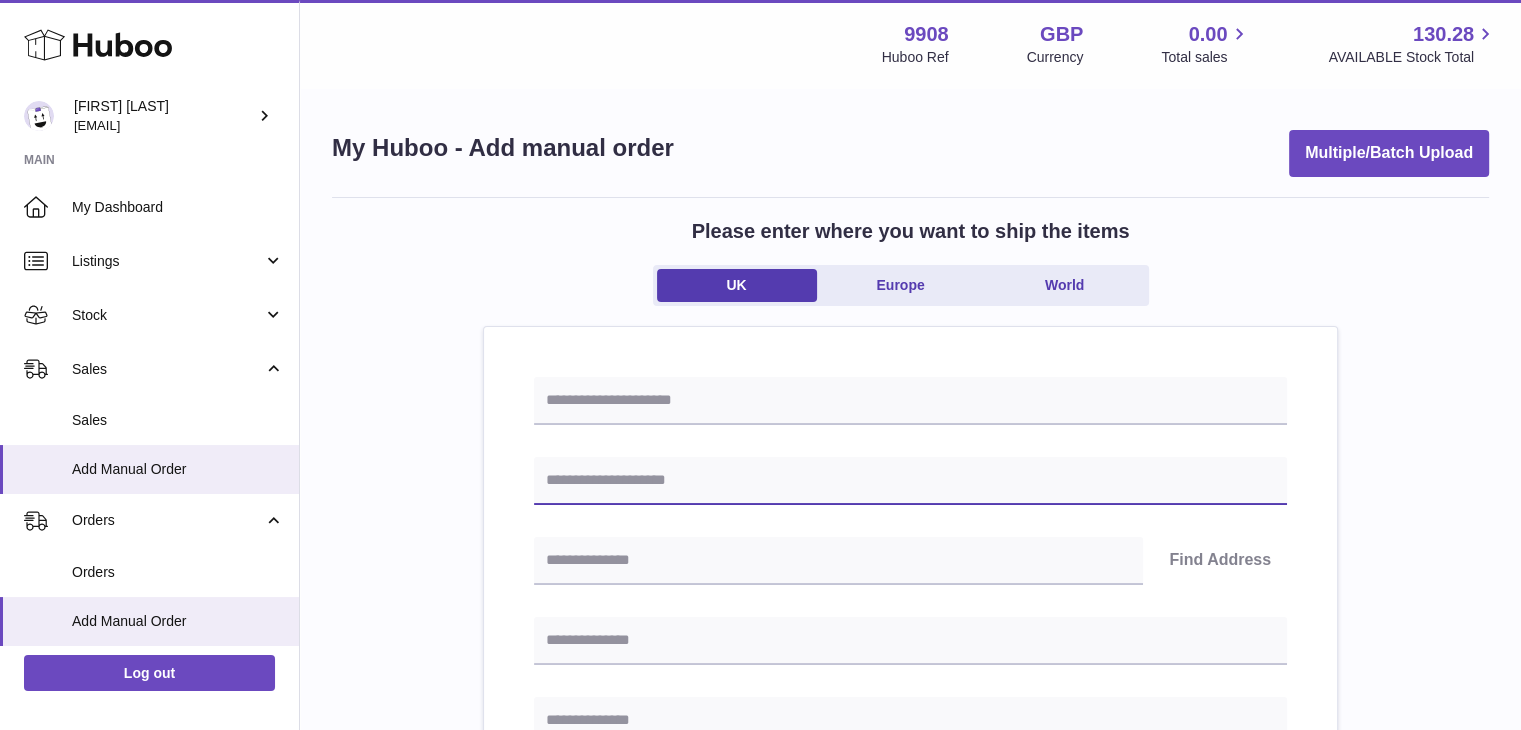 click at bounding box center [910, 481] 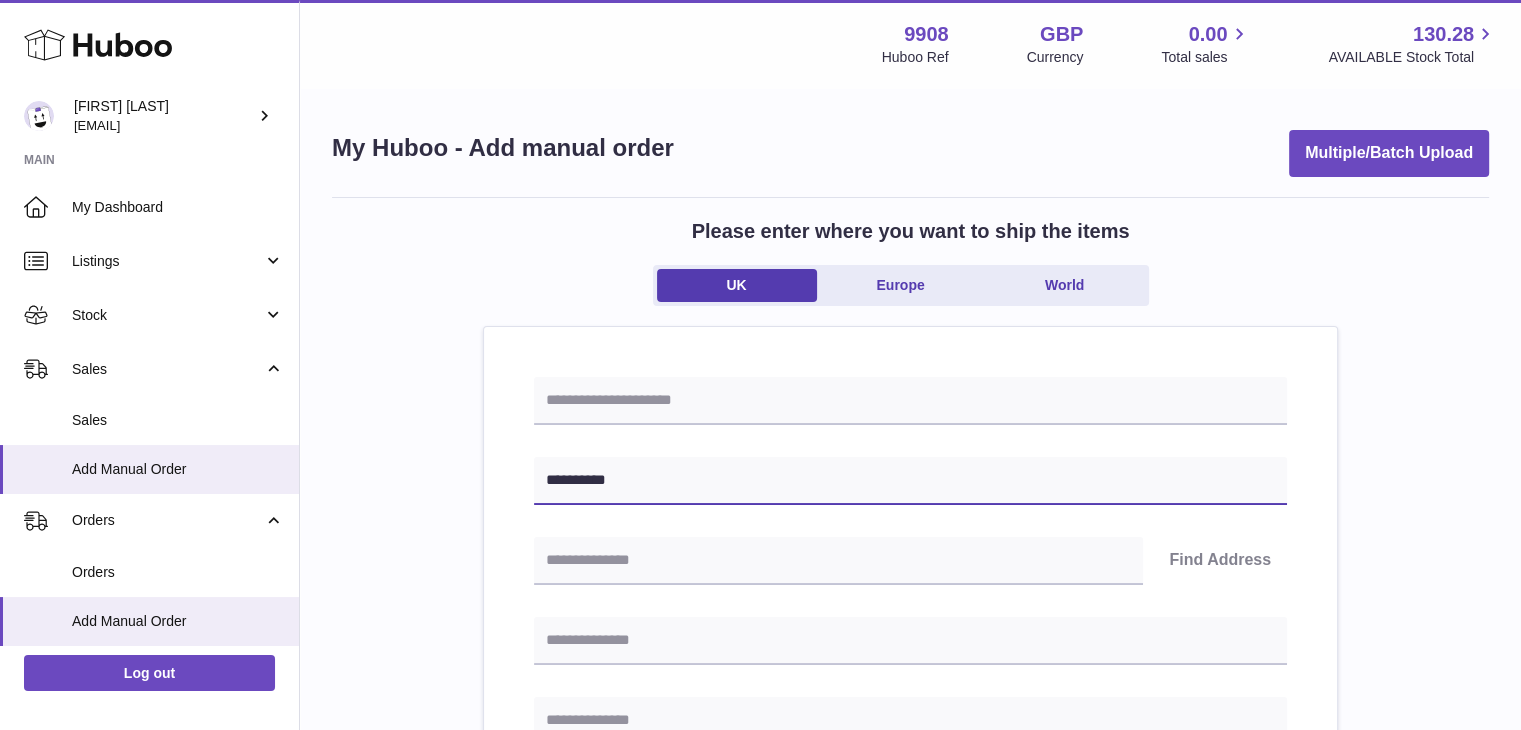 type on "**********" 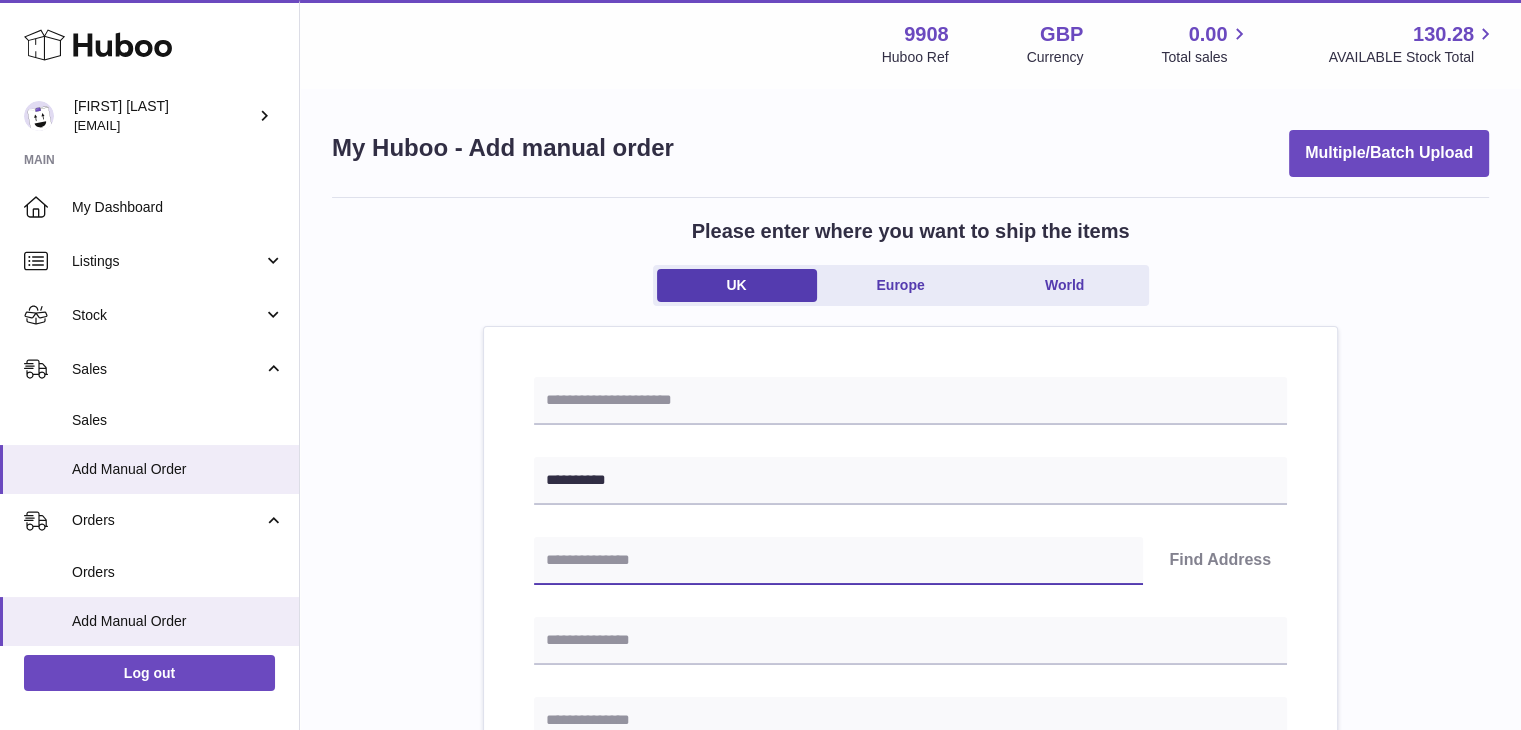 click at bounding box center (838, 561) 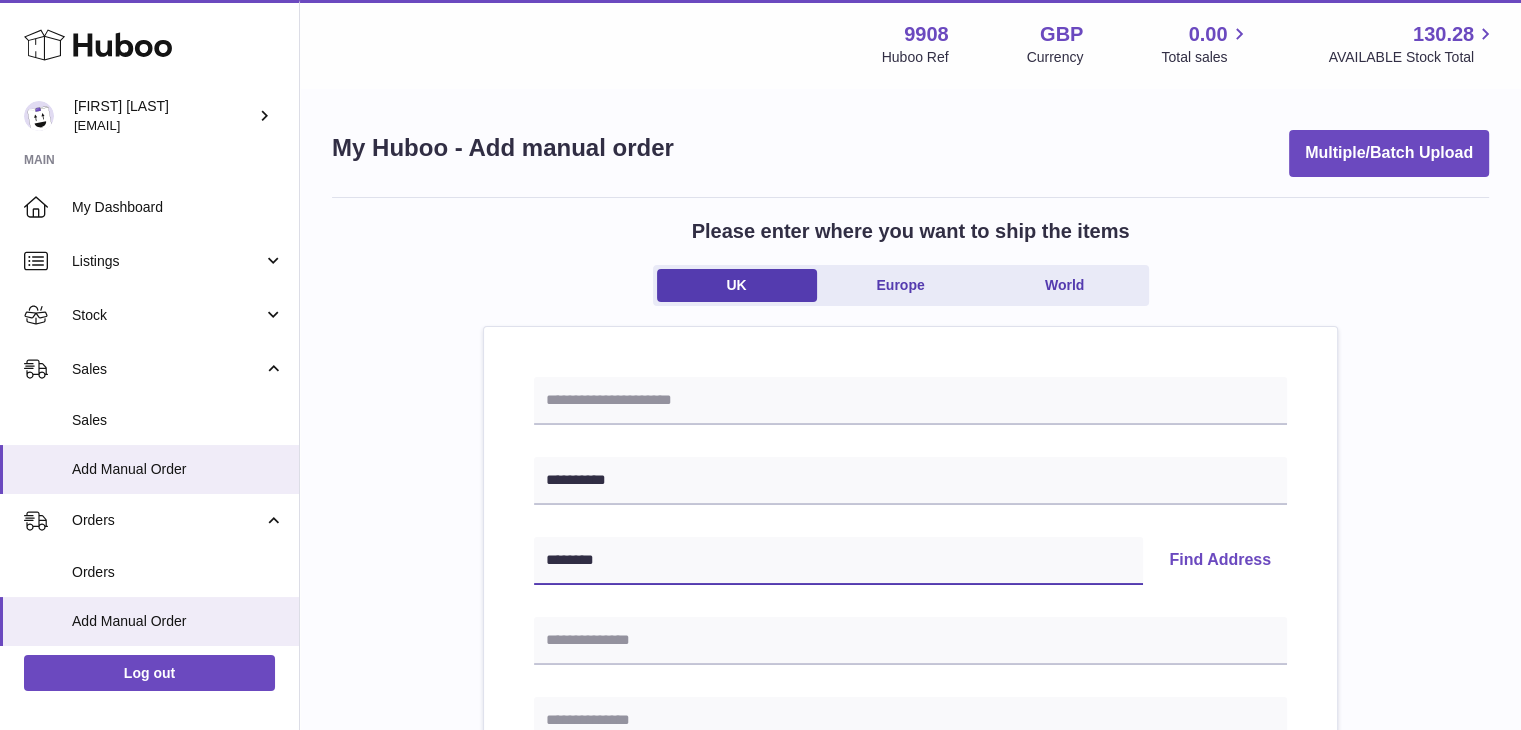 type on "********" 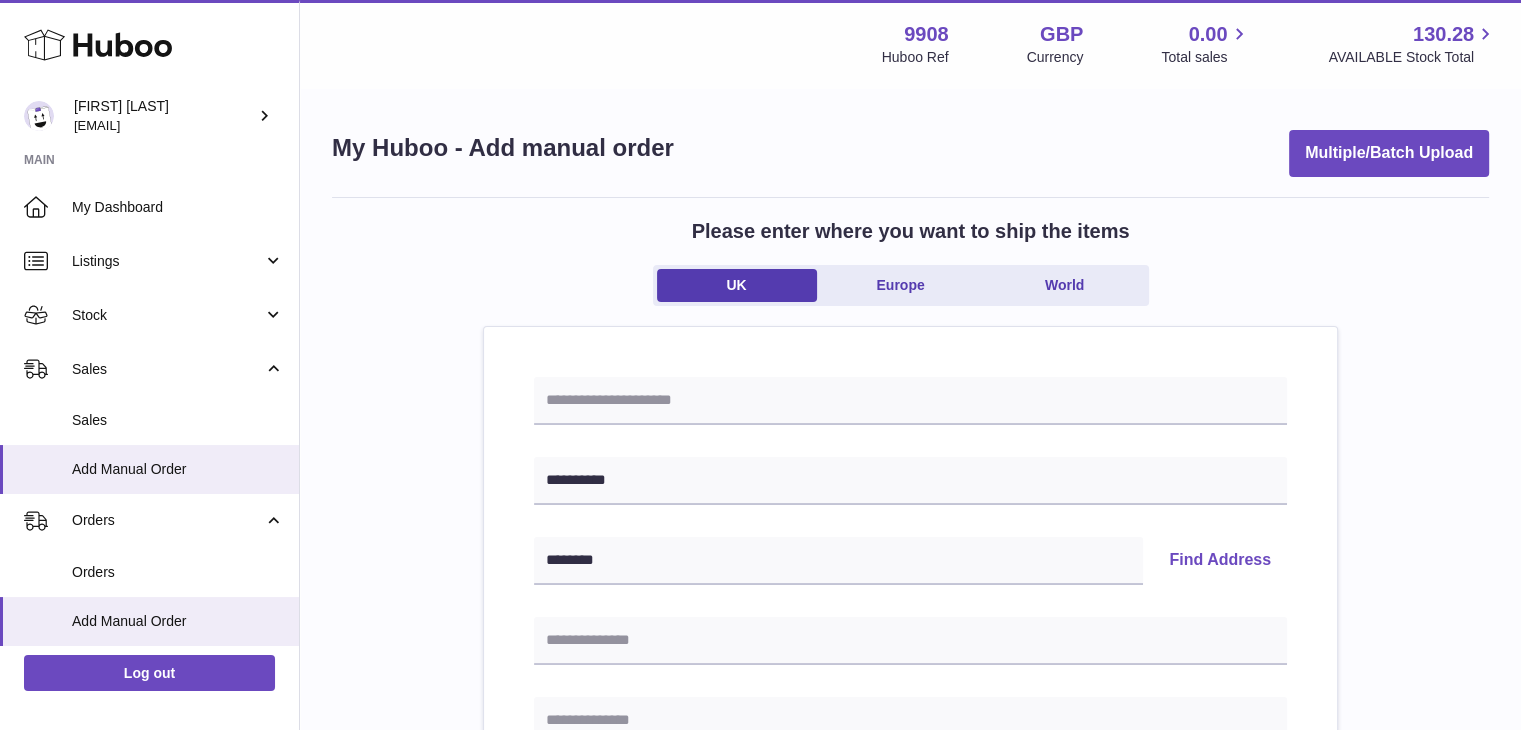 click on "Find Address" at bounding box center (1220, 561) 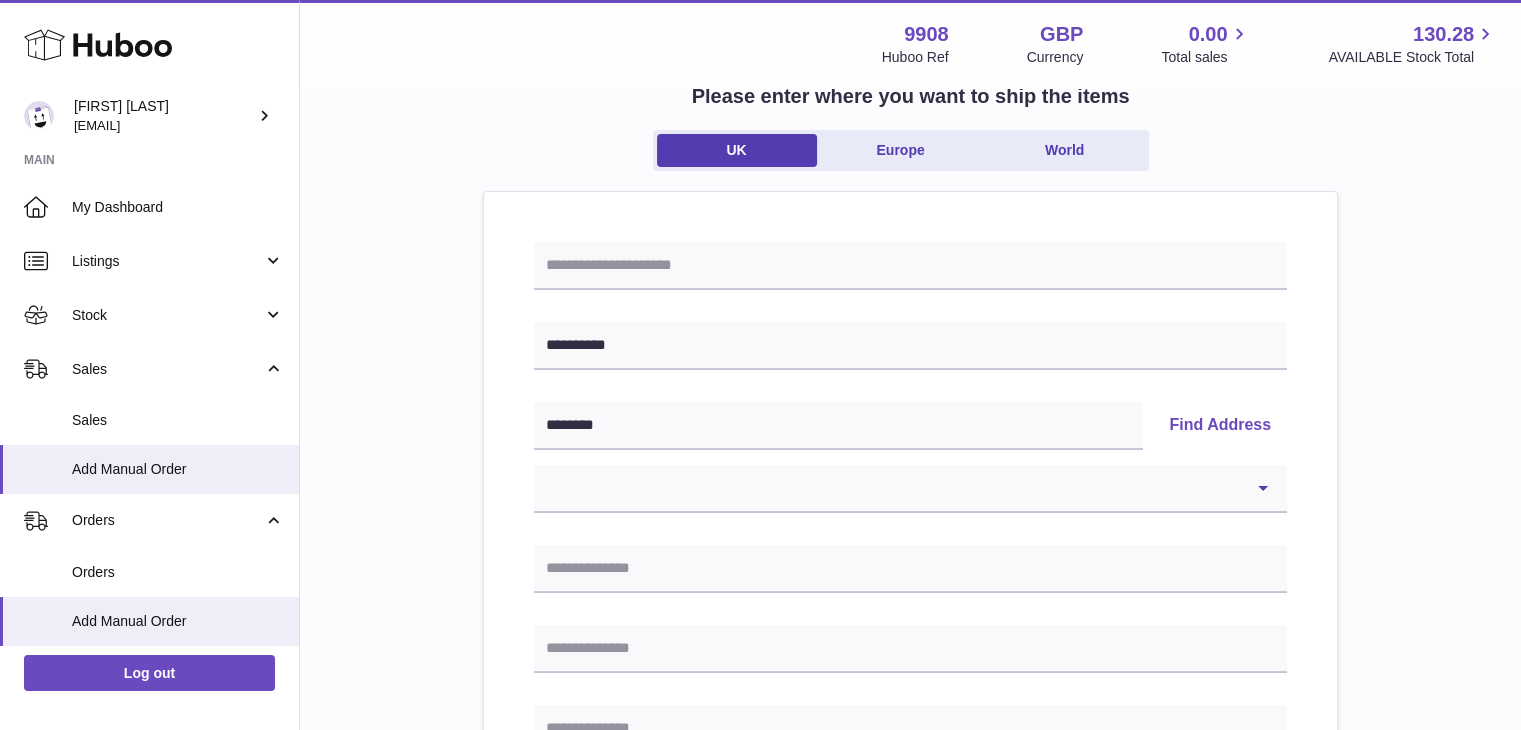 scroll, scrollTop: 136, scrollLeft: 0, axis: vertical 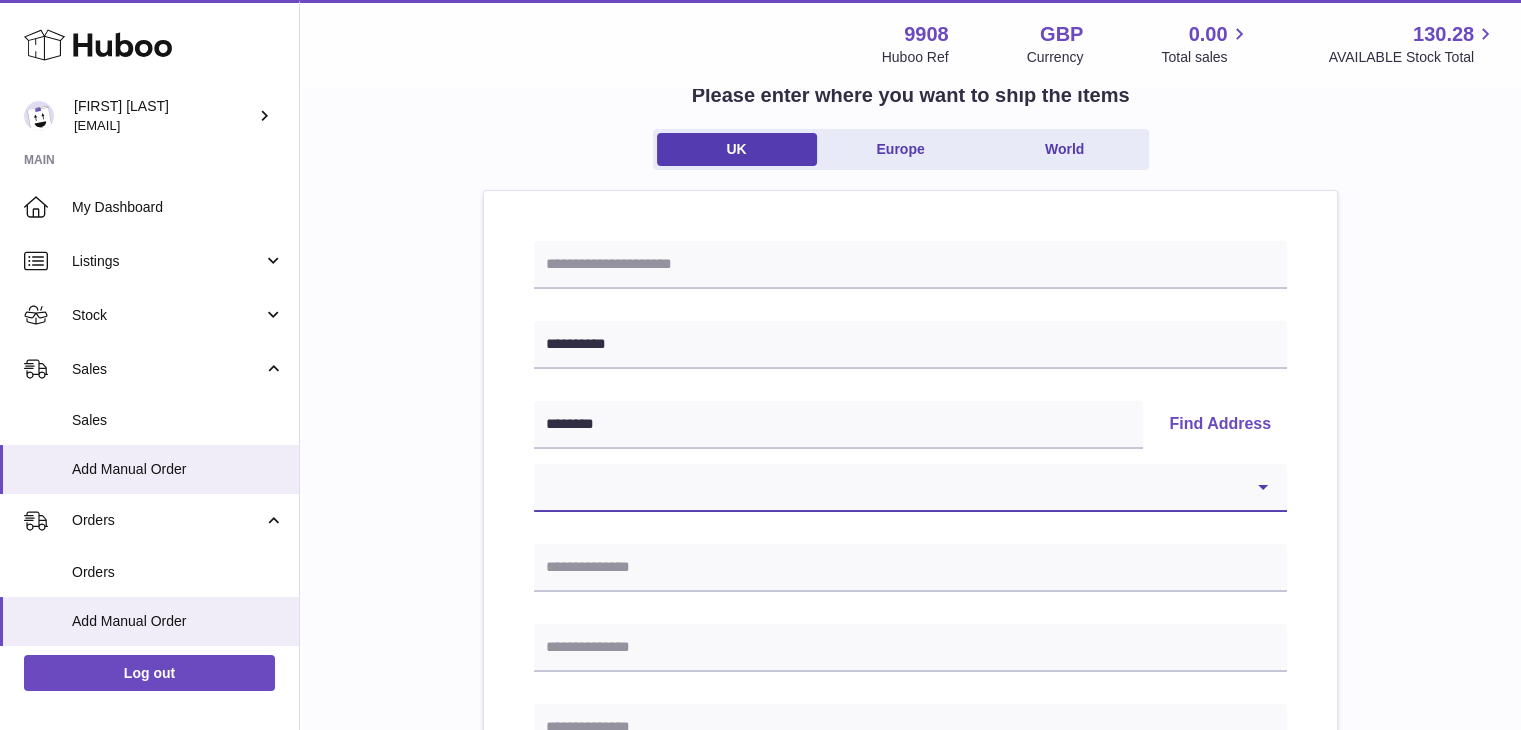 click on "**********" at bounding box center [910, 488] 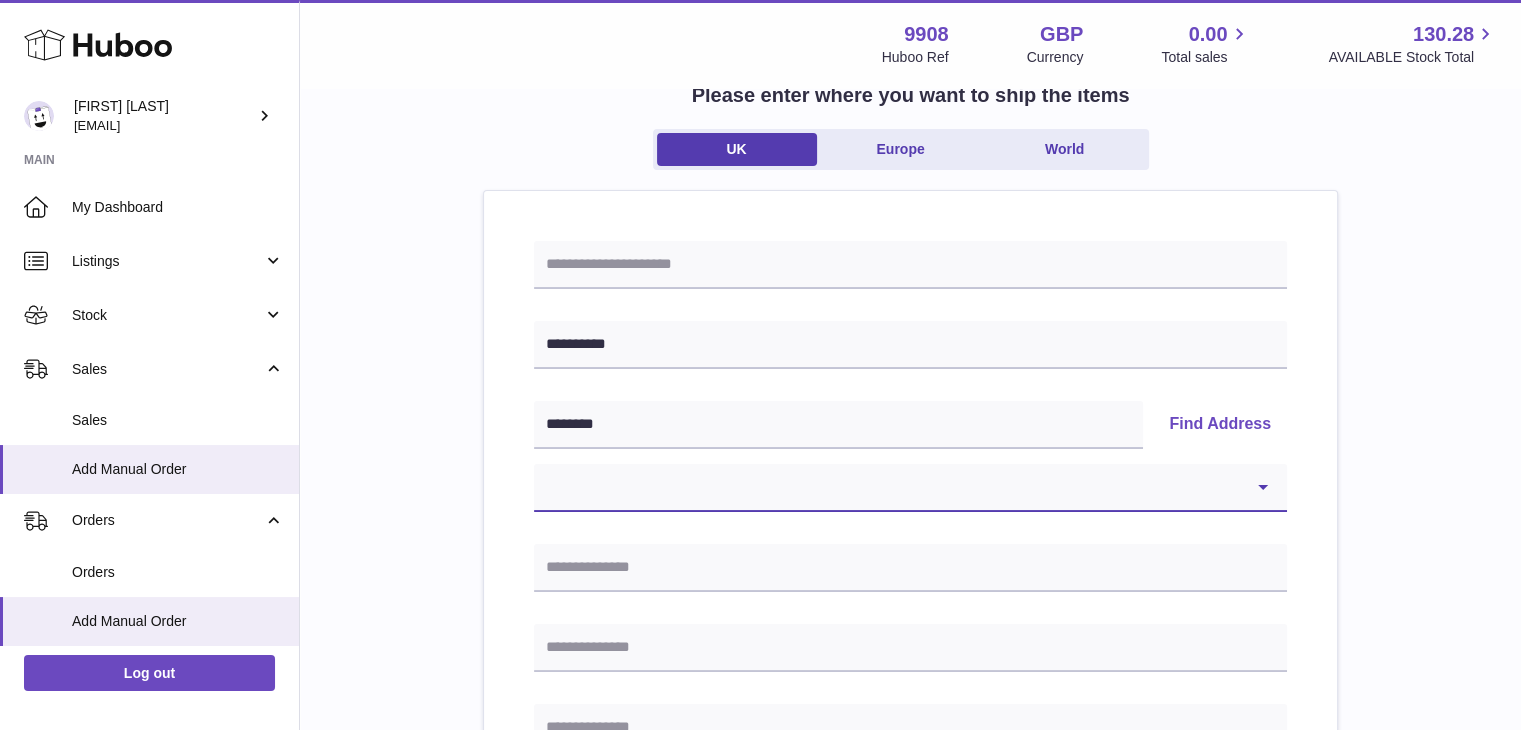 select on "**" 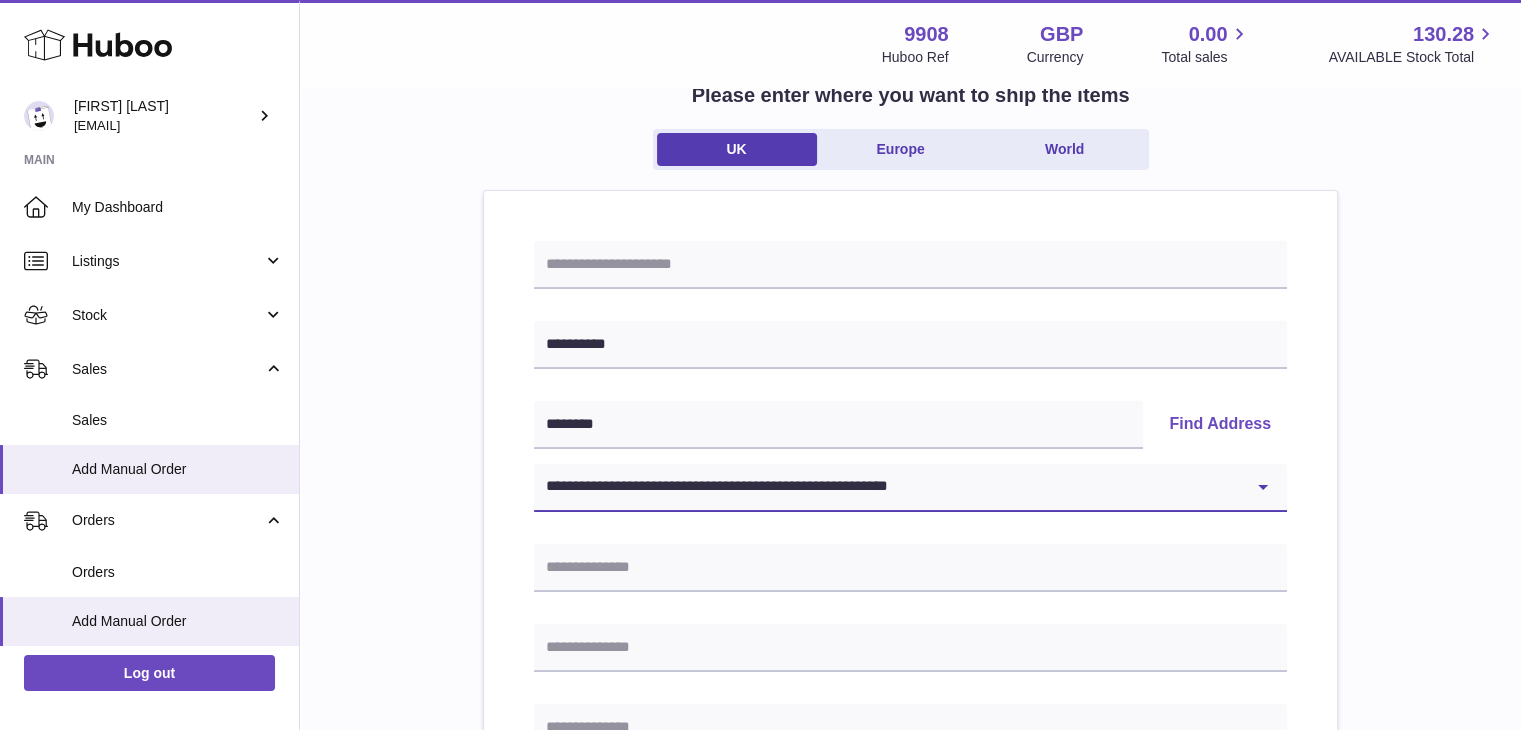 click on "**********" at bounding box center [910, 488] 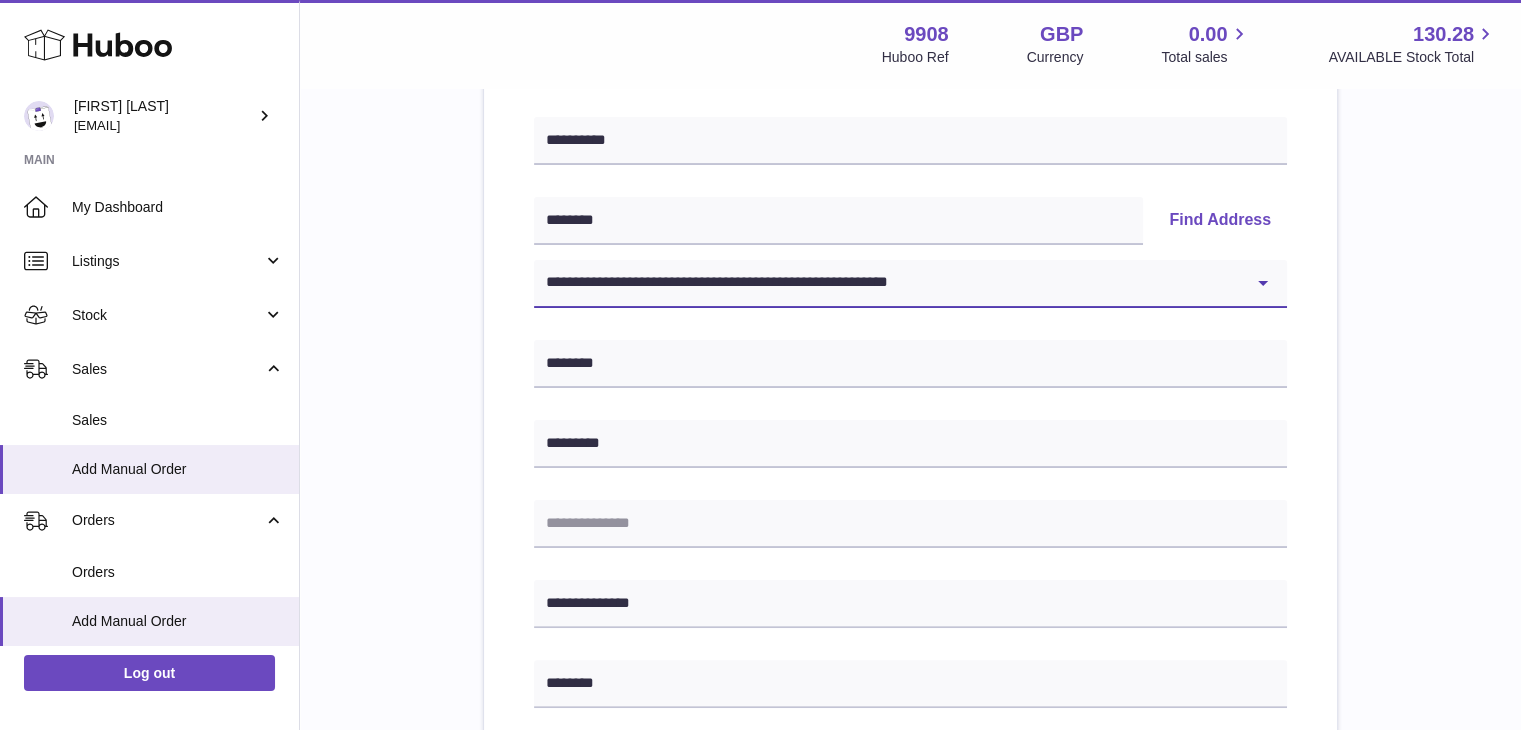 scroll, scrollTop: 342, scrollLeft: 0, axis: vertical 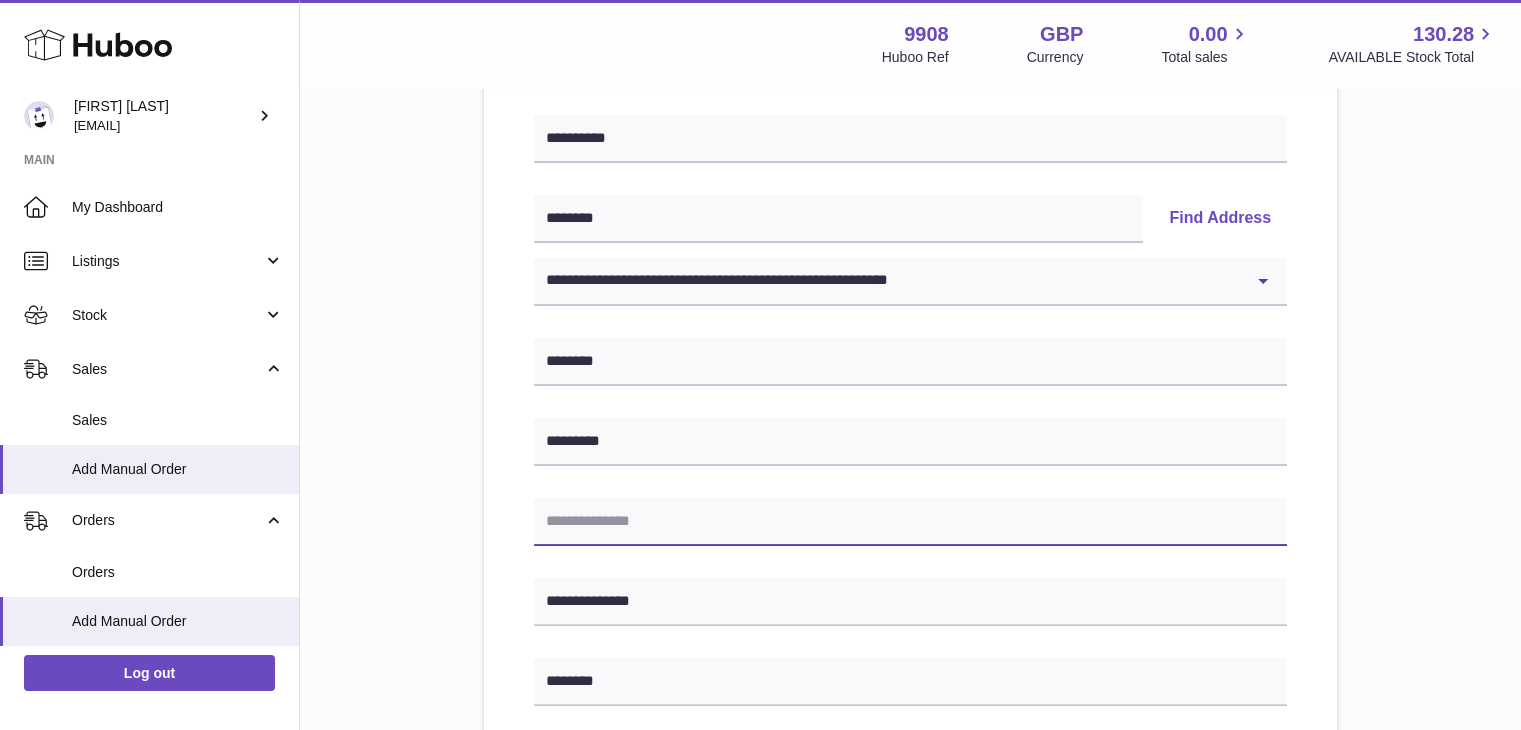 click at bounding box center (910, 522) 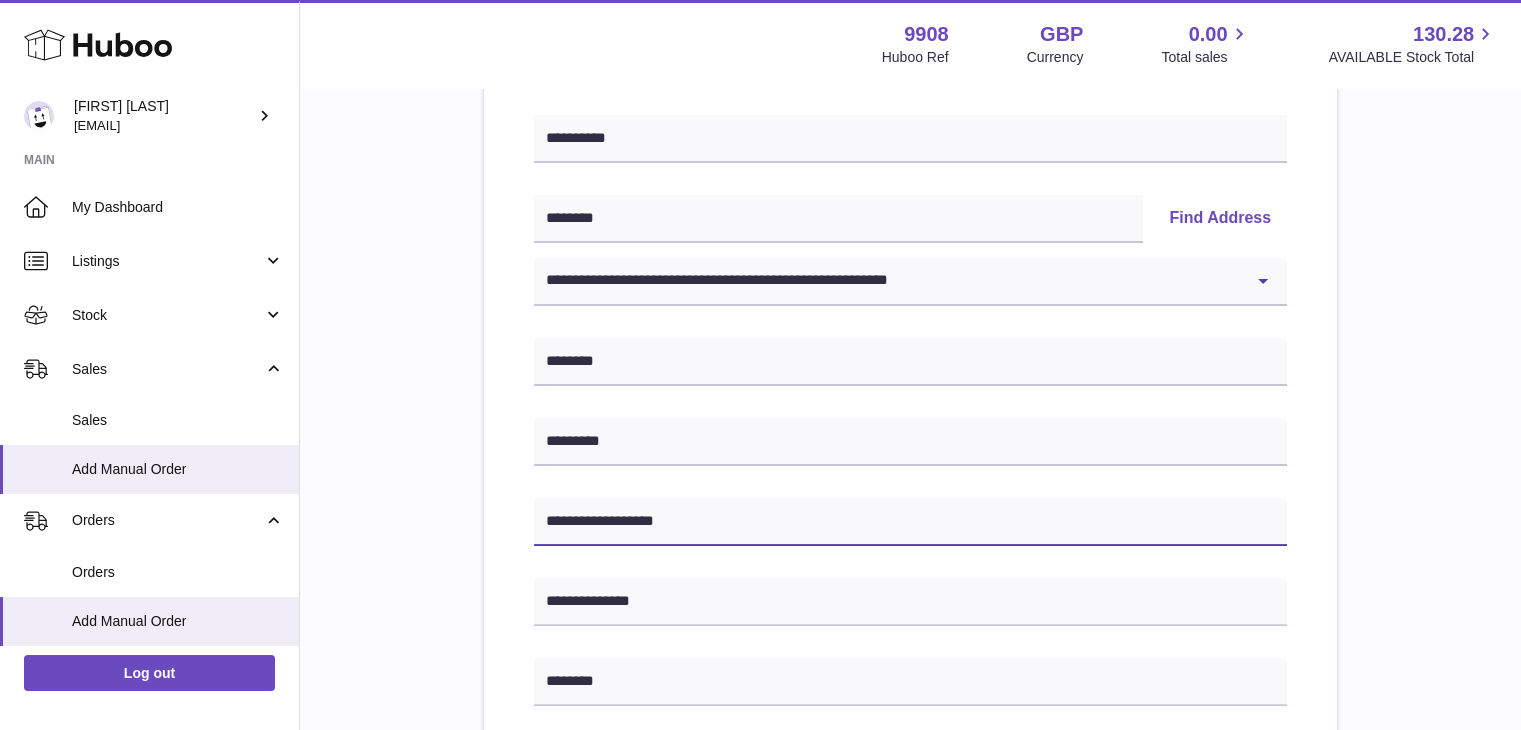 drag, startPoint x: 606, startPoint y: 517, endPoint x: 464, endPoint y: 479, distance: 146.9966 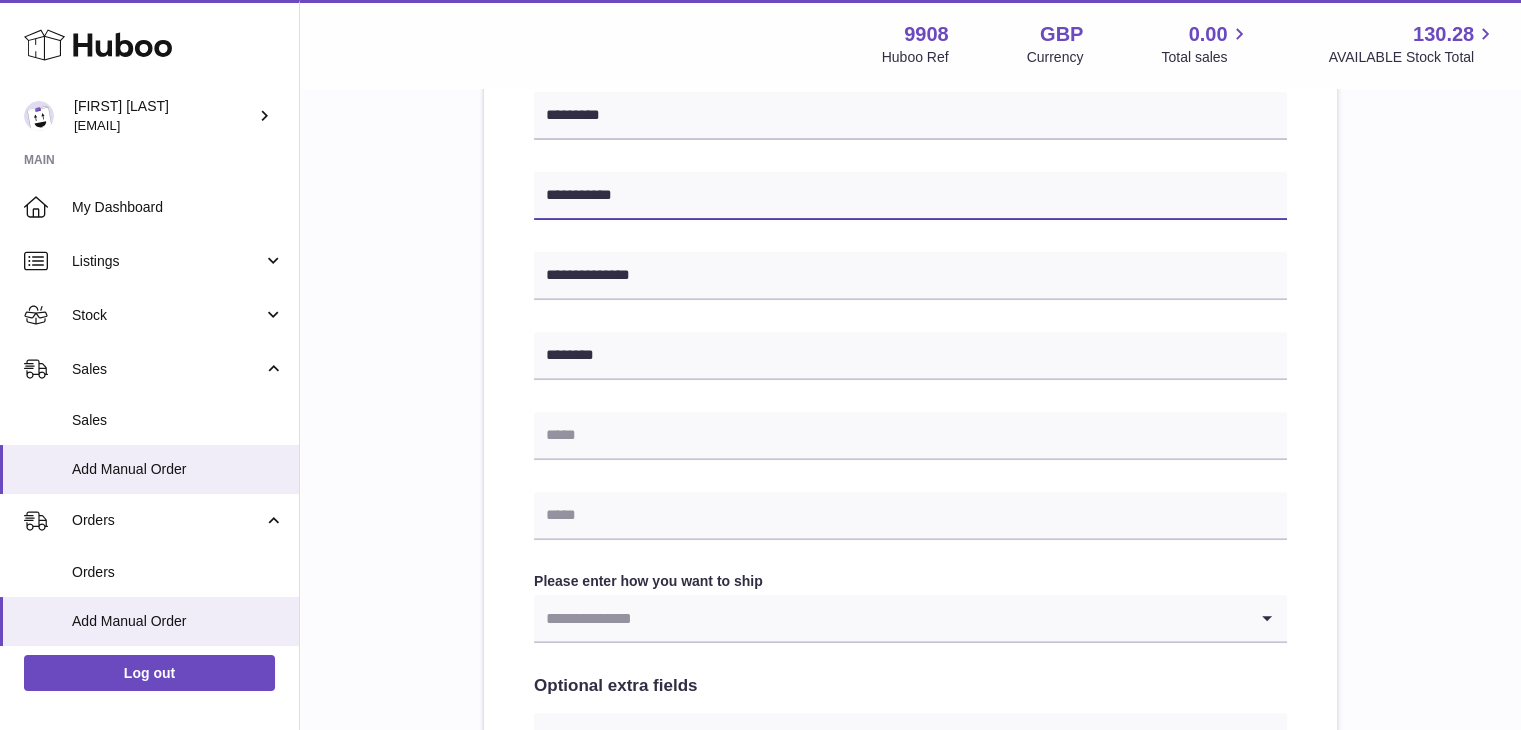 scroll, scrollTop: 694, scrollLeft: 0, axis: vertical 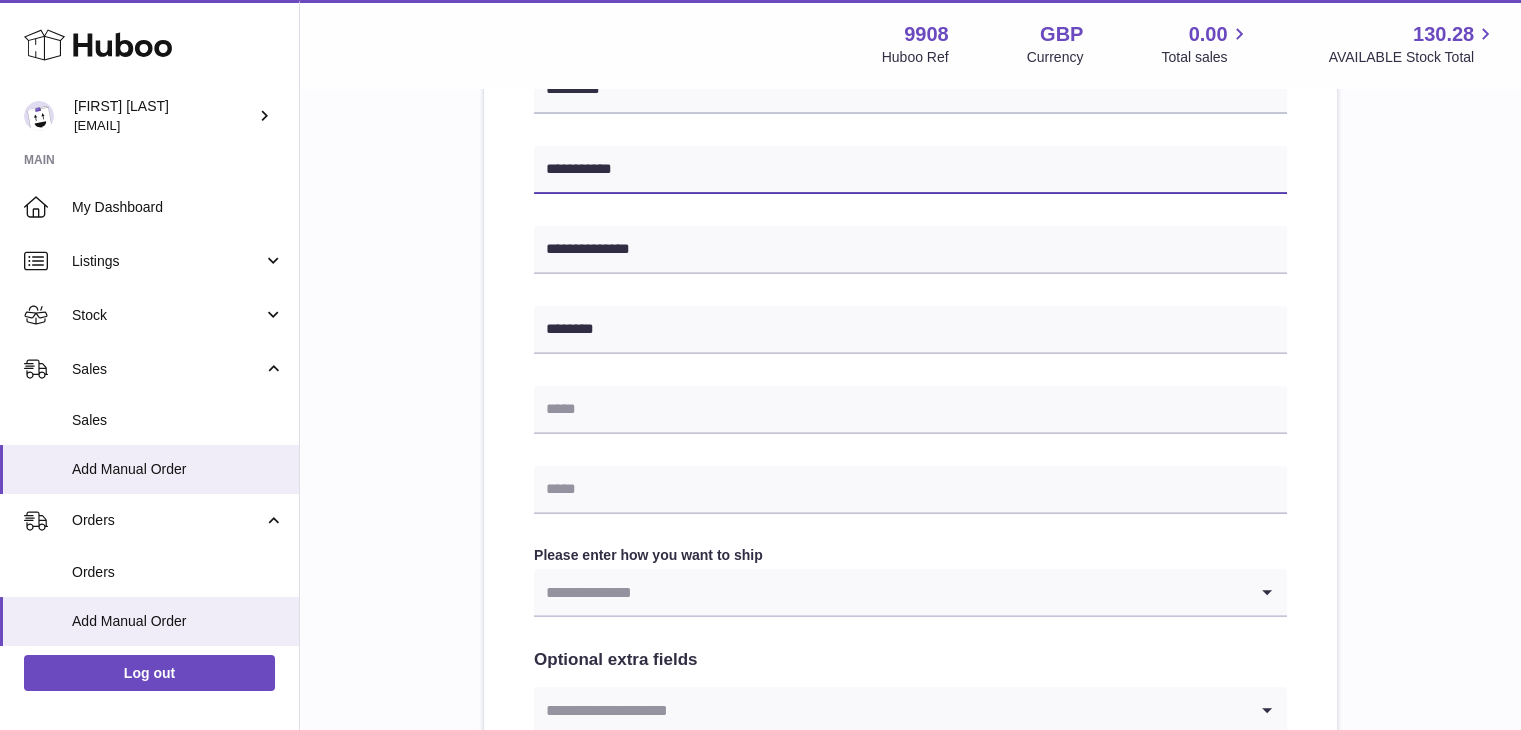 type on "**********" 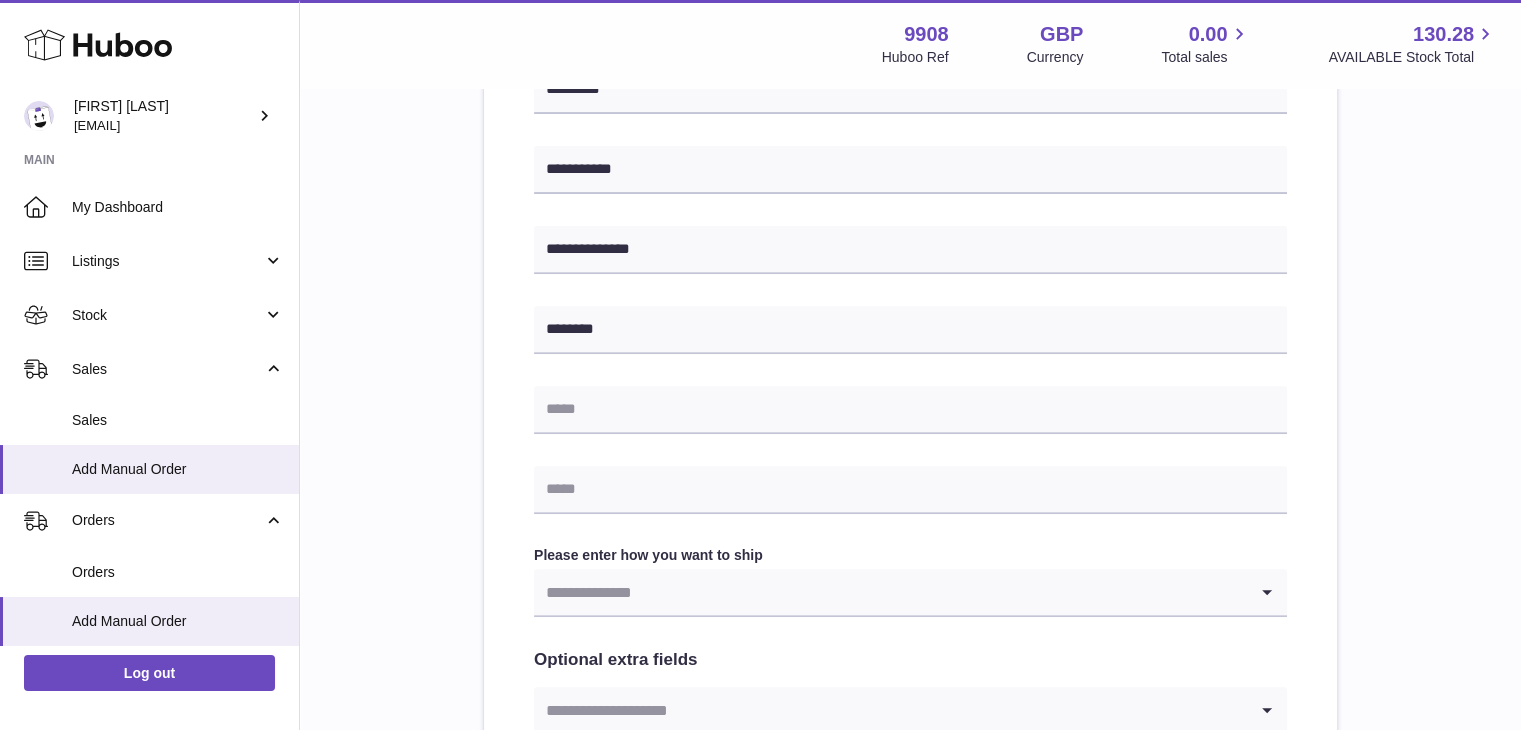 click at bounding box center [890, 592] 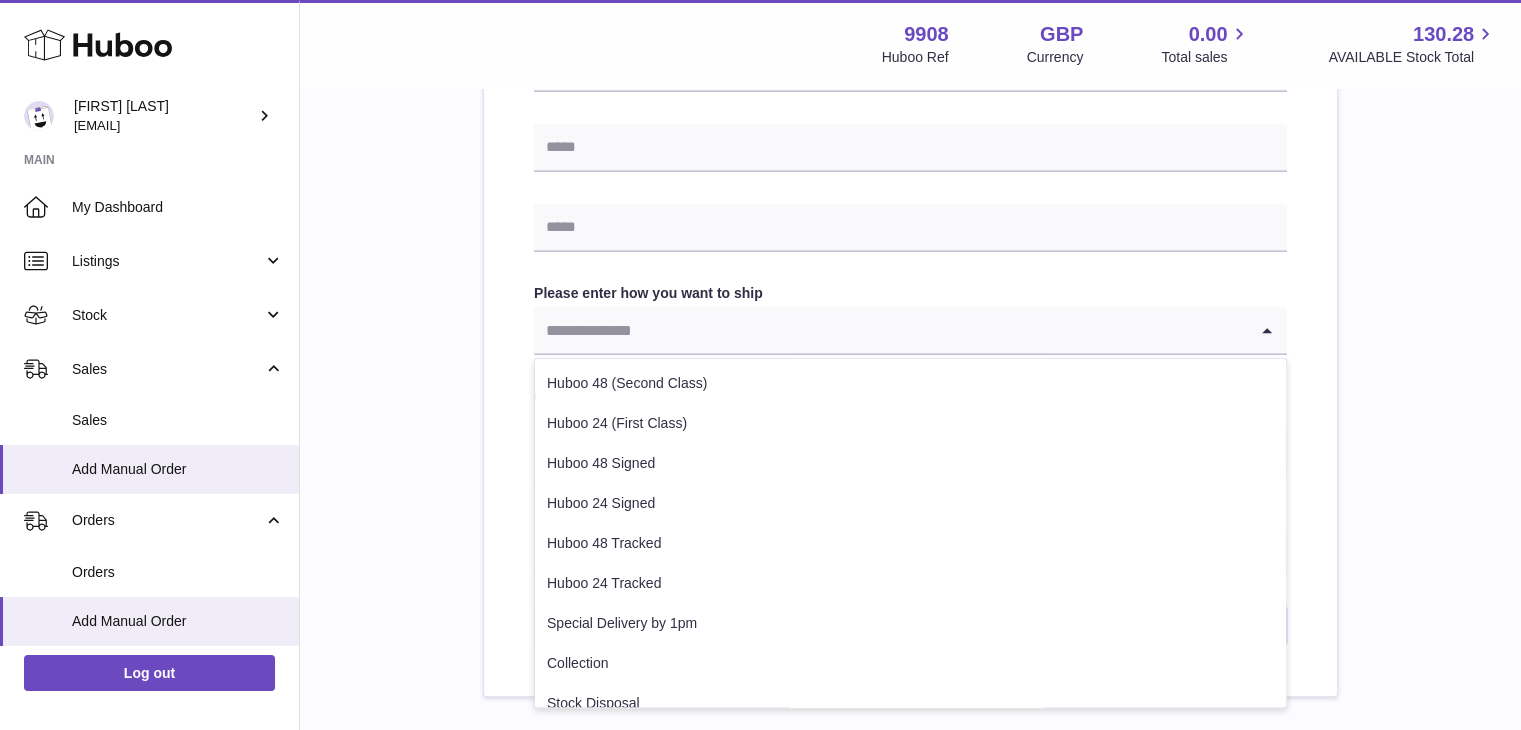 scroll, scrollTop: 966, scrollLeft: 0, axis: vertical 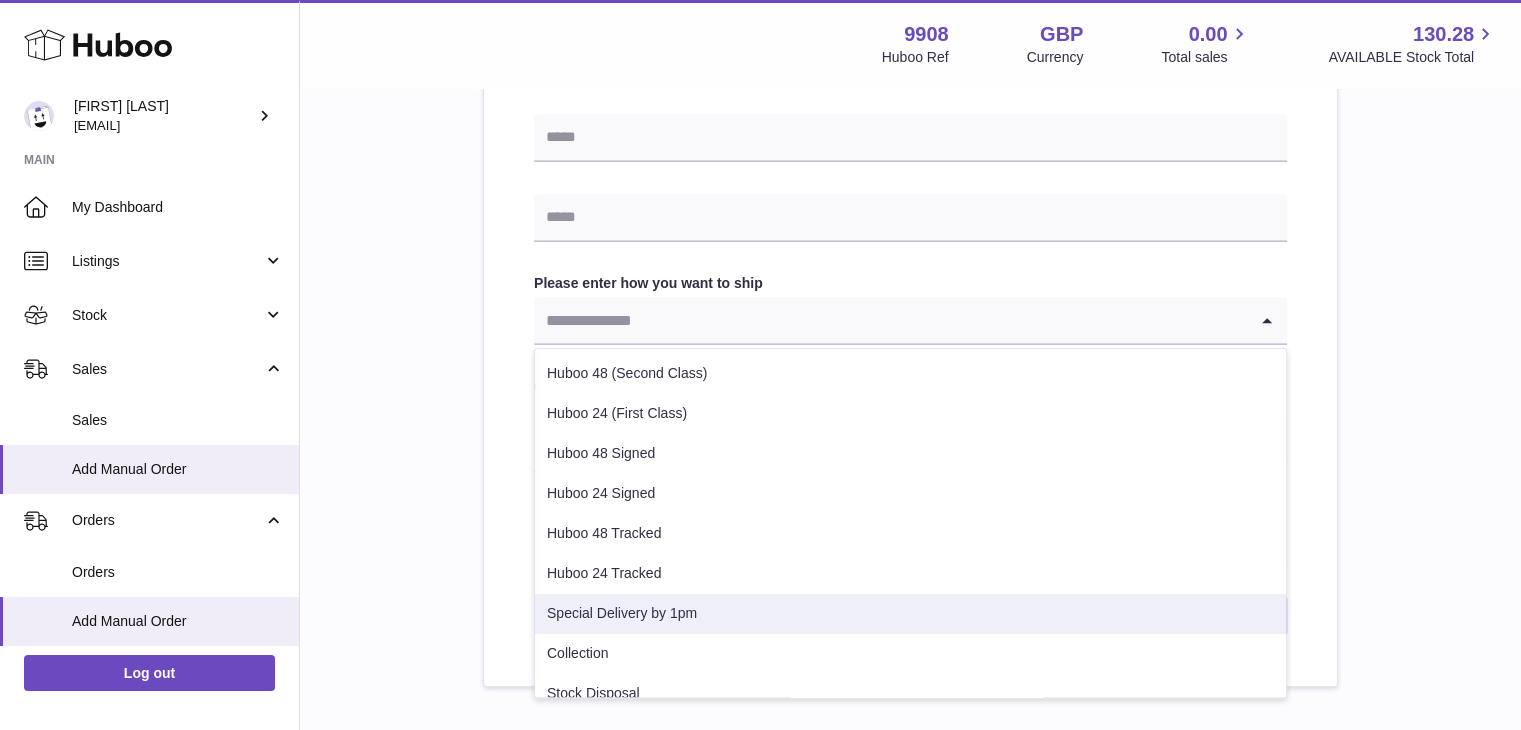 click on "Special Delivery by 1pm" at bounding box center [910, 614] 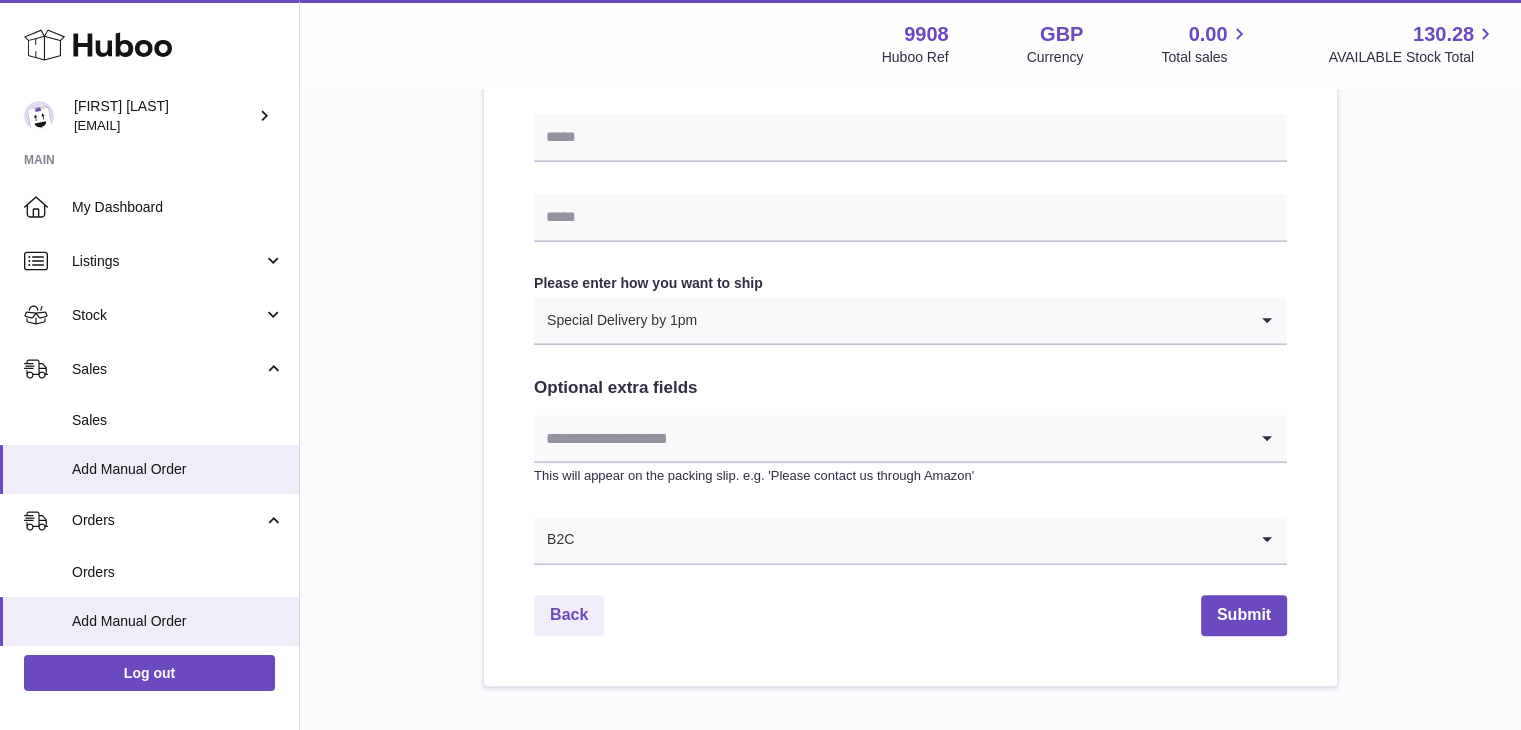 click at bounding box center (890, 438) 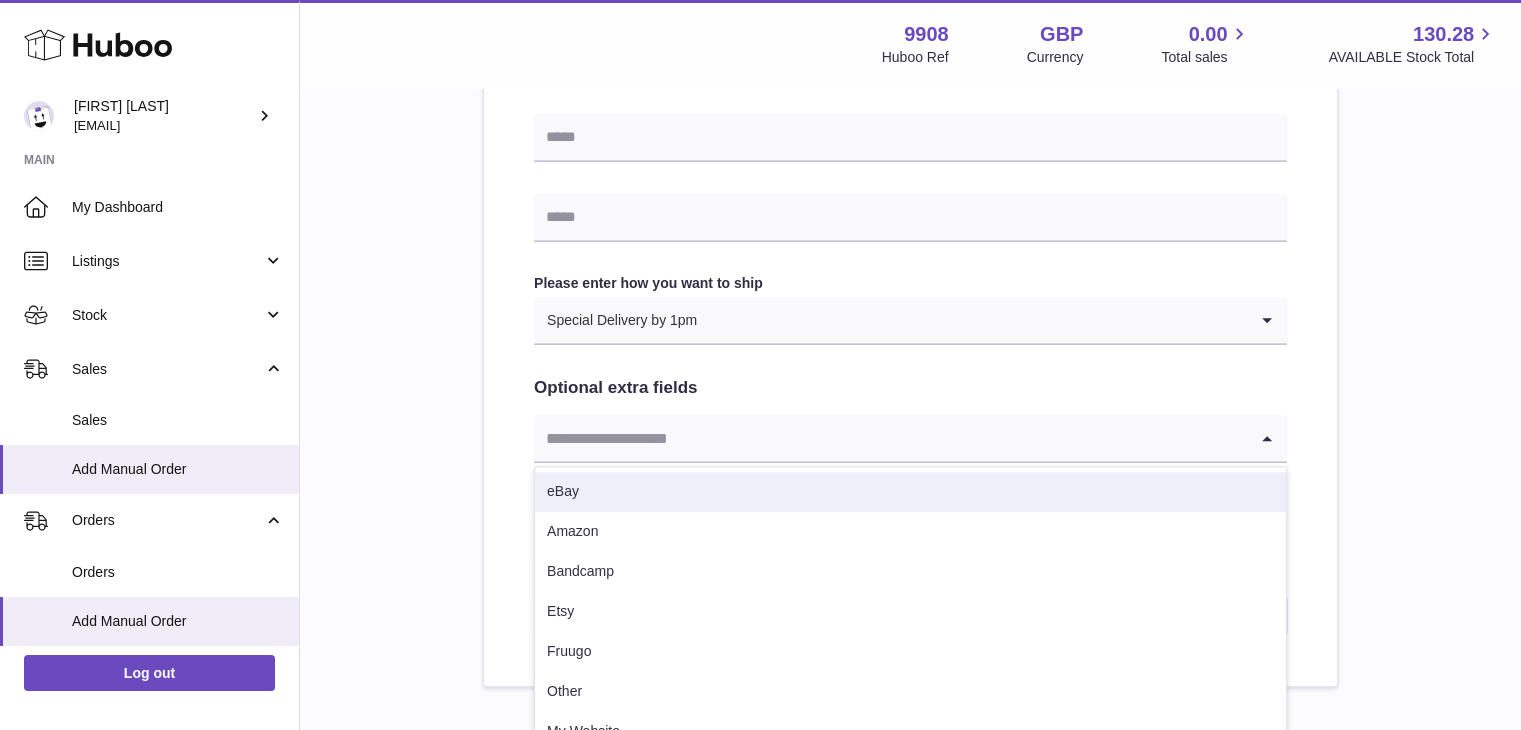 click on "eBay" at bounding box center [910, 492] 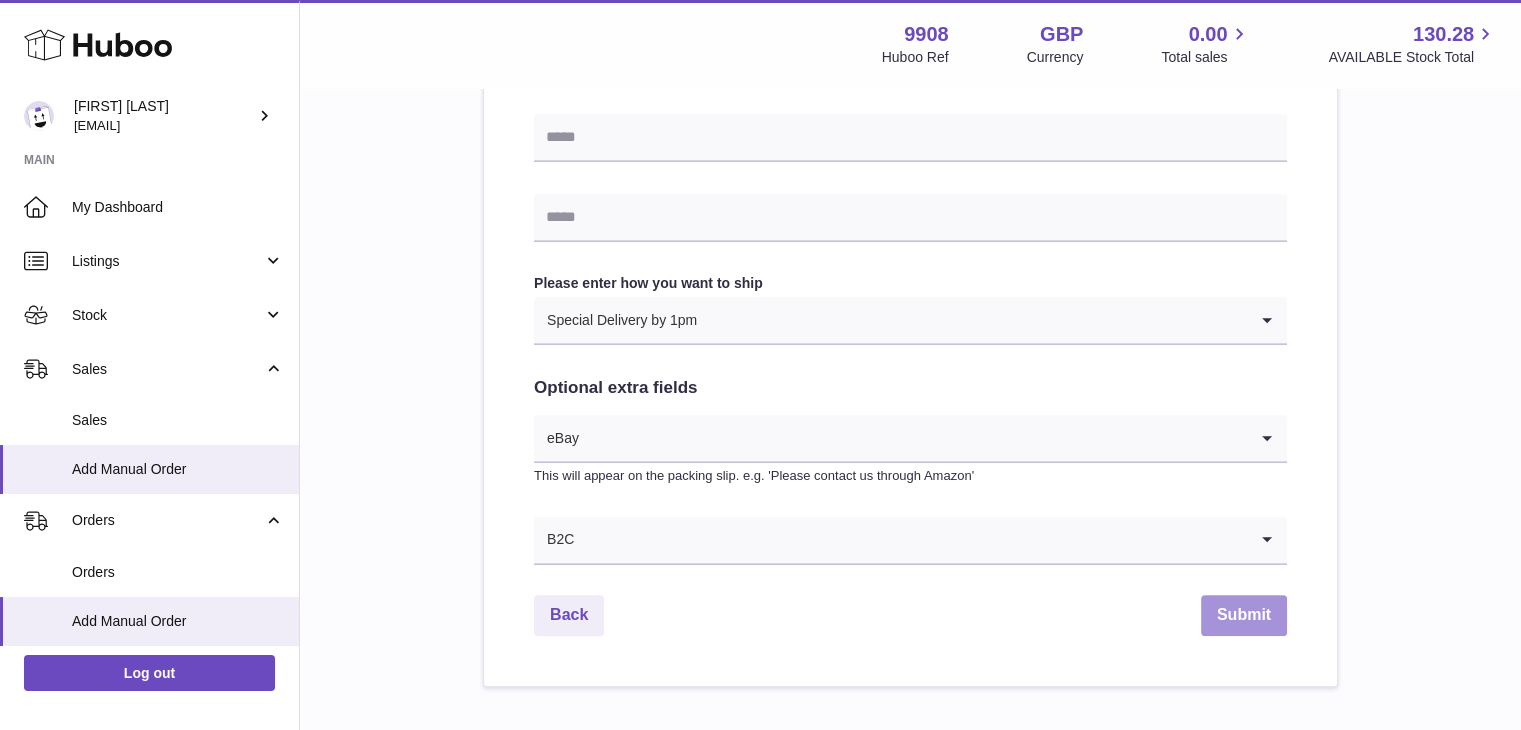 click on "Submit" at bounding box center [1244, 615] 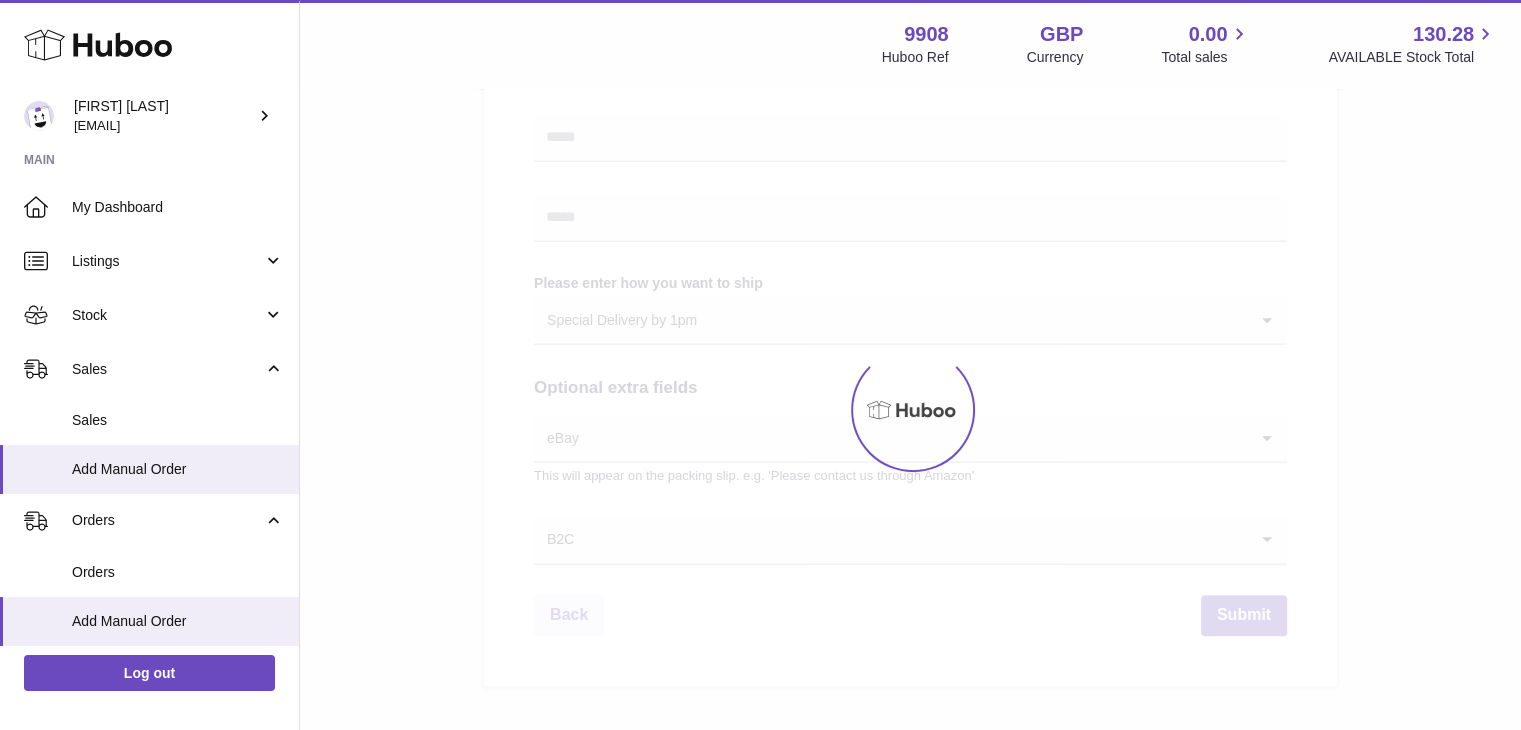 scroll, scrollTop: 0, scrollLeft: 0, axis: both 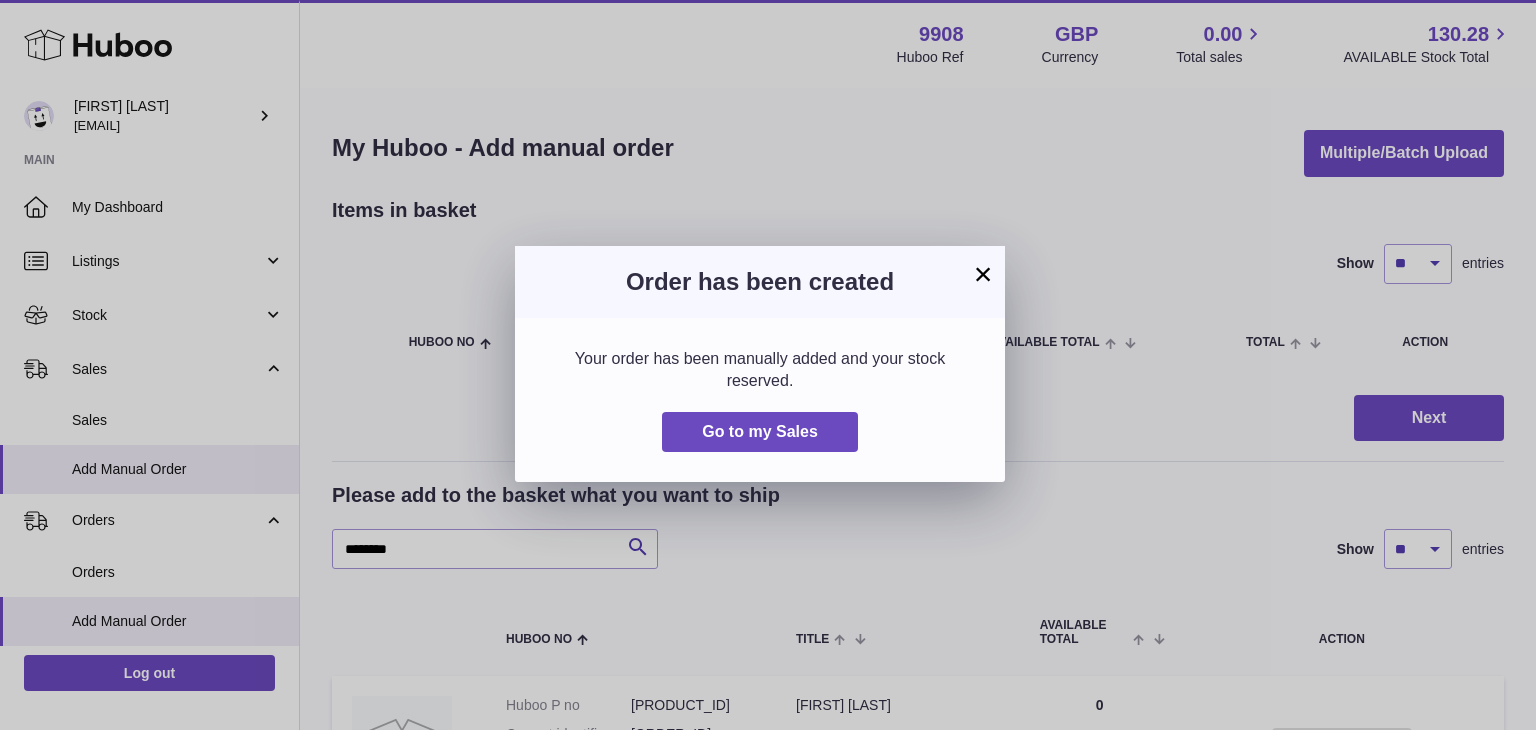 click on "×" at bounding box center [983, 274] 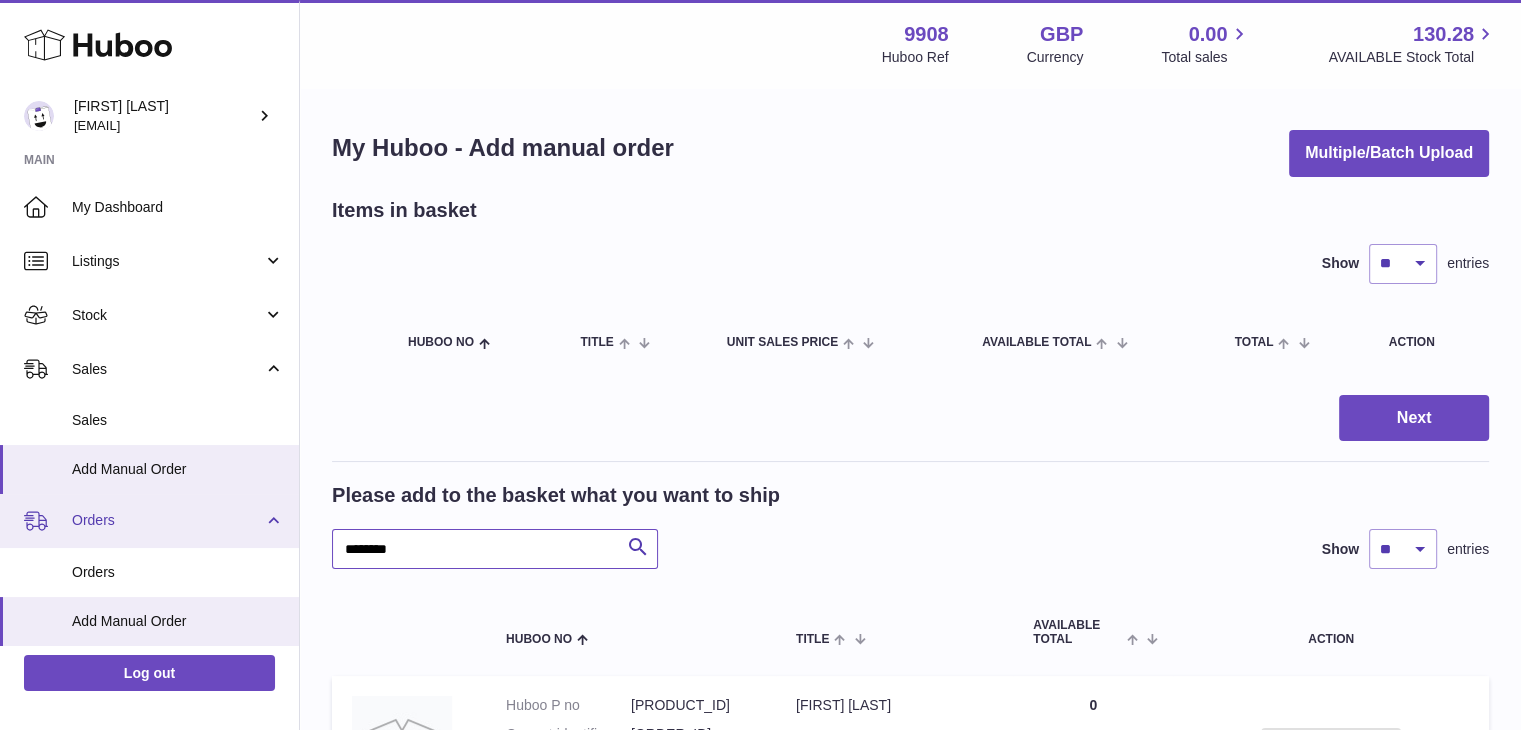 drag, startPoint x: 419, startPoint y: 536, endPoint x: 251, endPoint y: 506, distance: 170.65755 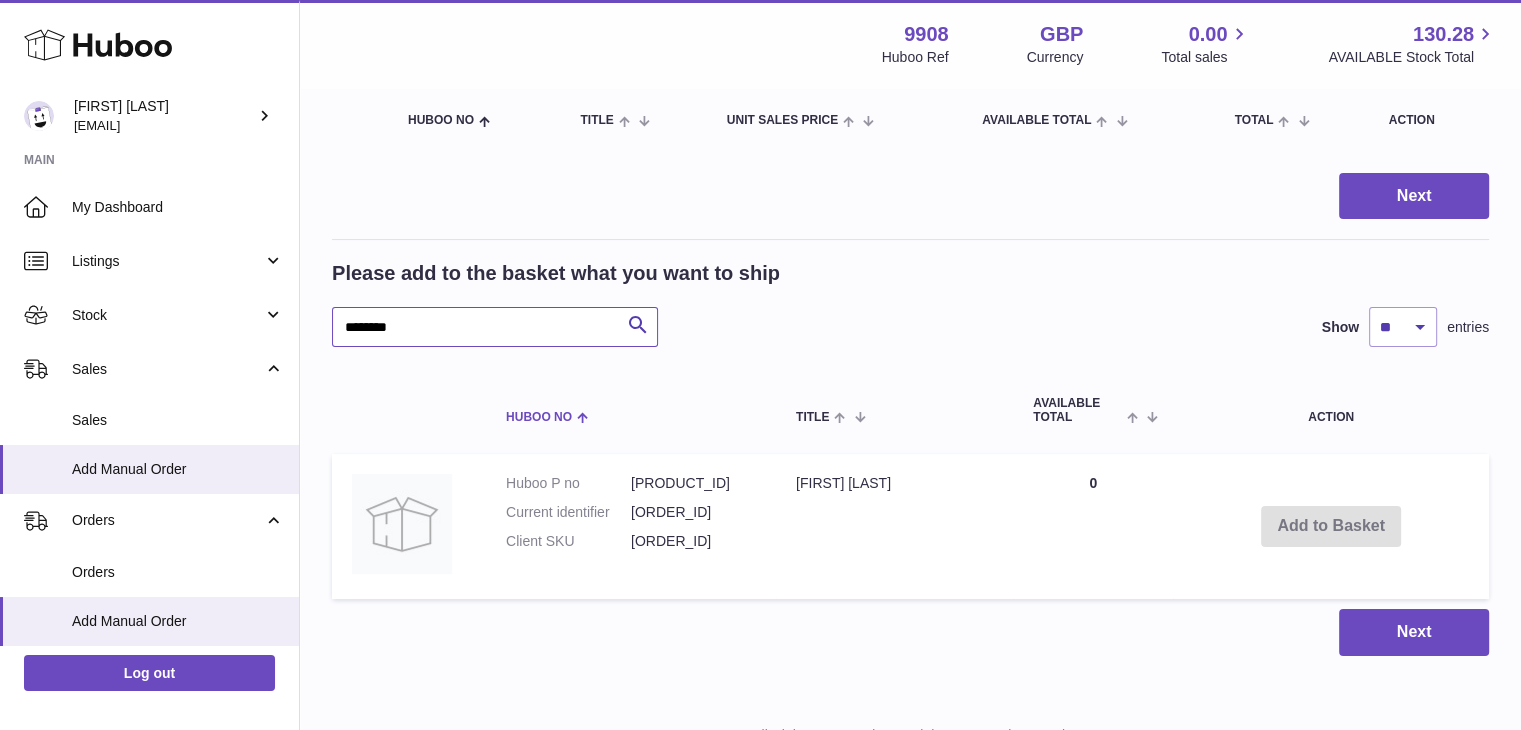 scroll, scrollTop: 223, scrollLeft: 0, axis: vertical 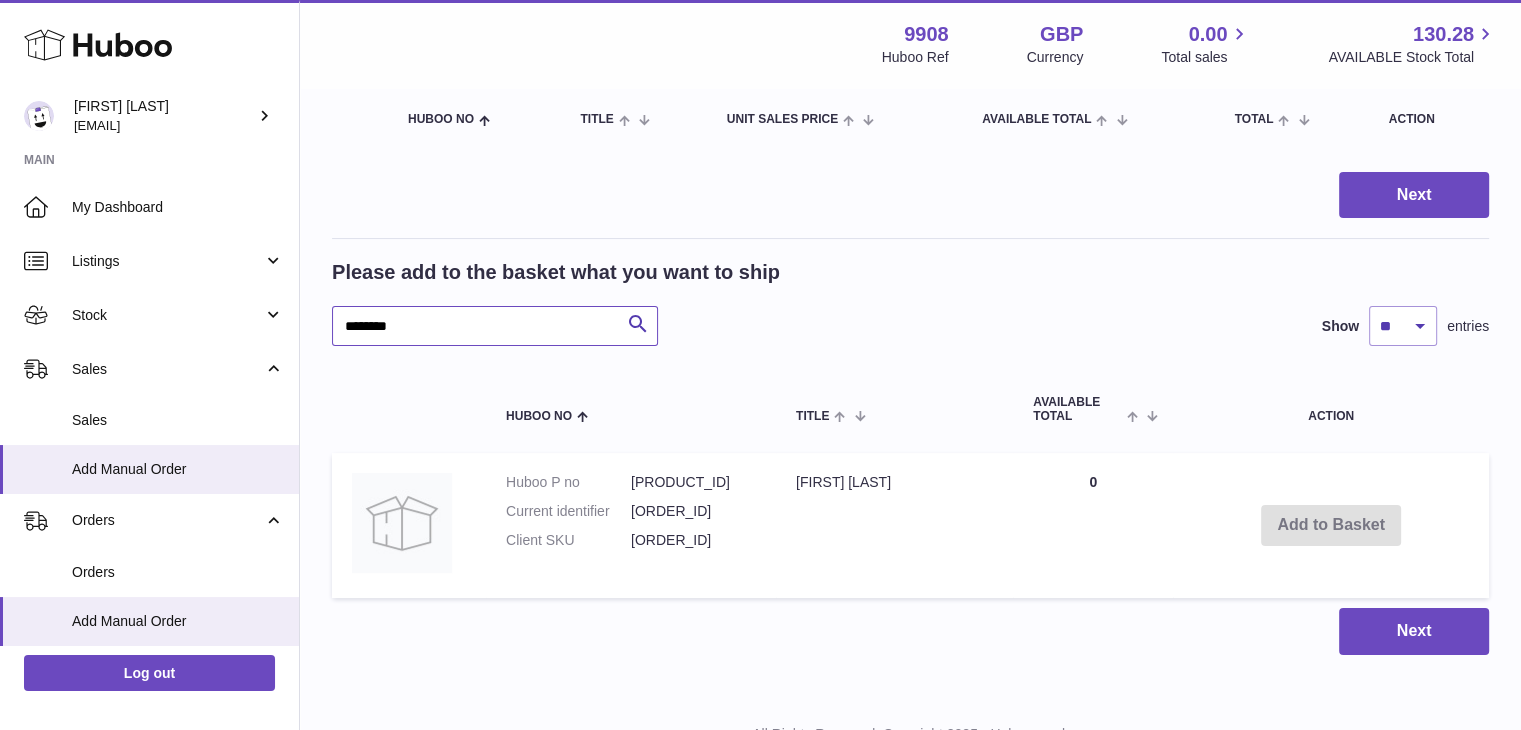 drag, startPoint x: 400, startPoint y: 324, endPoint x: 339, endPoint y: 324, distance: 61 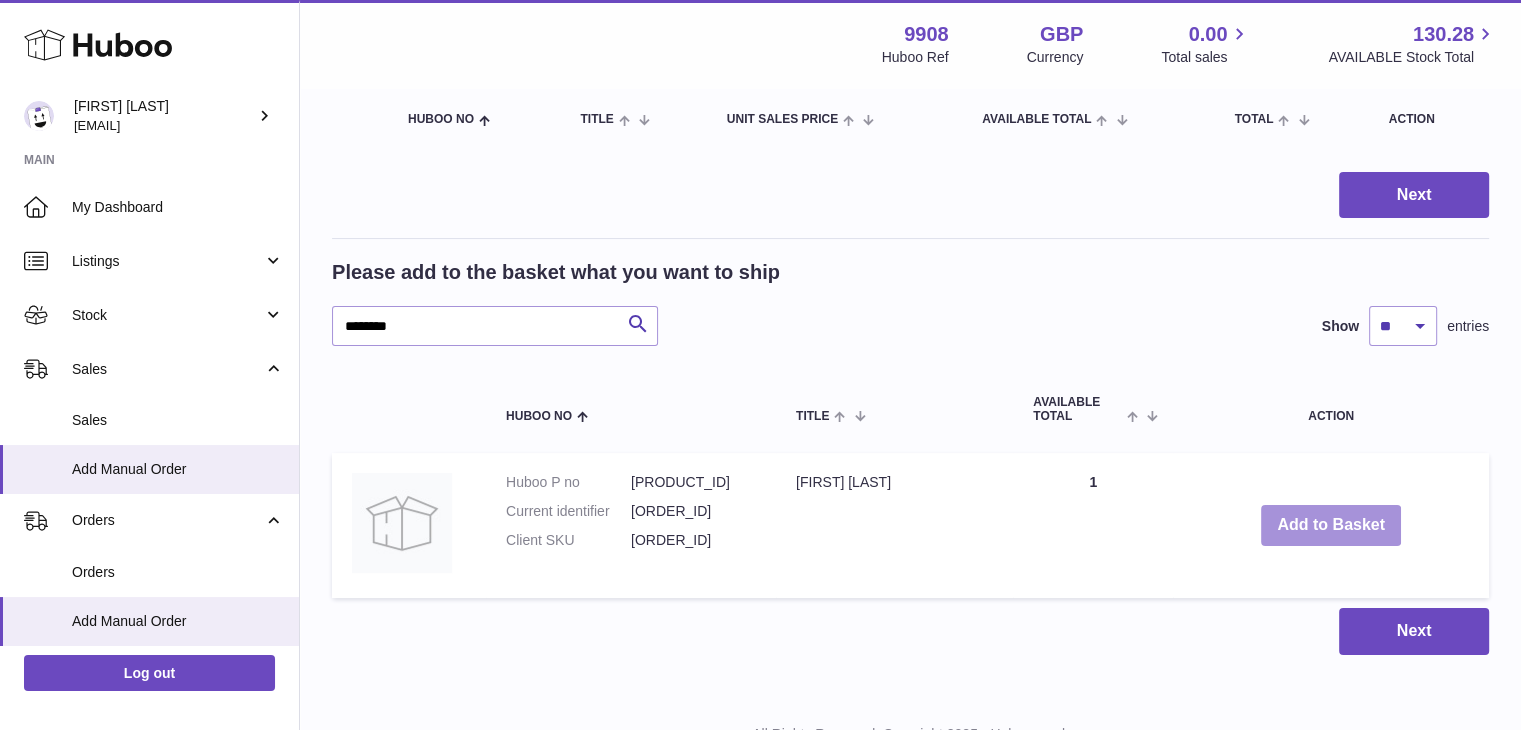 click on "Add to Basket" at bounding box center [1331, 525] 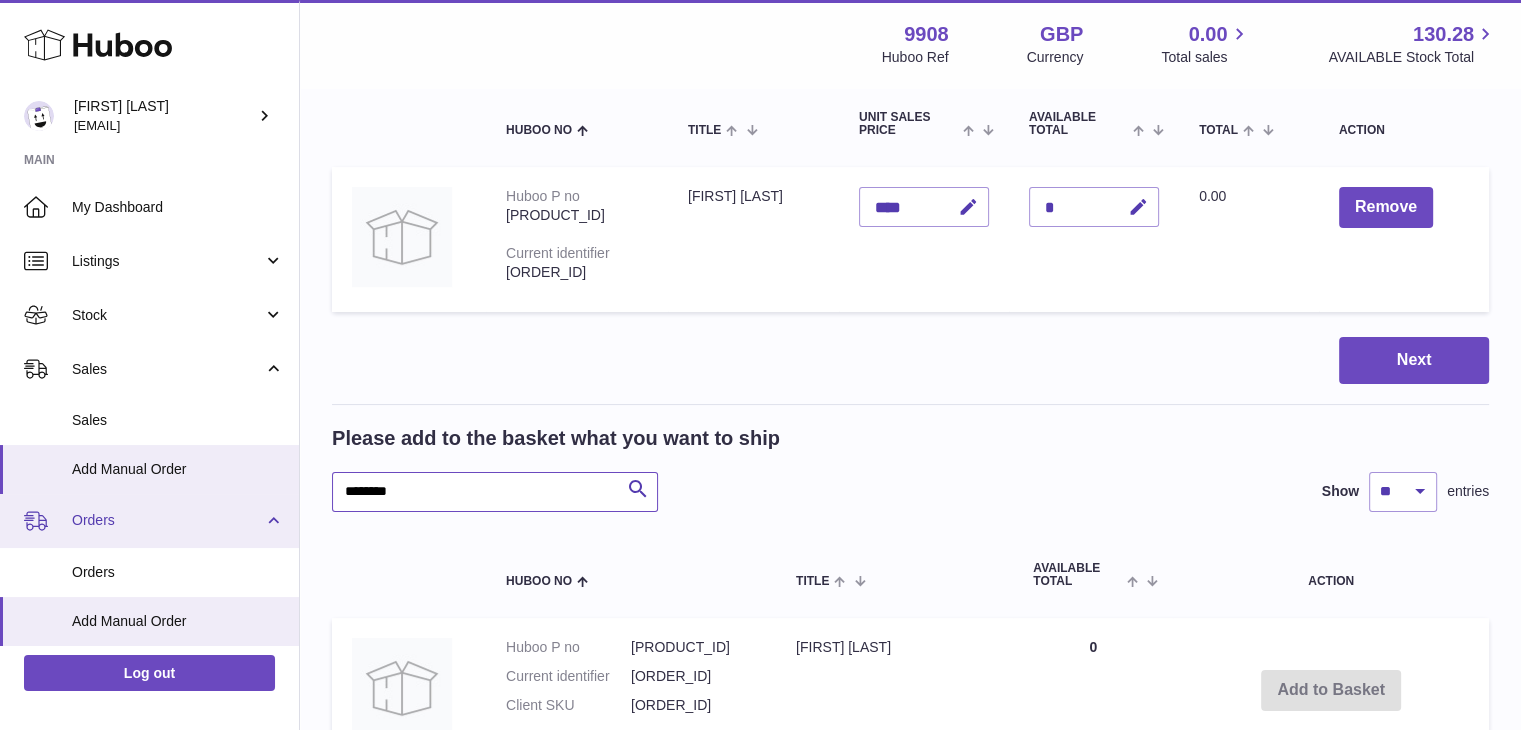 drag, startPoint x: 432, startPoint y: 493, endPoint x: 231, endPoint y: 493, distance: 201 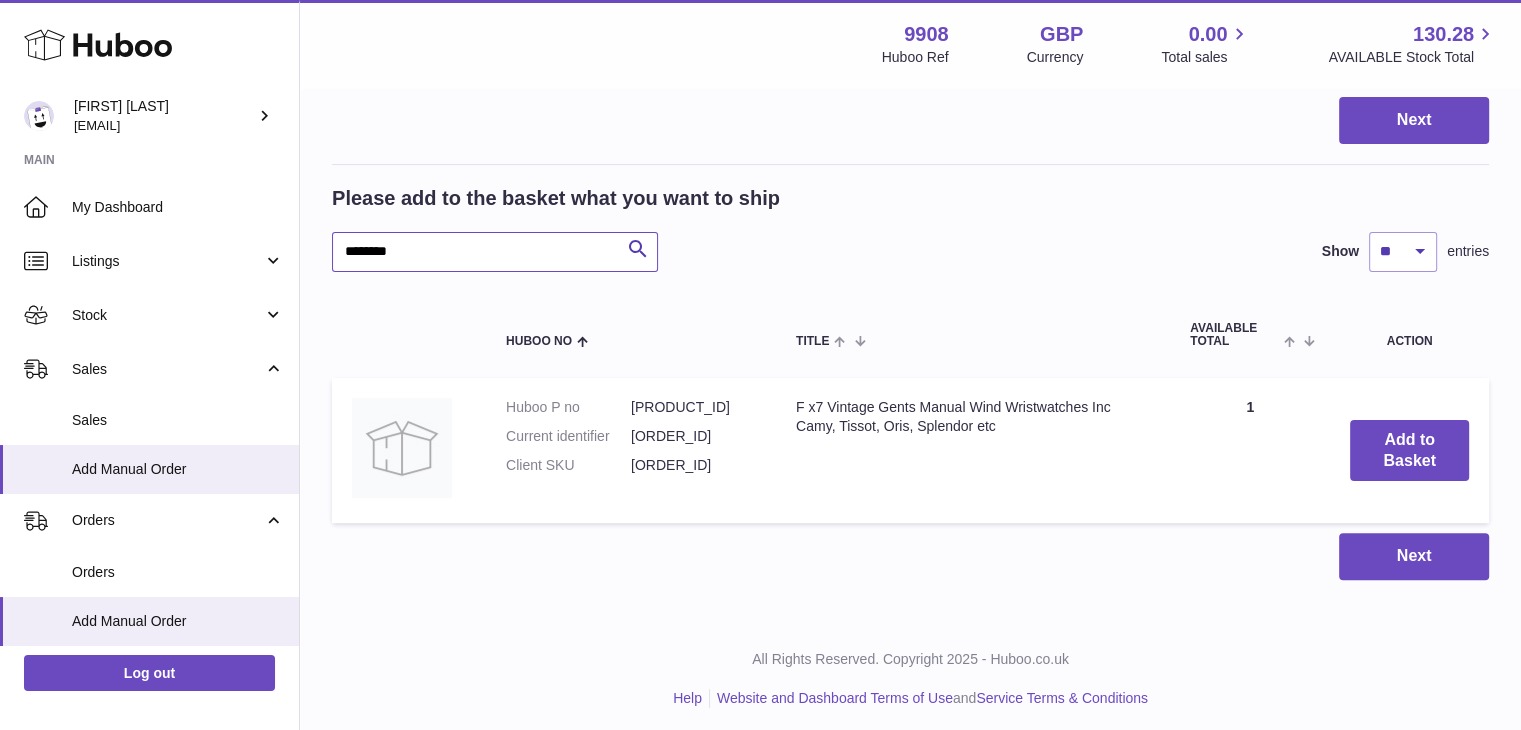 scroll, scrollTop: 467, scrollLeft: 0, axis: vertical 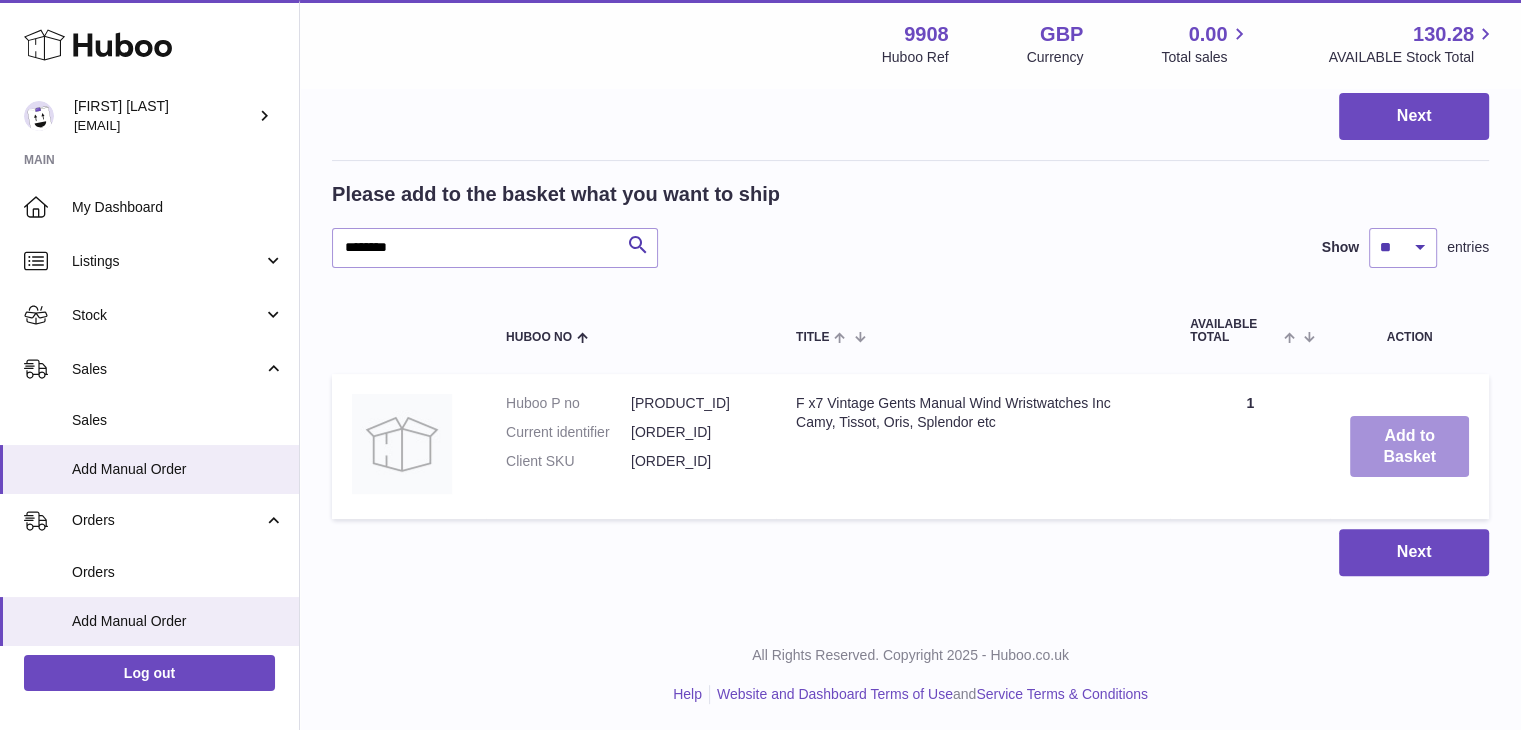 click on "Add to Basket" at bounding box center (1409, 447) 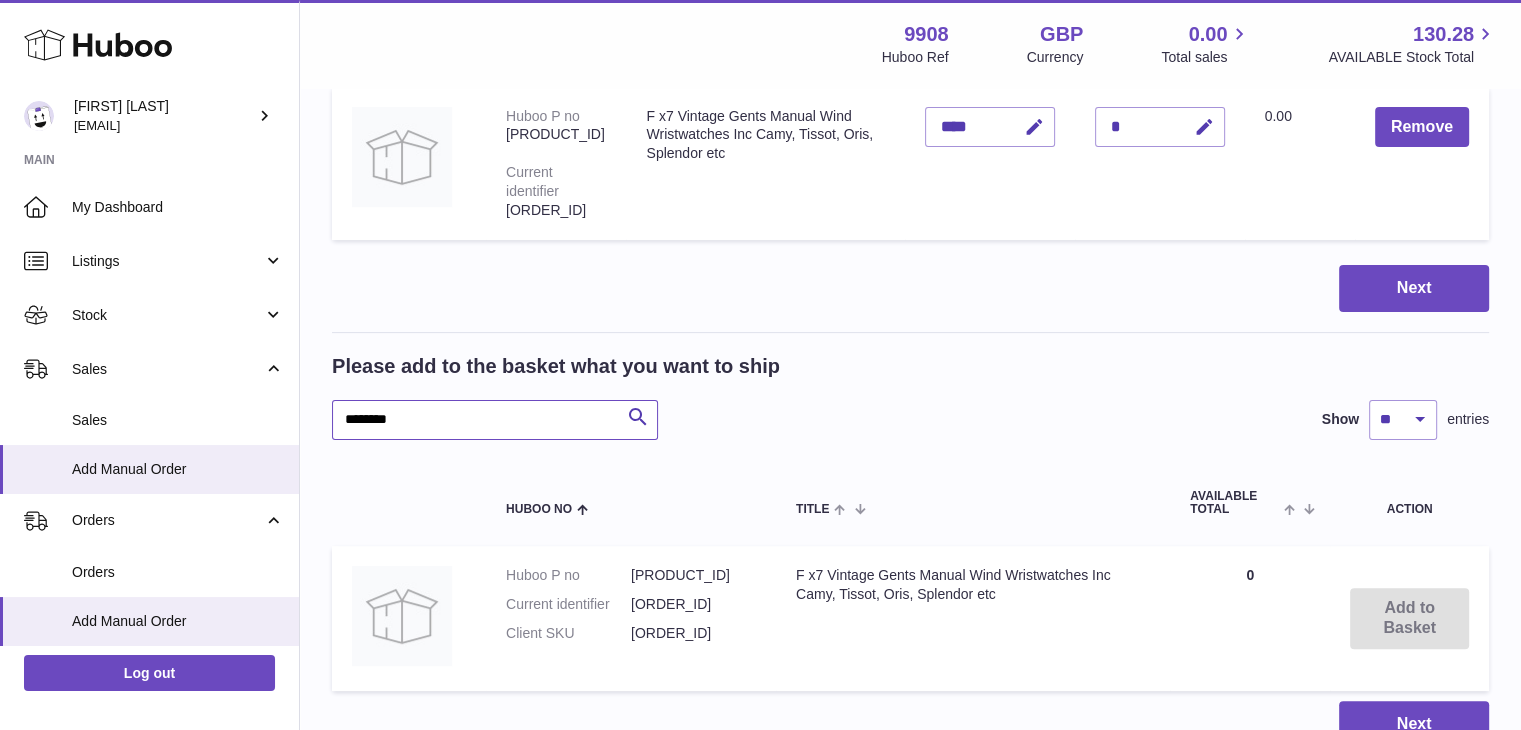 drag, startPoint x: 449, startPoint y: 421, endPoint x: 336, endPoint y: 409, distance: 113.63538 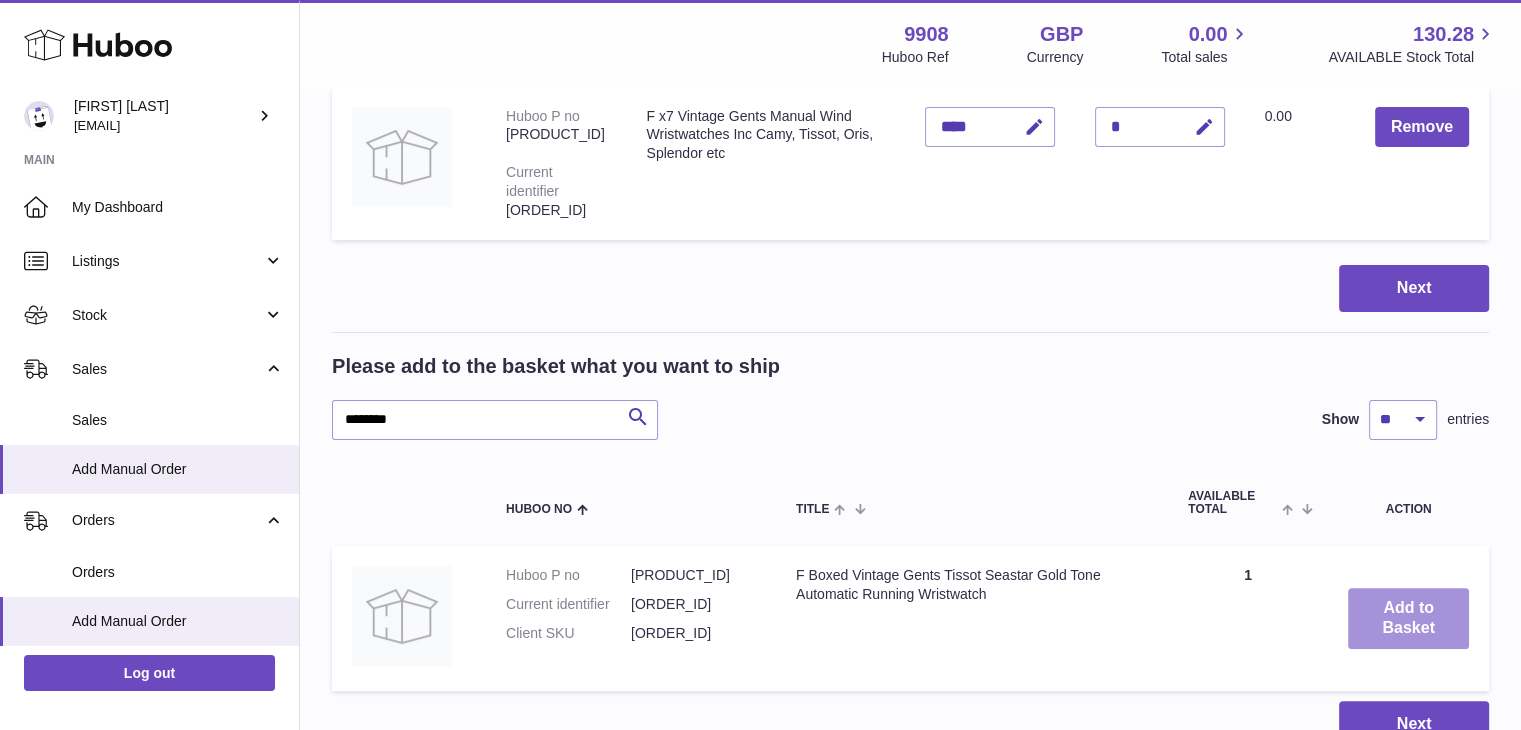 click on "Add to Basket" at bounding box center (1408, 619) 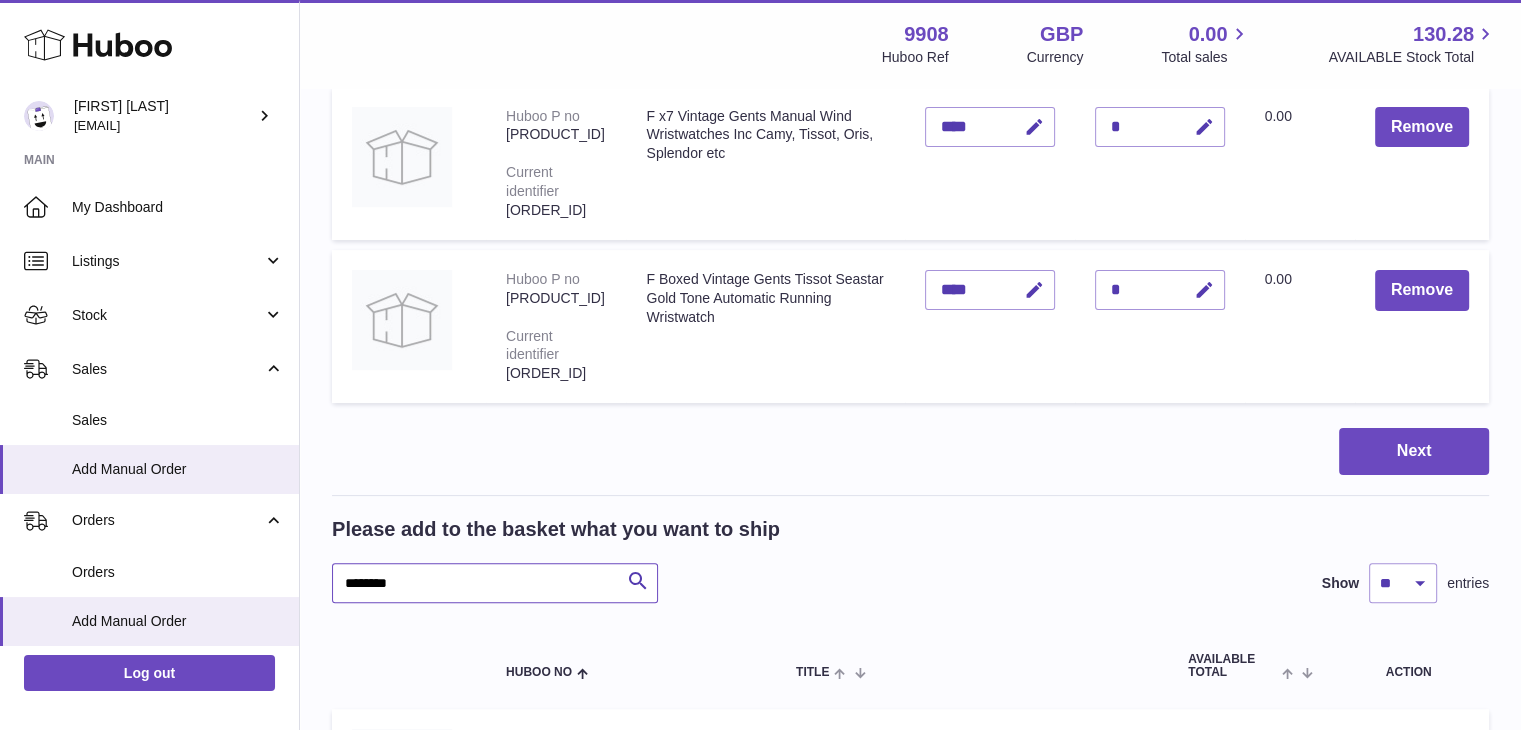 drag, startPoint x: 416, startPoint y: 579, endPoint x: 304, endPoint y: 561, distance: 113.43721 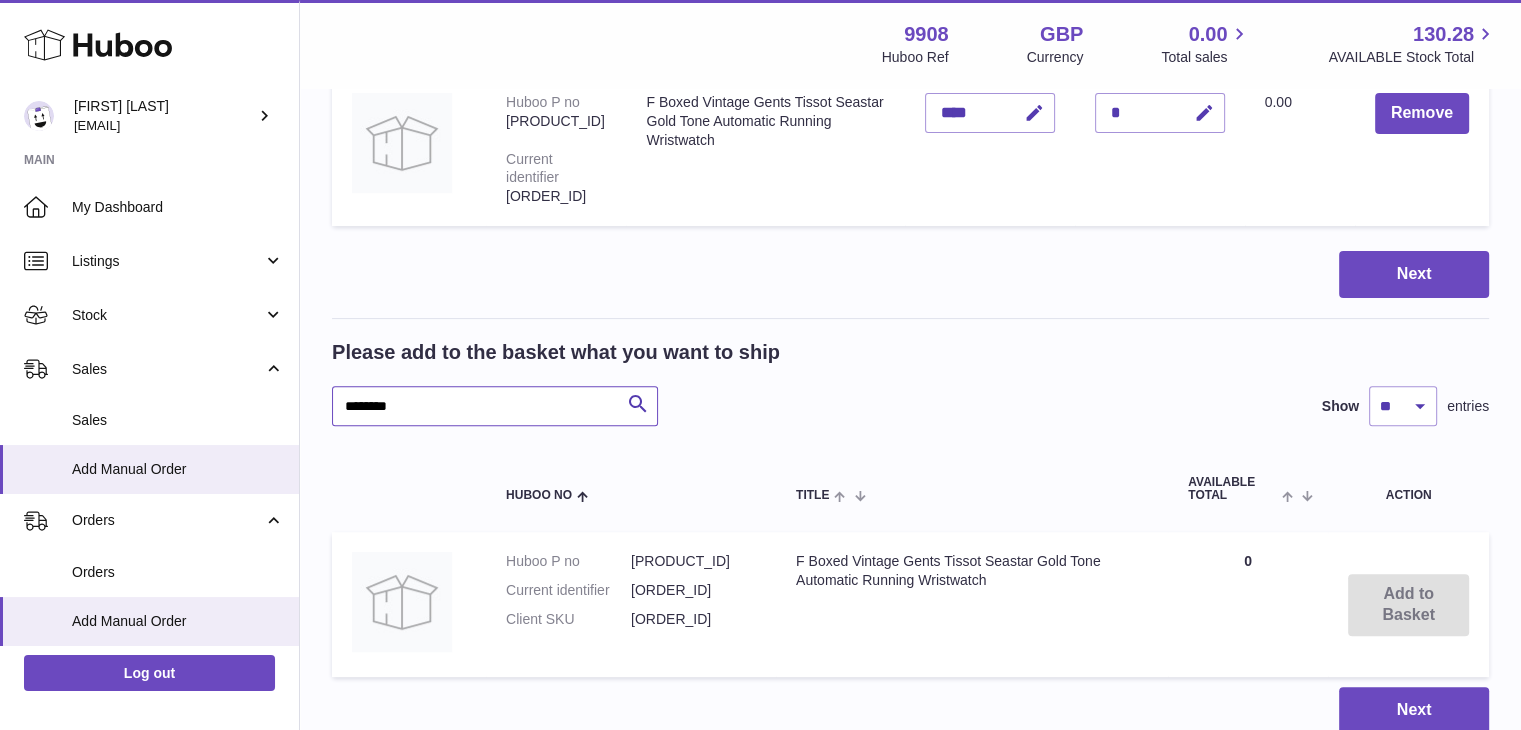 scroll, scrollTop: 671, scrollLeft: 0, axis: vertical 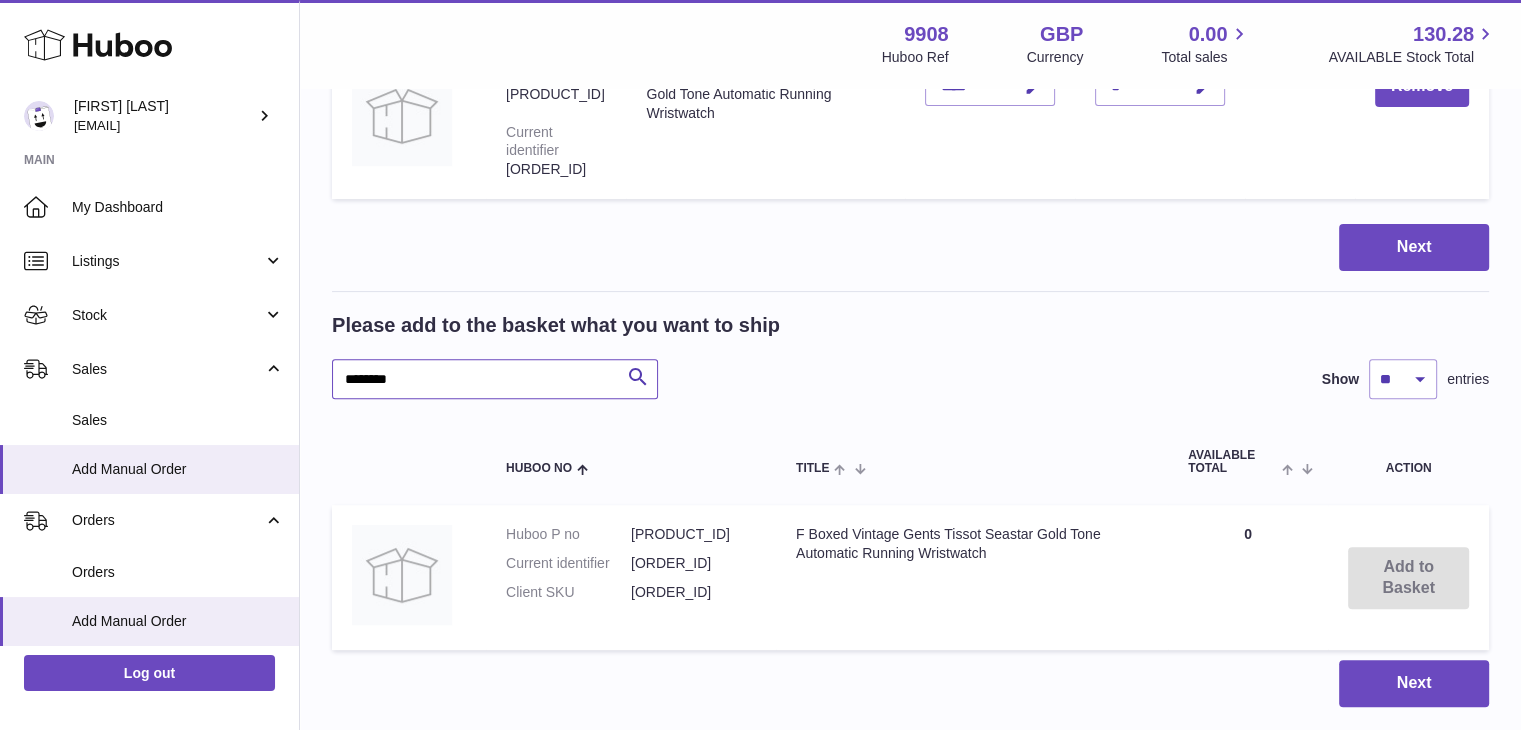 paste 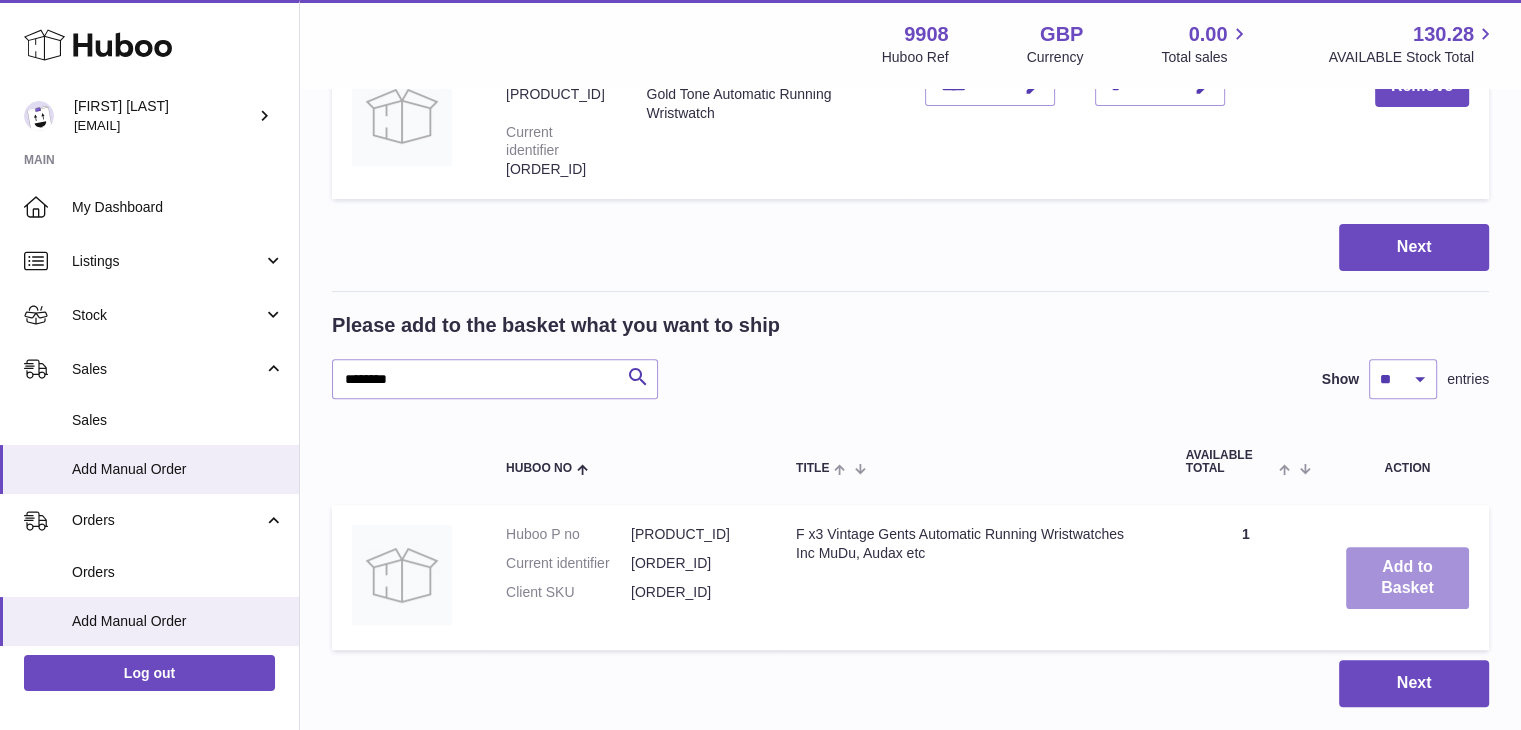 click on "Add to Basket" at bounding box center (1407, 578) 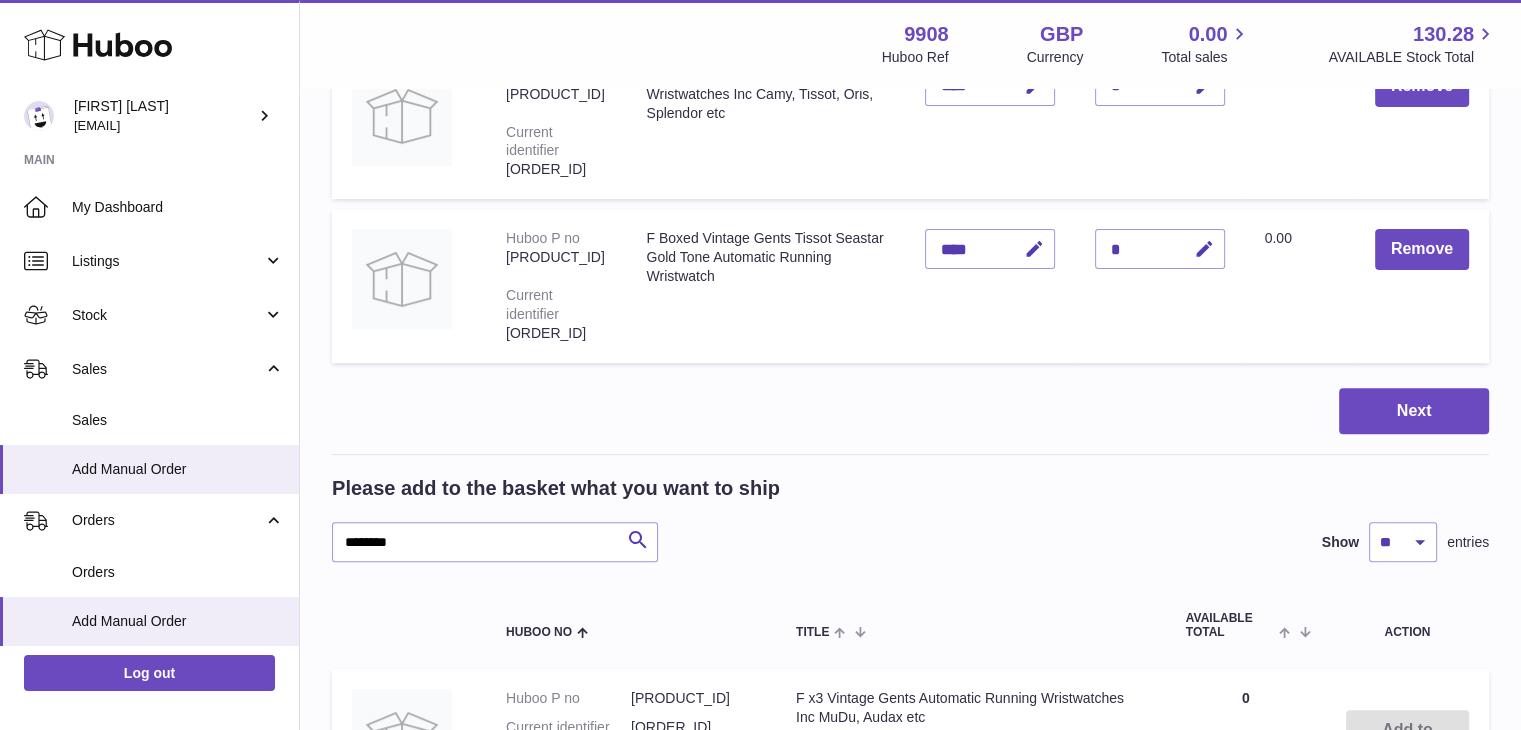 scroll, scrollTop: 833, scrollLeft: 0, axis: vertical 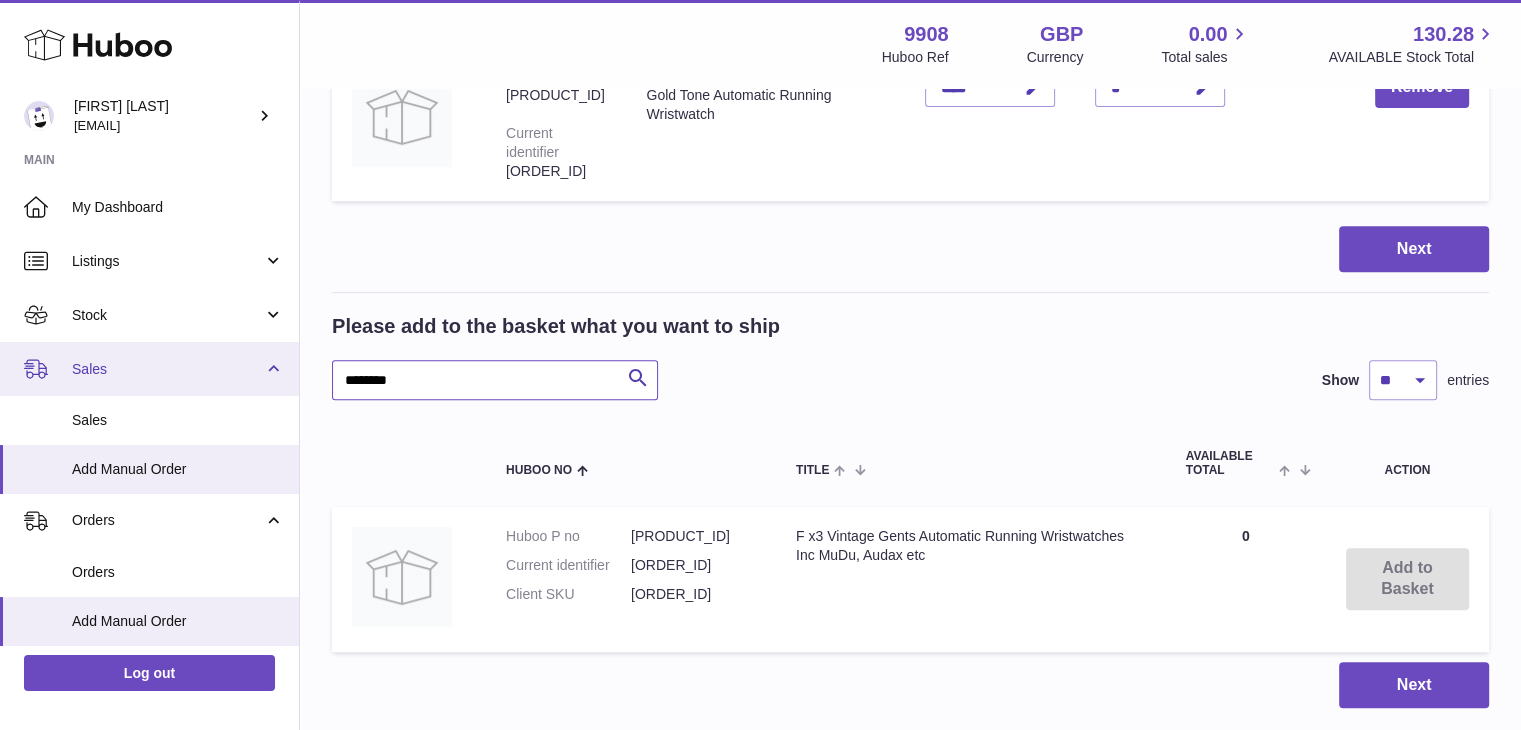 drag, startPoint x: 462, startPoint y: 378, endPoint x: 289, endPoint y: 358, distance: 174.15224 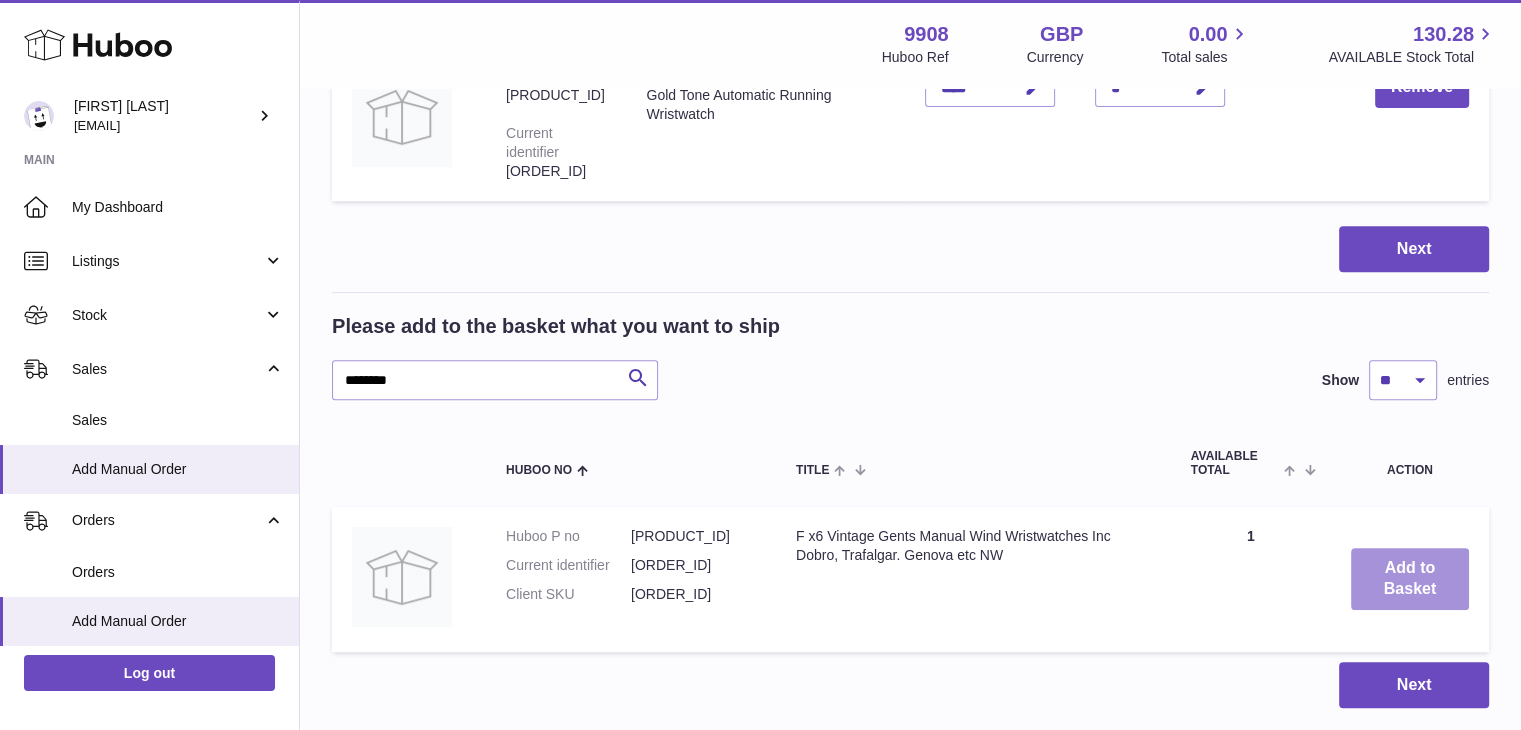 click on "Add to Basket" at bounding box center (1410, 579) 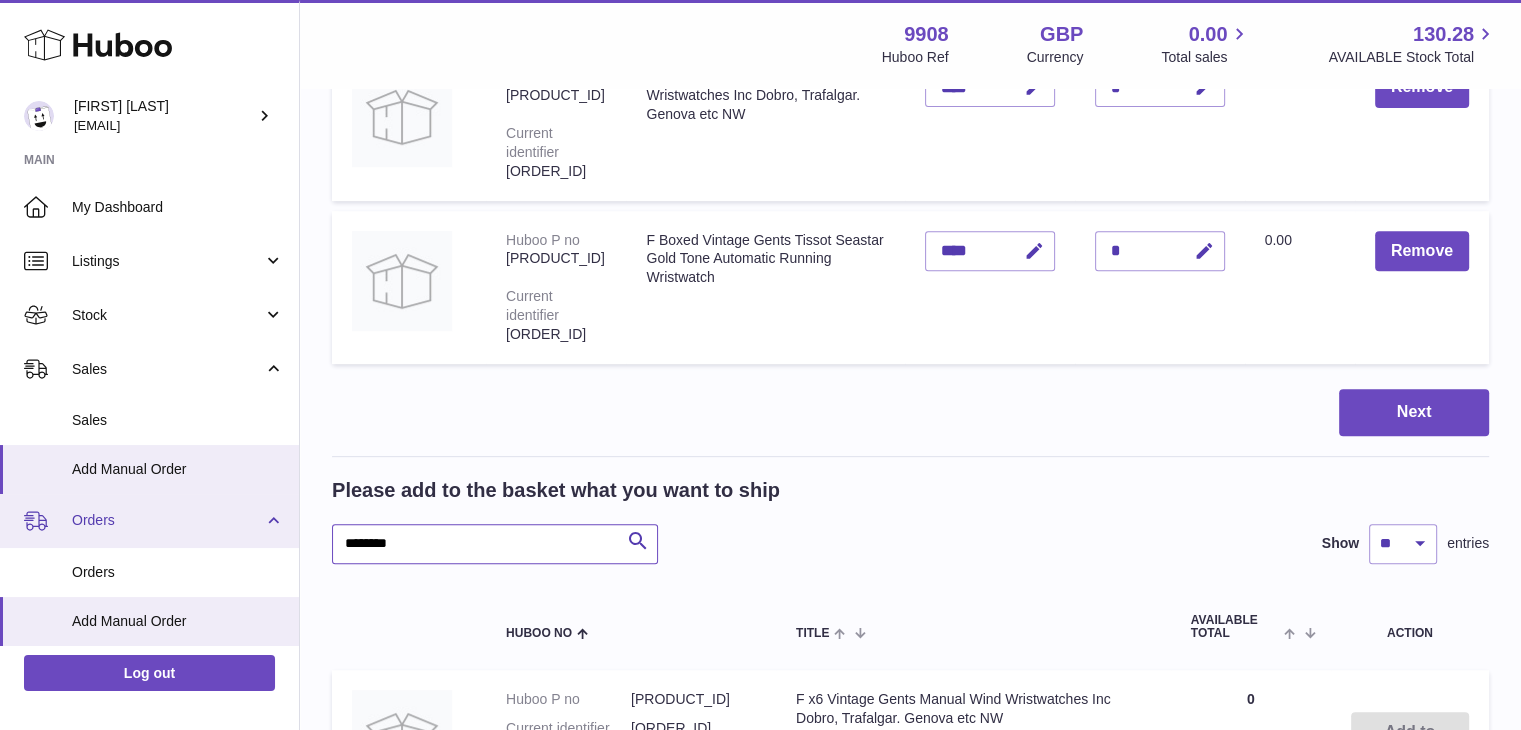 drag, startPoint x: 429, startPoint y: 537, endPoint x: 285, endPoint y: 538, distance: 144.00348 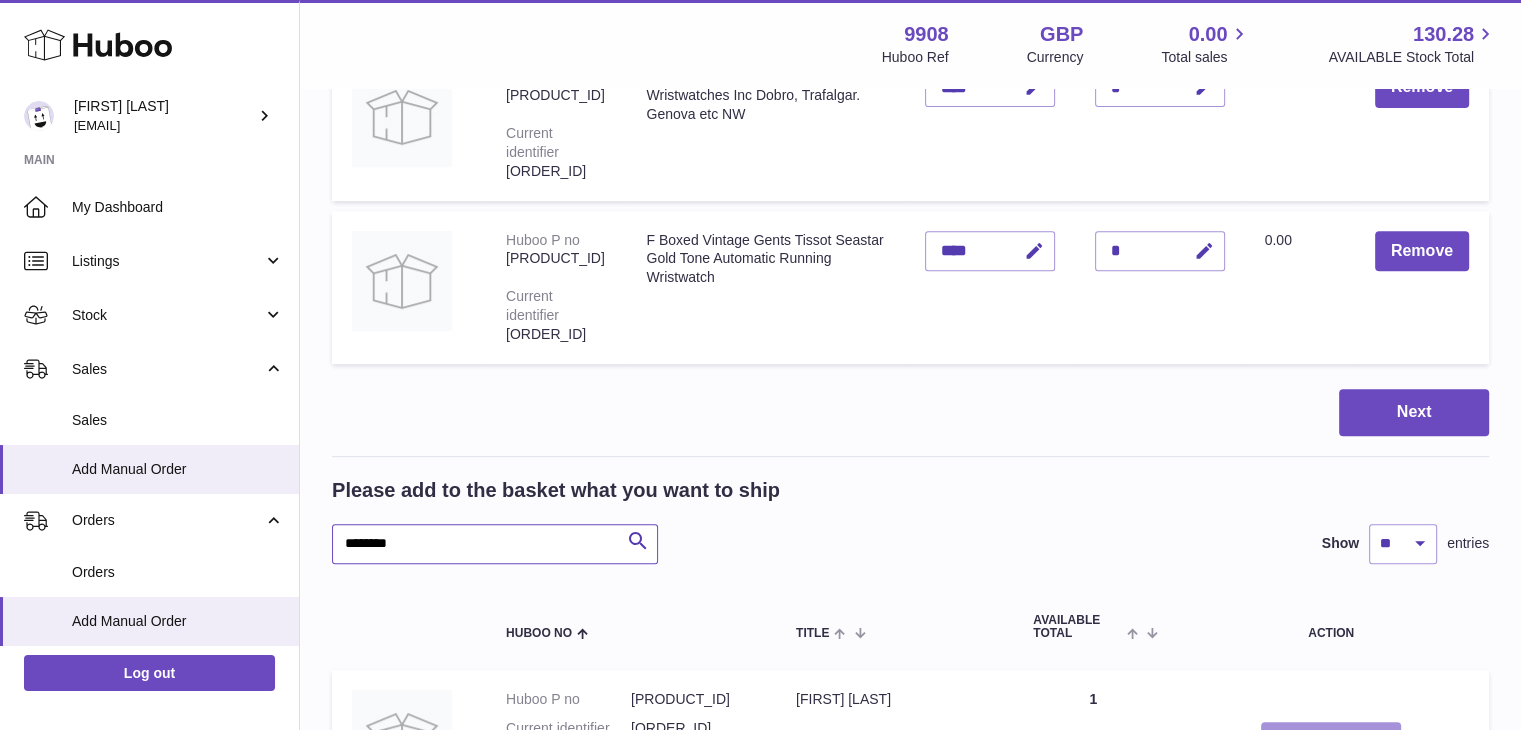 type on "********" 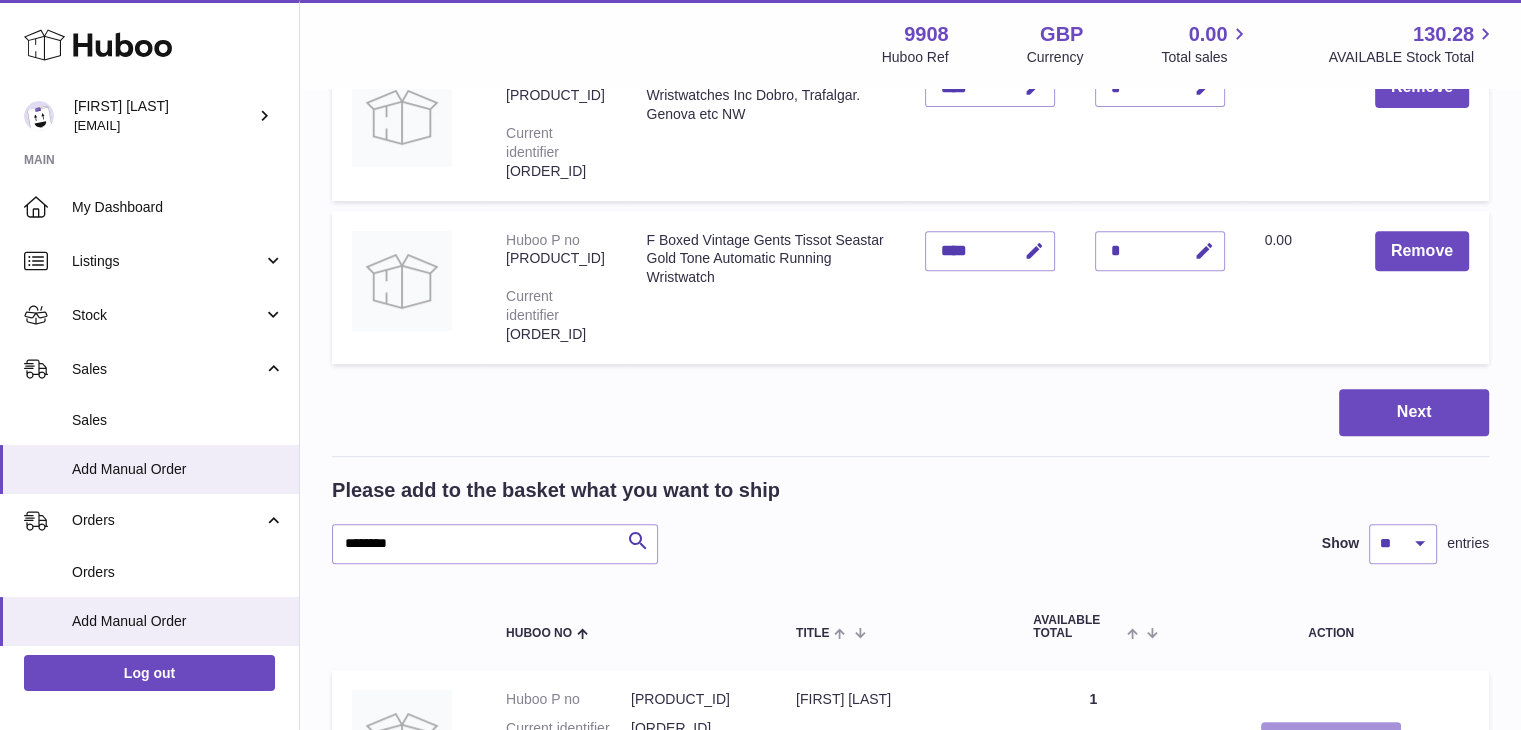 click on "Add to Basket" at bounding box center (1331, 742) 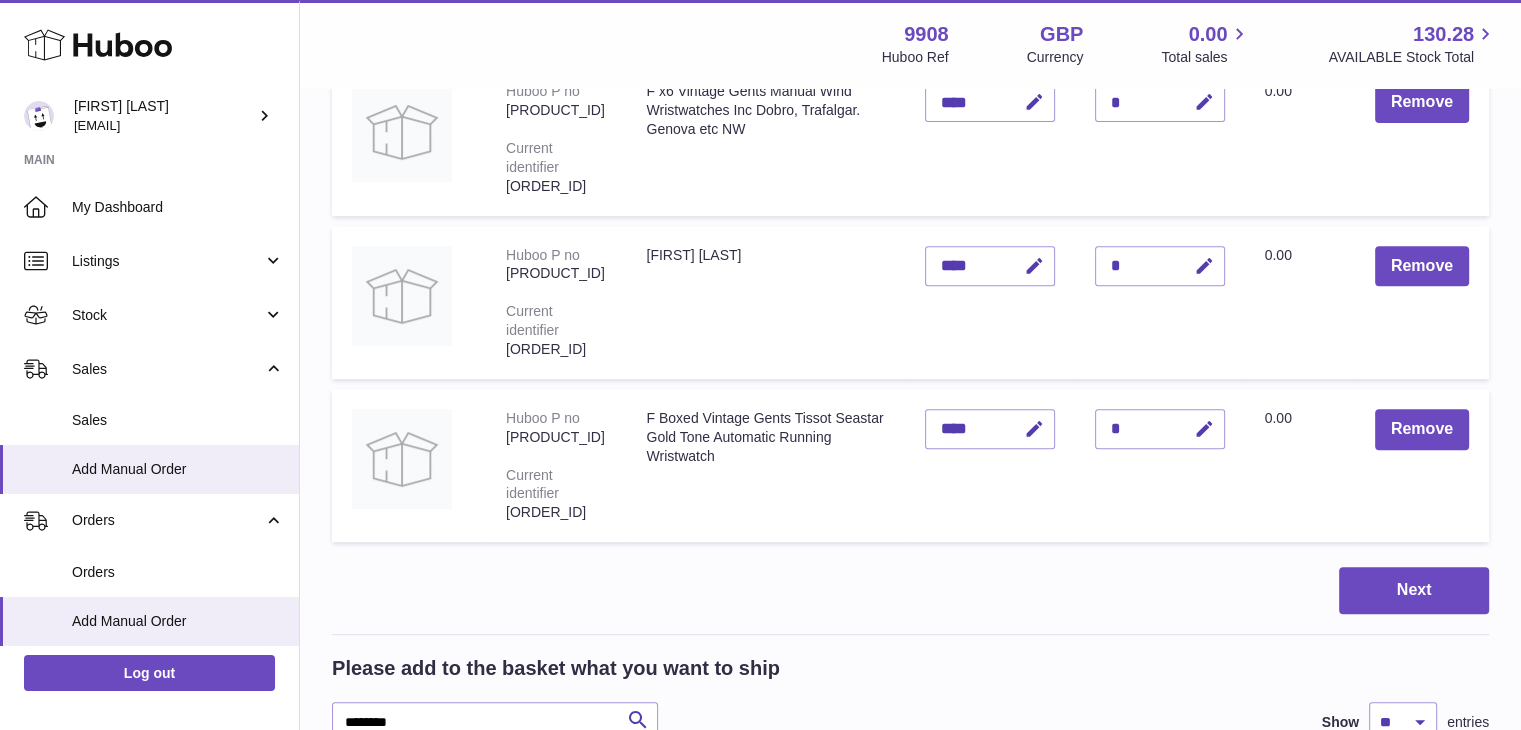 scroll, scrollTop: 958, scrollLeft: 0, axis: vertical 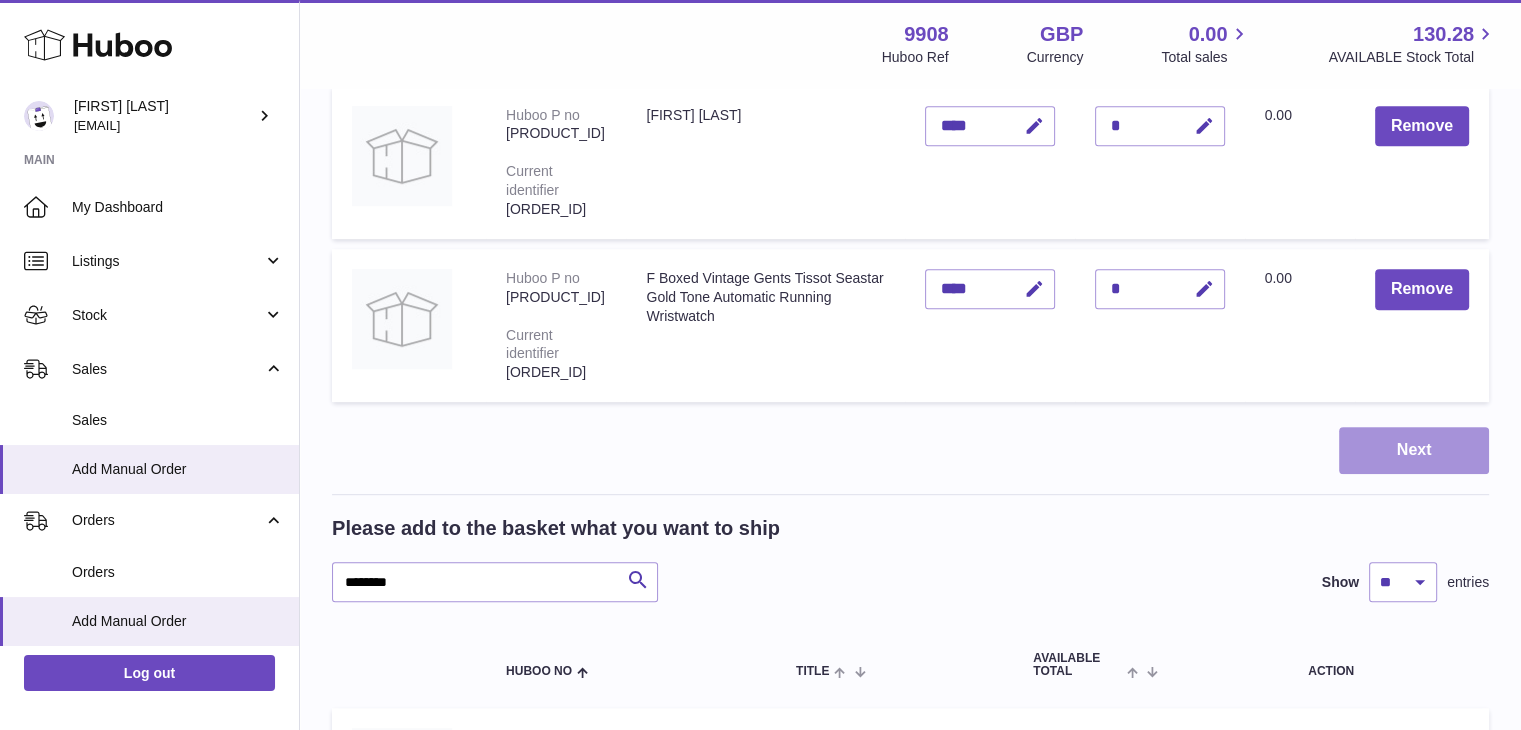 click on "Next" at bounding box center [1414, 450] 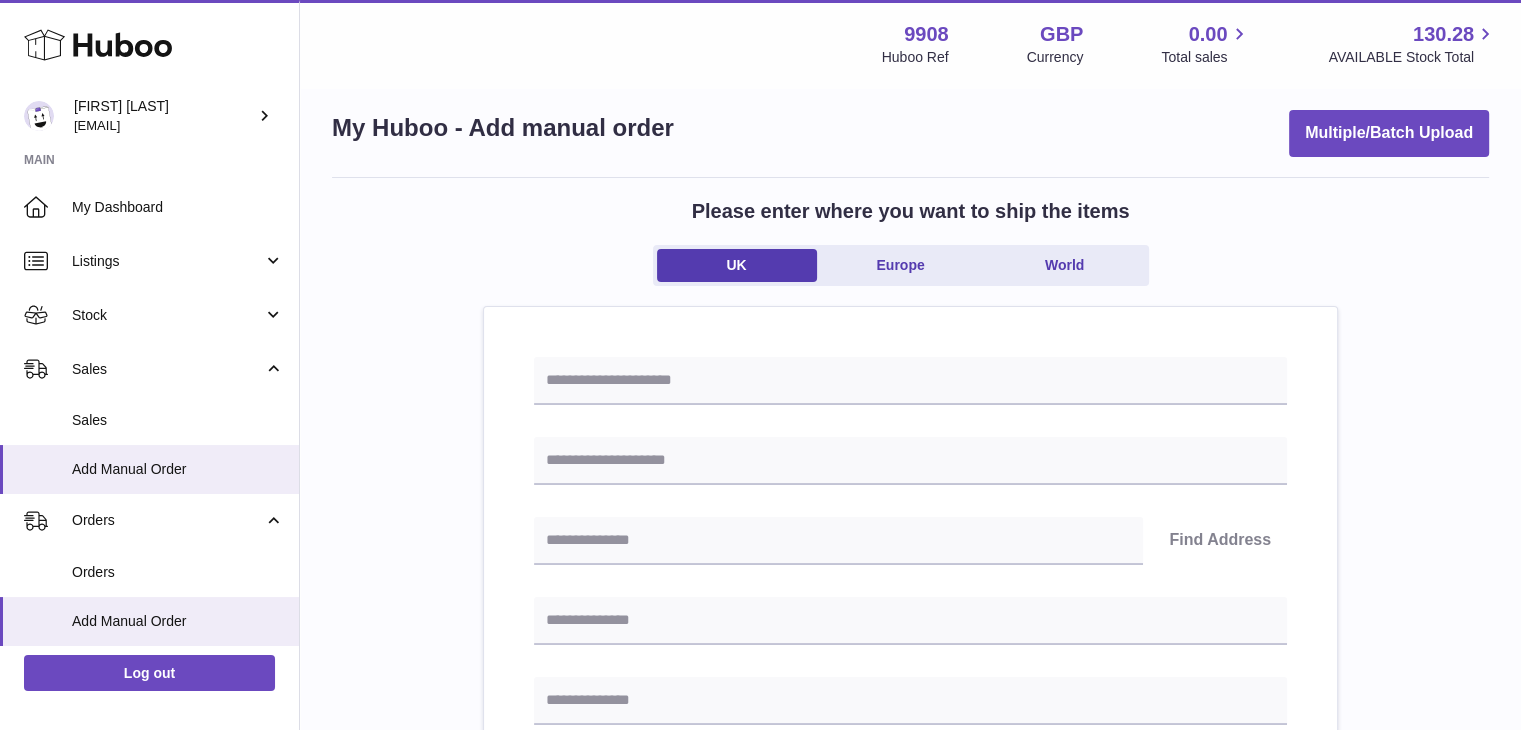 scroll, scrollTop: 10, scrollLeft: 0, axis: vertical 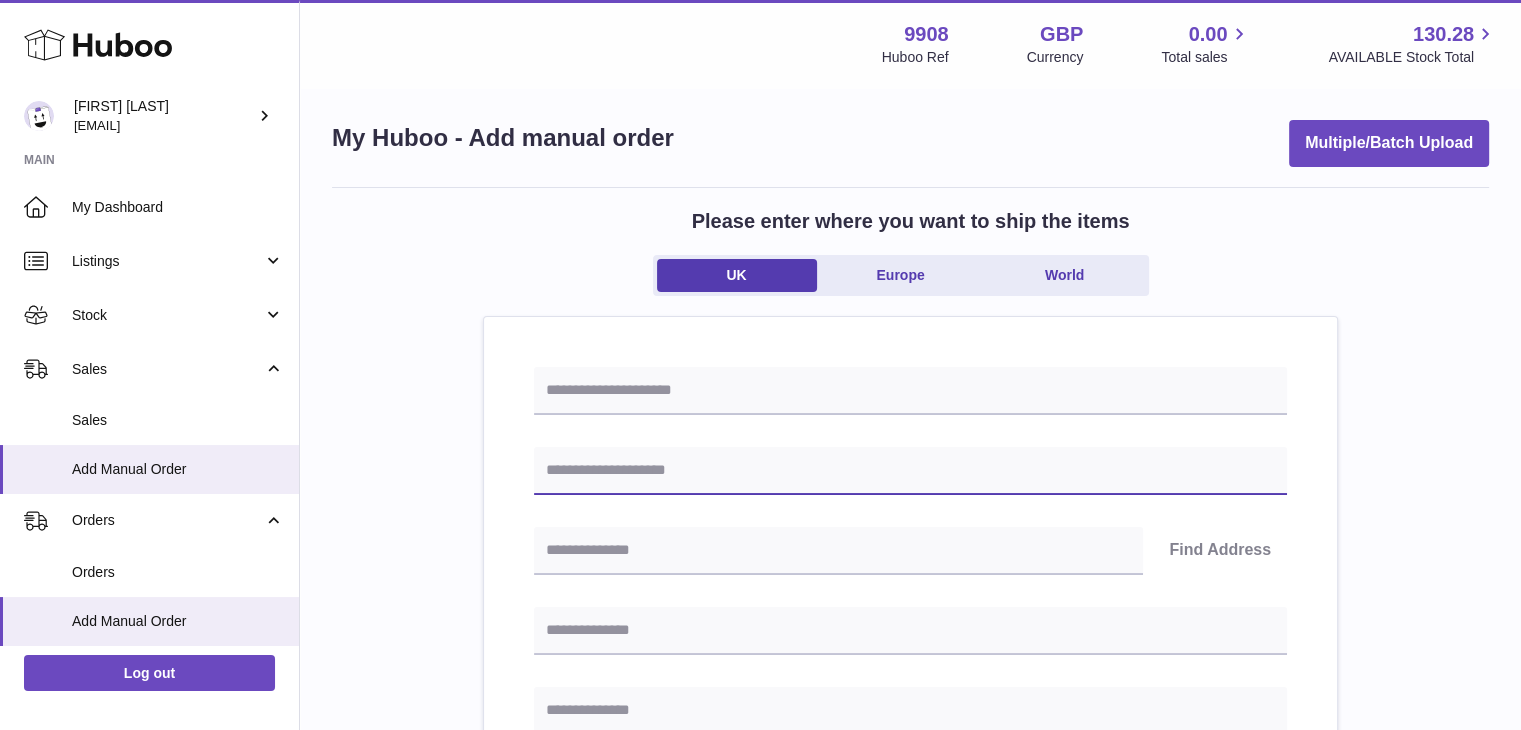 click at bounding box center (910, 471) 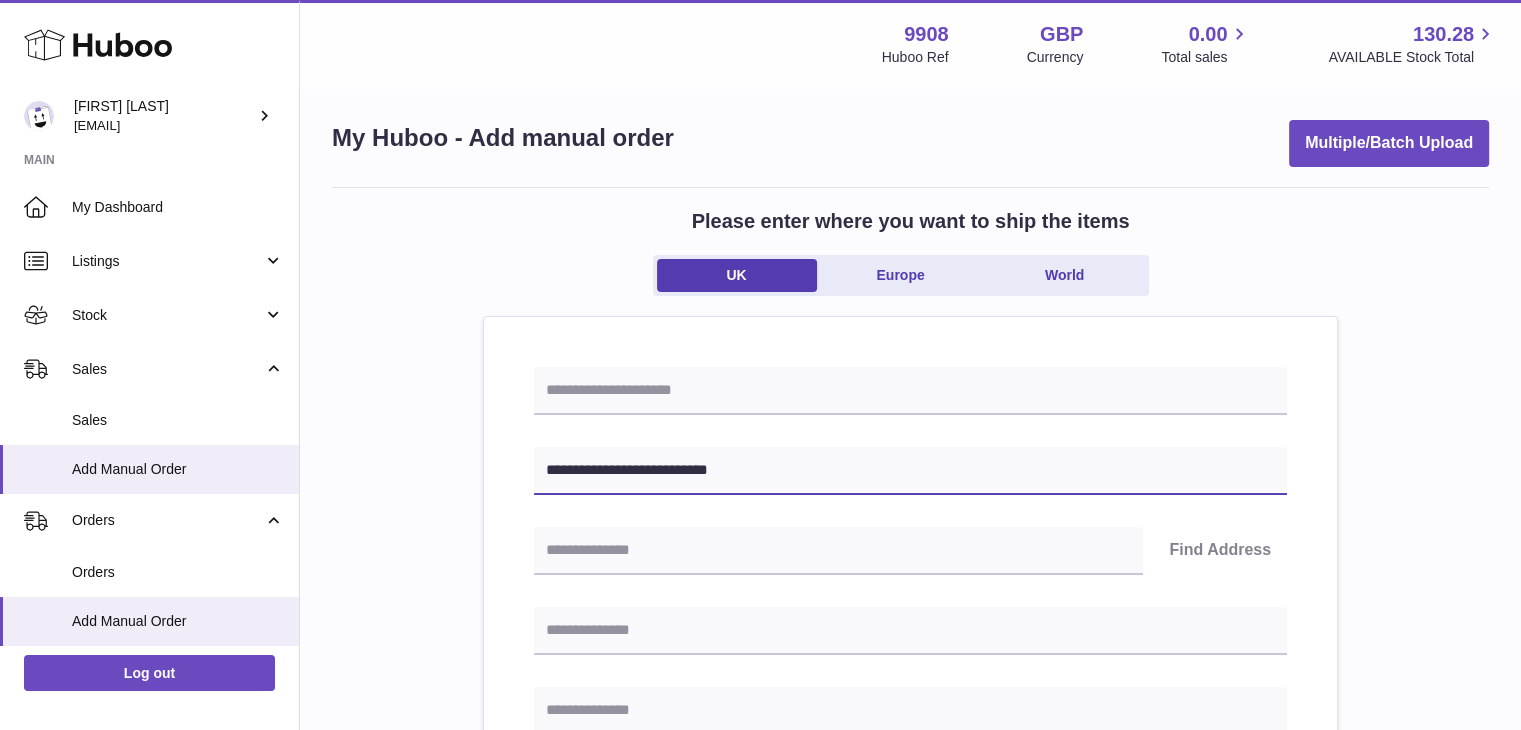type on "**********" 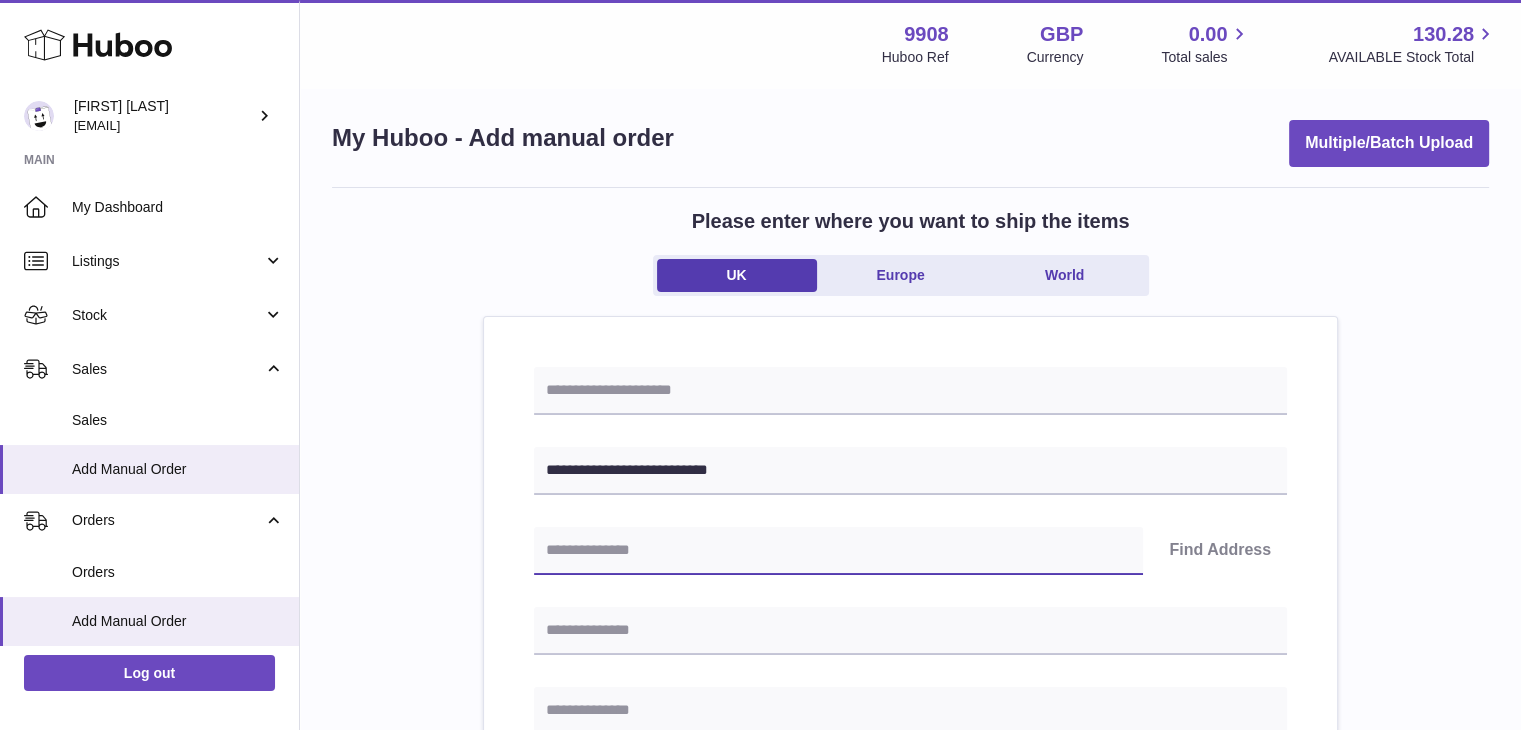 click at bounding box center [838, 551] 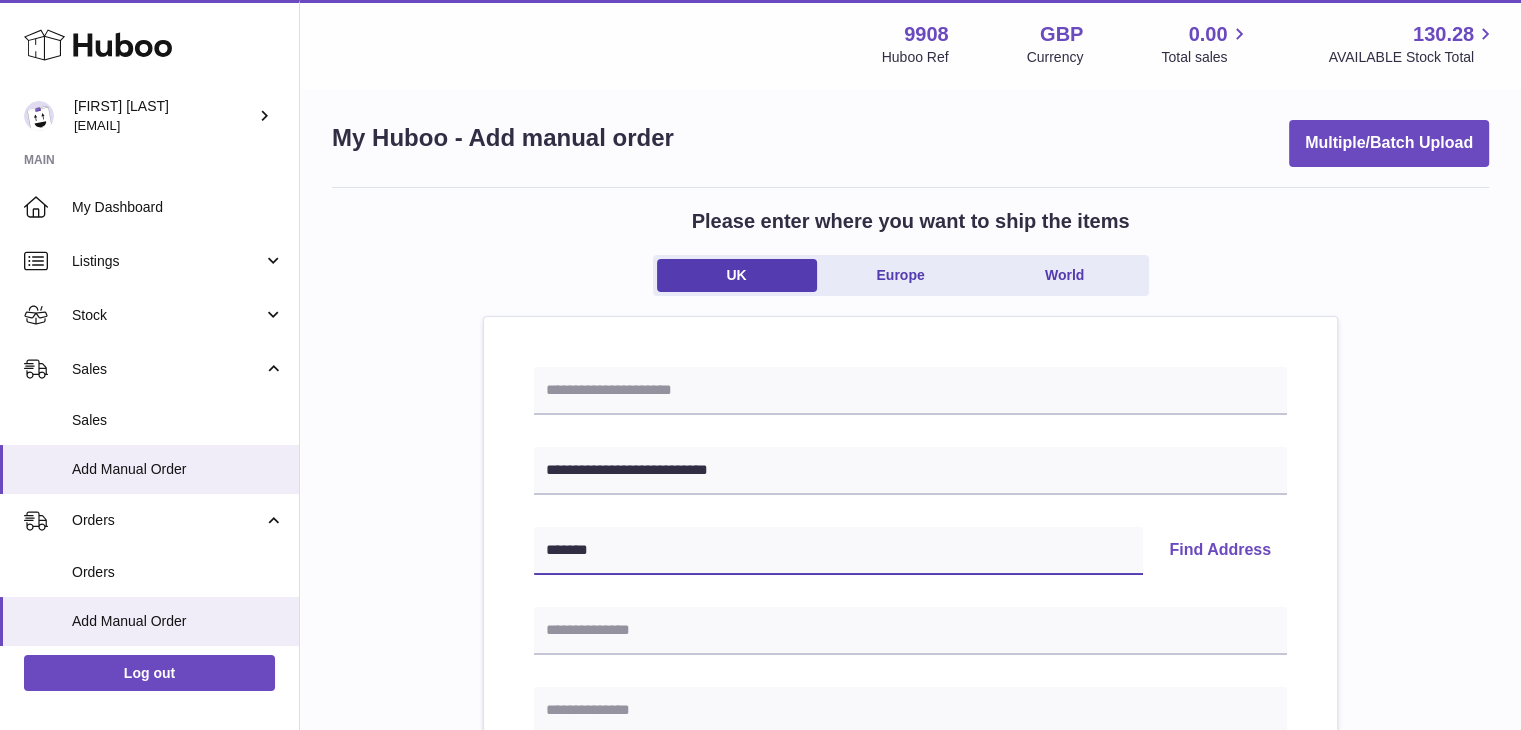 type on "*******" 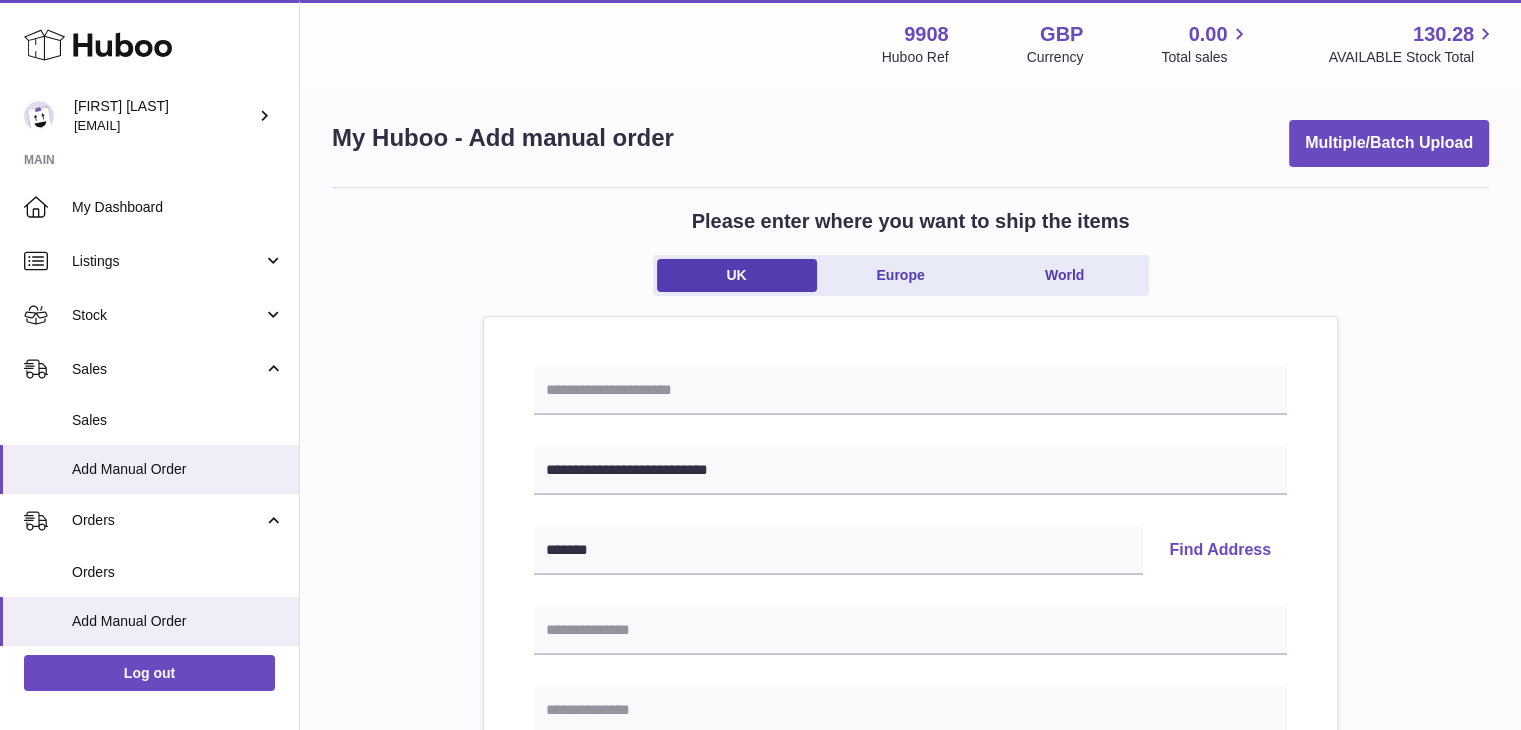 click on "Find Address" at bounding box center (1220, 551) 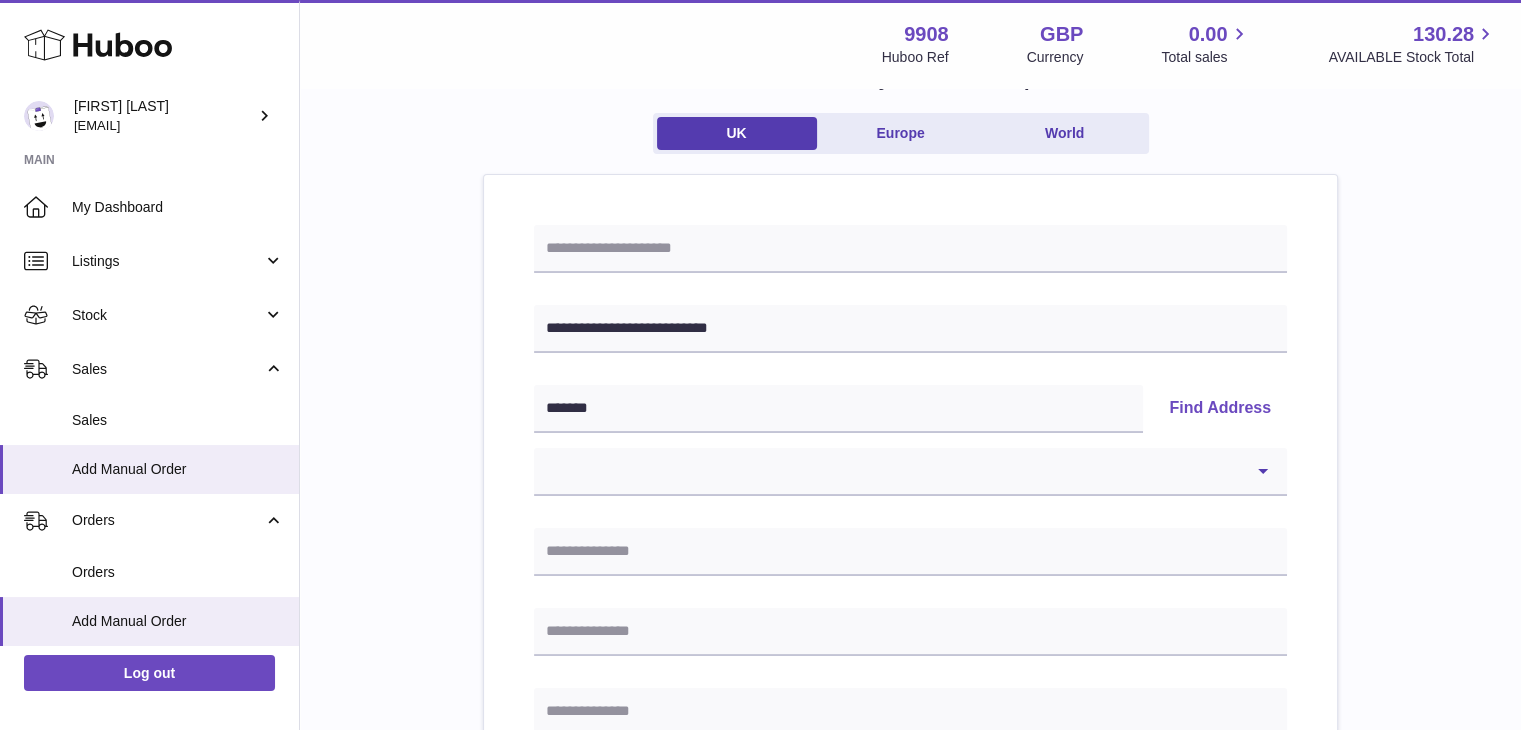 scroll, scrollTop: 156, scrollLeft: 0, axis: vertical 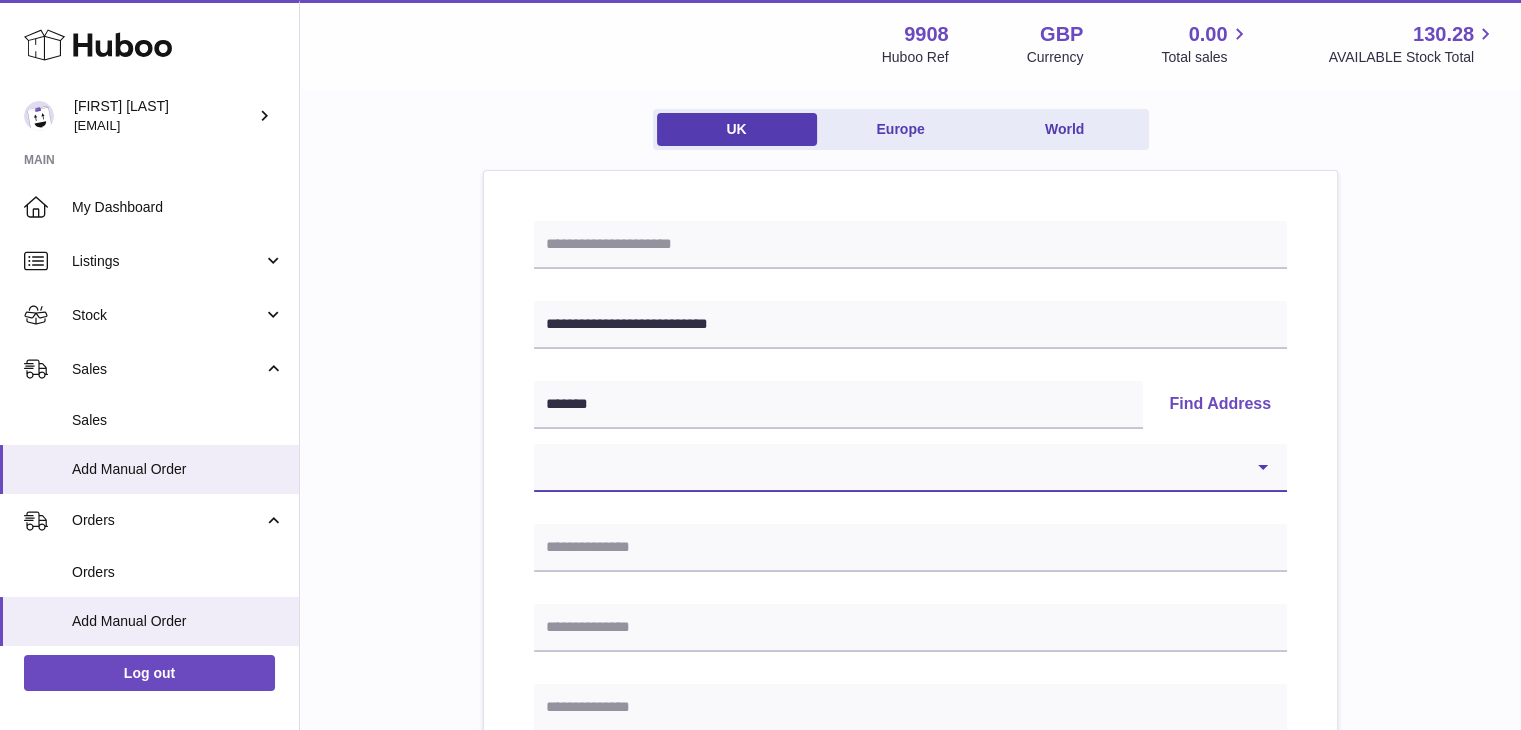 click on "**********" at bounding box center (910, 468) 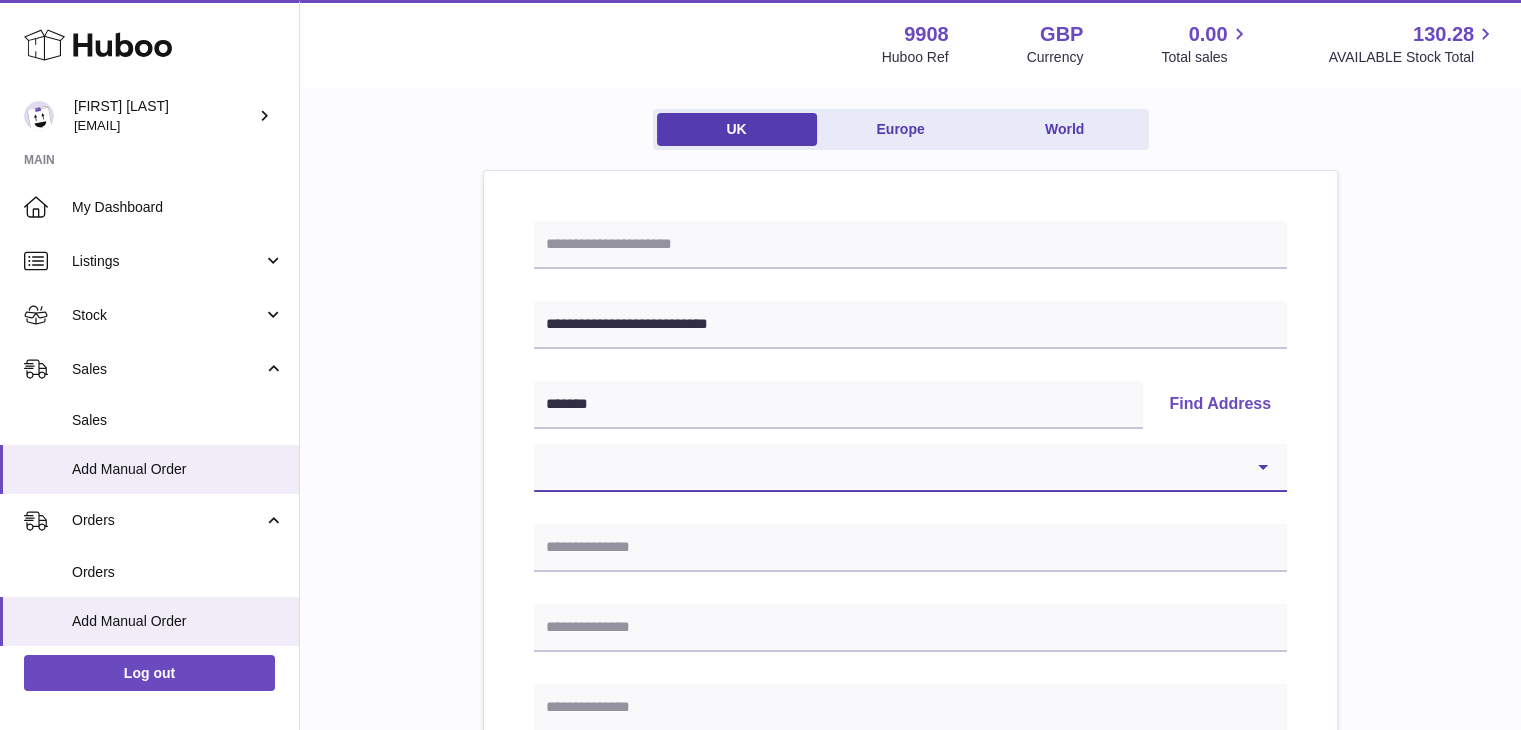 select on "**" 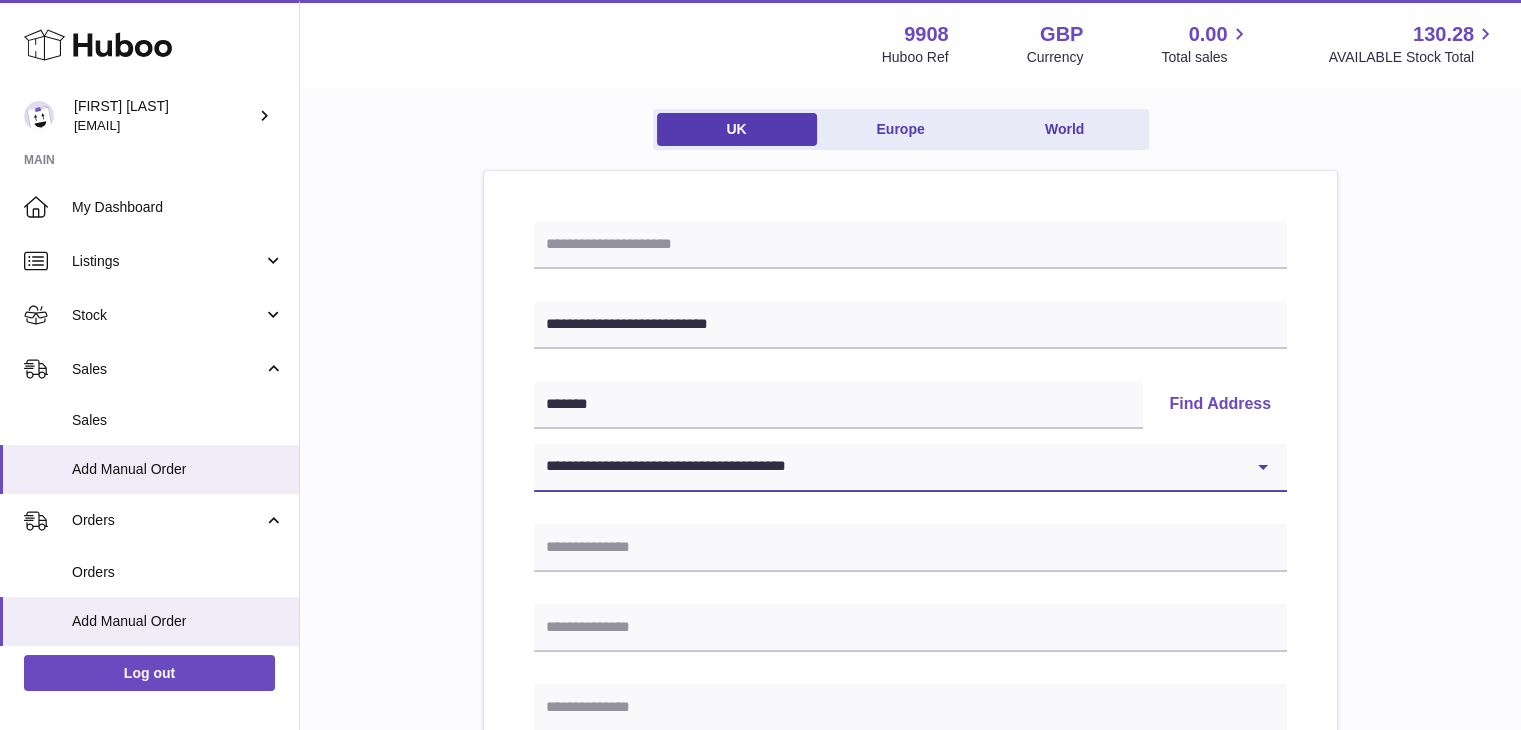 click on "**********" at bounding box center (910, 468) 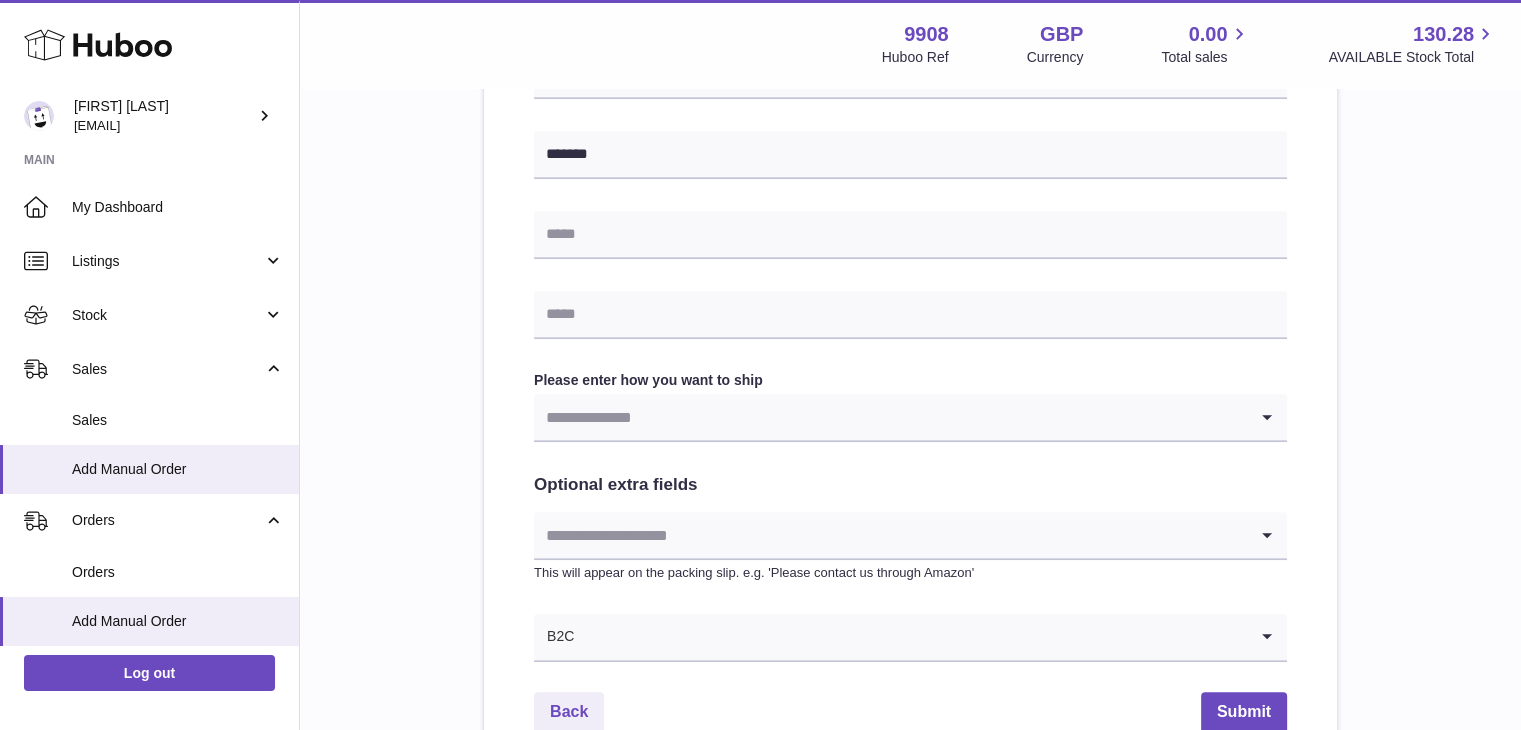 scroll, scrollTop: 872, scrollLeft: 0, axis: vertical 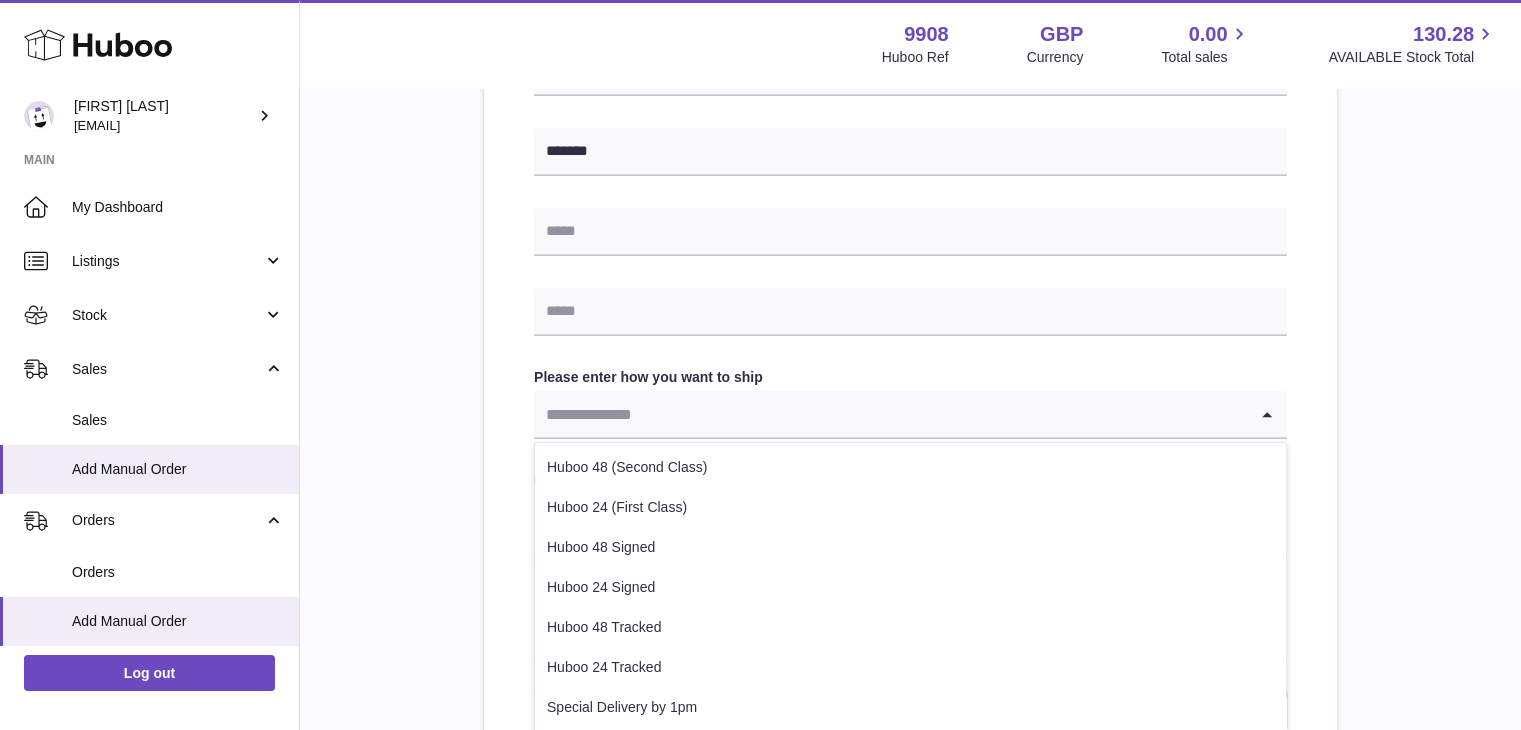 click at bounding box center [890, 414] 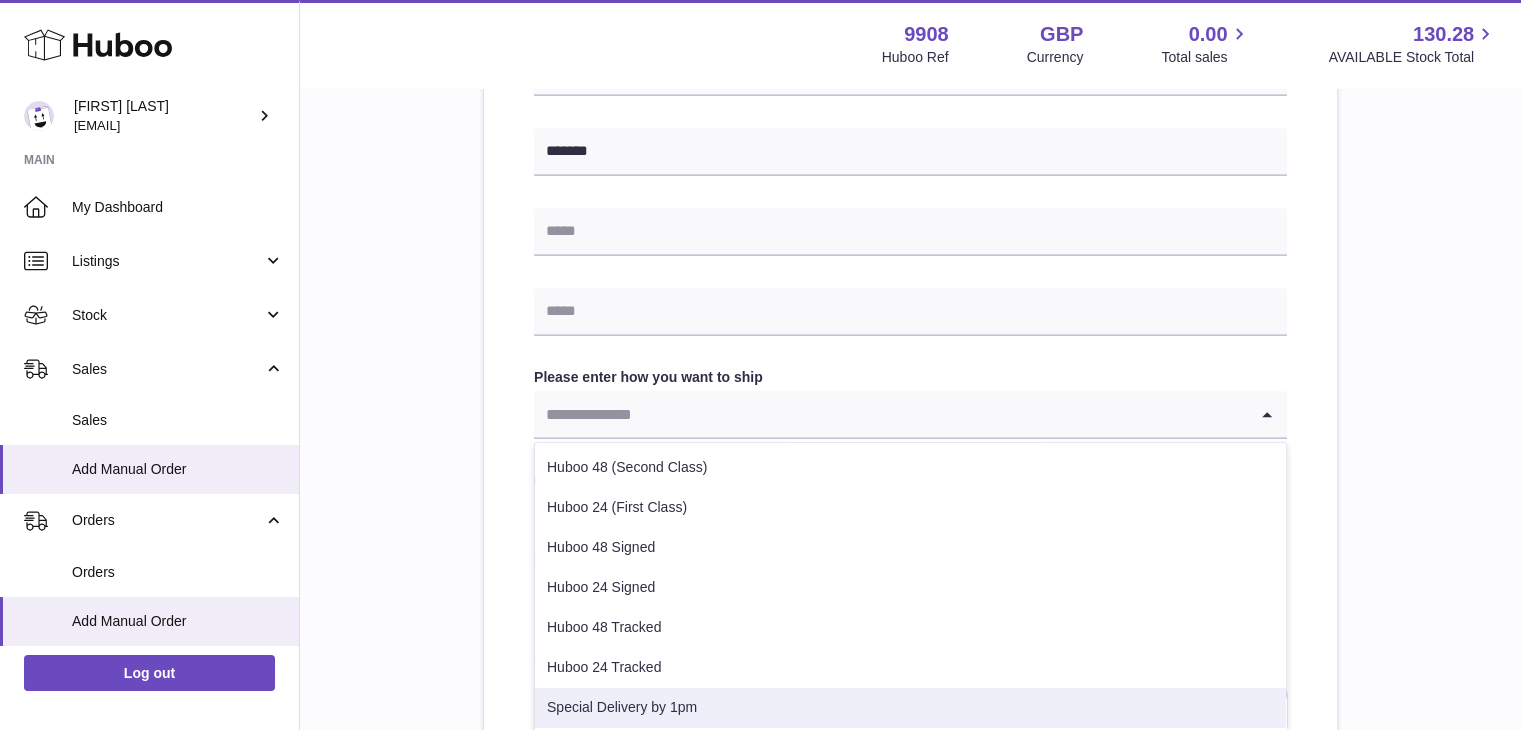 click on "Special Delivery by 1pm" at bounding box center (910, 708) 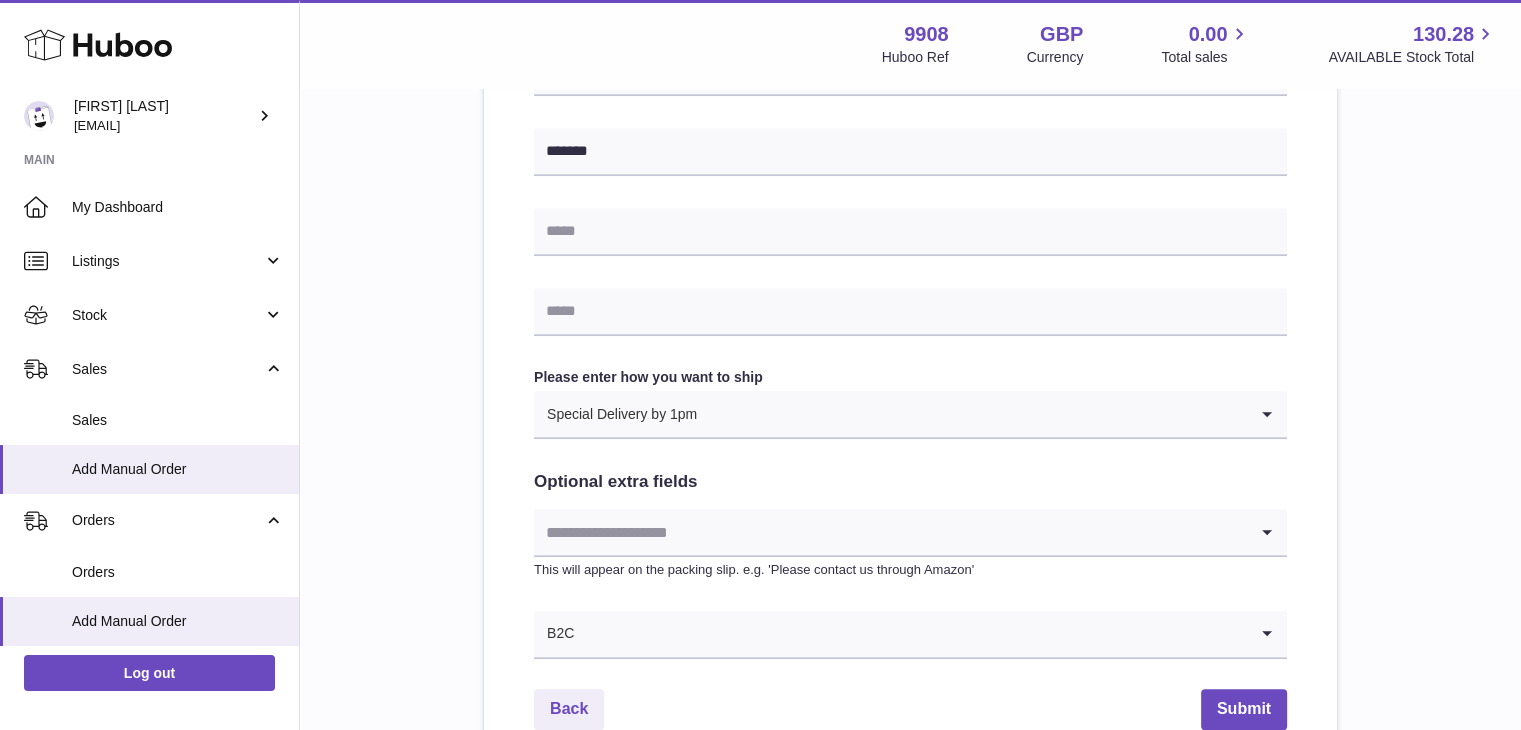 click at bounding box center (890, 532) 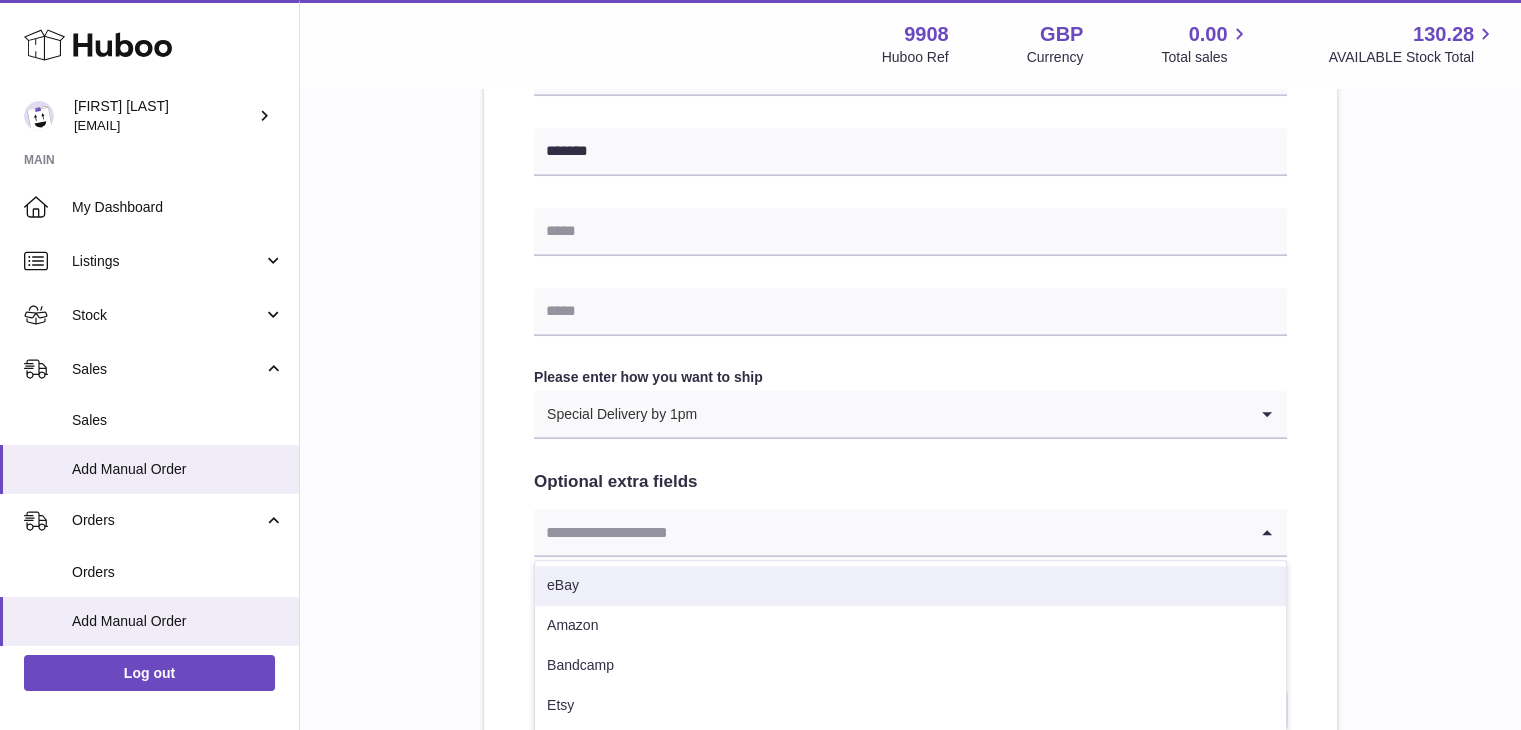 click on "eBay" at bounding box center (910, 586) 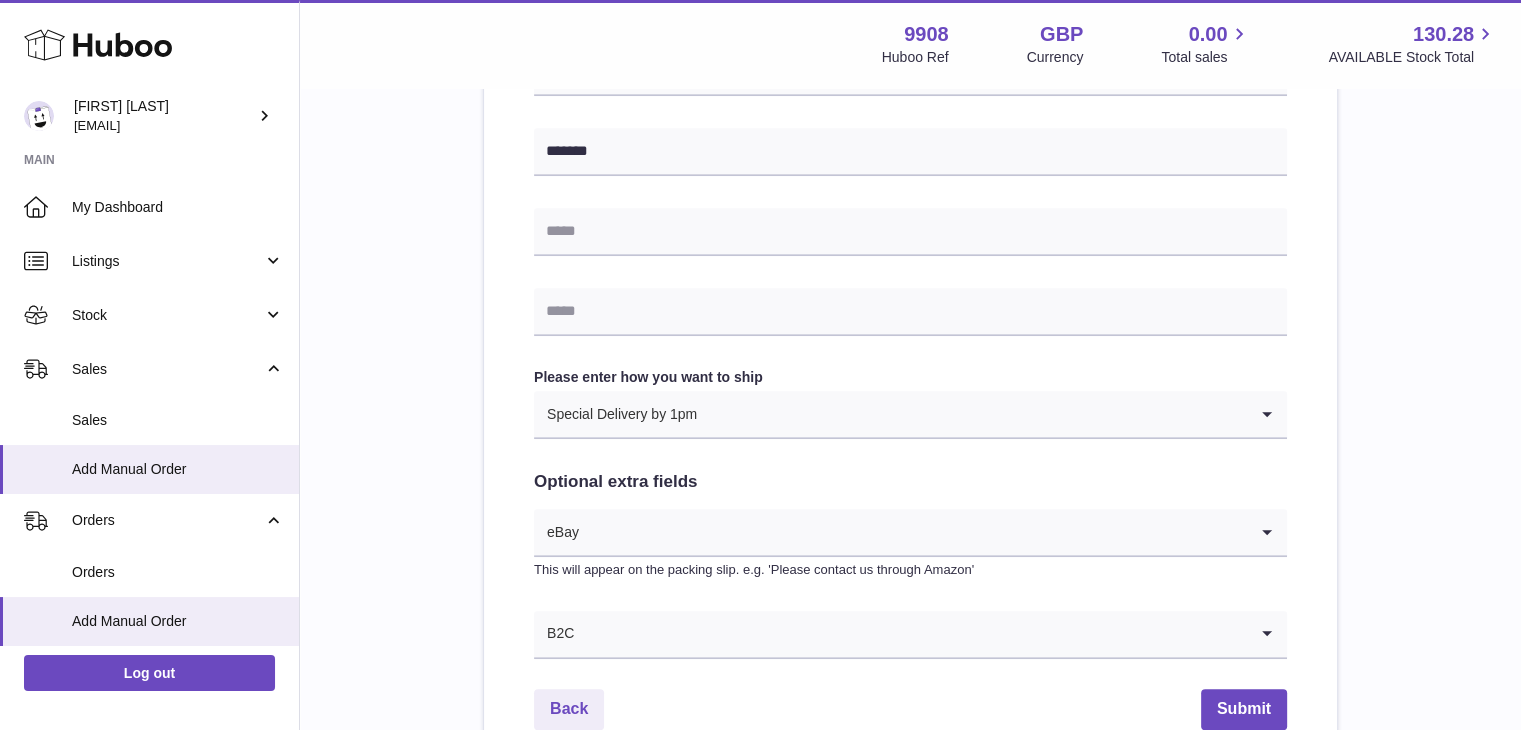 scroll, scrollTop: 1080, scrollLeft: 0, axis: vertical 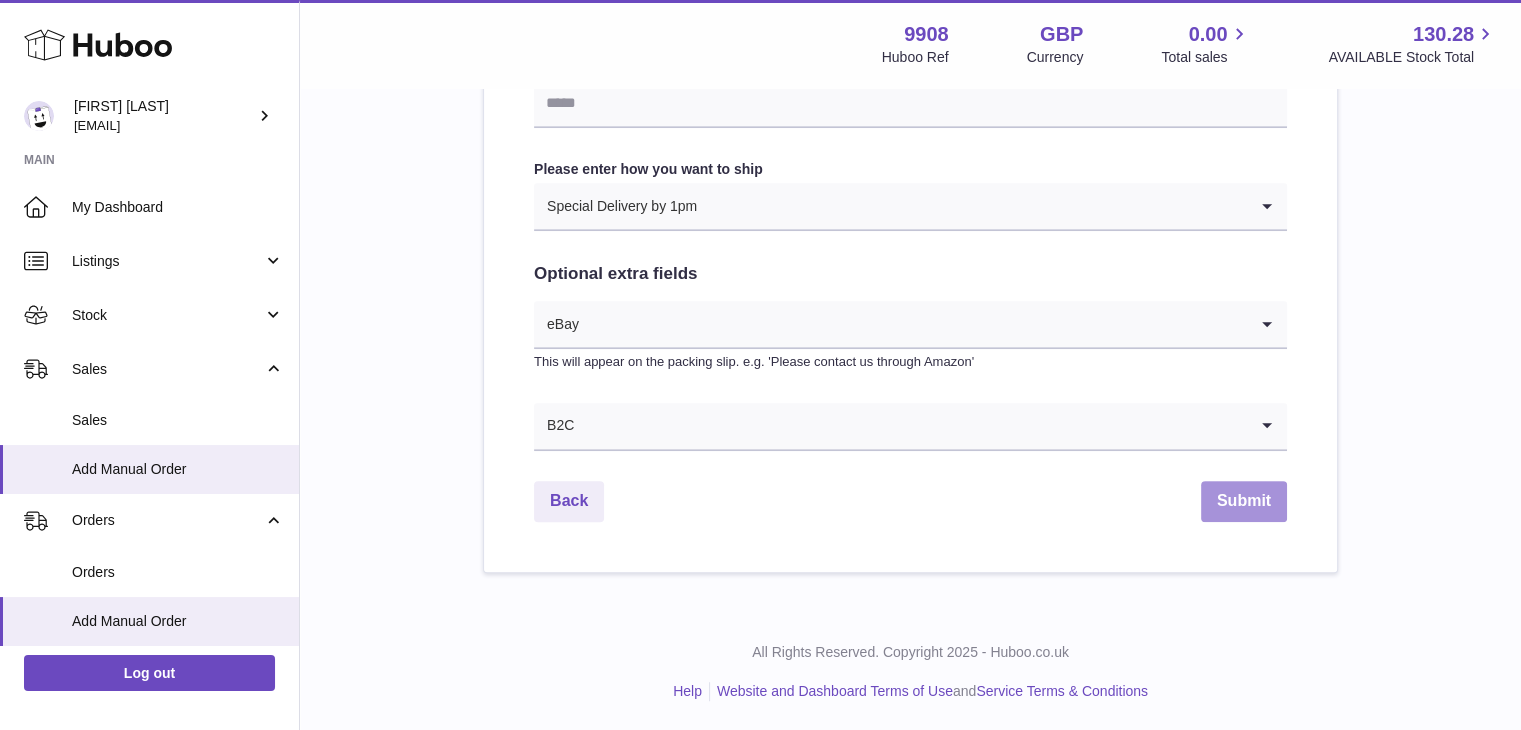 click on "Submit" at bounding box center [1244, 501] 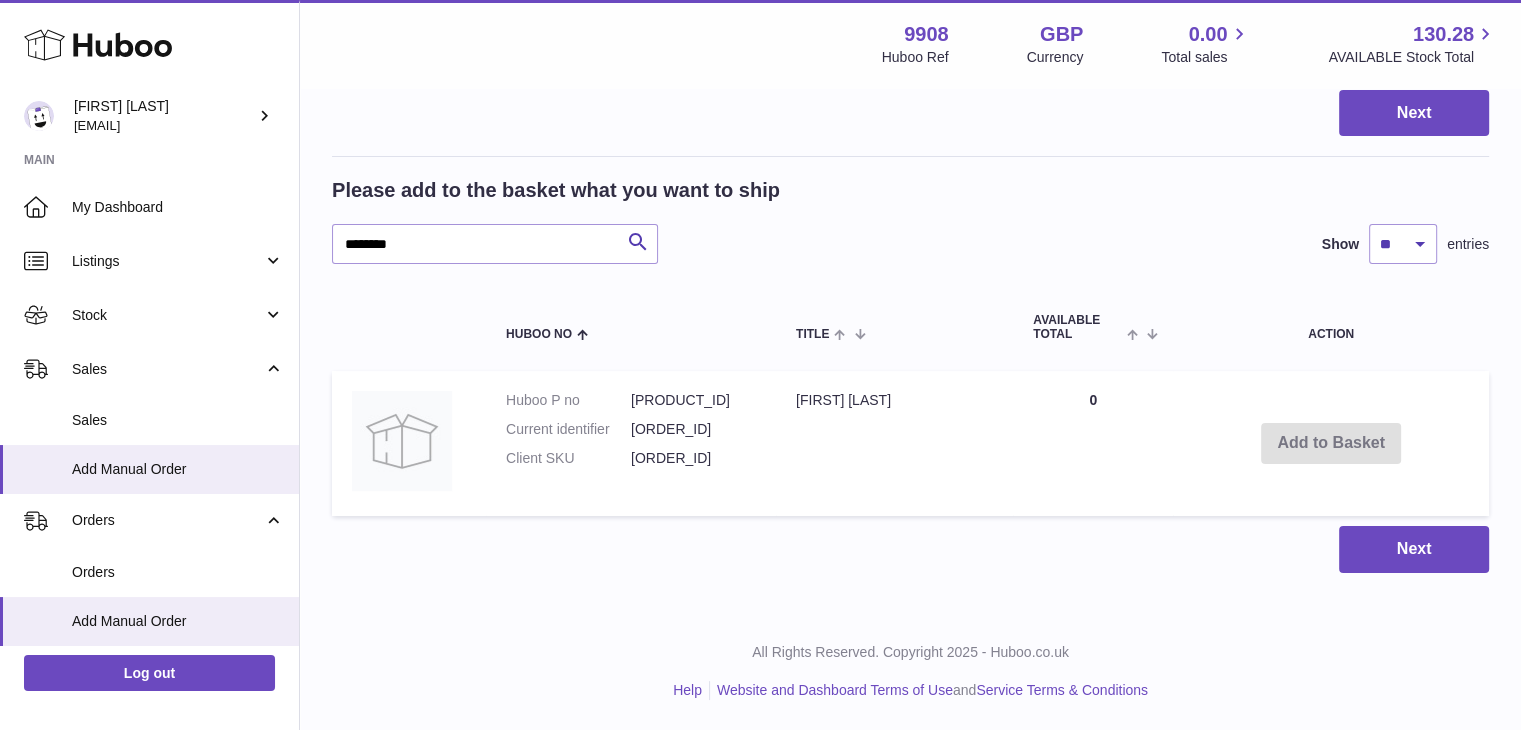 scroll, scrollTop: 0, scrollLeft: 0, axis: both 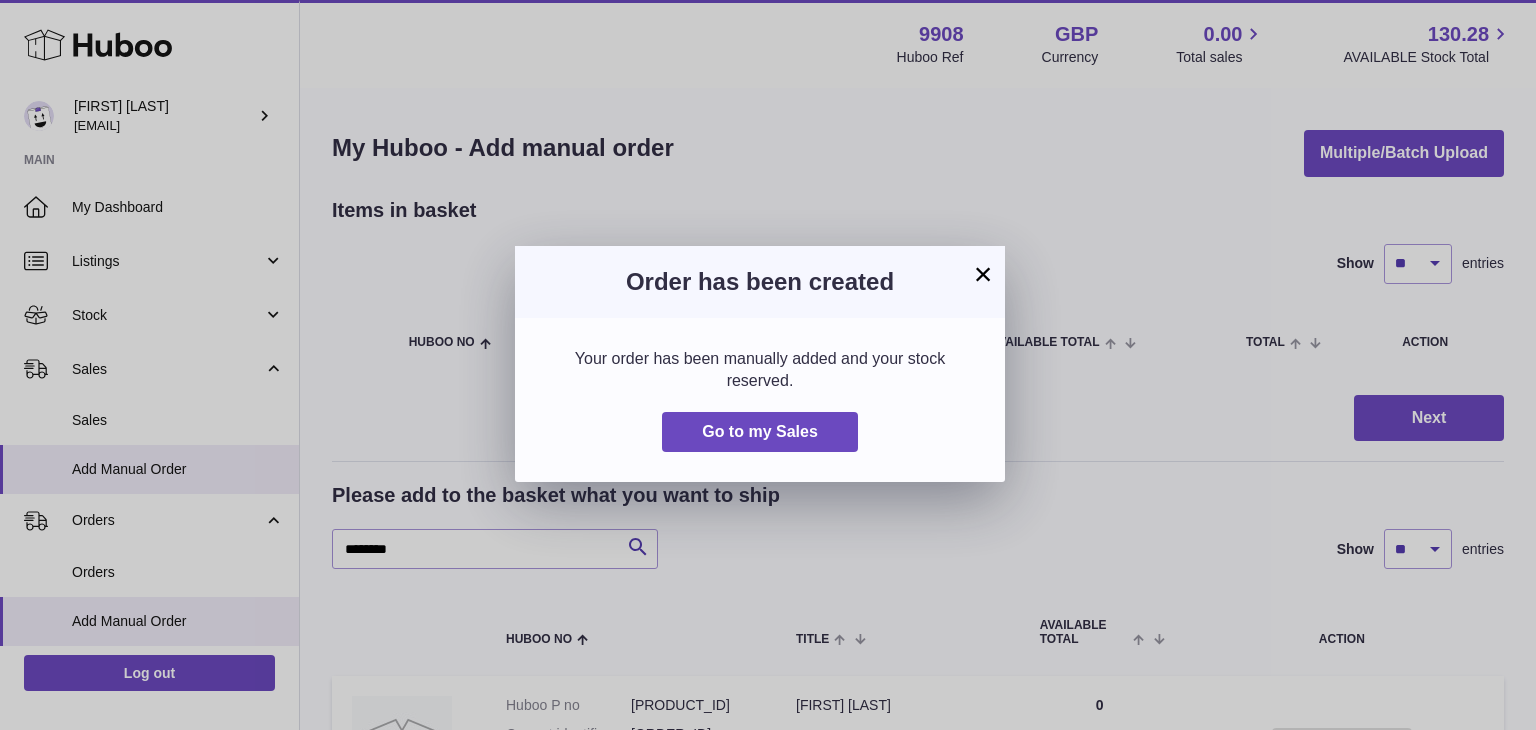 click on "×" at bounding box center [983, 274] 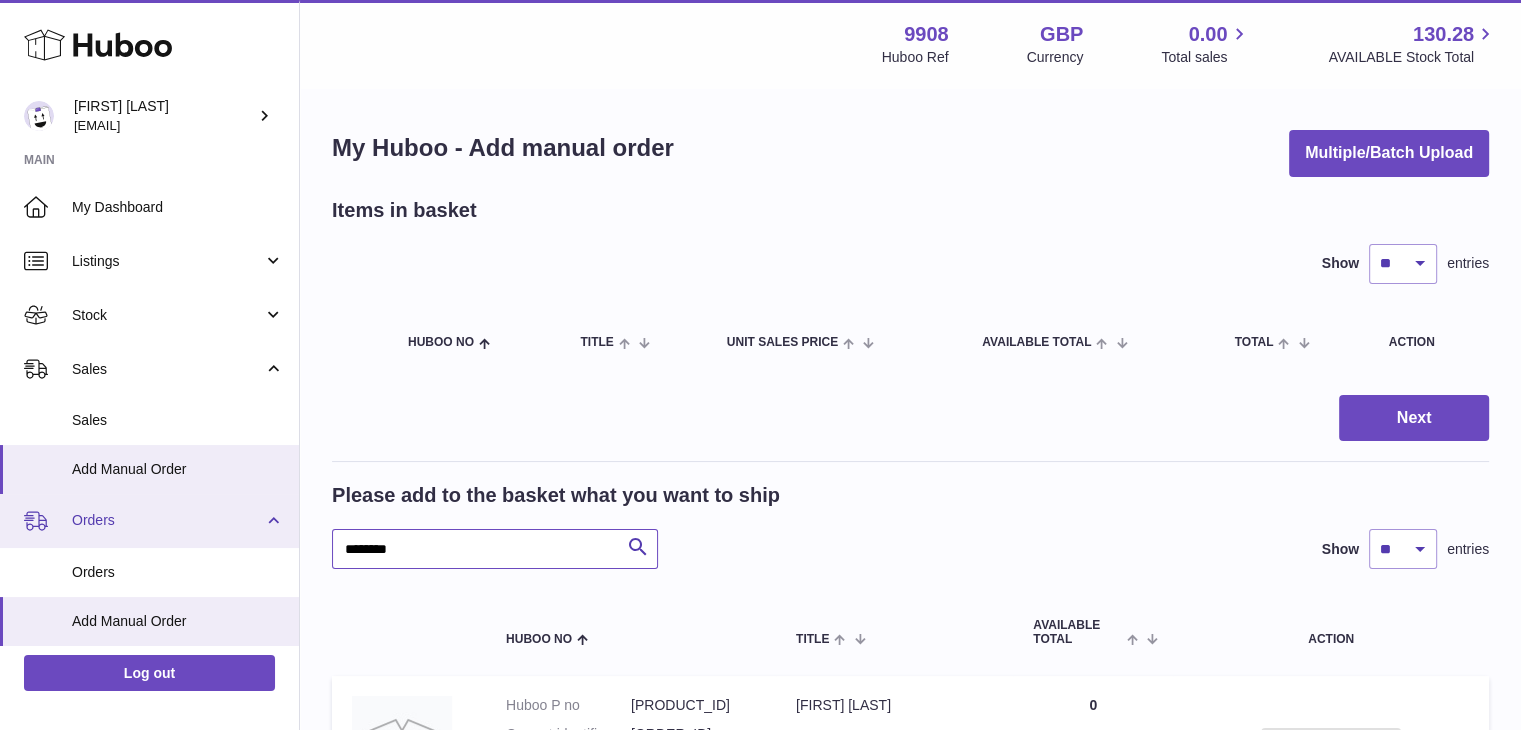 drag, startPoint x: 431, startPoint y: 551, endPoint x: 282, endPoint y: 541, distance: 149.33519 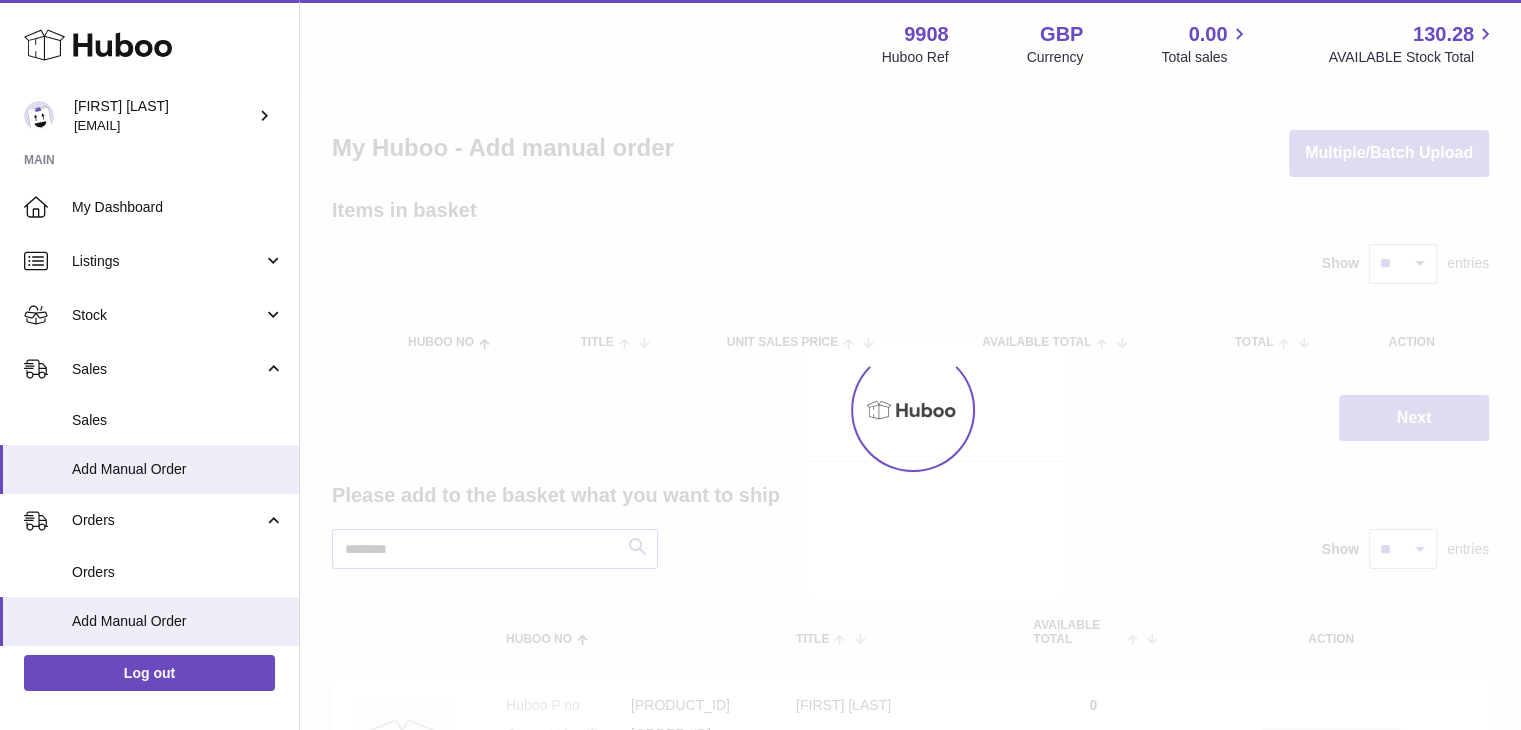 scroll, scrollTop: 304, scrollLeft: 0, axis: vertical 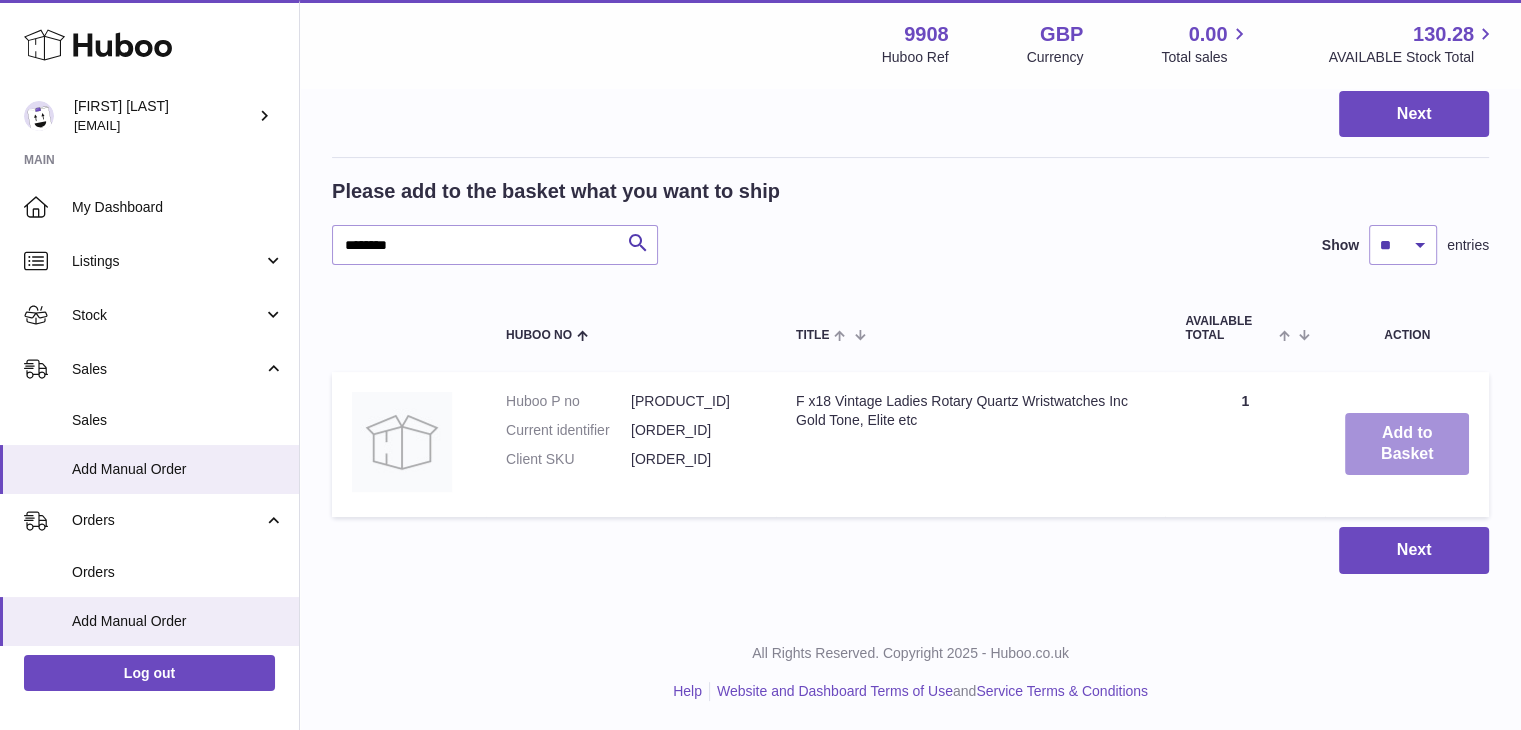 click on "Add to Basket" at bounding box center (1407, 444) 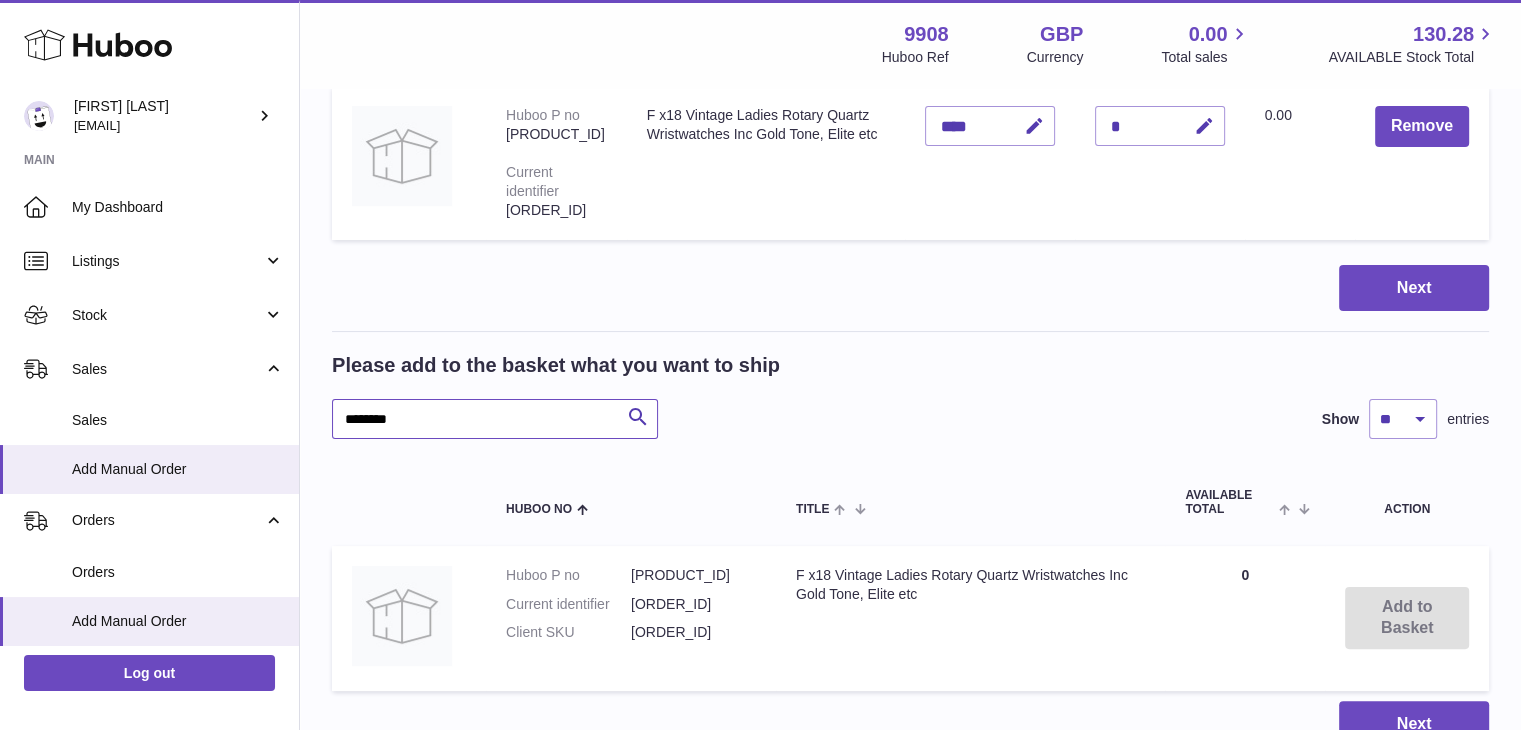 drag, startPoint x: 424, startPoint y: 415, endPoint x: 296, endPoint y: 434, distance: 129.40247 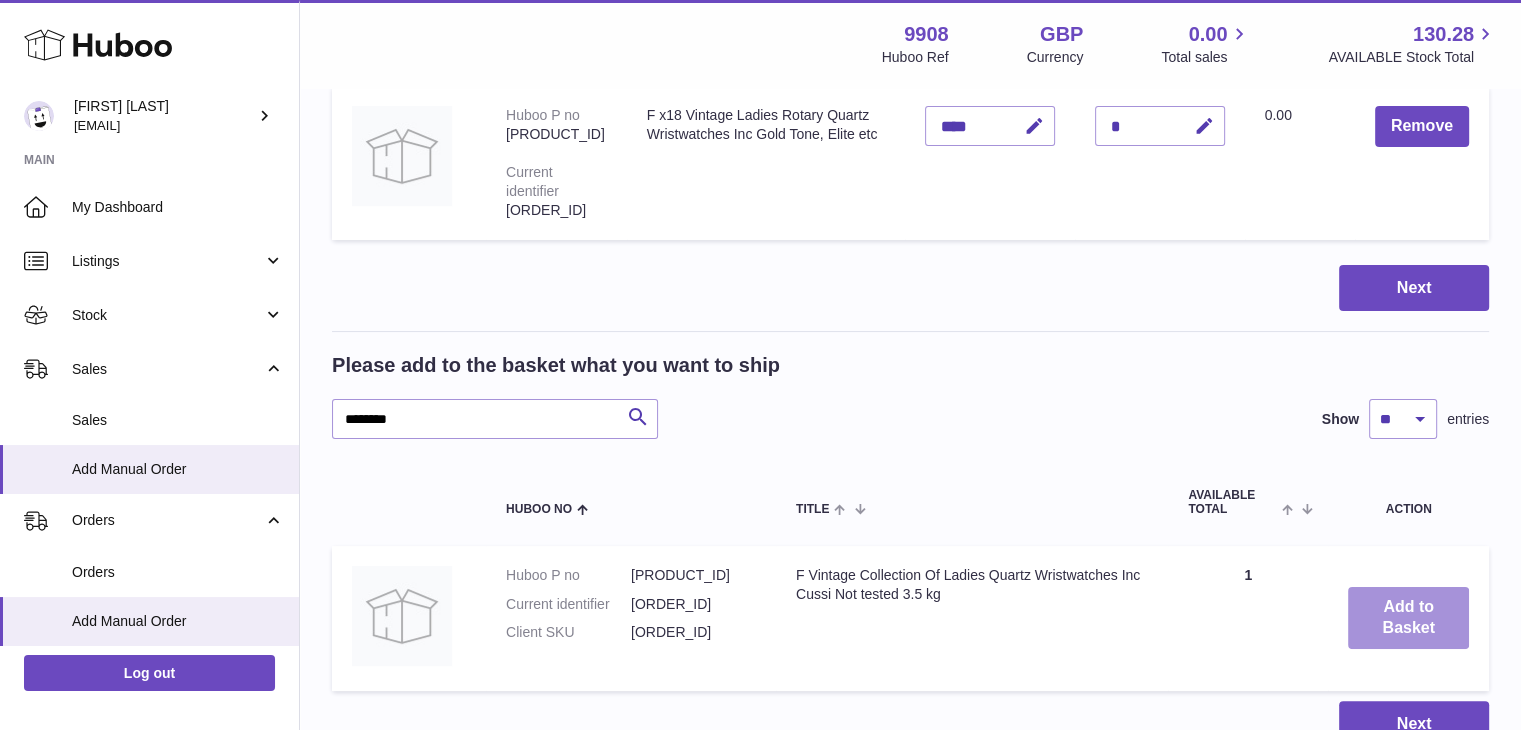 click on "Add to Basket" at bounding box center [1408, 618] 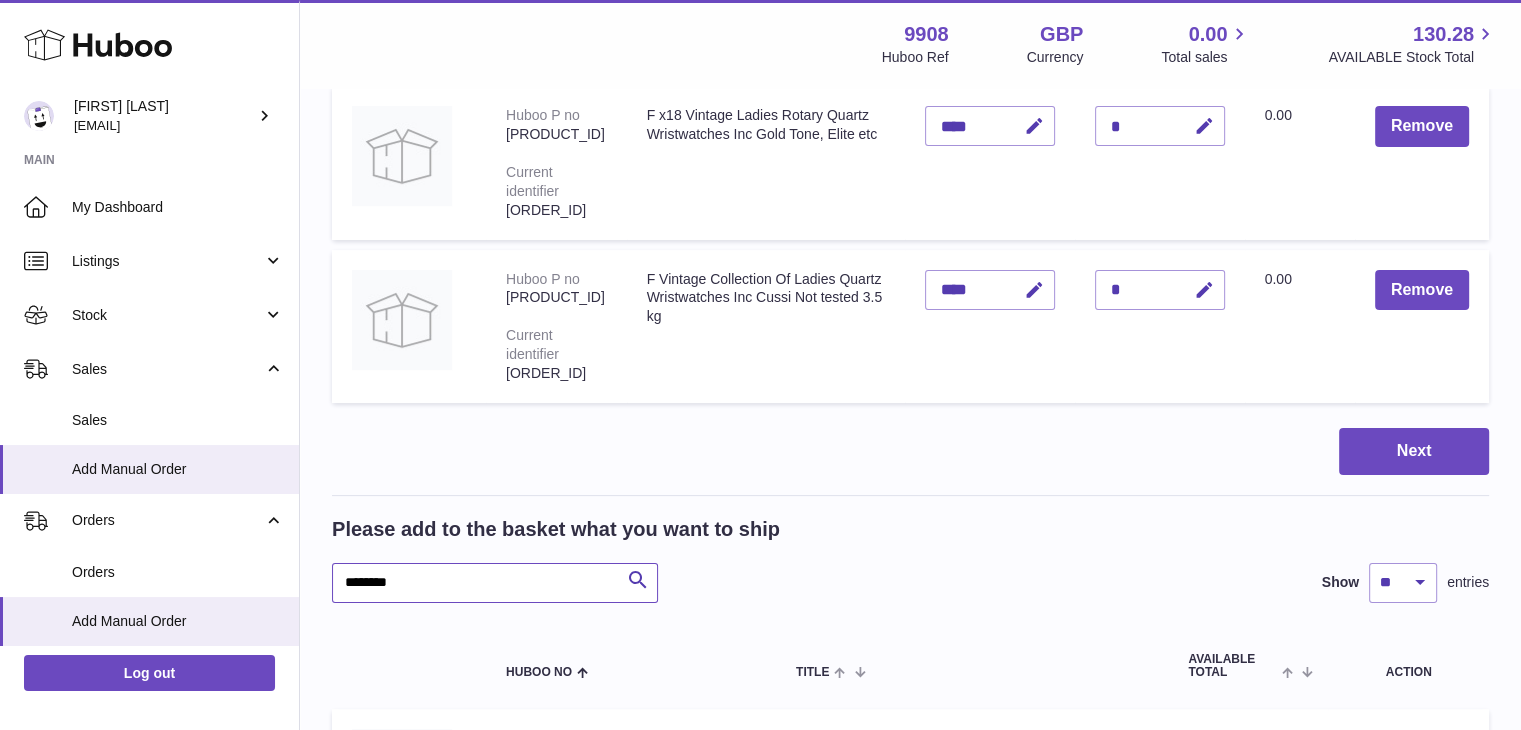 drag, startPoint x: 450, startPoint y: 589, endPoint x: 324, endPoint y: 585, distance: 126.06348 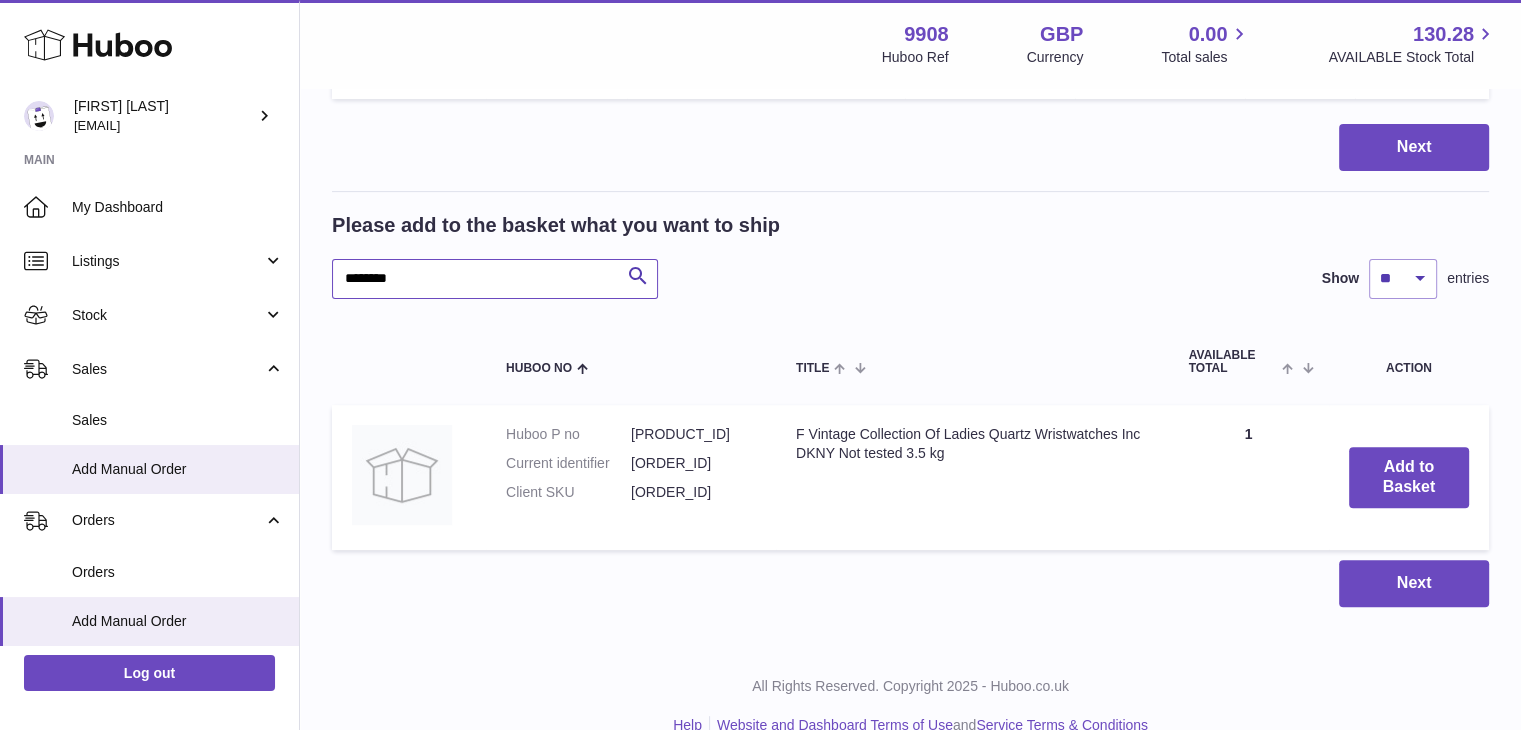 scroll, scrollTop: 640, scrollLeft: 0, axis: vertical 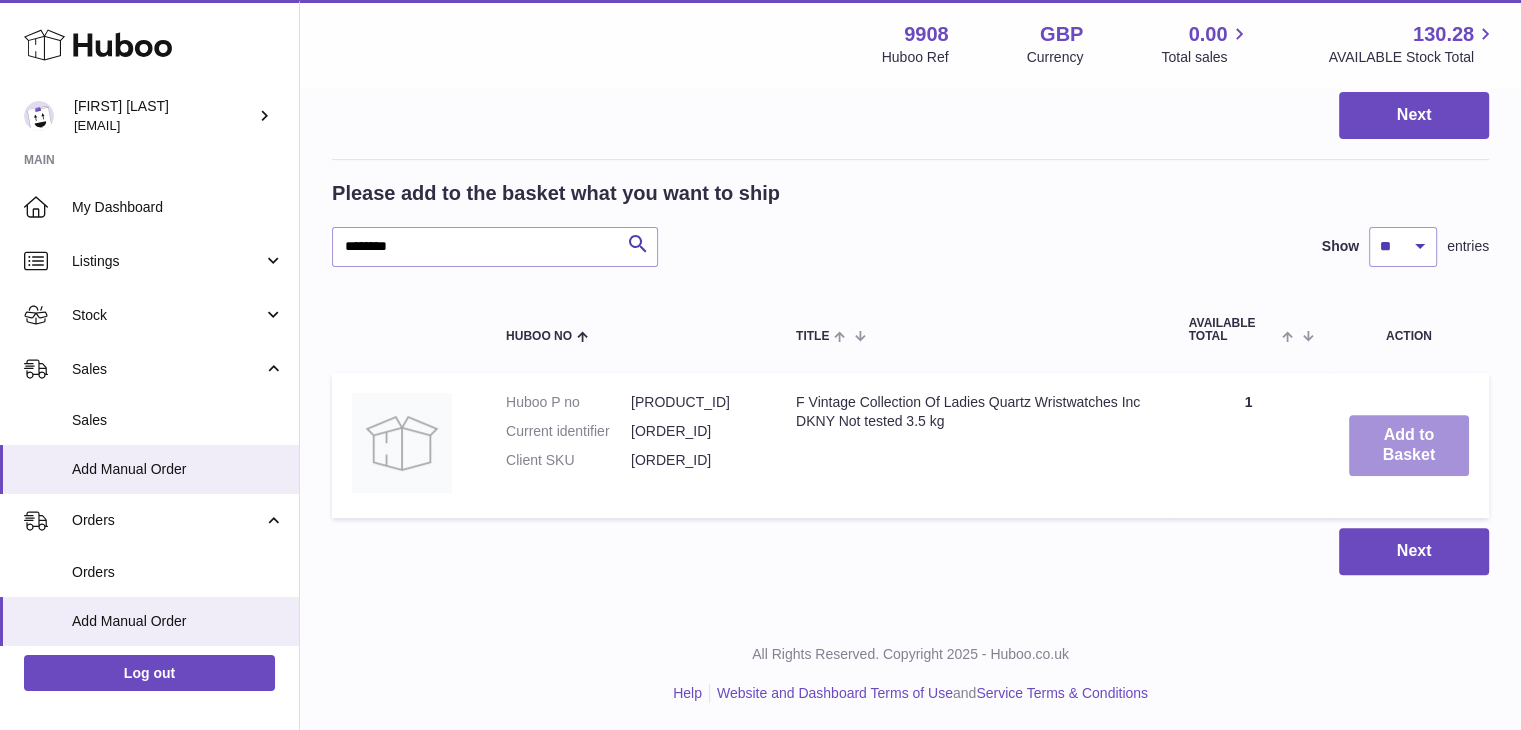 click on "Add to Basket" at bounding box center (1409, 446) 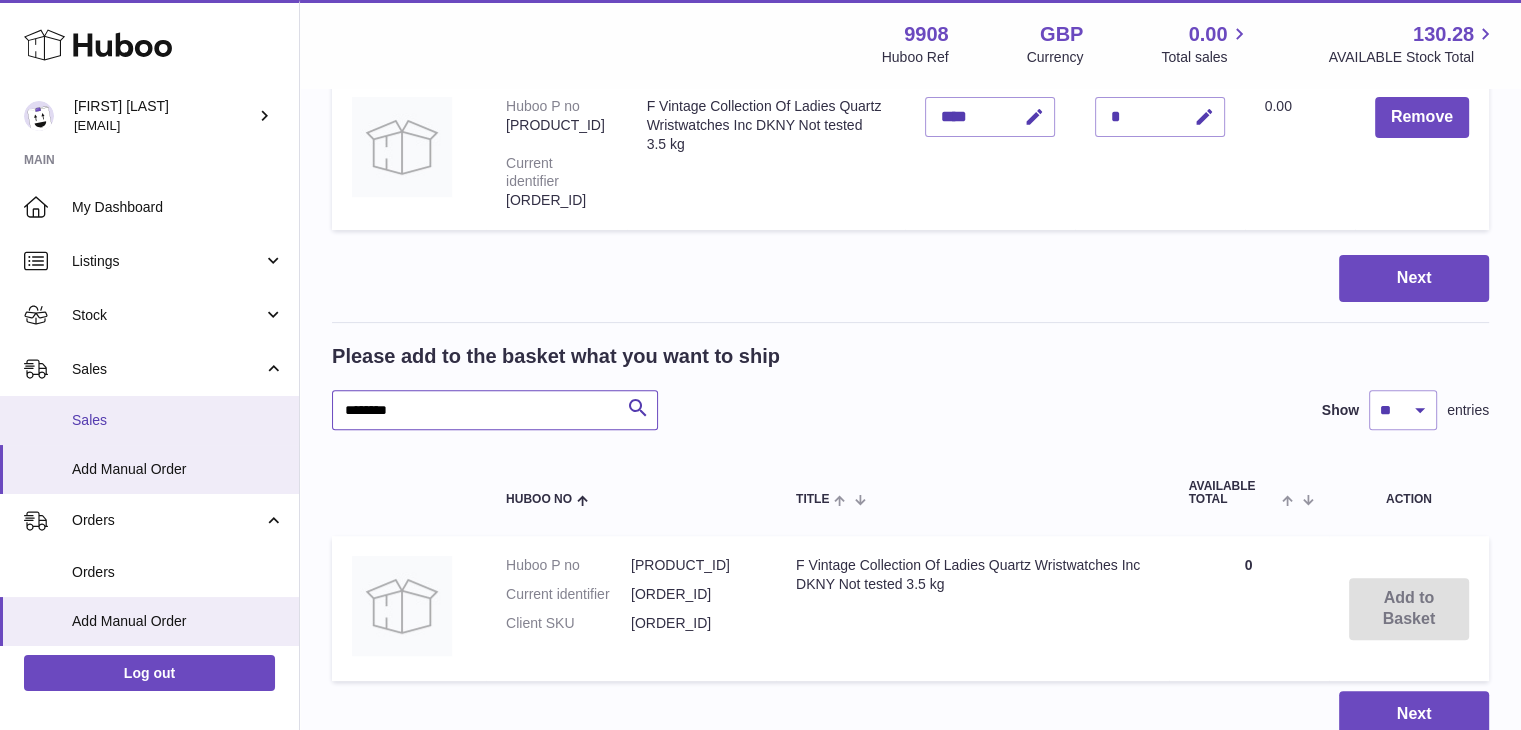drag, startPoint x: 485, startPoint y: 405, endPoint x: 254, endPoint y: 401, distance: 231.03462 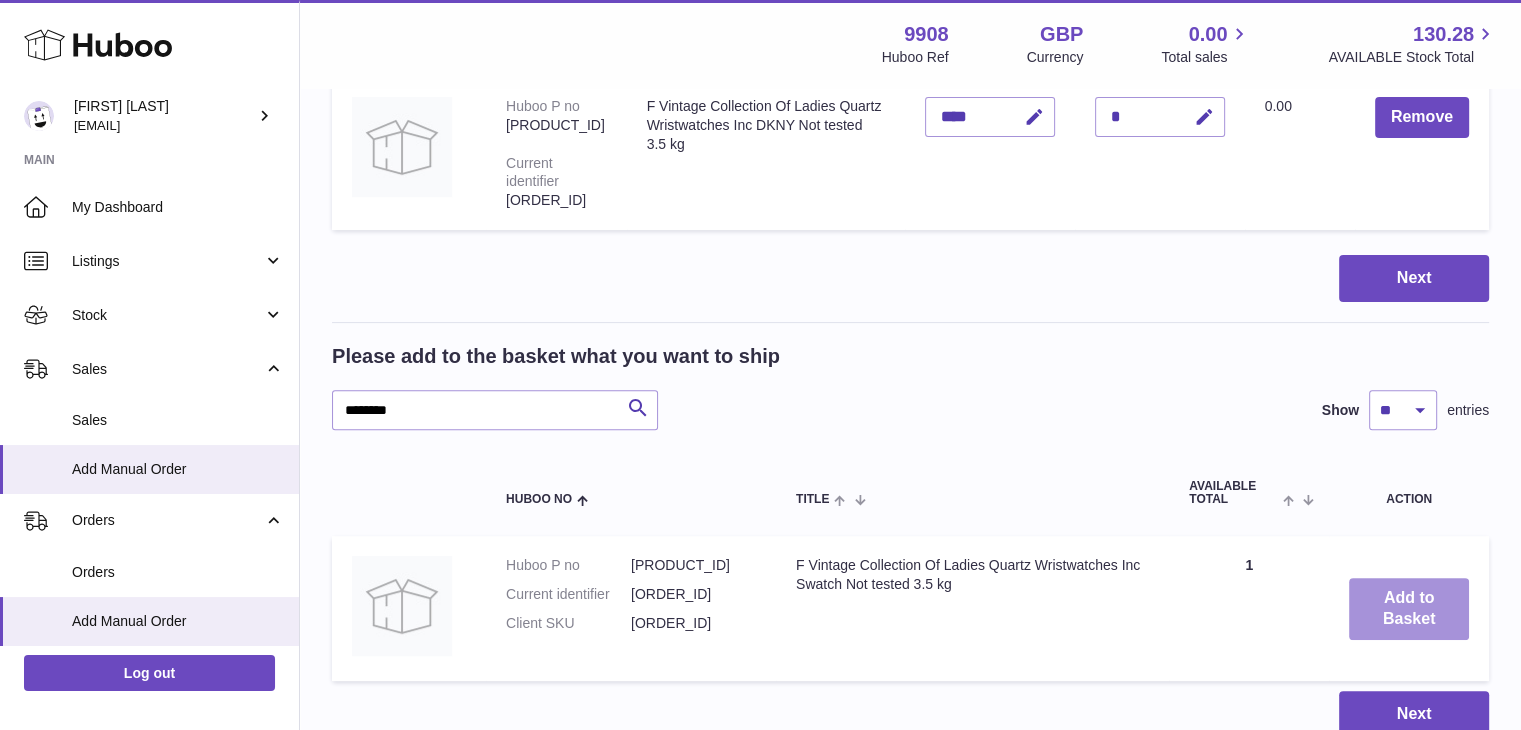 click on "Add to Basket" at bounding box center (1409, 609) 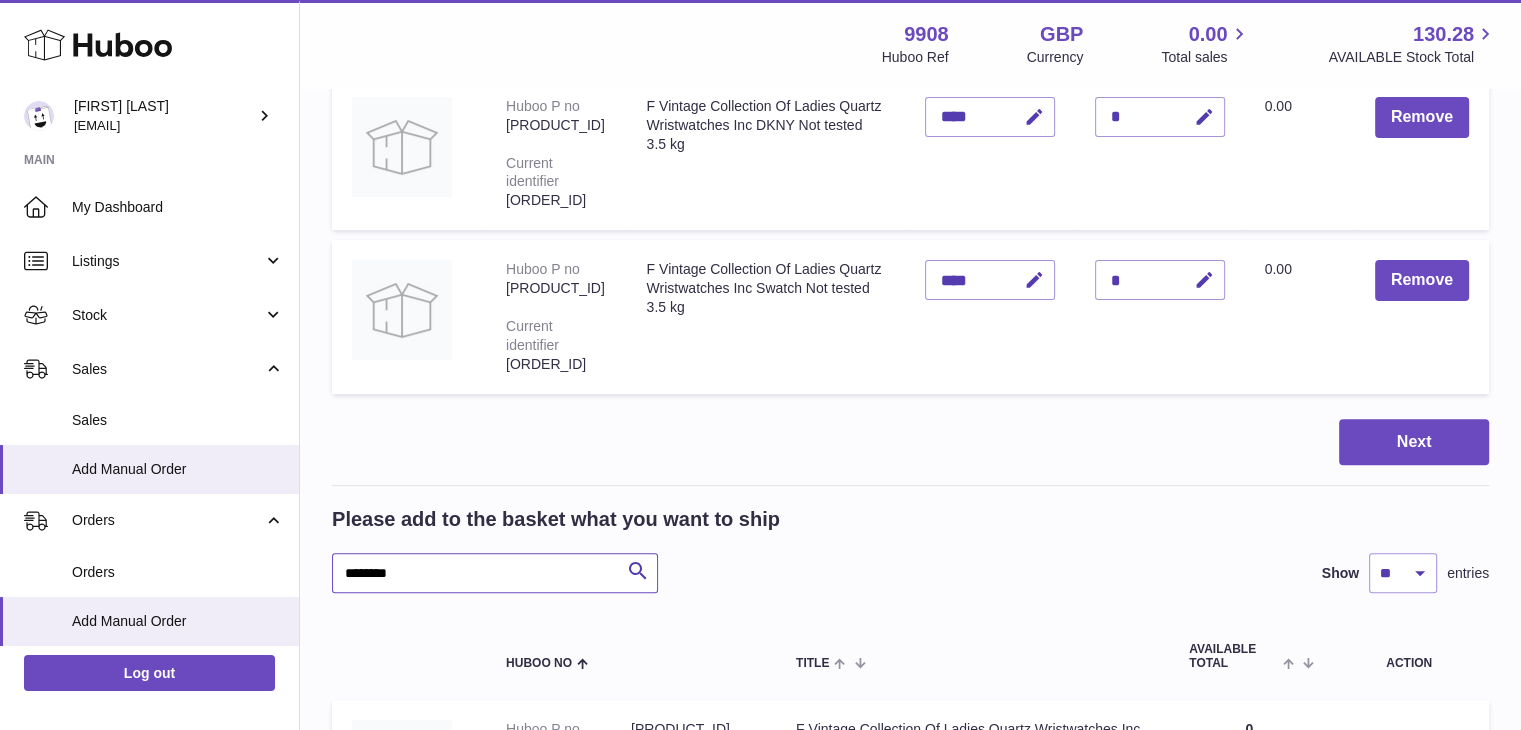 drag, startPoint x: 423, startPoint y: 577, endPoint x: 307, endPoint y: 544, distance: 120.60265 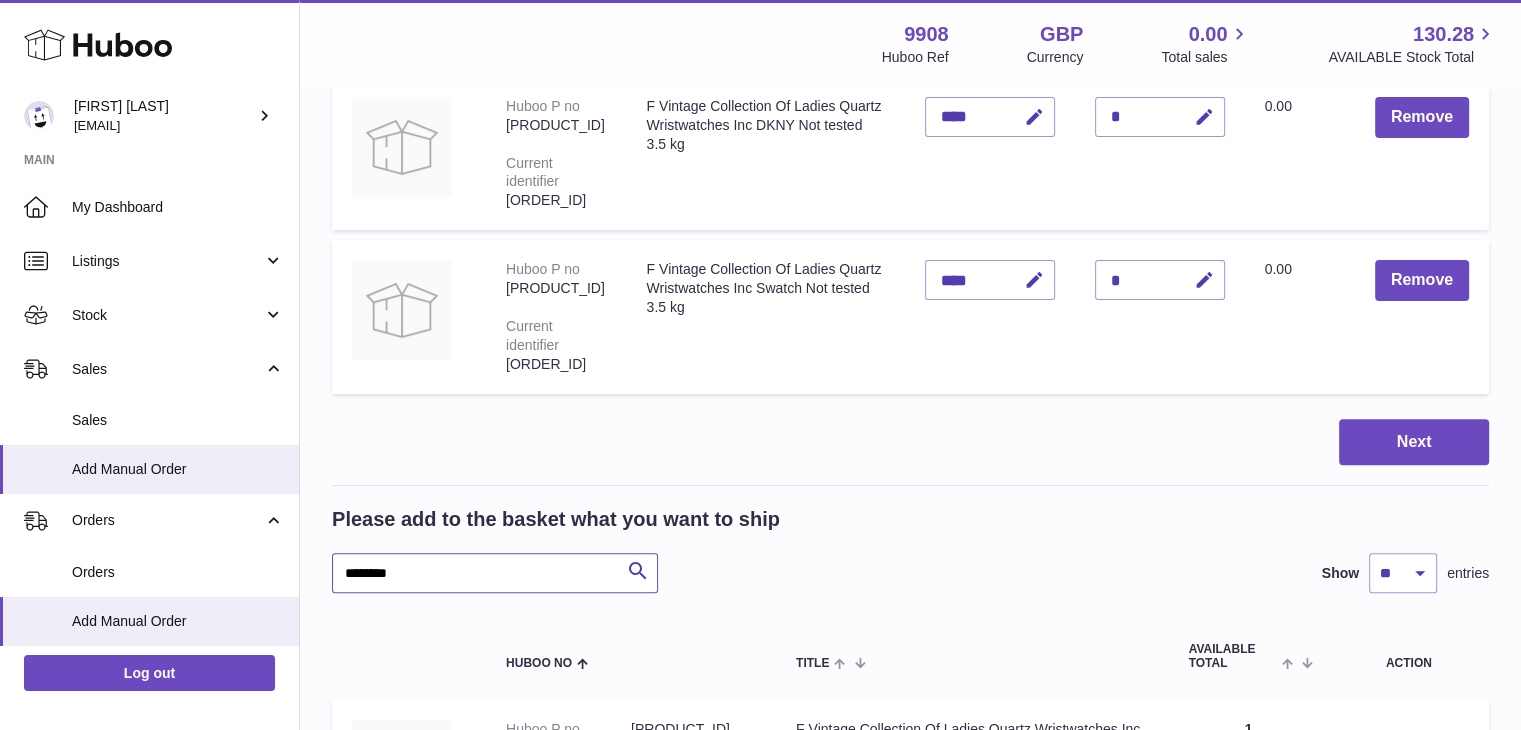 scroll, scrollTop: 959, scrollLeft: 0, axis: vertical 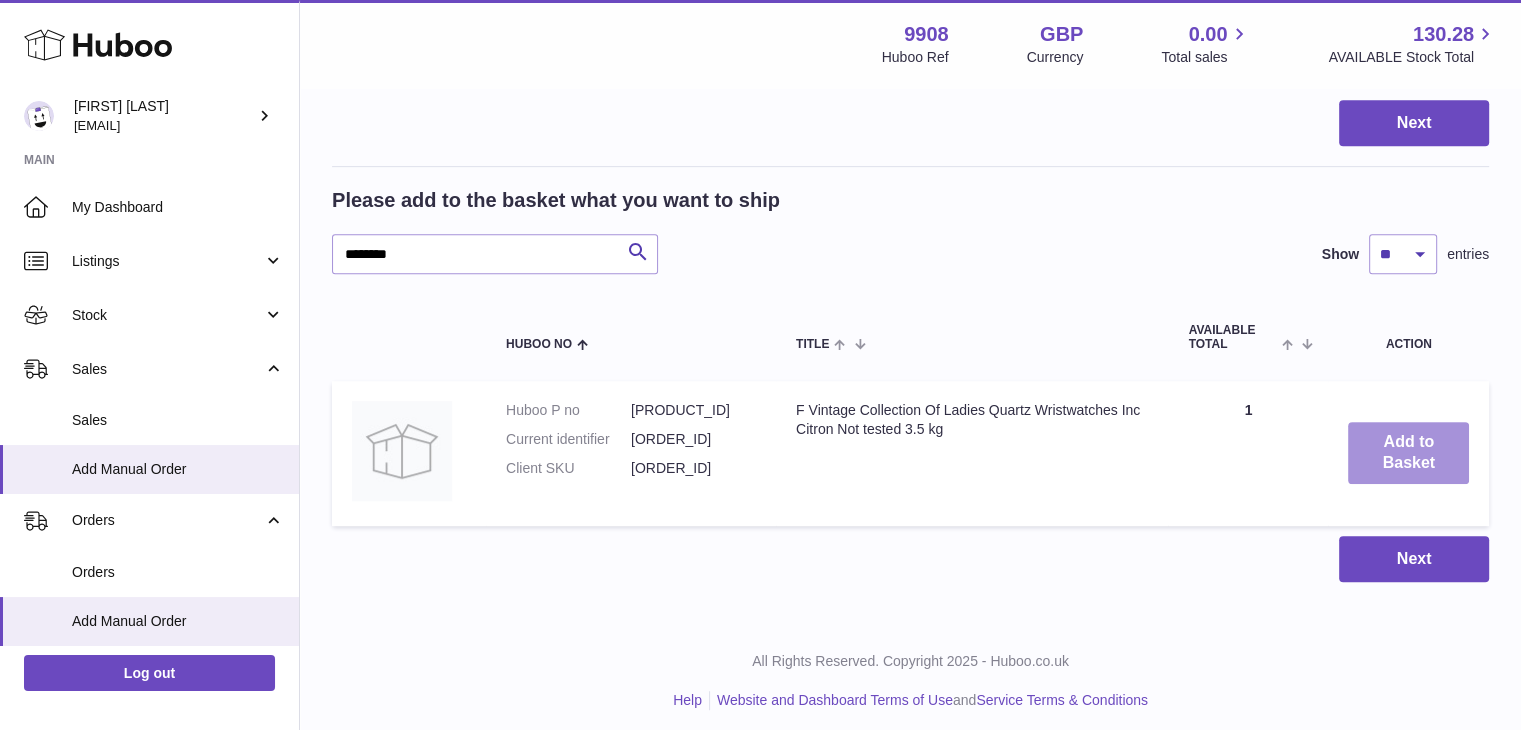 click on "Add to Basket" at bounding box center (1408, 453) 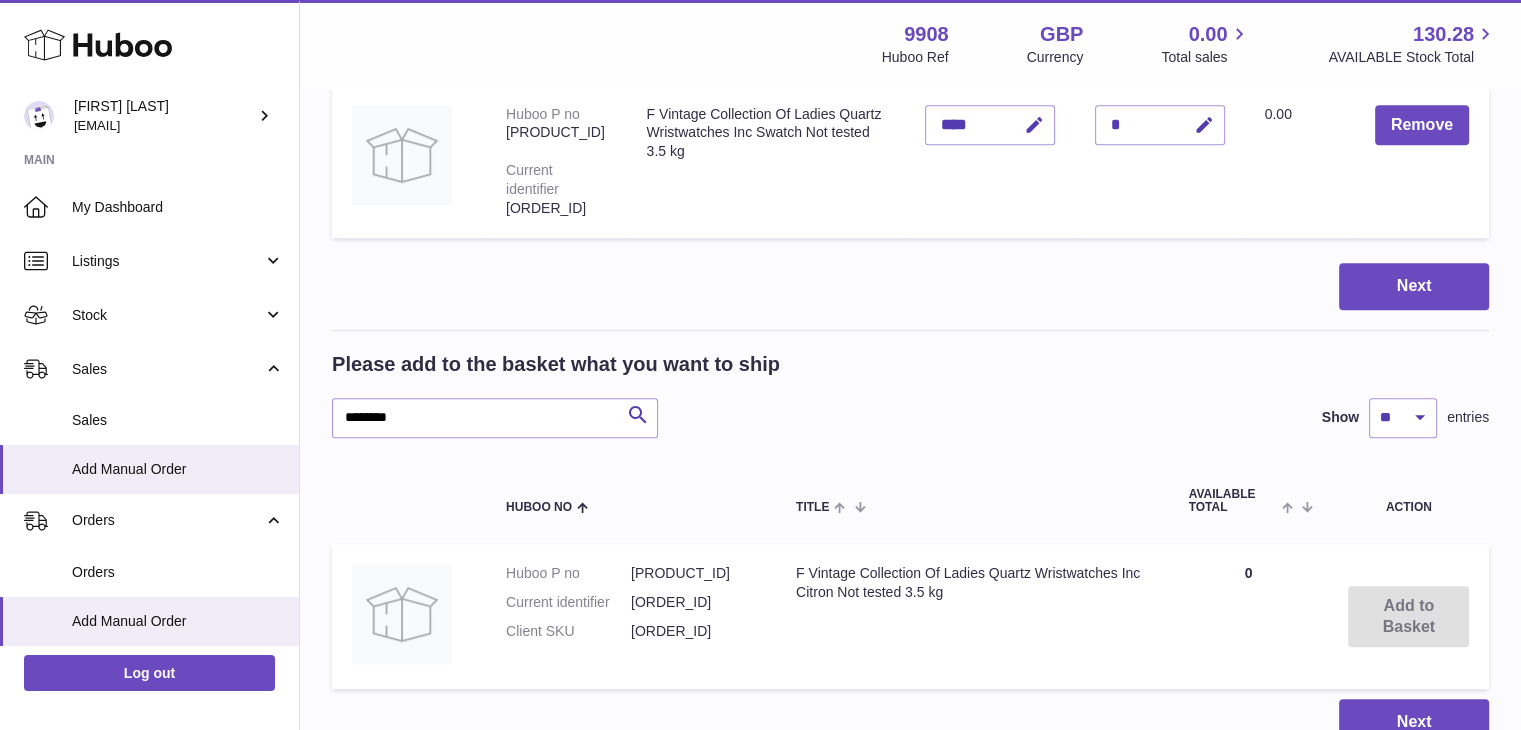 scroll, scrollTop: 1122, scrollLeft: 0, axis: vertical 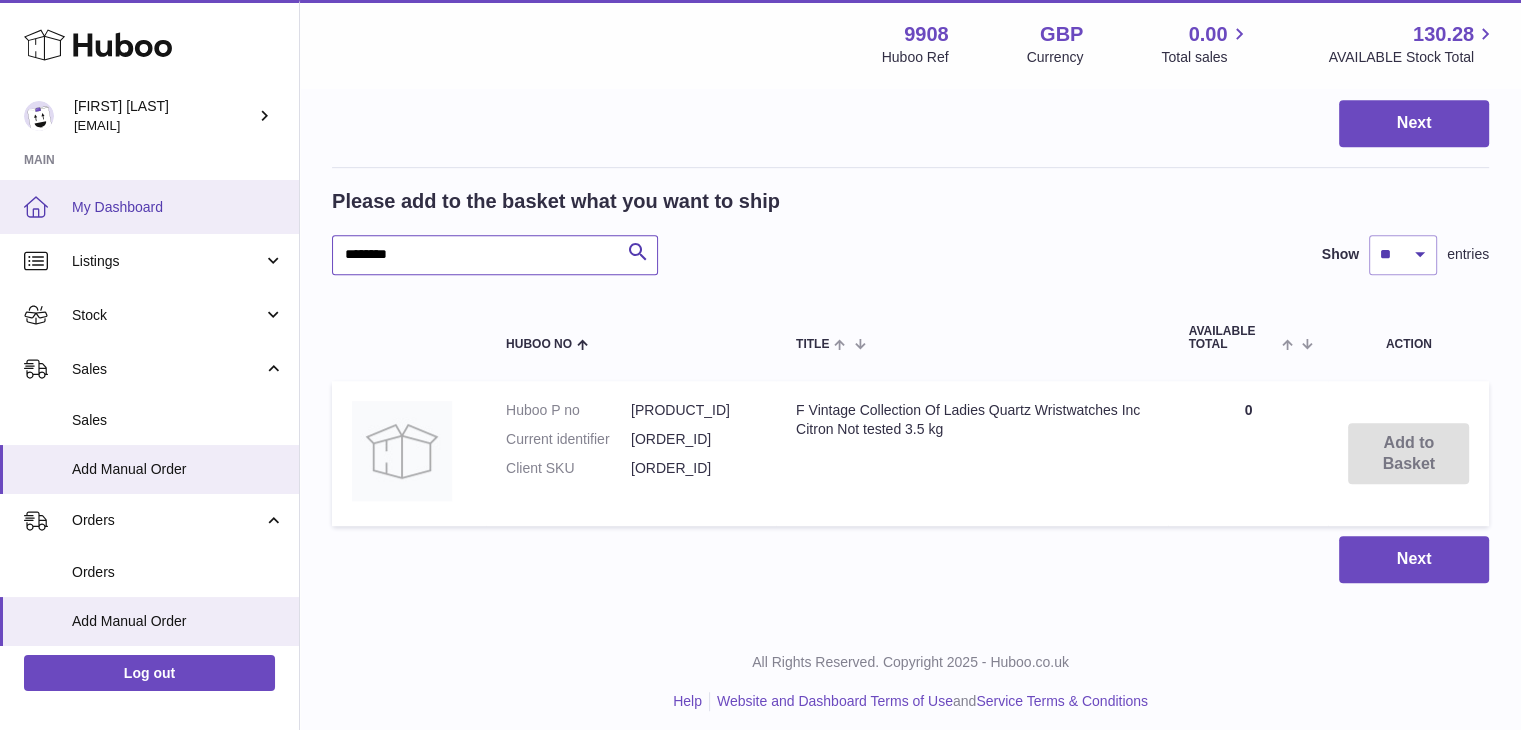 drag, startPoint x: 416, startPoint y: 246, endPoint x: 278, endPoint y: 214, distance: 141.66158 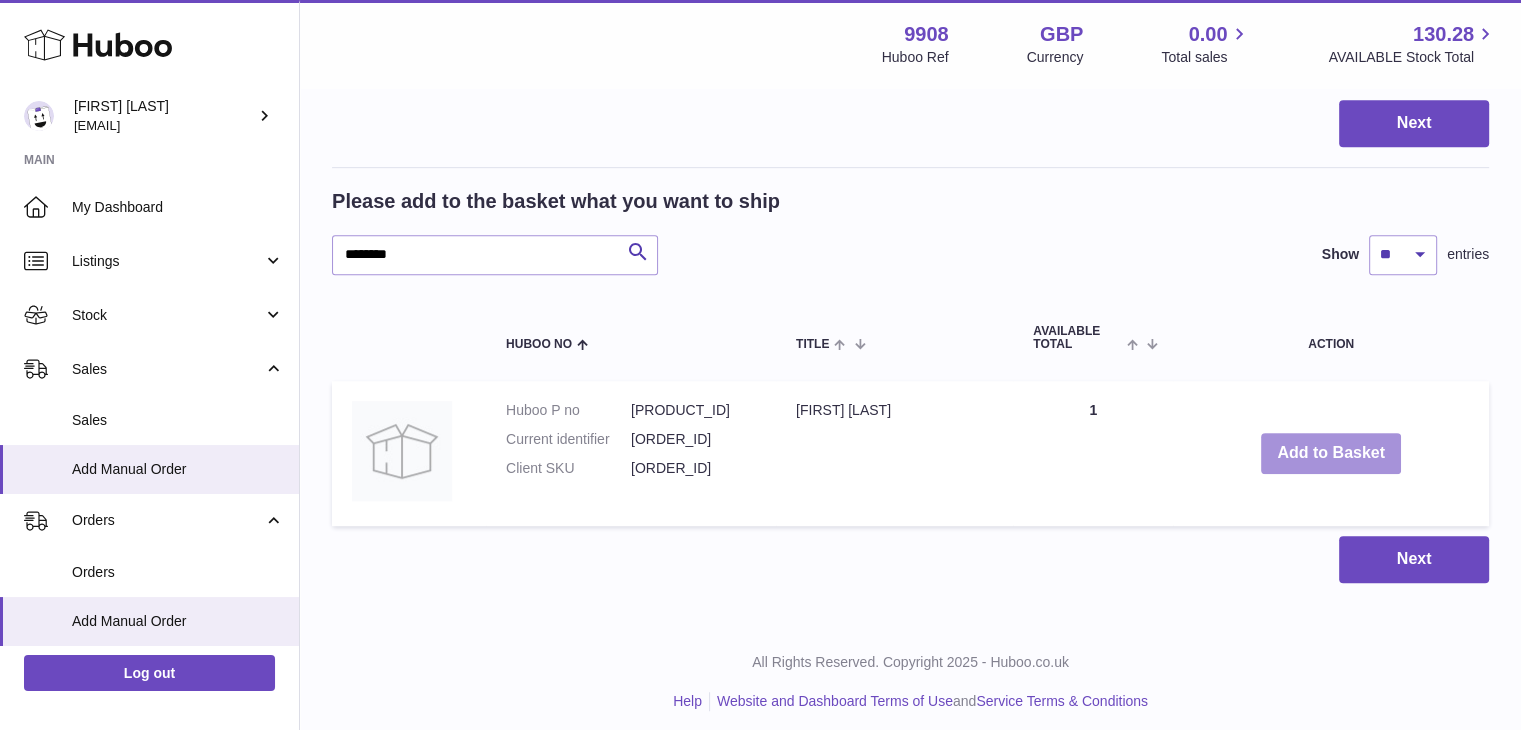 click on "Add to Basket" at bounding box center [1331, 453] 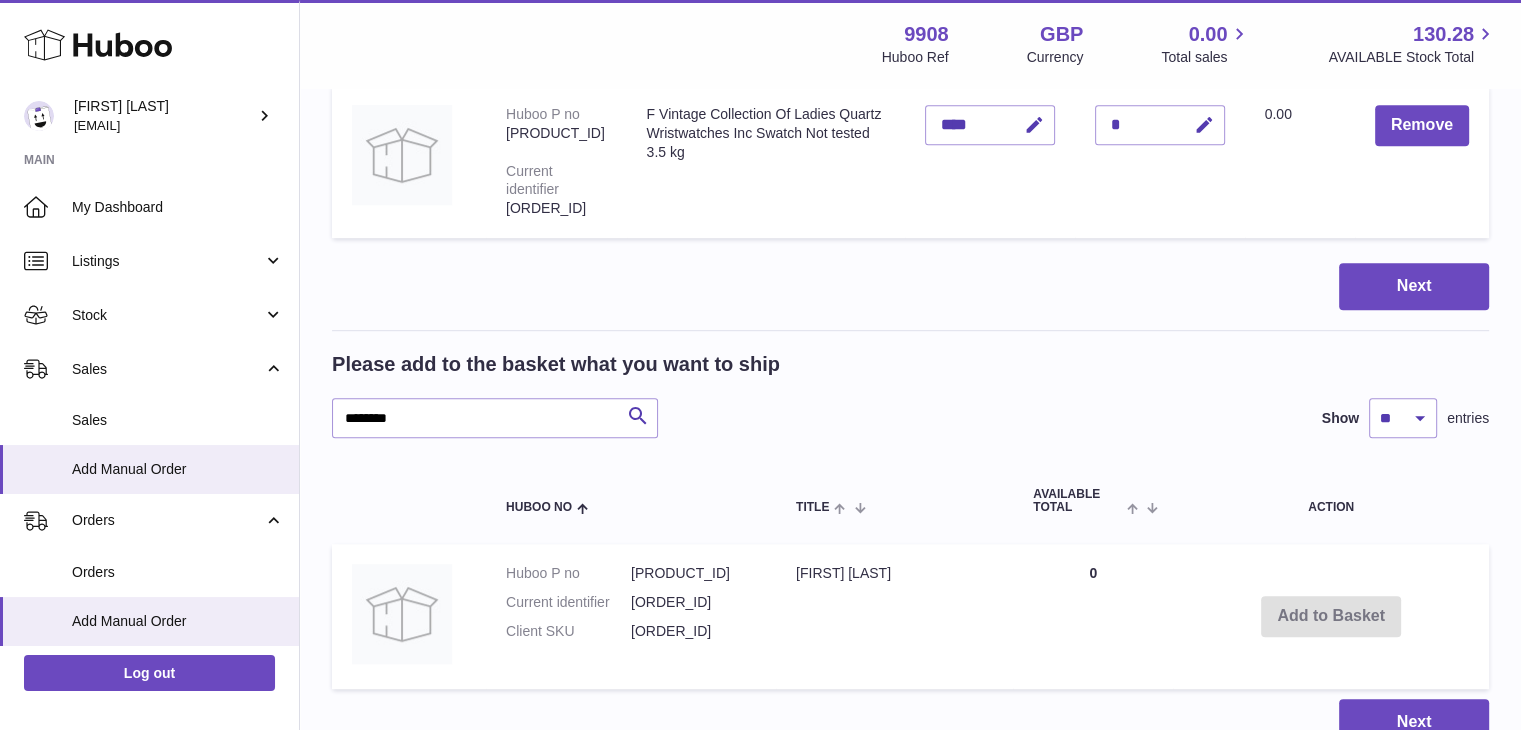 scroll, scrollTop: 1285, scrollLeft: 0, axis: vertical 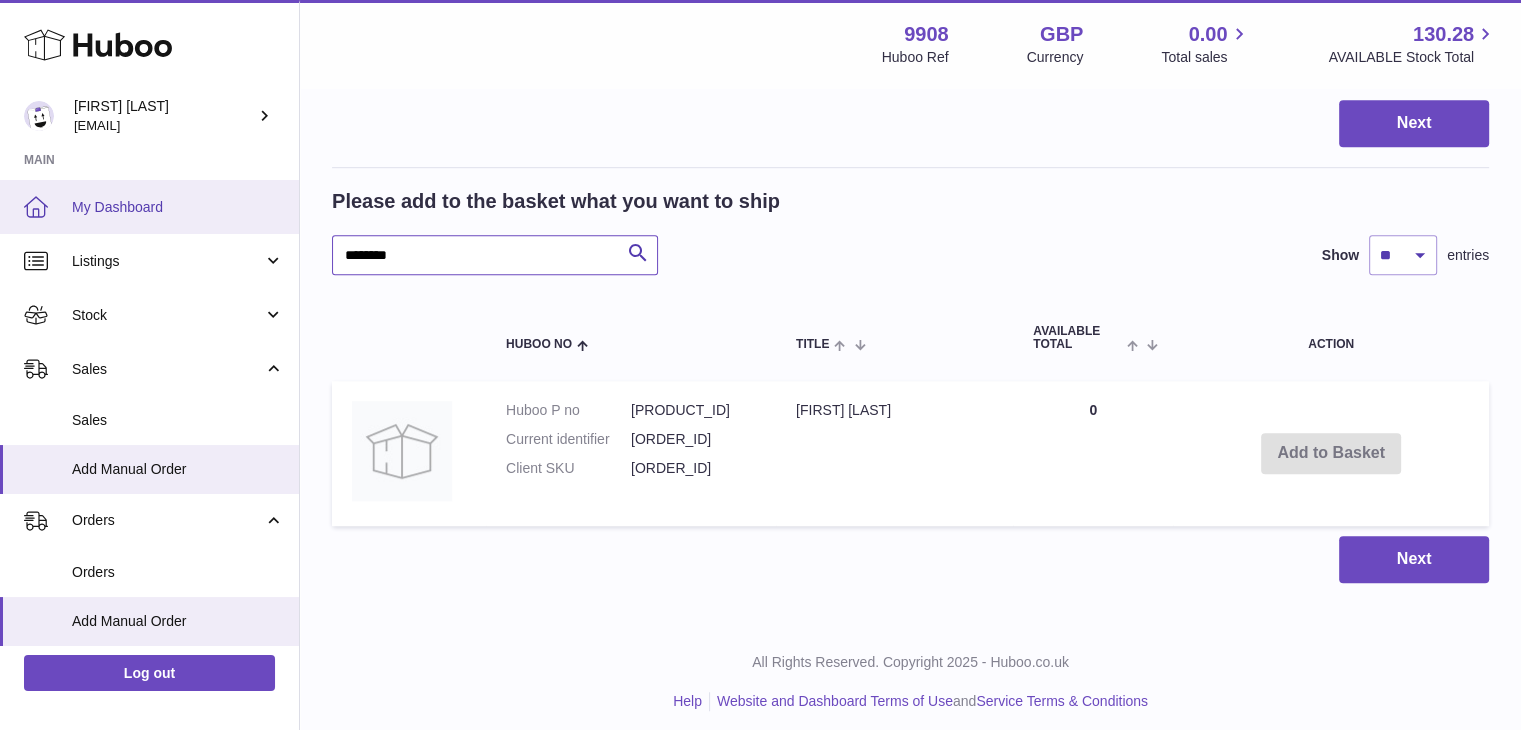 drag, startPoint x: 411, startPoint y: 253, endPoint x: 250, endPoint y: 220, distance: 164.3472 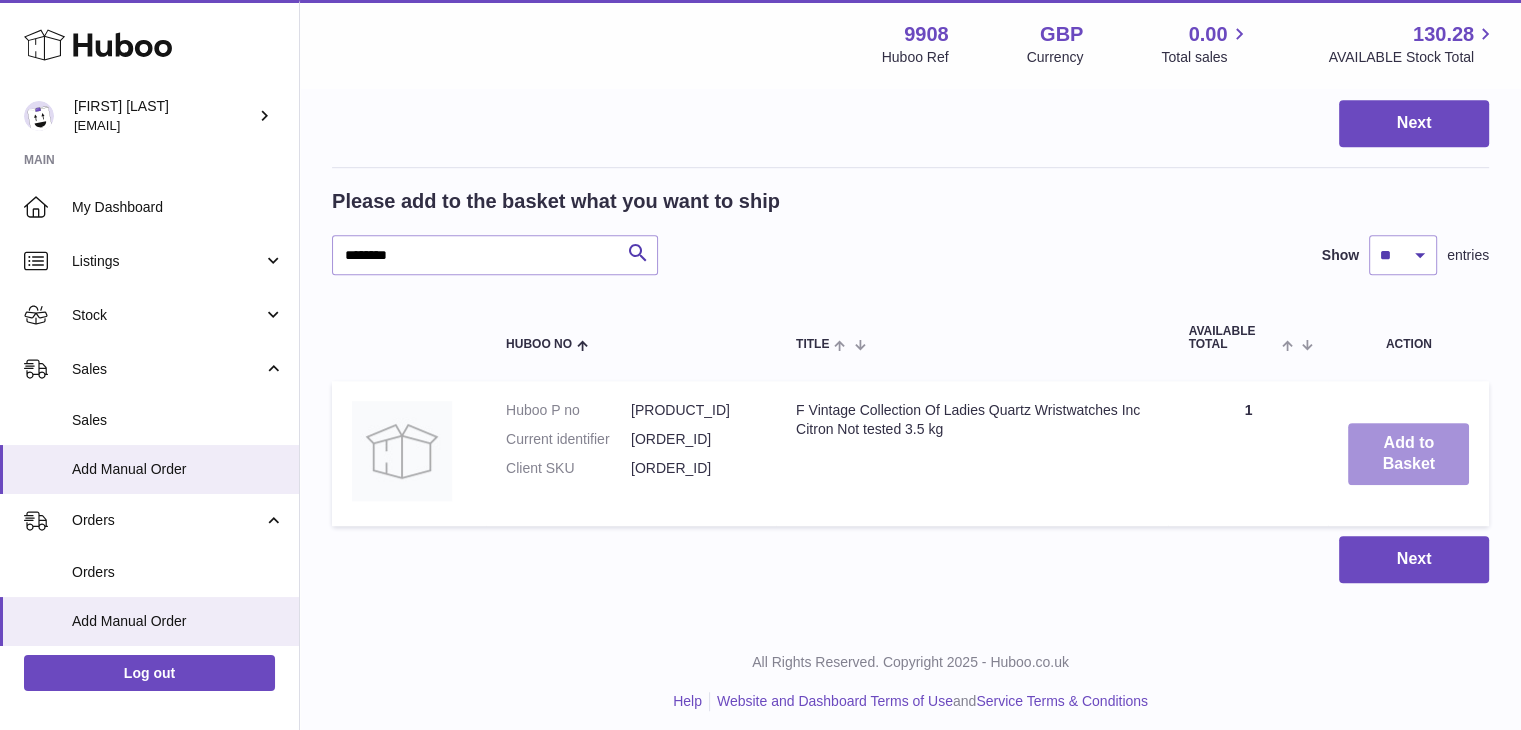 click on "Add to Basket" at bounding box center (1408, 454) 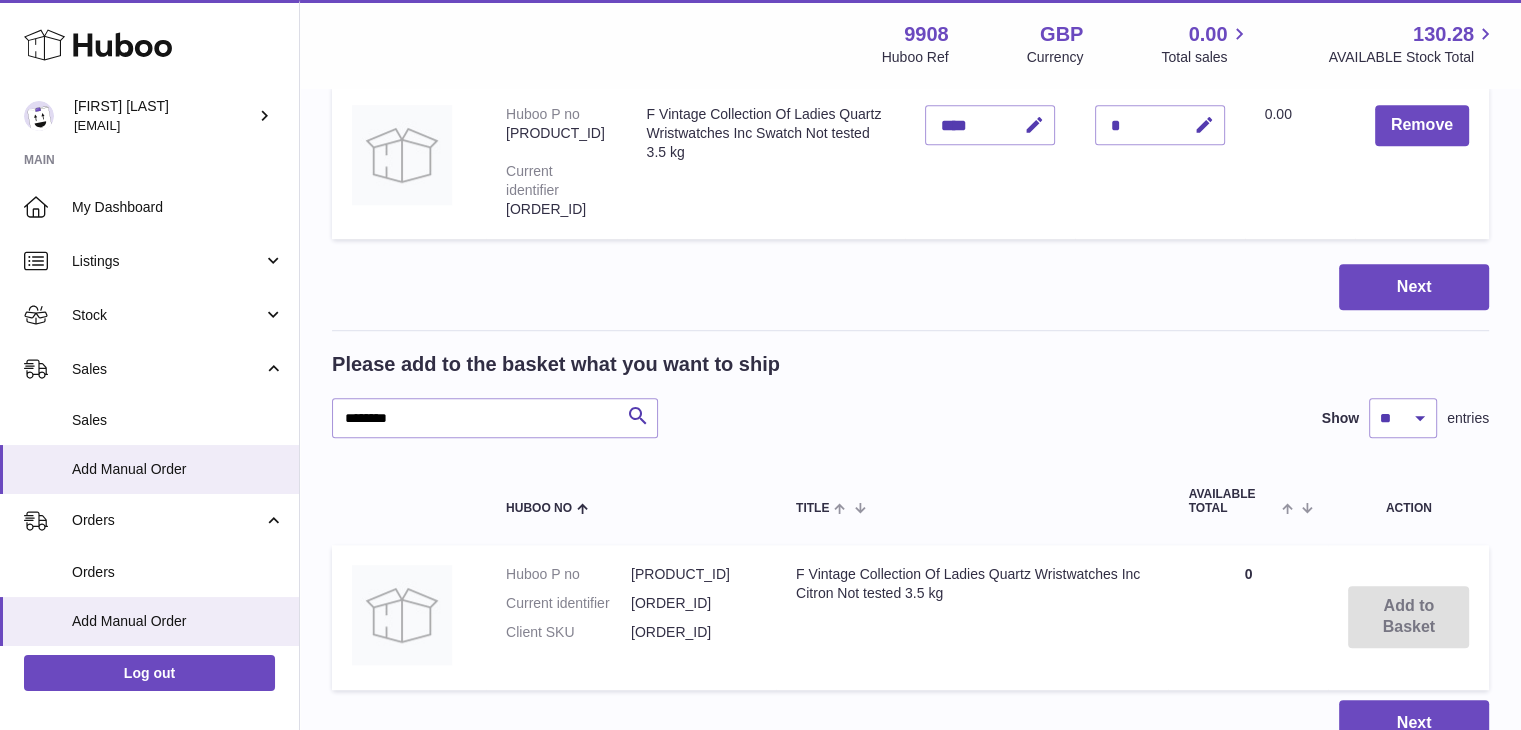 scroll, scrollTop: 1448, scrollLeft: 0, axis: vertical 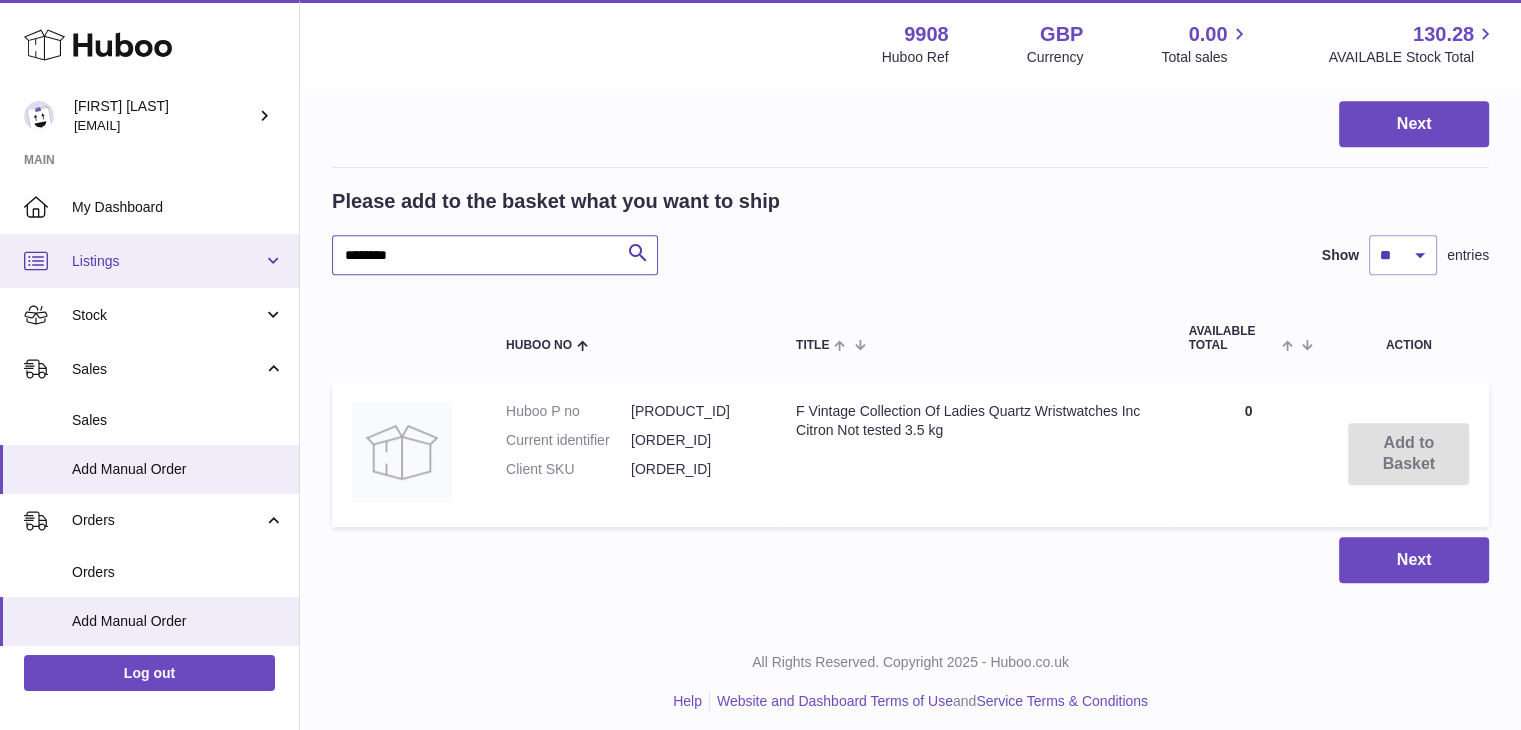 drag, startPoint x: 443, startPoint y: 252, endPoint x: 292, endPoint y: 237, distance: 151.74321 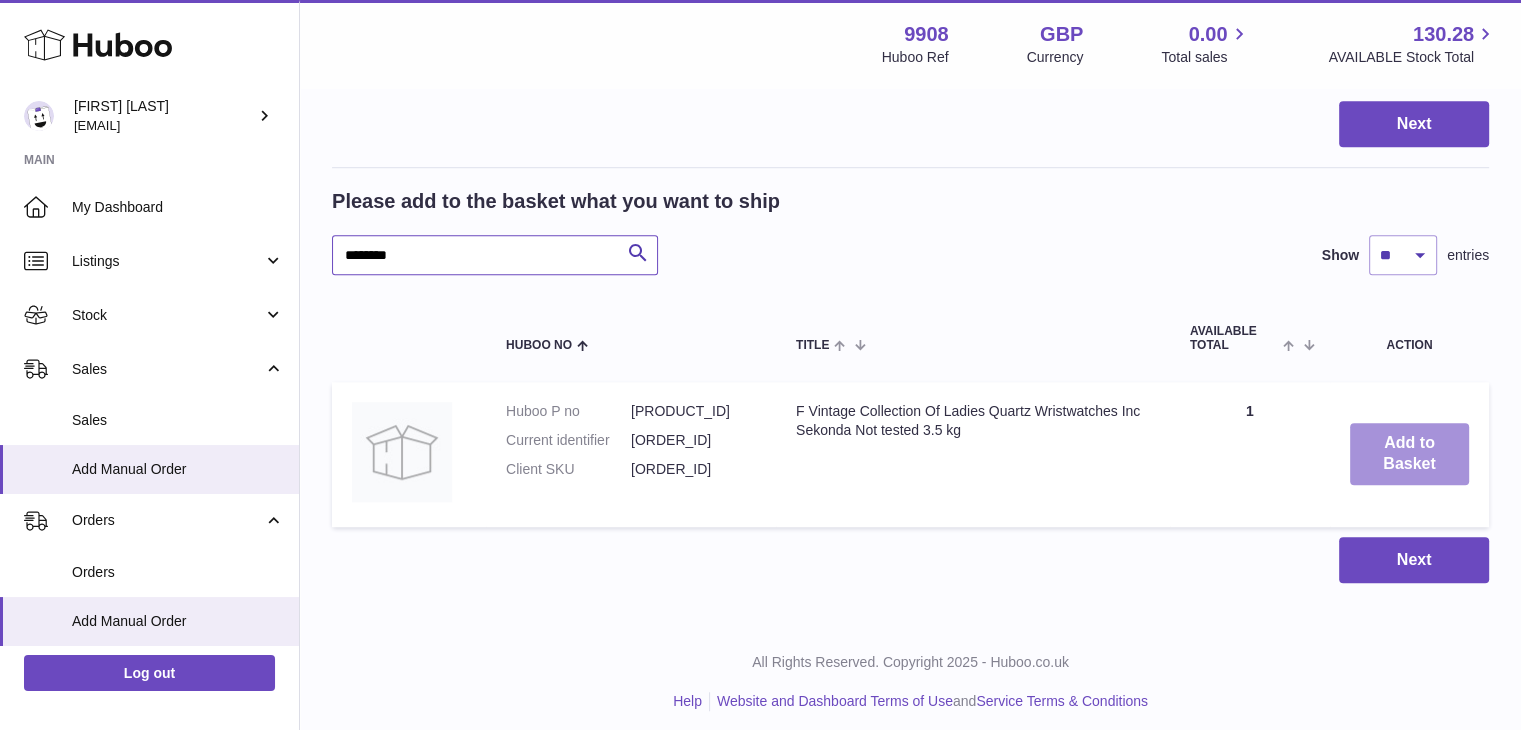 type on "********" 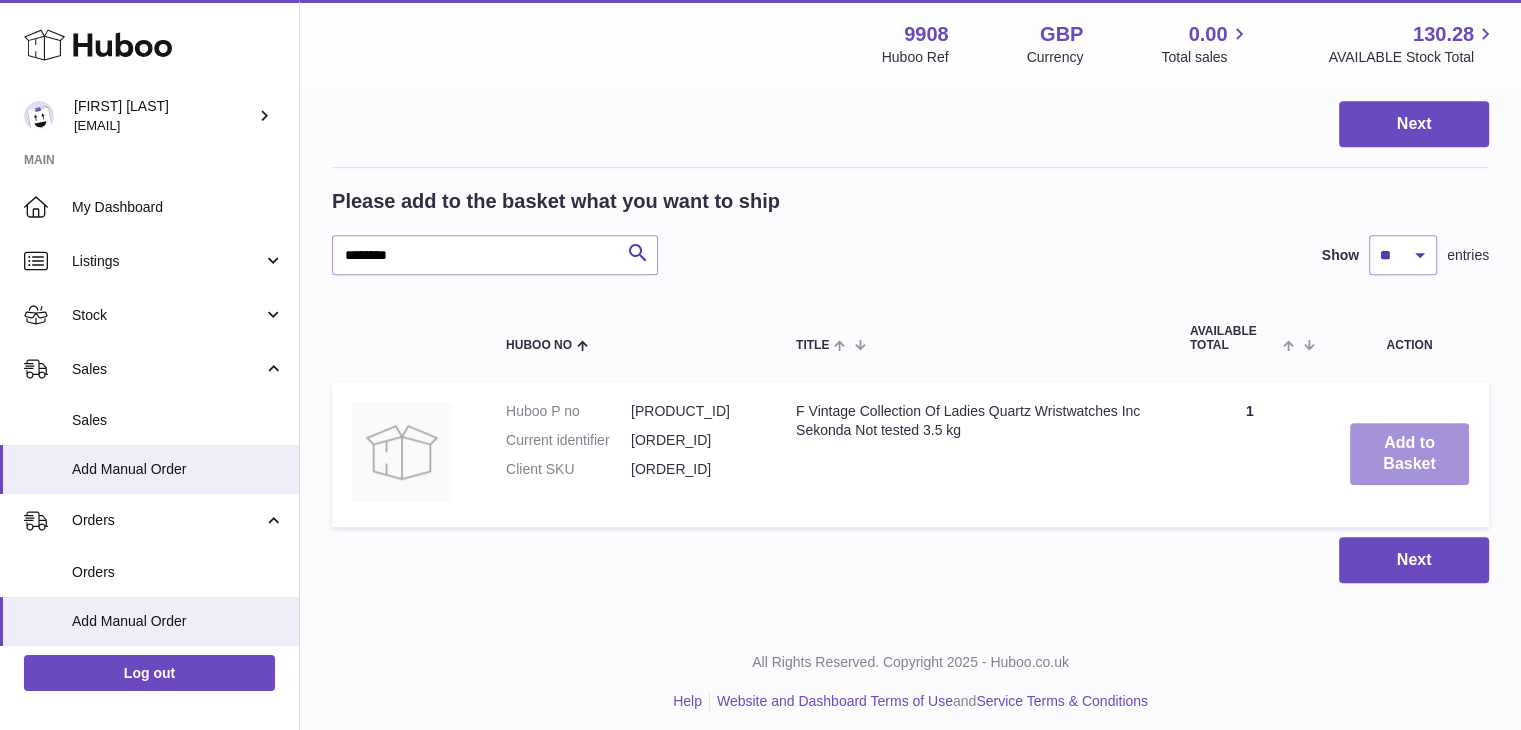 click on "Add to Basket" at bounding box center [1409, 454] 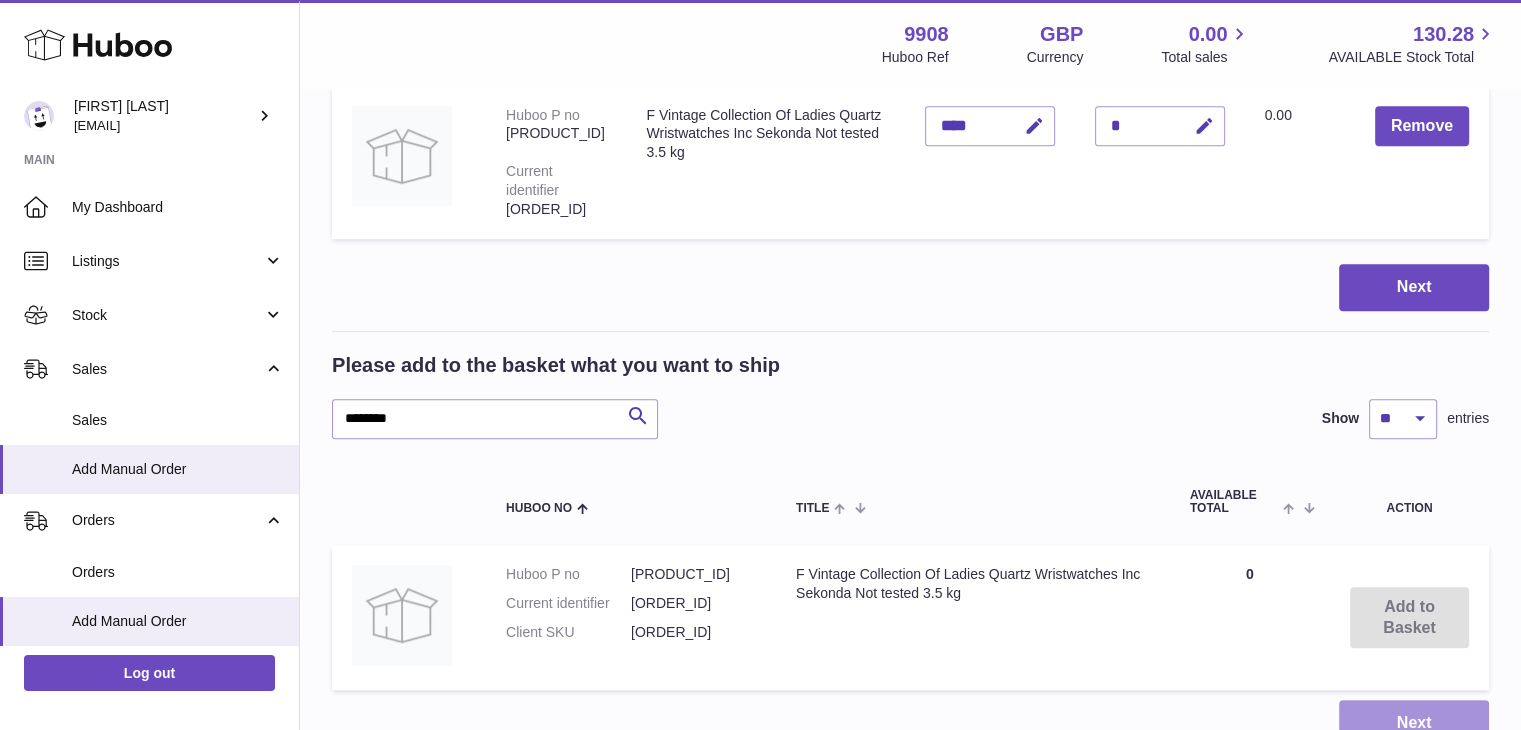 click on "Next" at bounding box center (1414, 723) 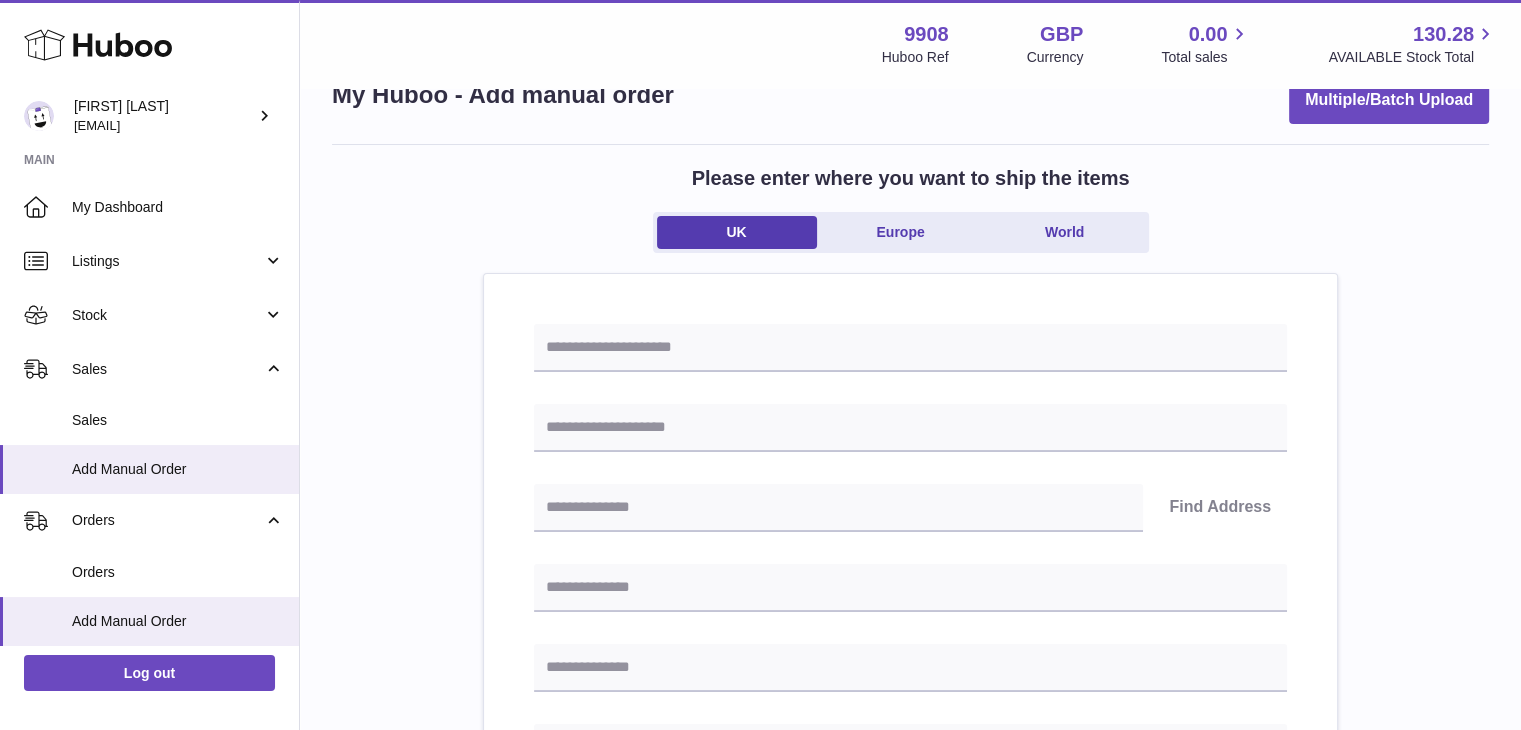 scroll, scrollTop: 51, scrollLeft: 0, axis: vertical 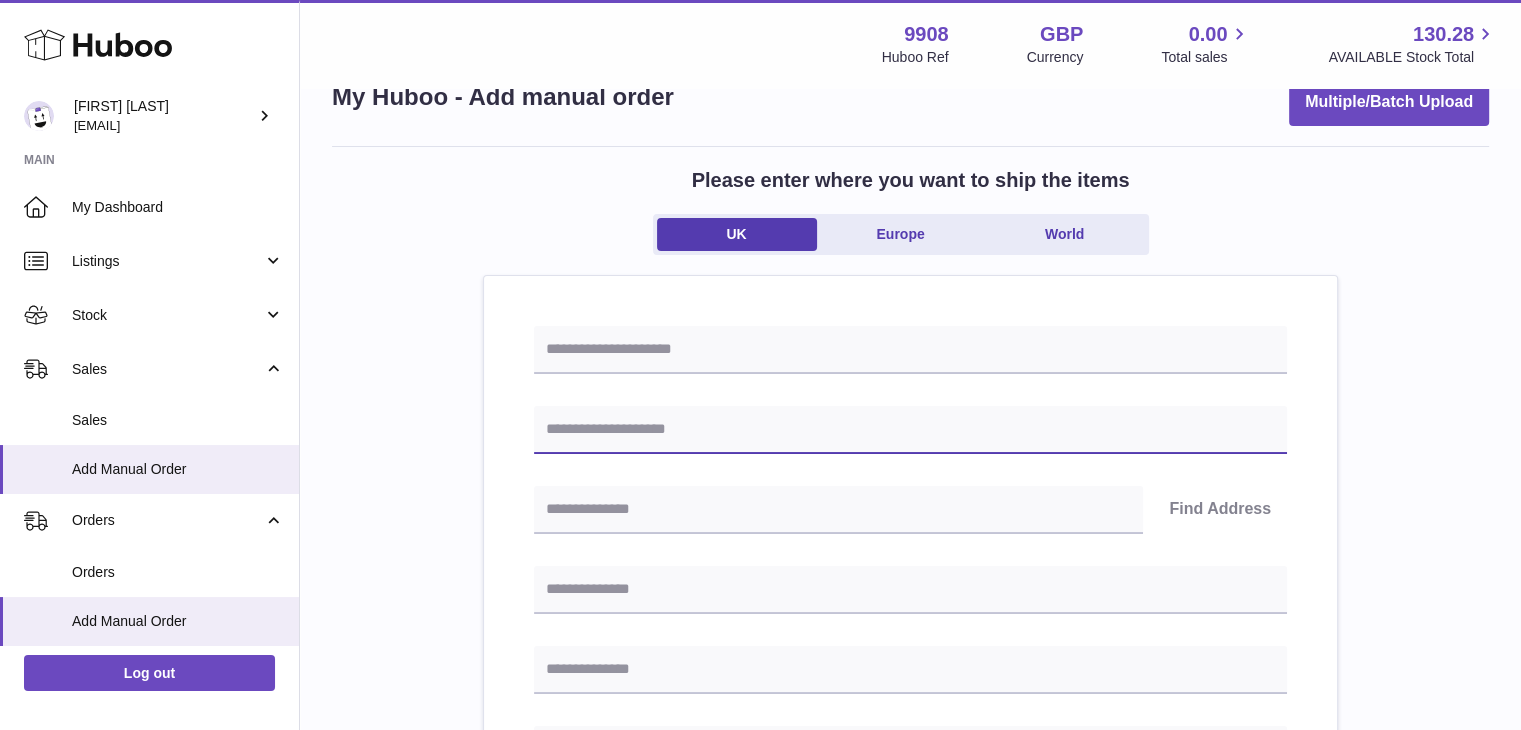 click at bounding box center [910, 430] 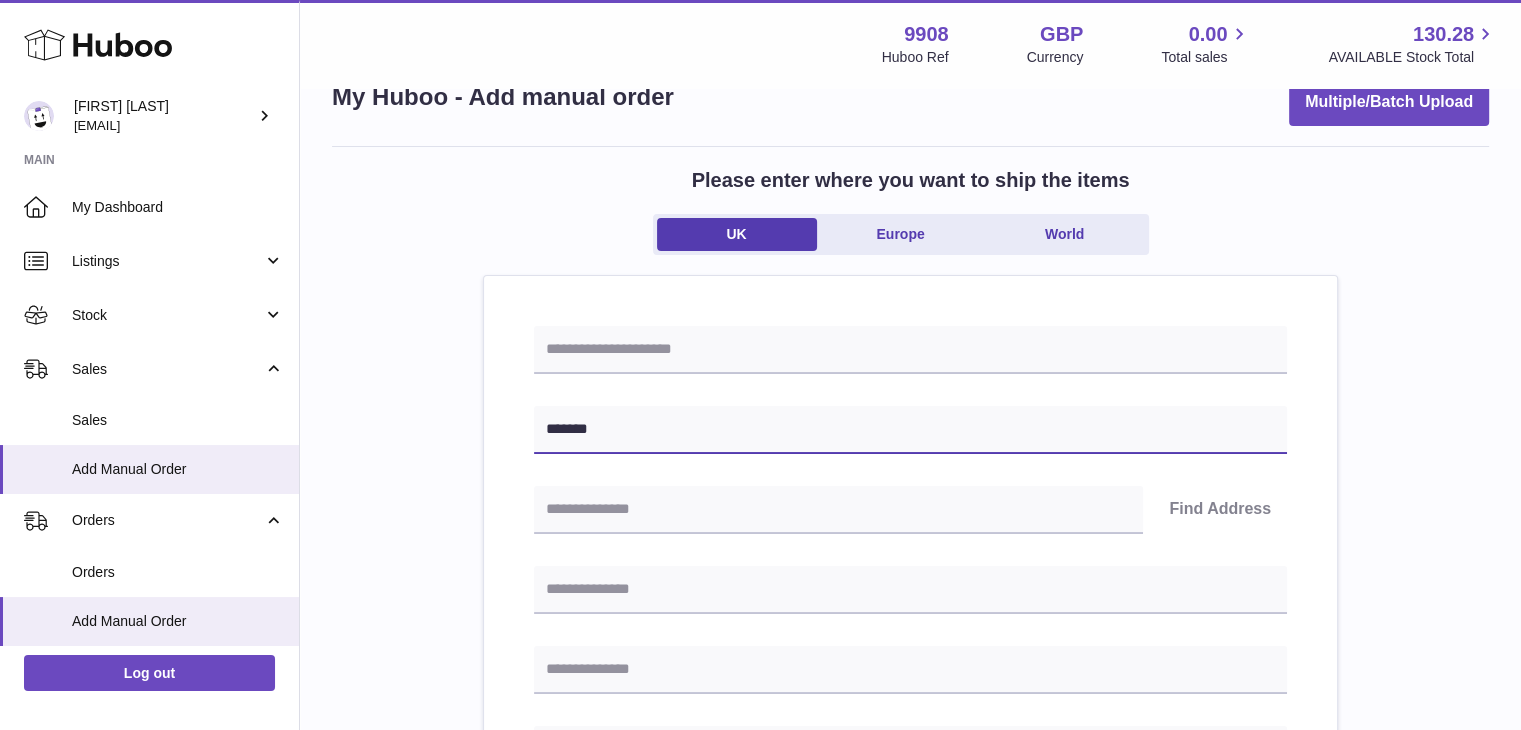 type on "*******" 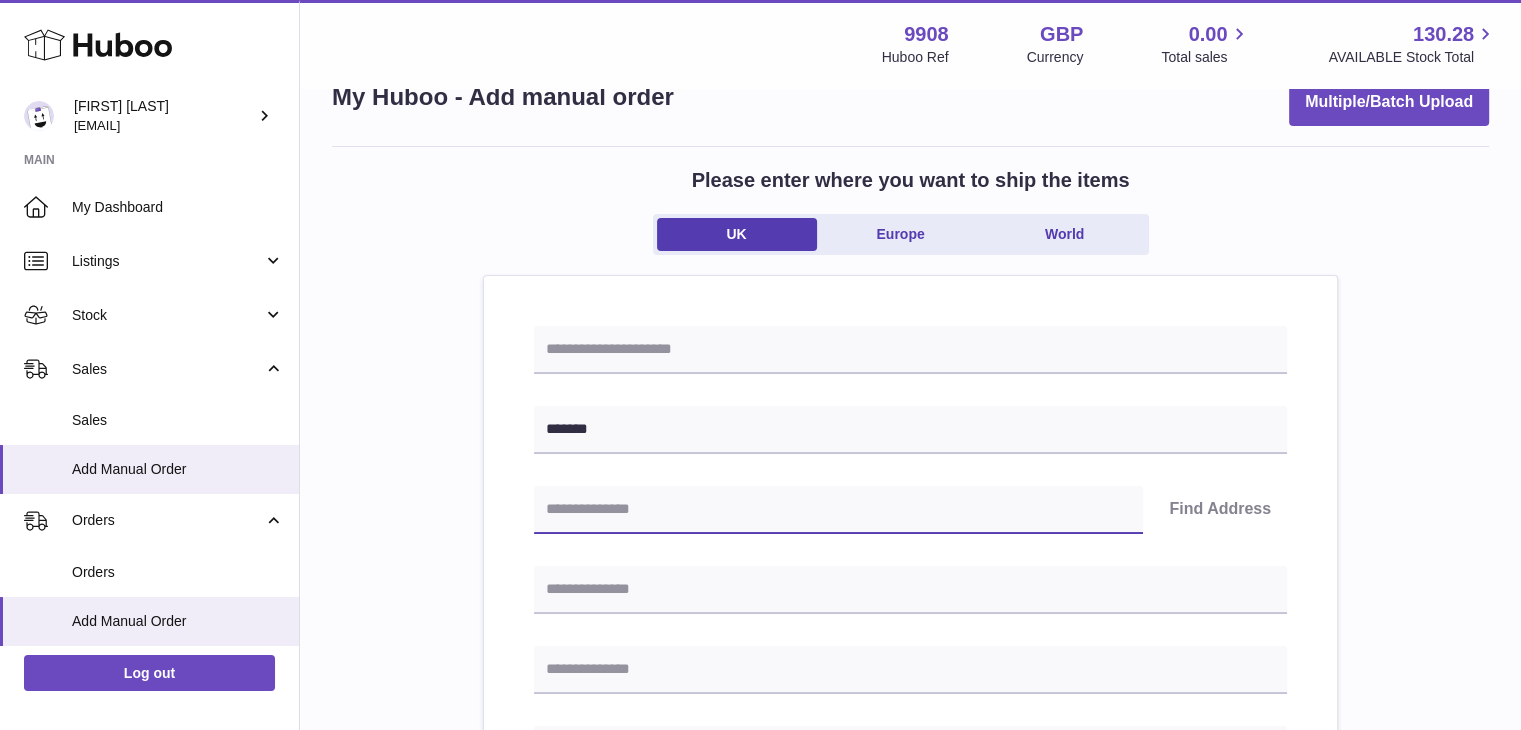 click at bounding box center (838, 510) 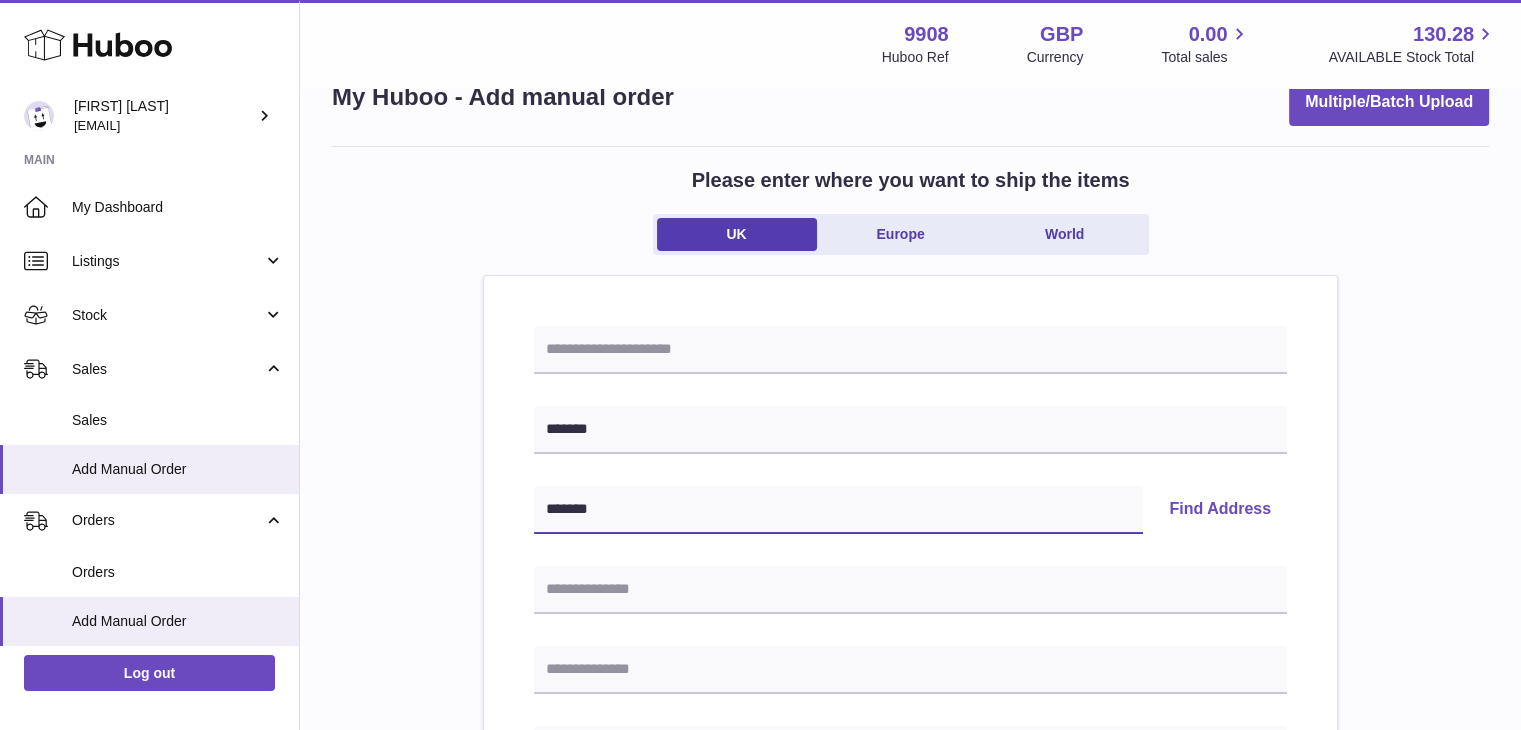 type on "*******" 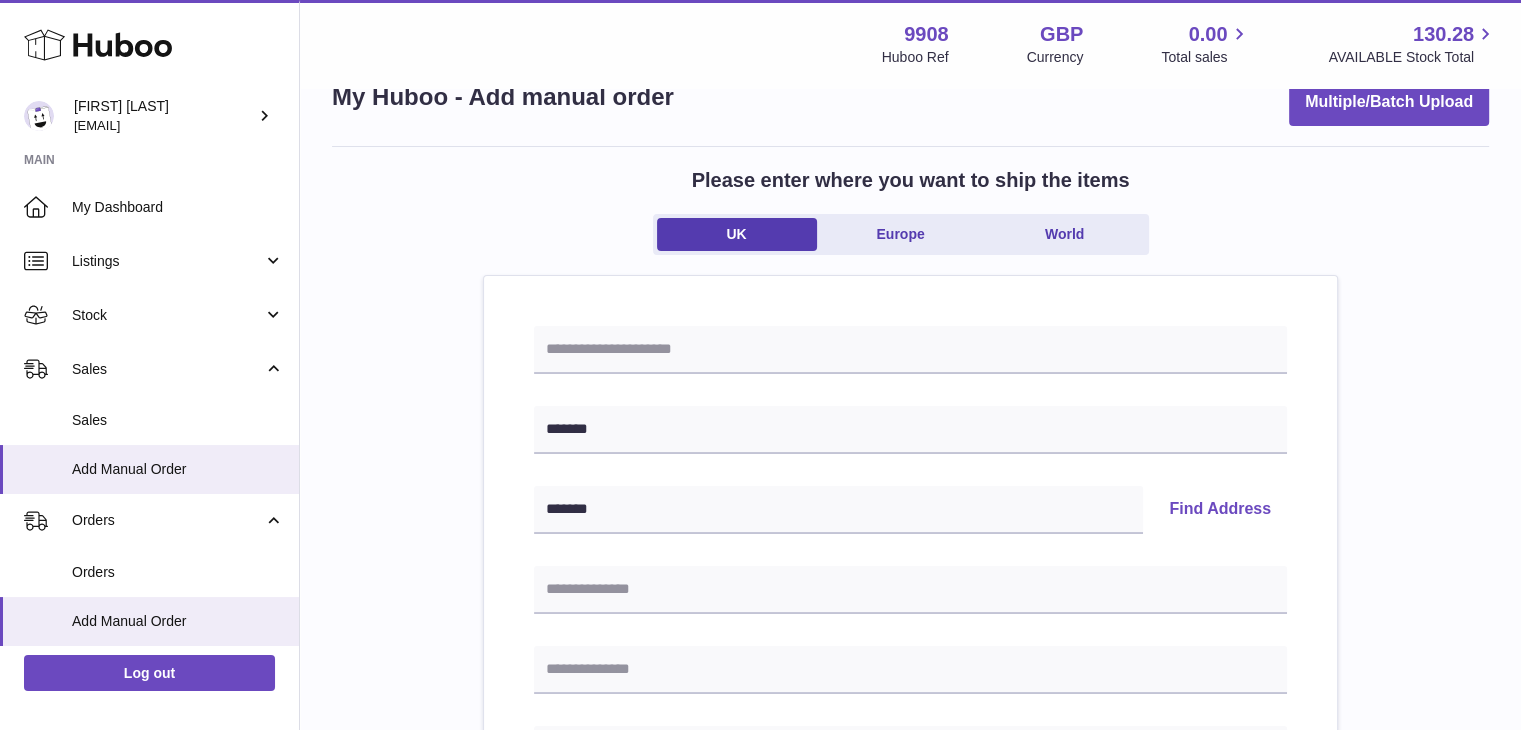 click on "Find Address" at bounding box center [1220, 510] 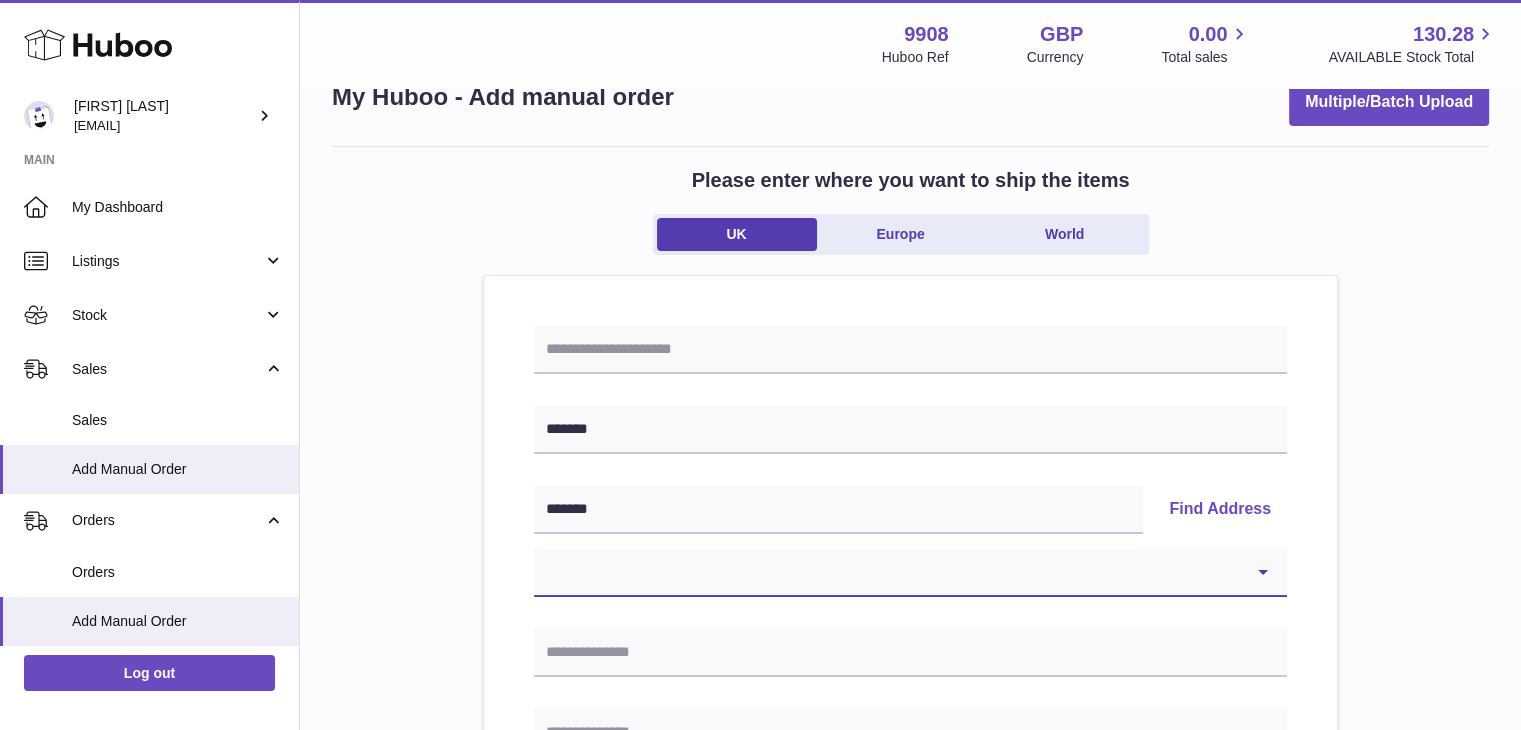 click on "**********" at bounding box center (910, 573) 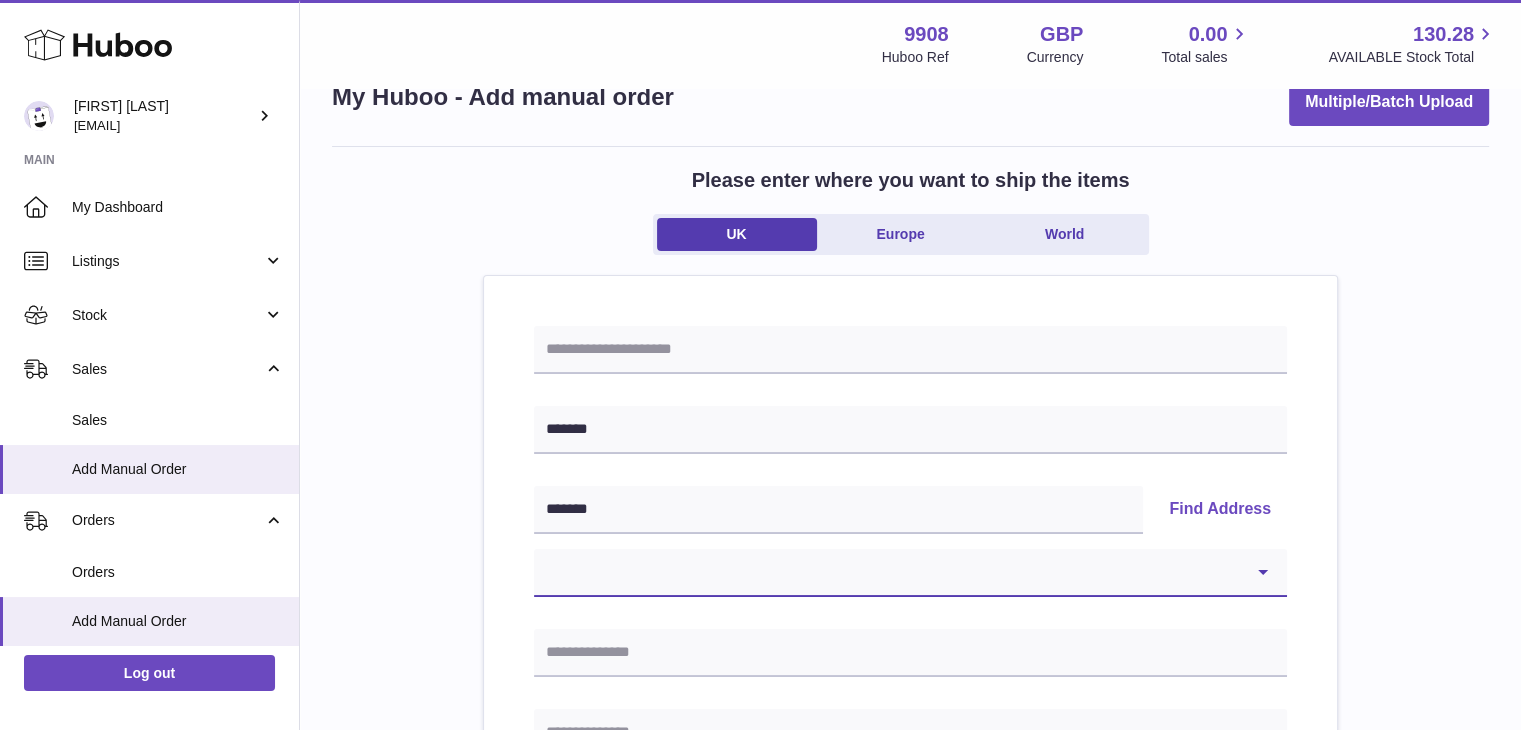 select on "*" 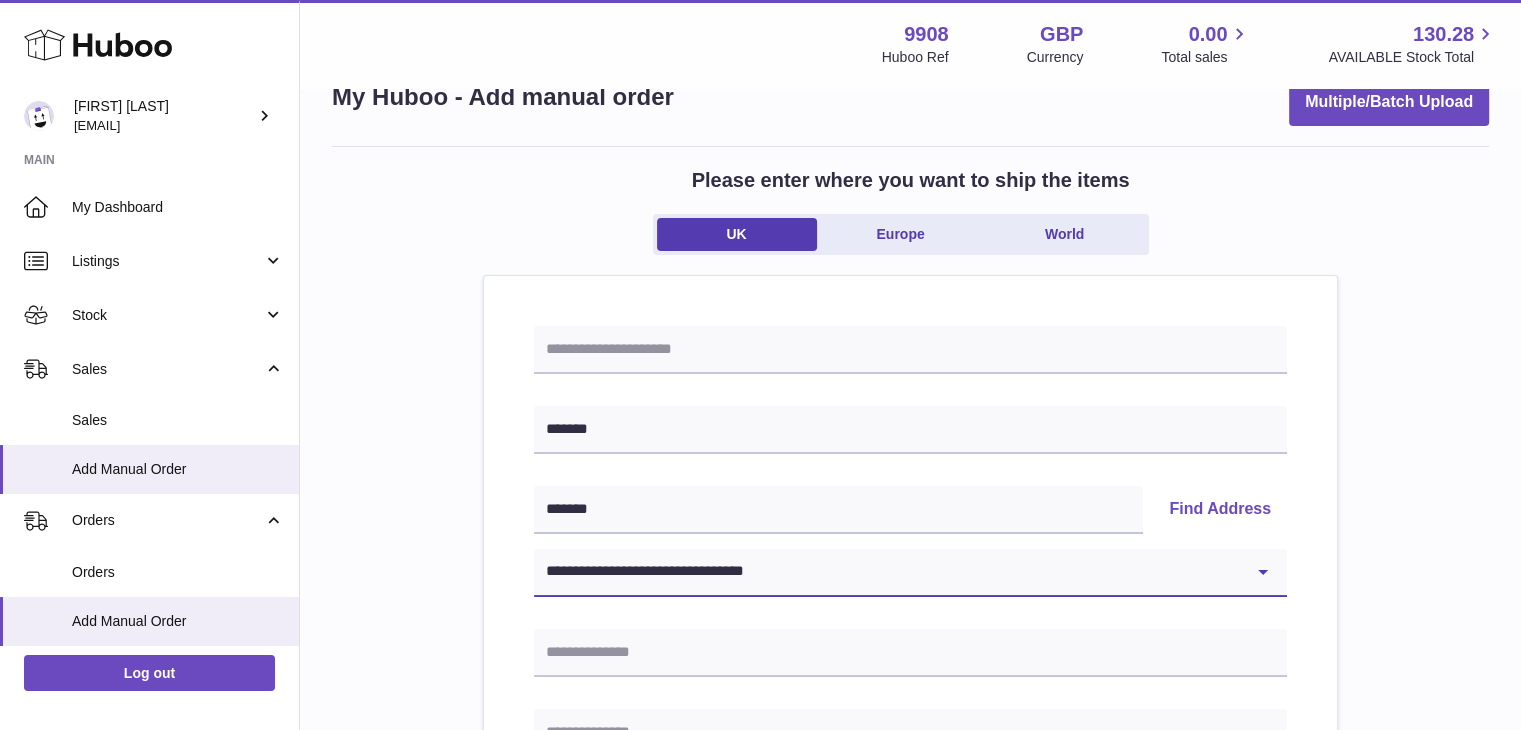 click on "**********" at bounding box center [910, 573] 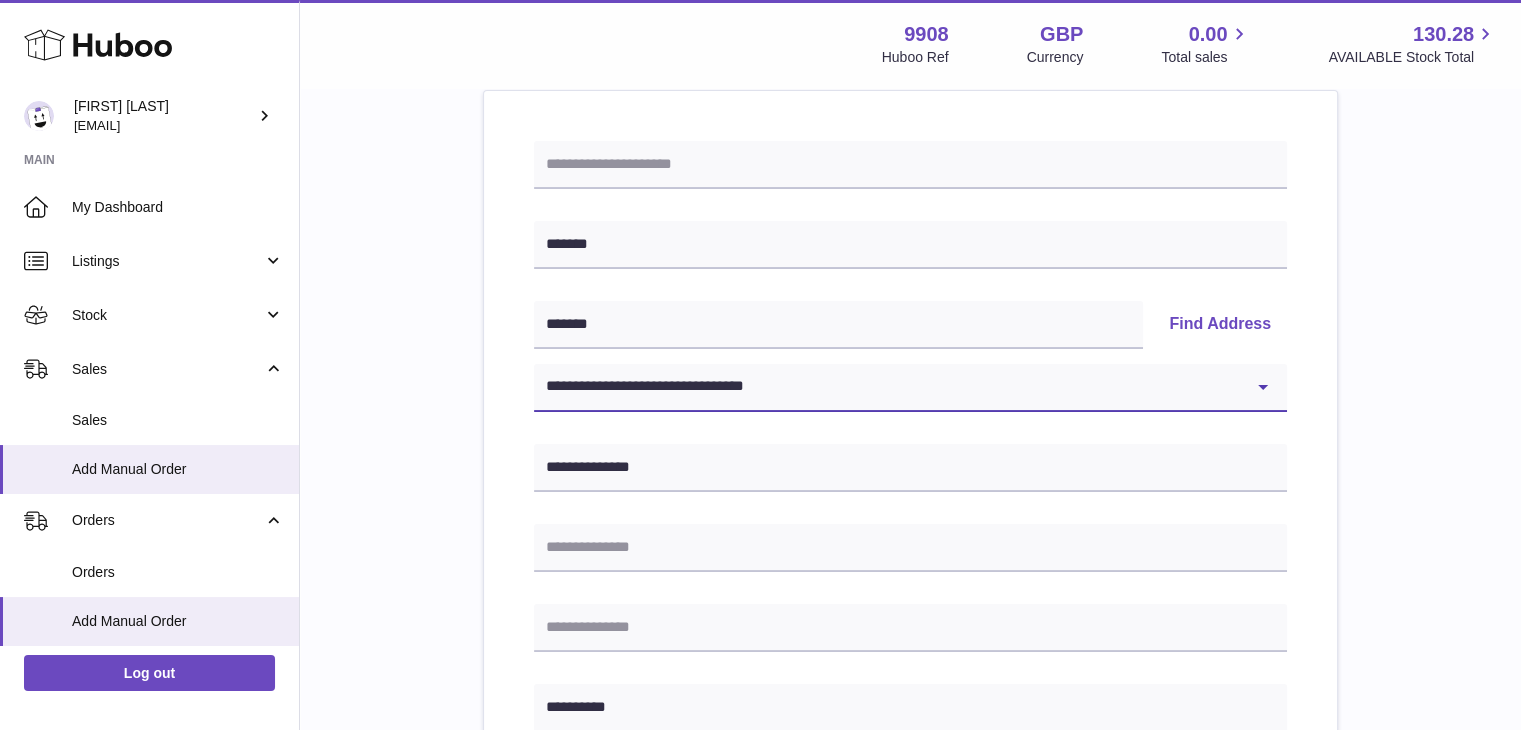 scroll, scrollTop: 260, scrollLeft: 0, axis: vertical 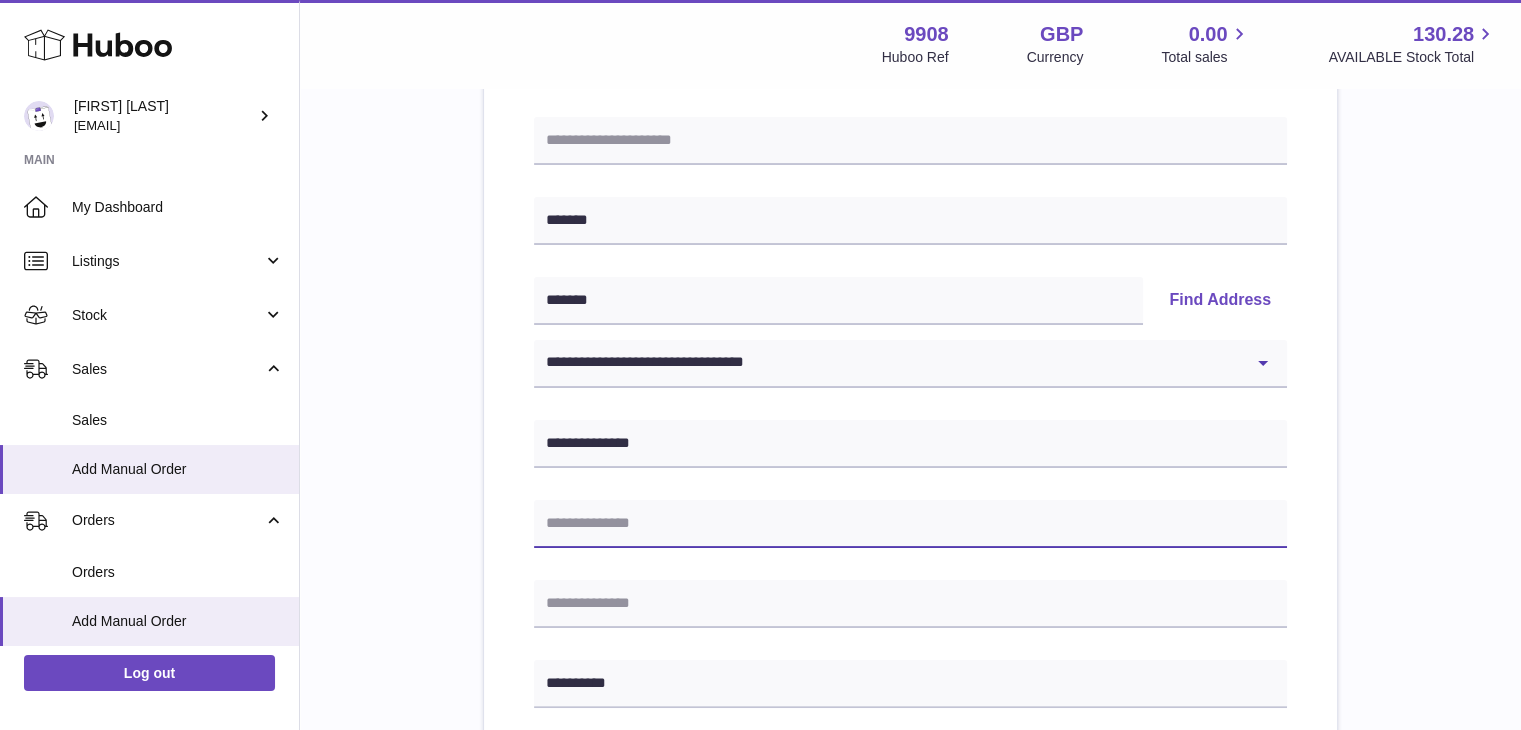 click at bounding box center [910, 524] 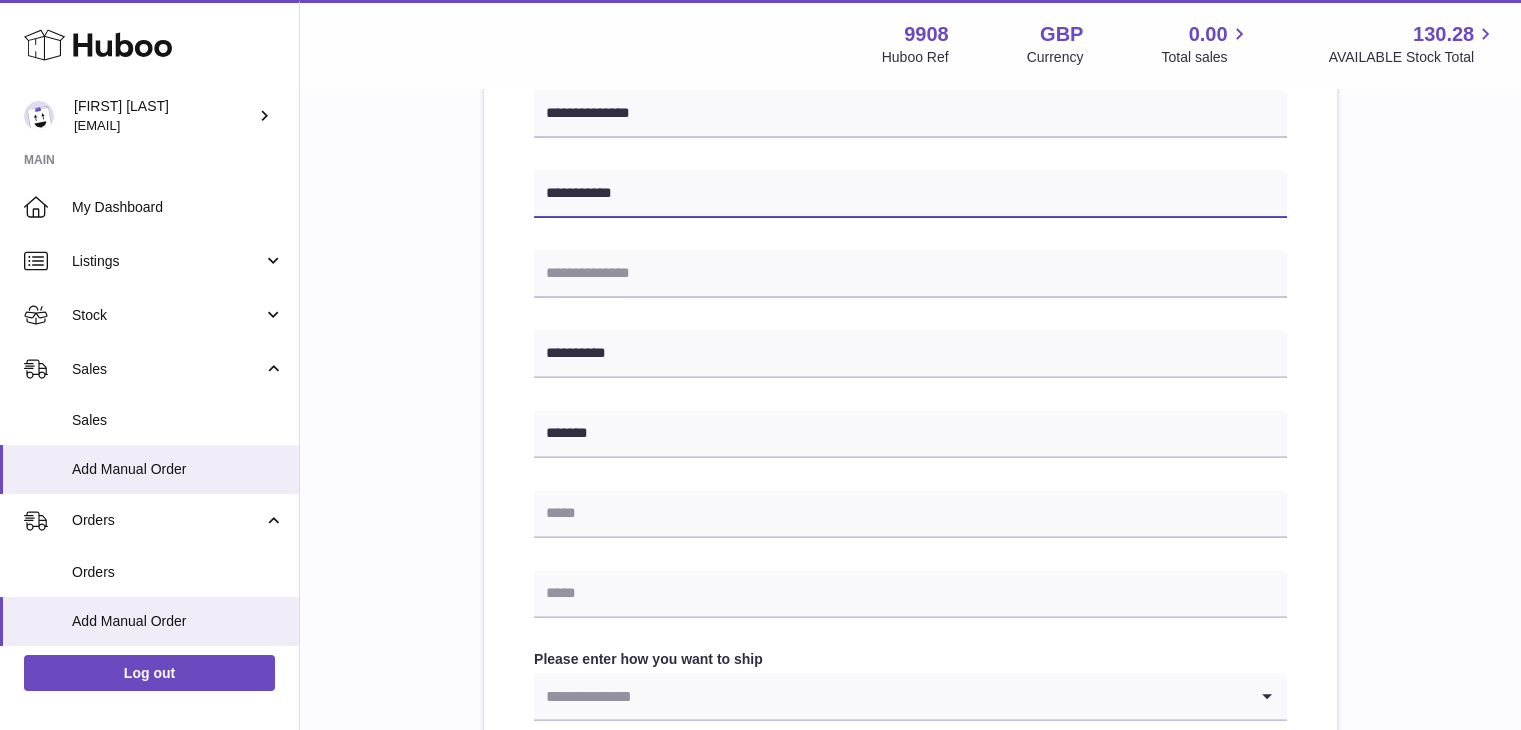 scroll, scrollTop: 712, scrollLeft: 0, axis: vertical 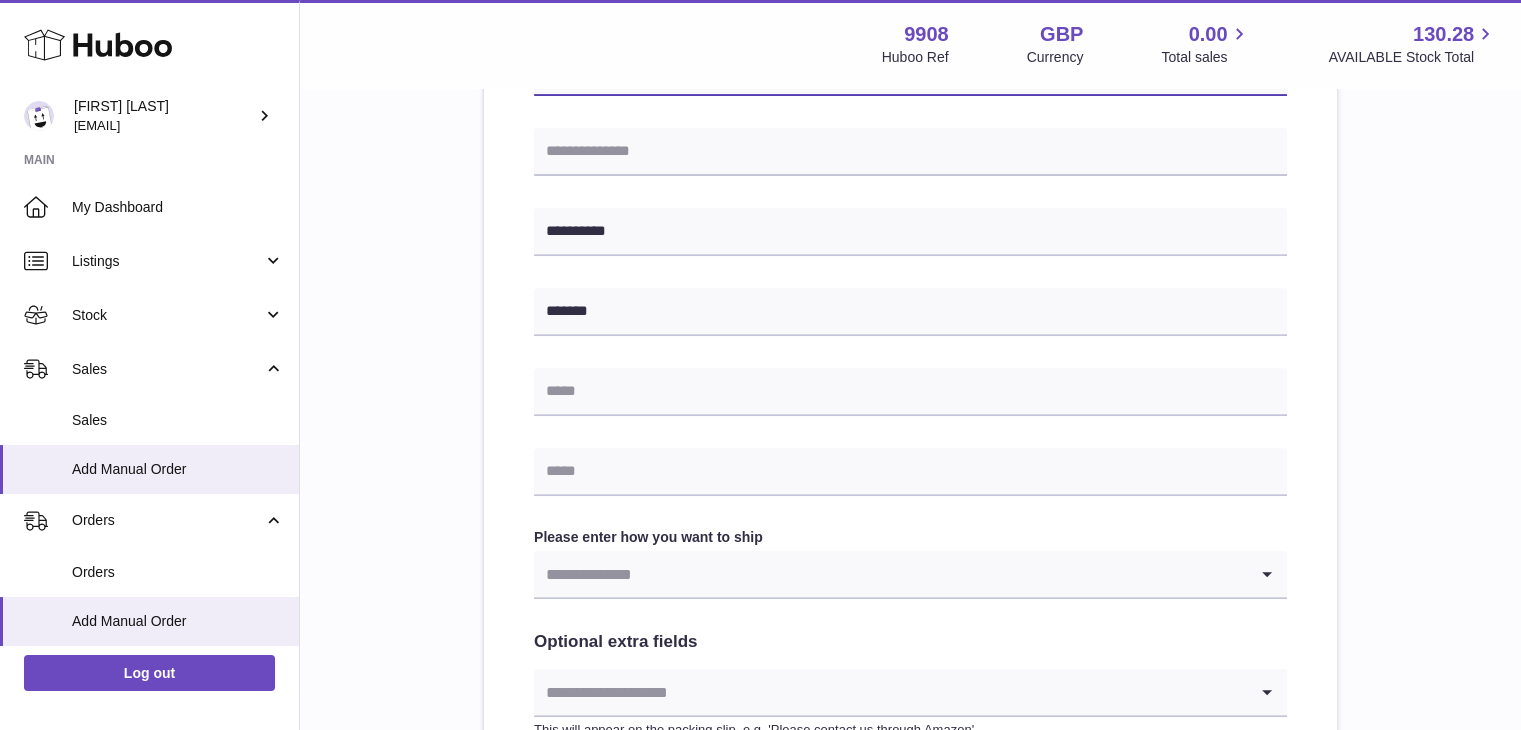type on "**********" 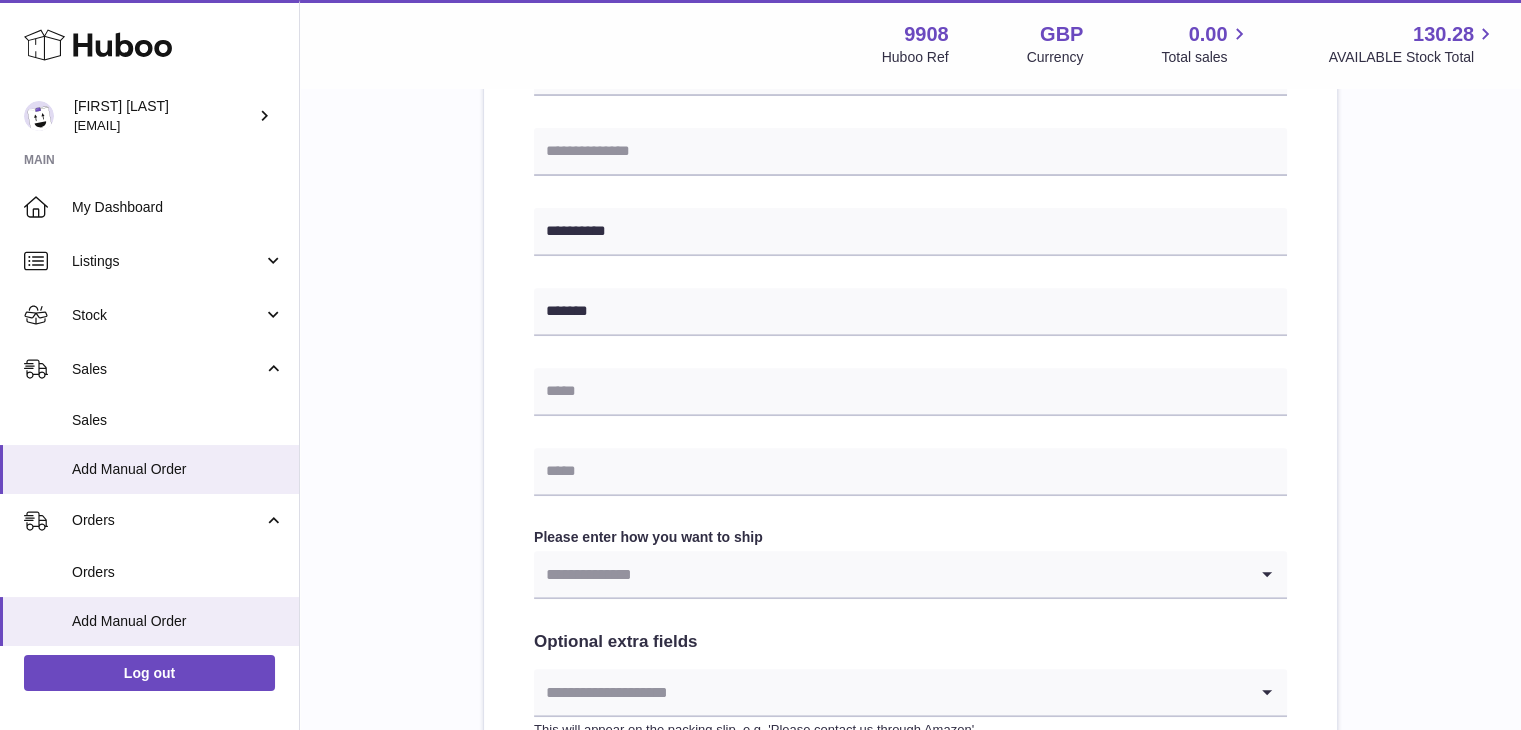 click at bounding box center (890, 574) 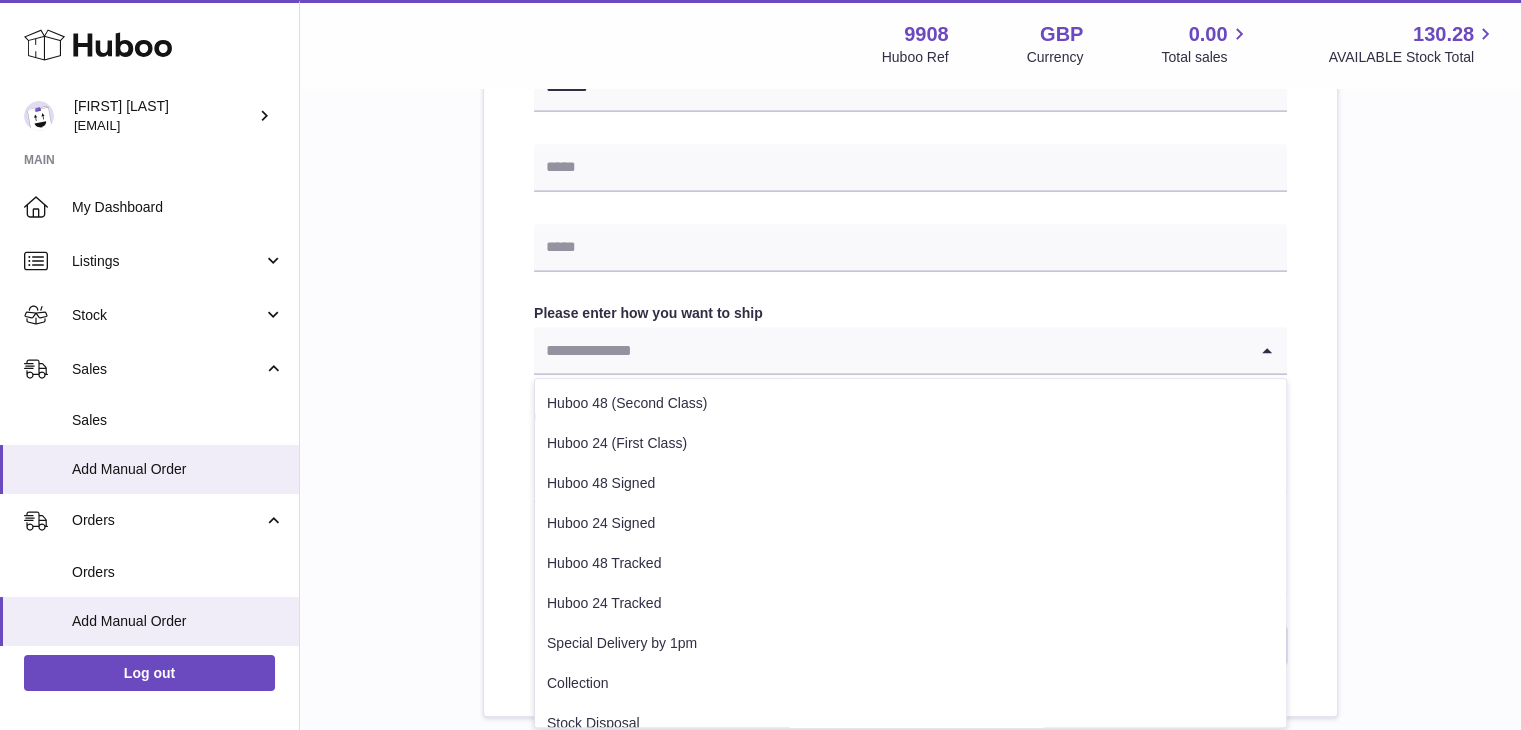 scroll, scrollTop: 942, scrollLeft: 0, axis: vertical 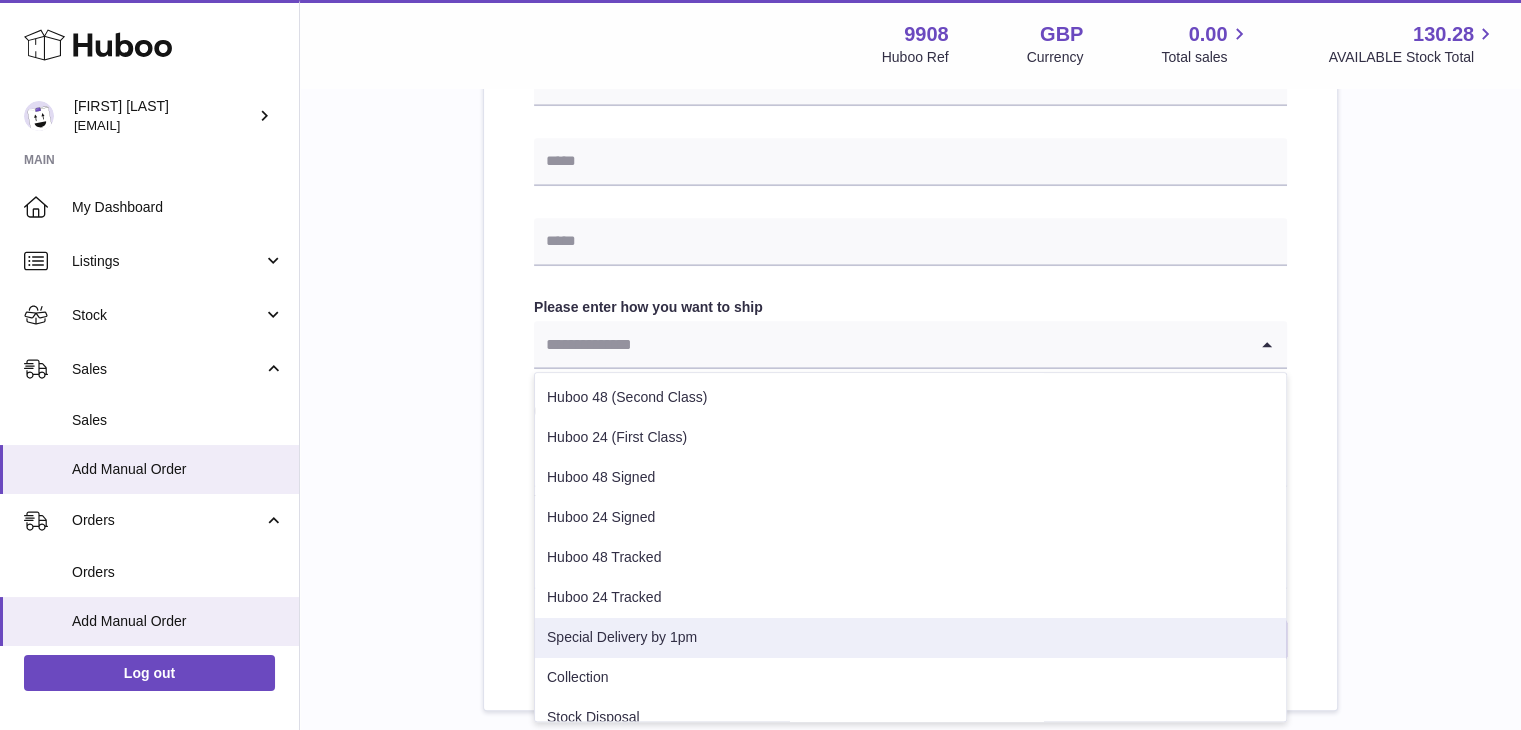click on "Special Delivery by 1pm" at bounding box center (910, 638) 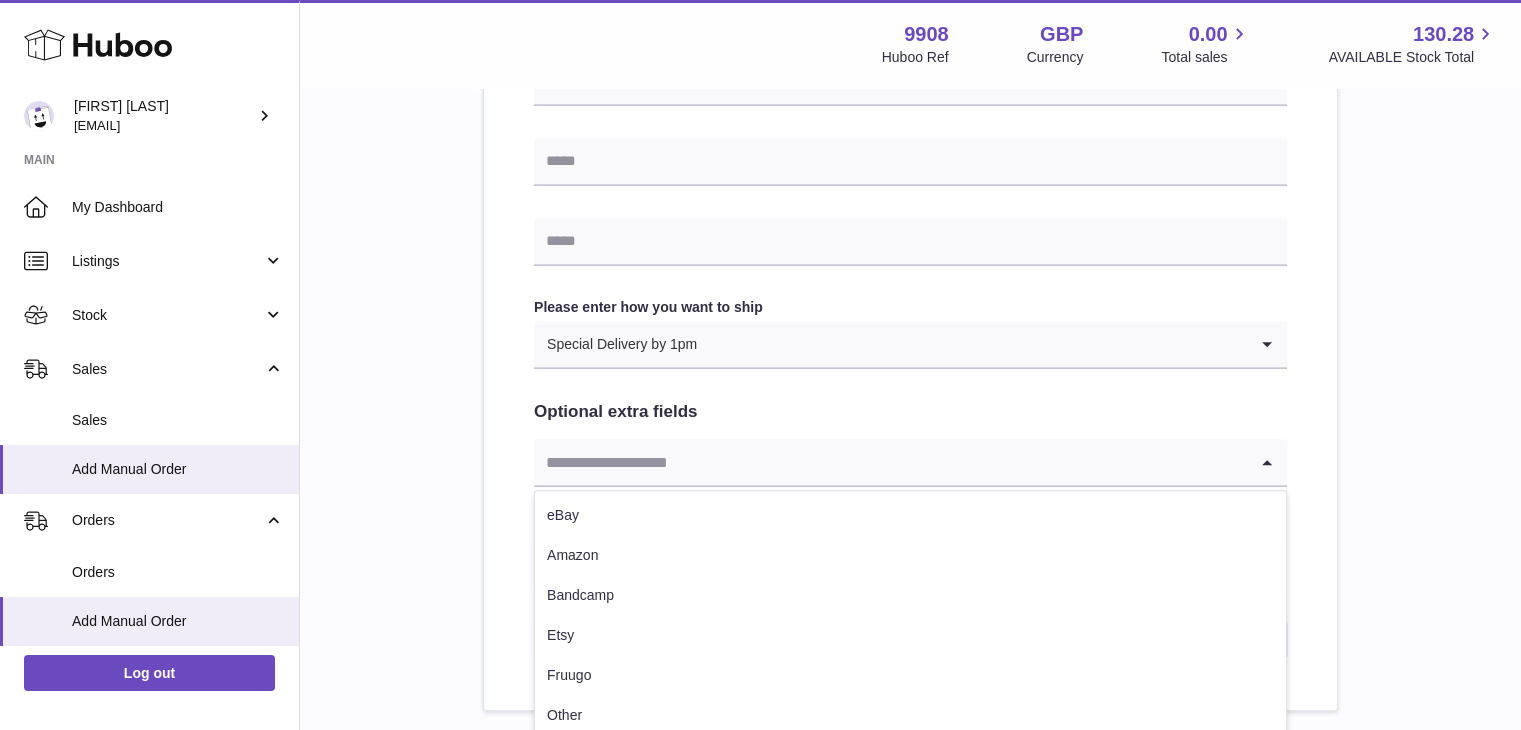 click at bounding box center [890, 462] 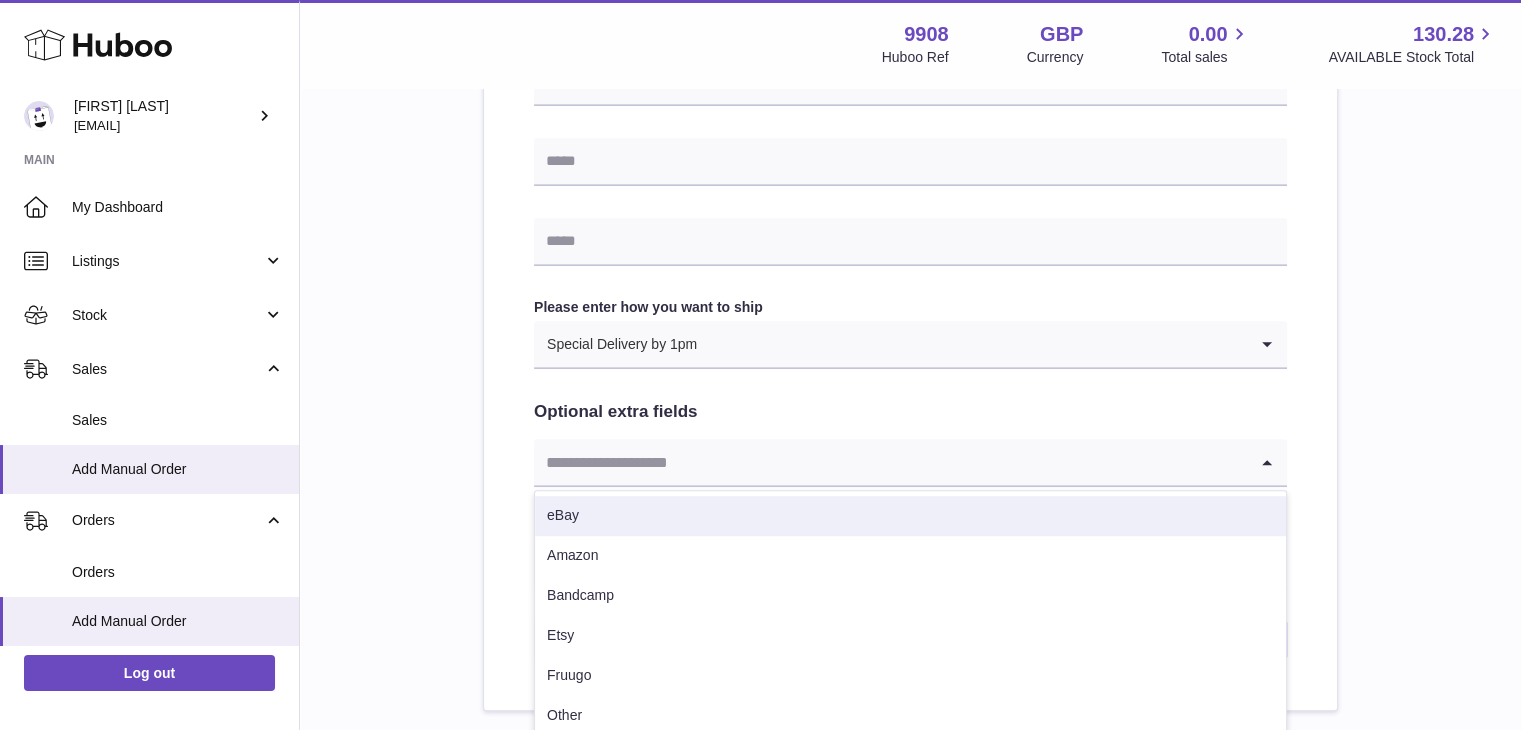 click on "eBay" at bounding box center [910, 516] 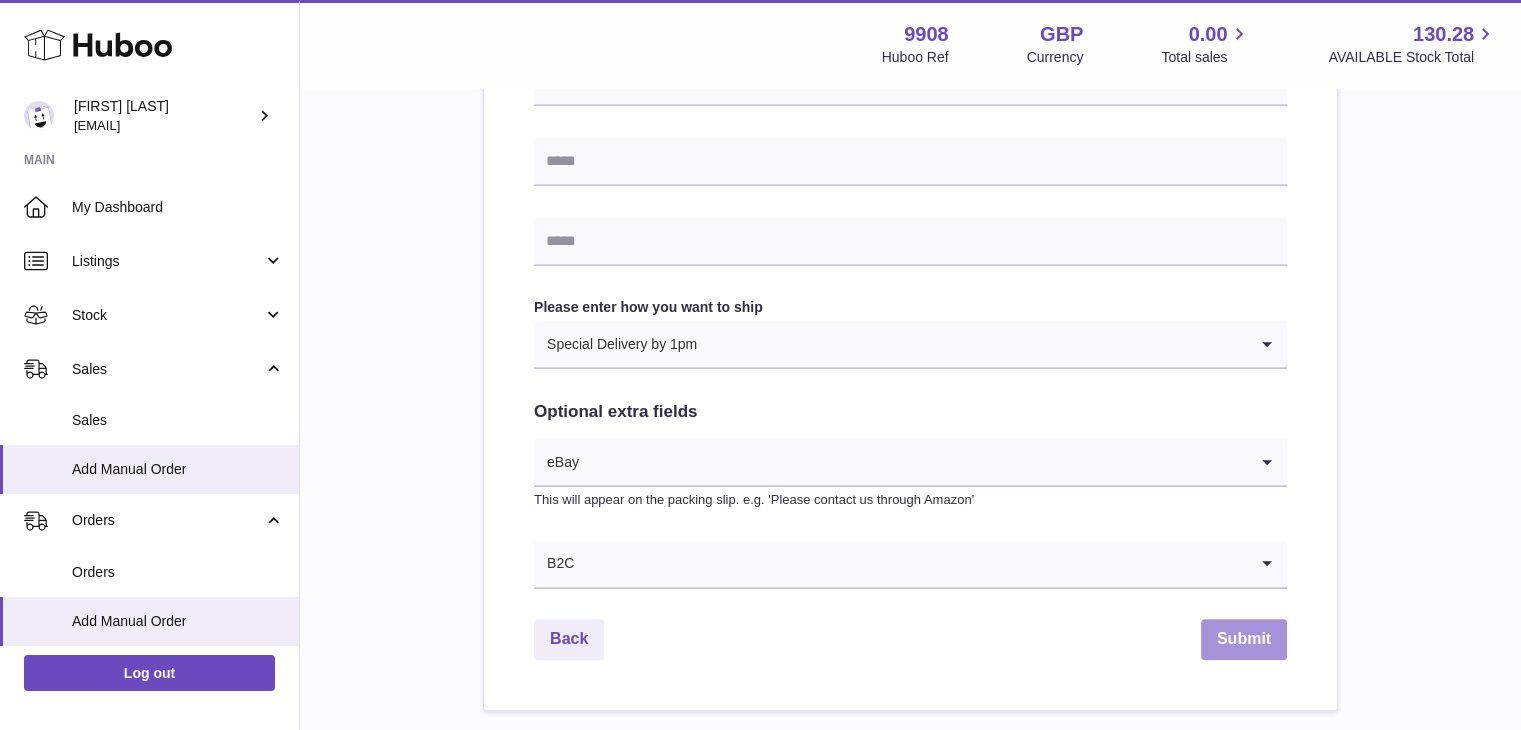 click on "Submit" at bounding box center [1244, 639] 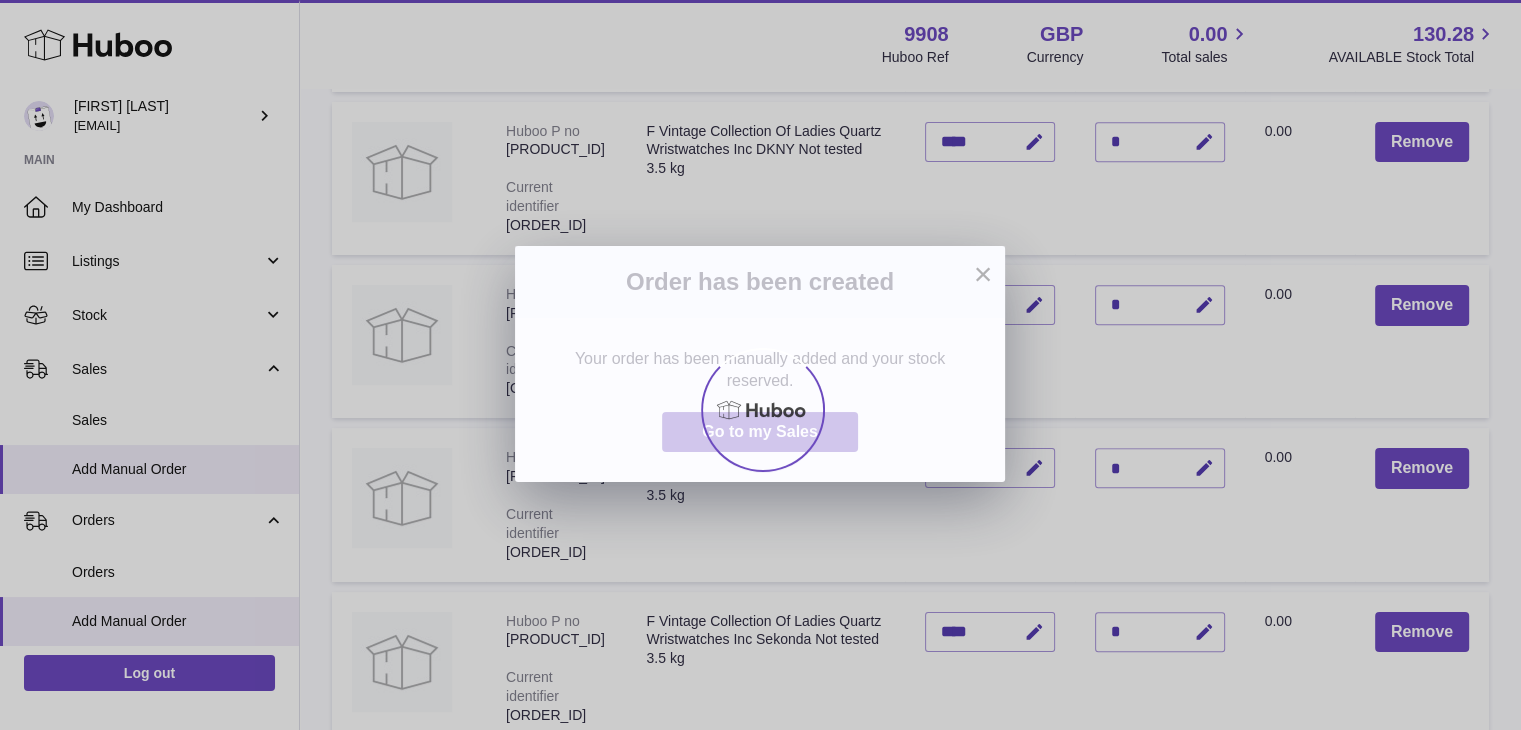 scroll, scrollTop: 0, scrollLeft: 0, axis: both 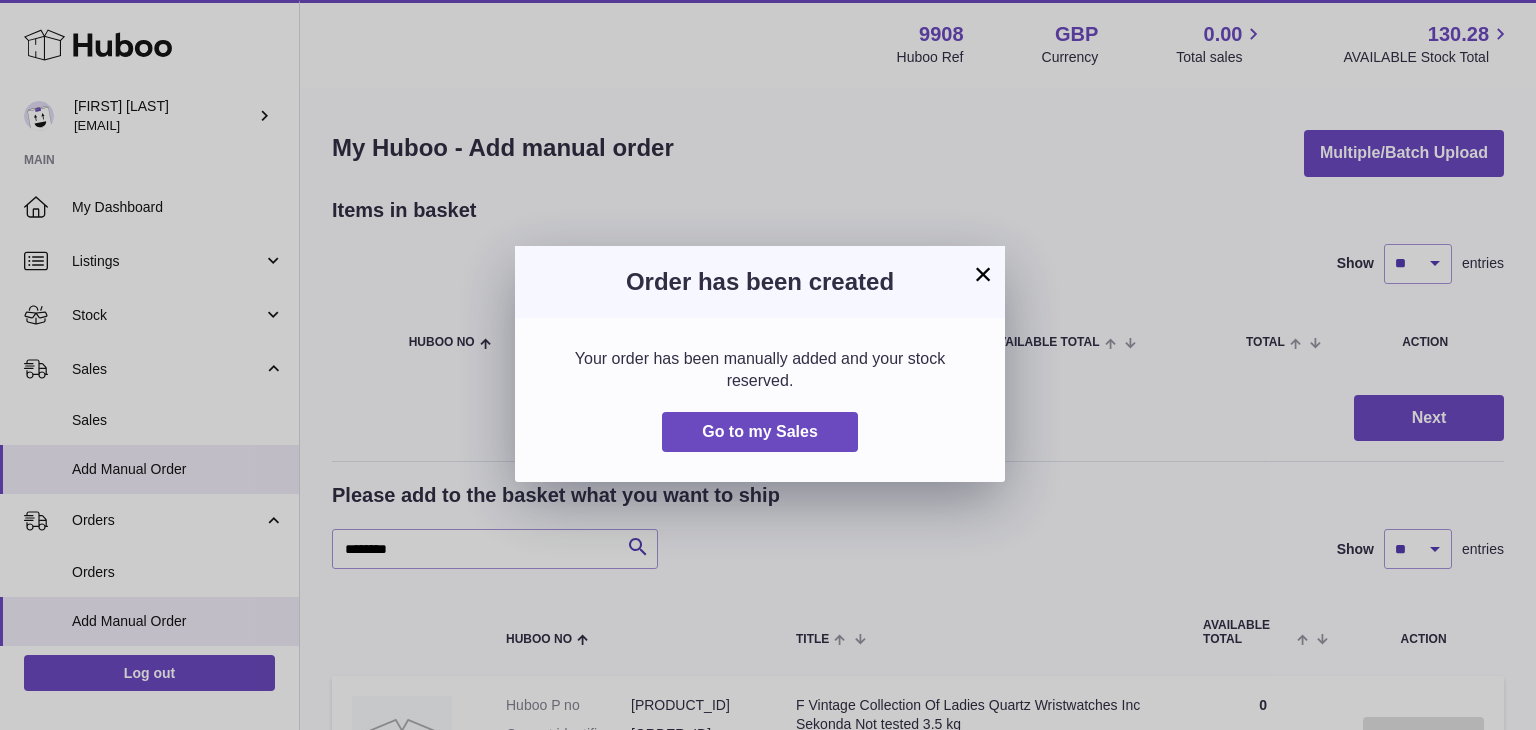 click on "×" at bounding box center [983, 274] 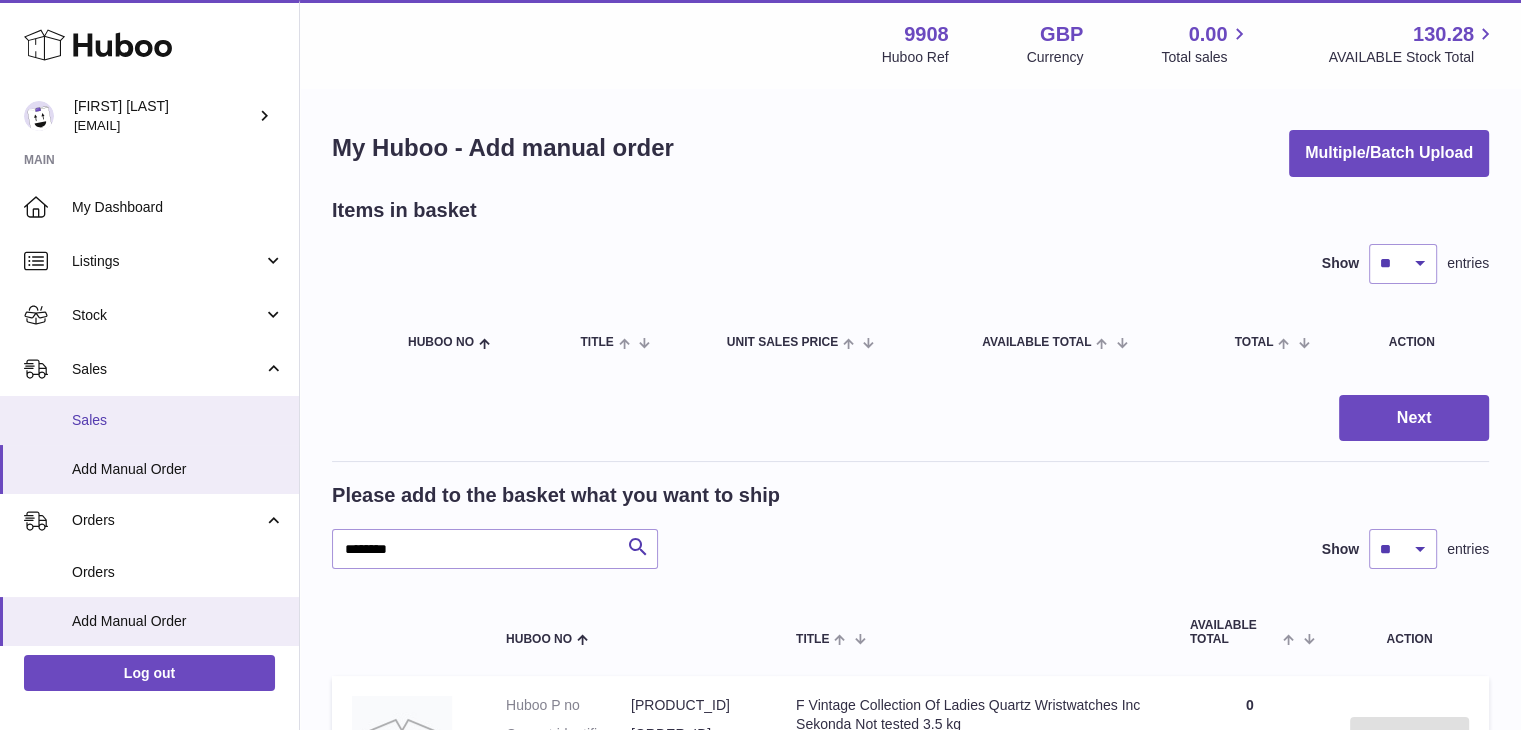 click on "Sales" at bounding box center (178, 420) 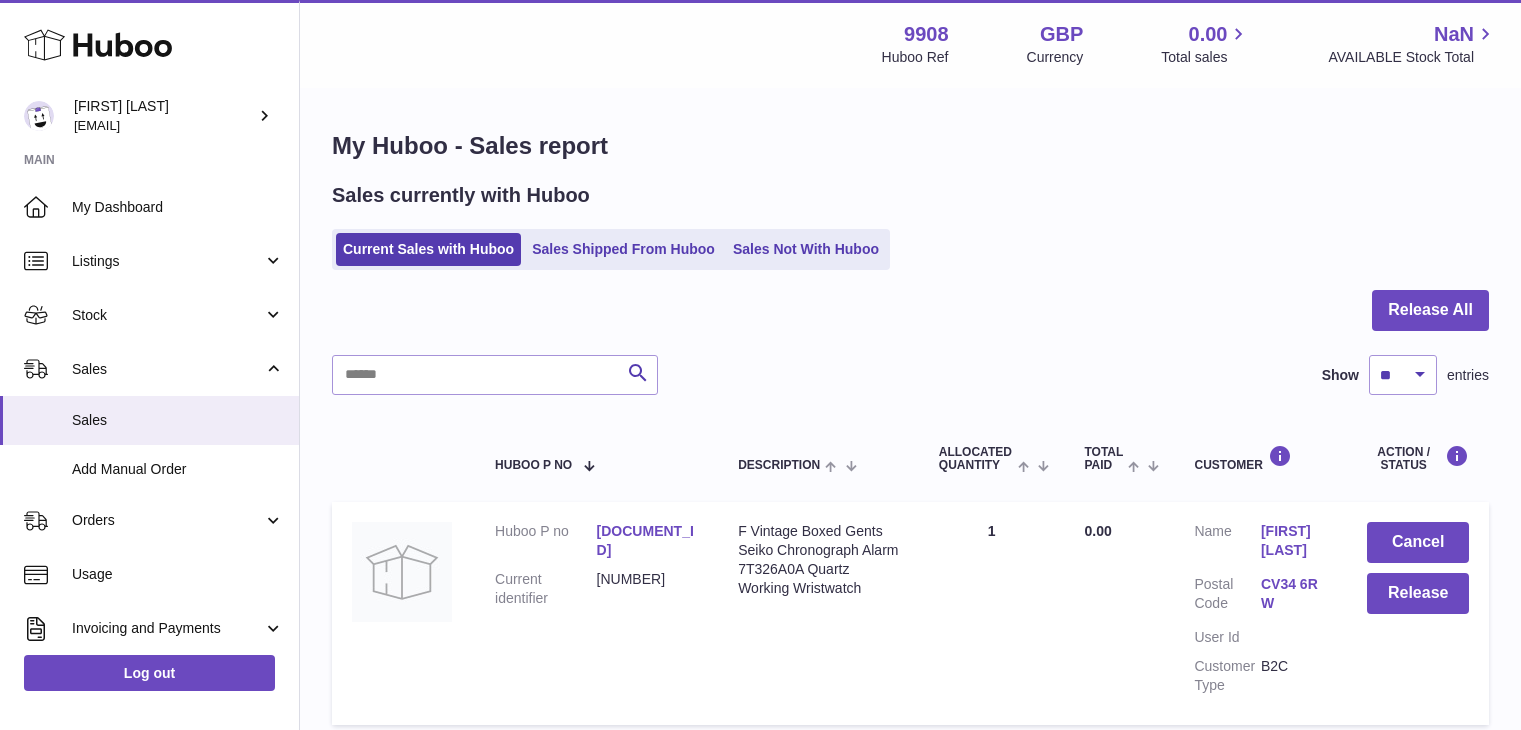 scroll, scrollTop: 0, scrollLeft: 0, axis: both 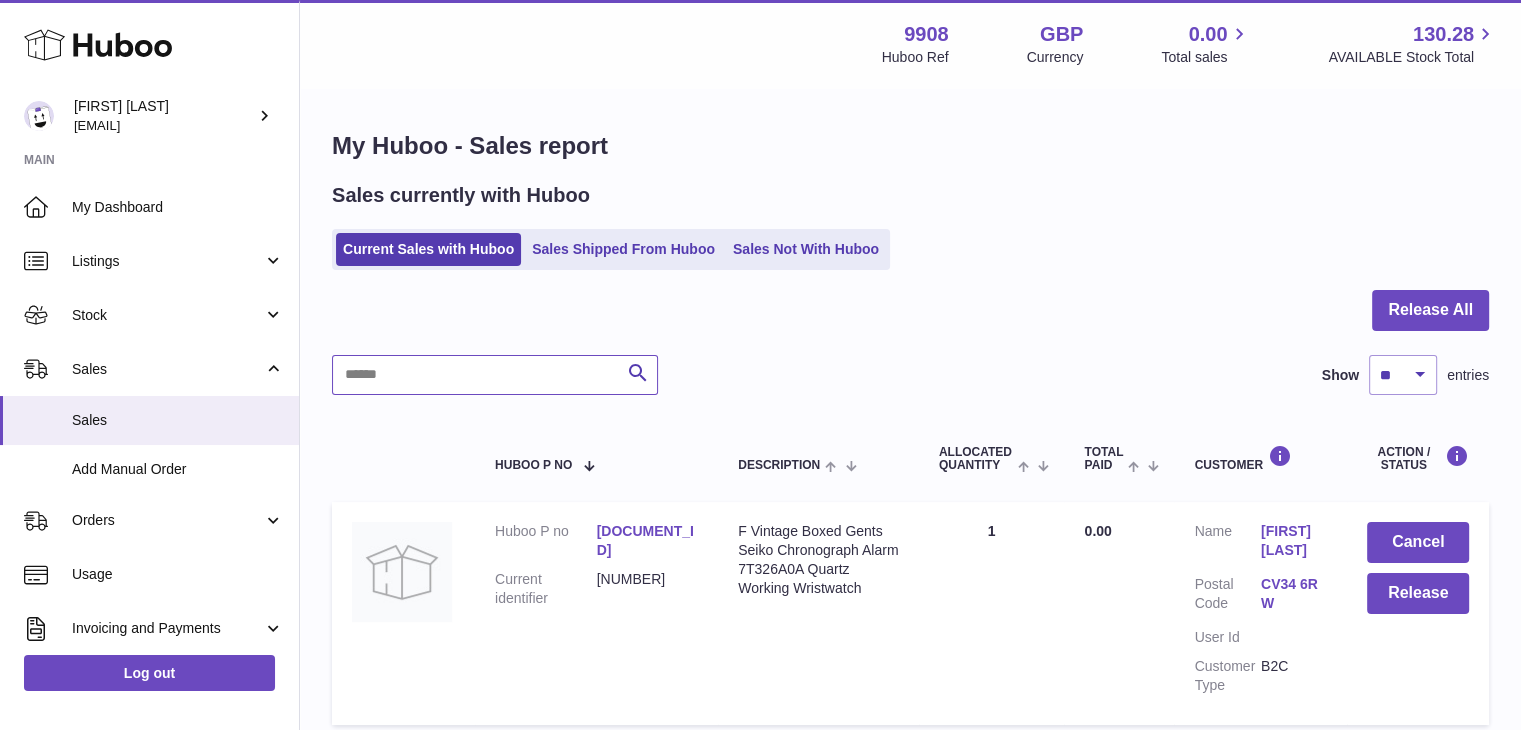 click at bounding box center [495, 375] 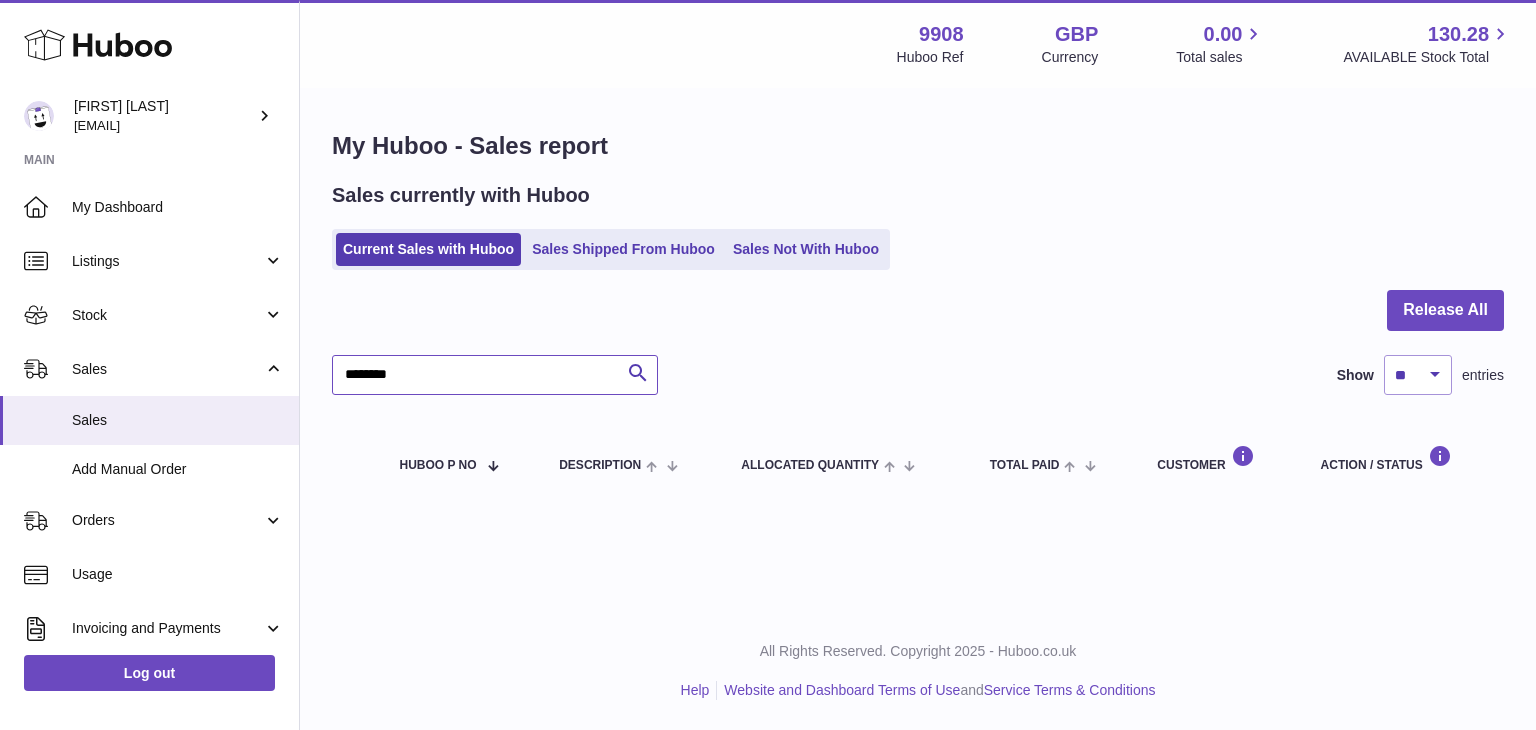 drag, startPoint x: 454, startPoint y: 381, endPoint x: 333, endPoint y: 375, distance: 121.14867 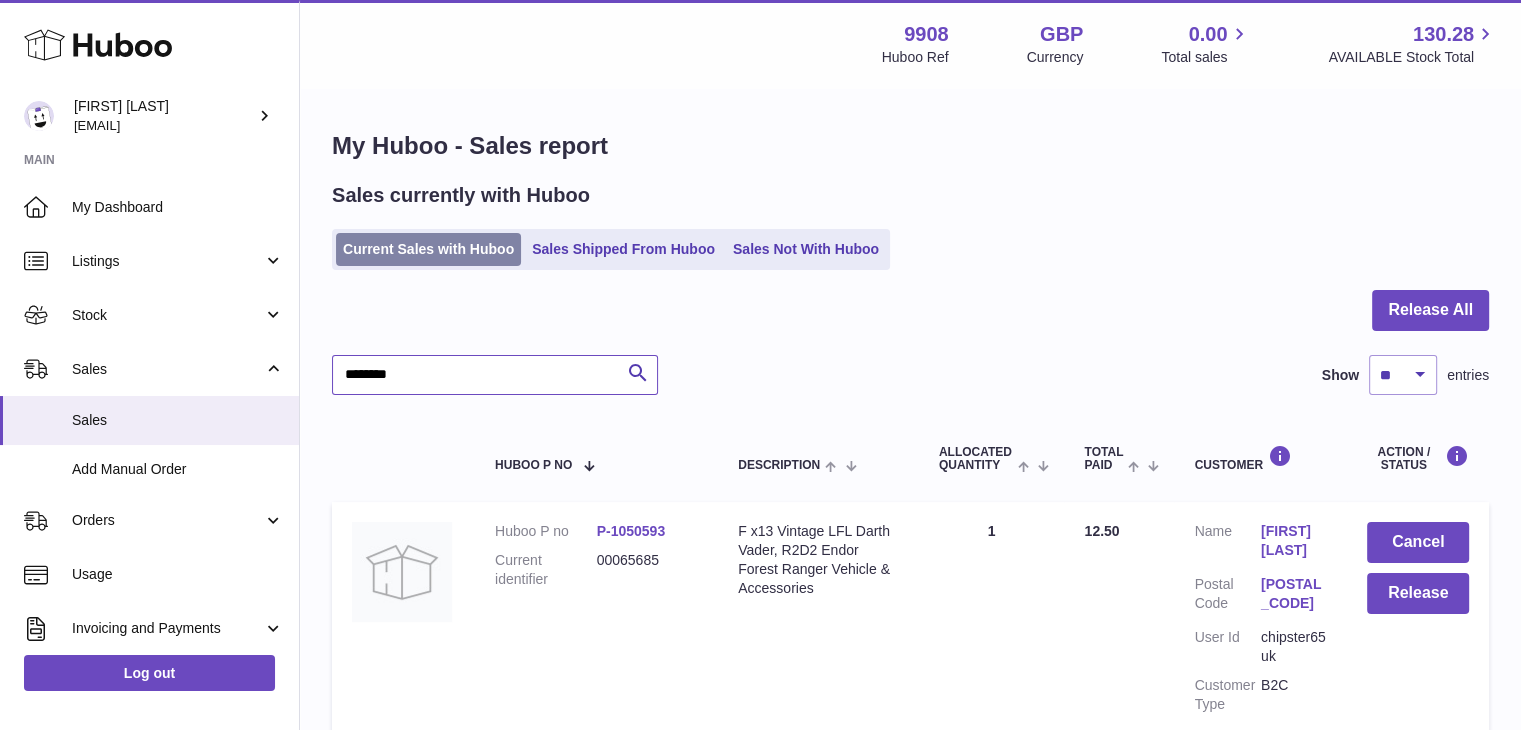 type on "********" 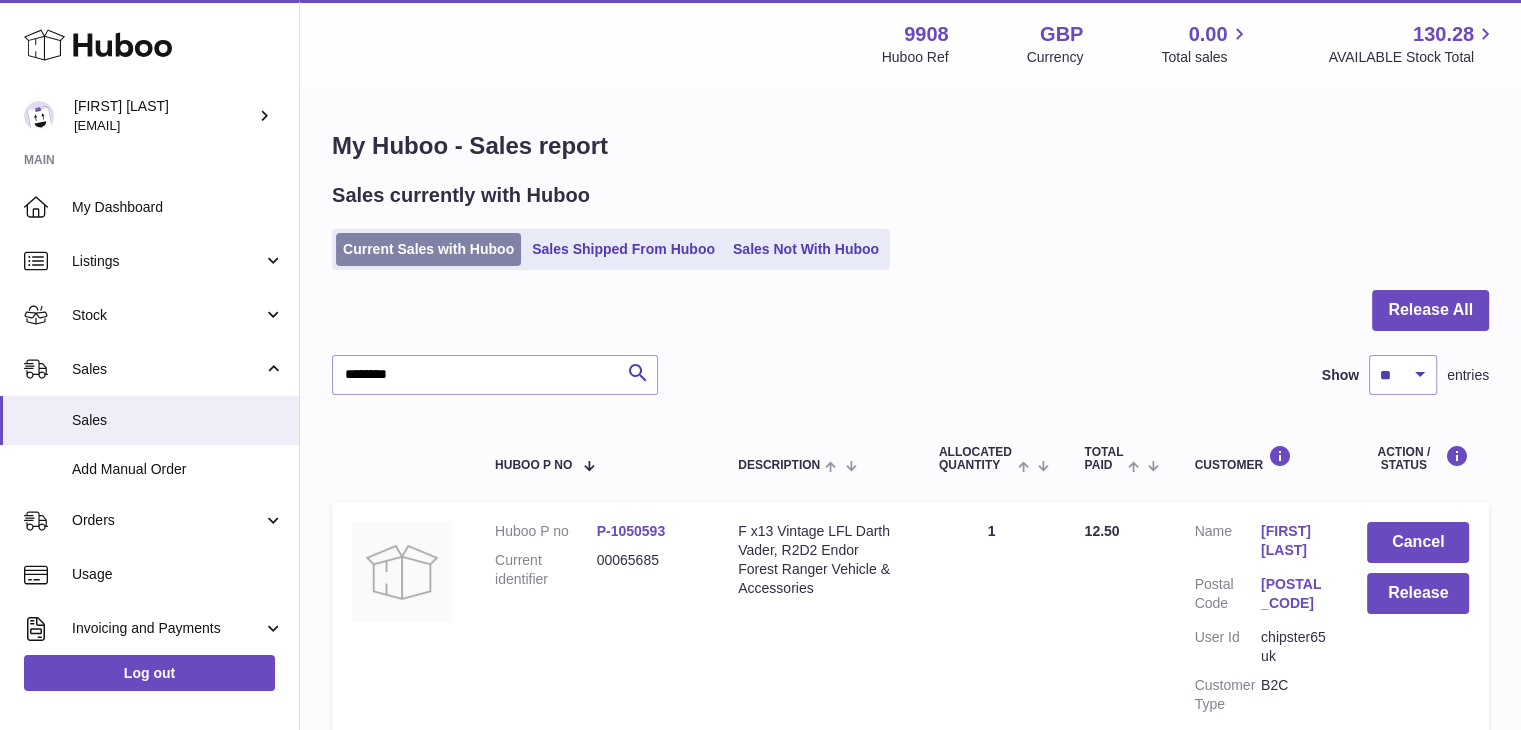 click on "Current Sales with Huboo" at bounding box center (428, 249) 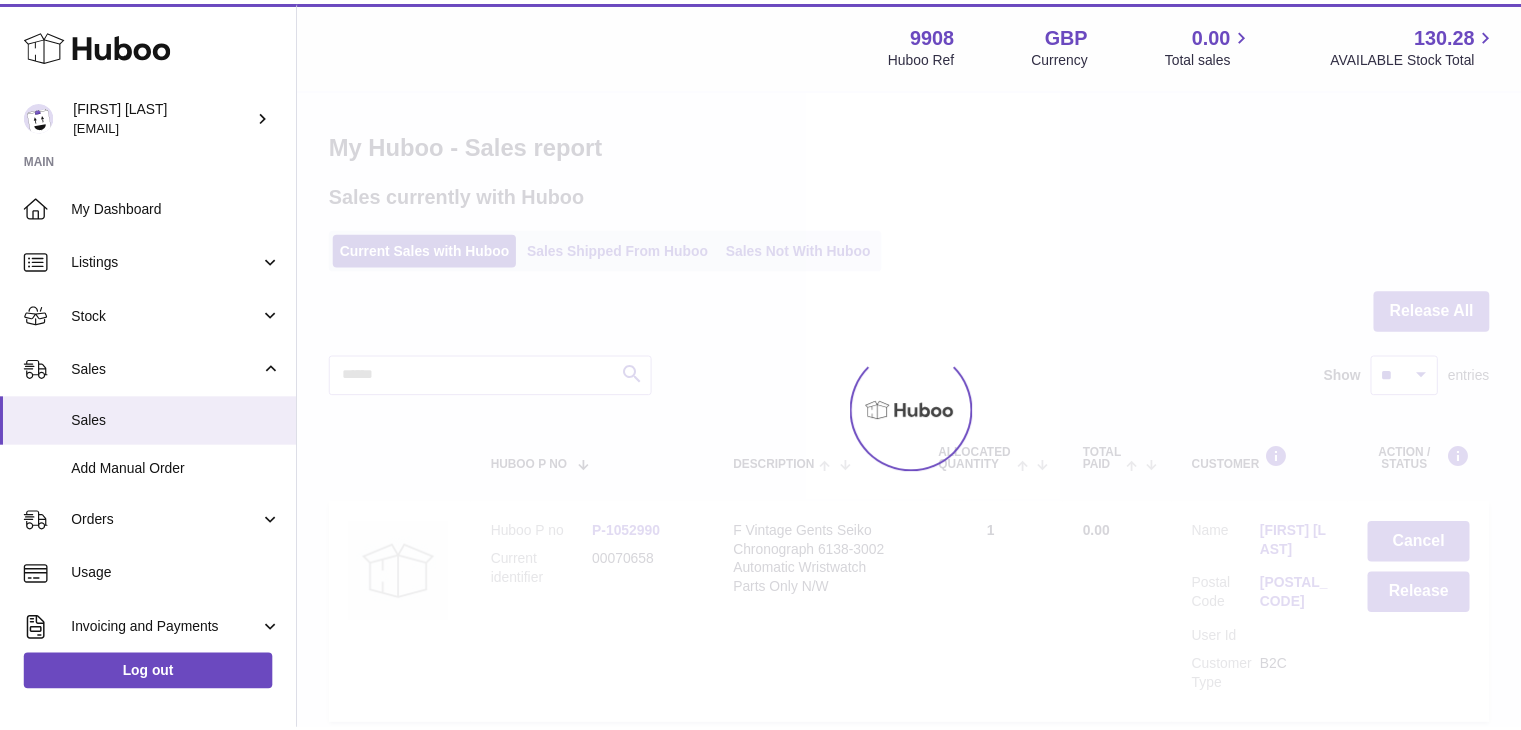 scroll, scrollTop: 0, scrollLeft: 0, axis: both 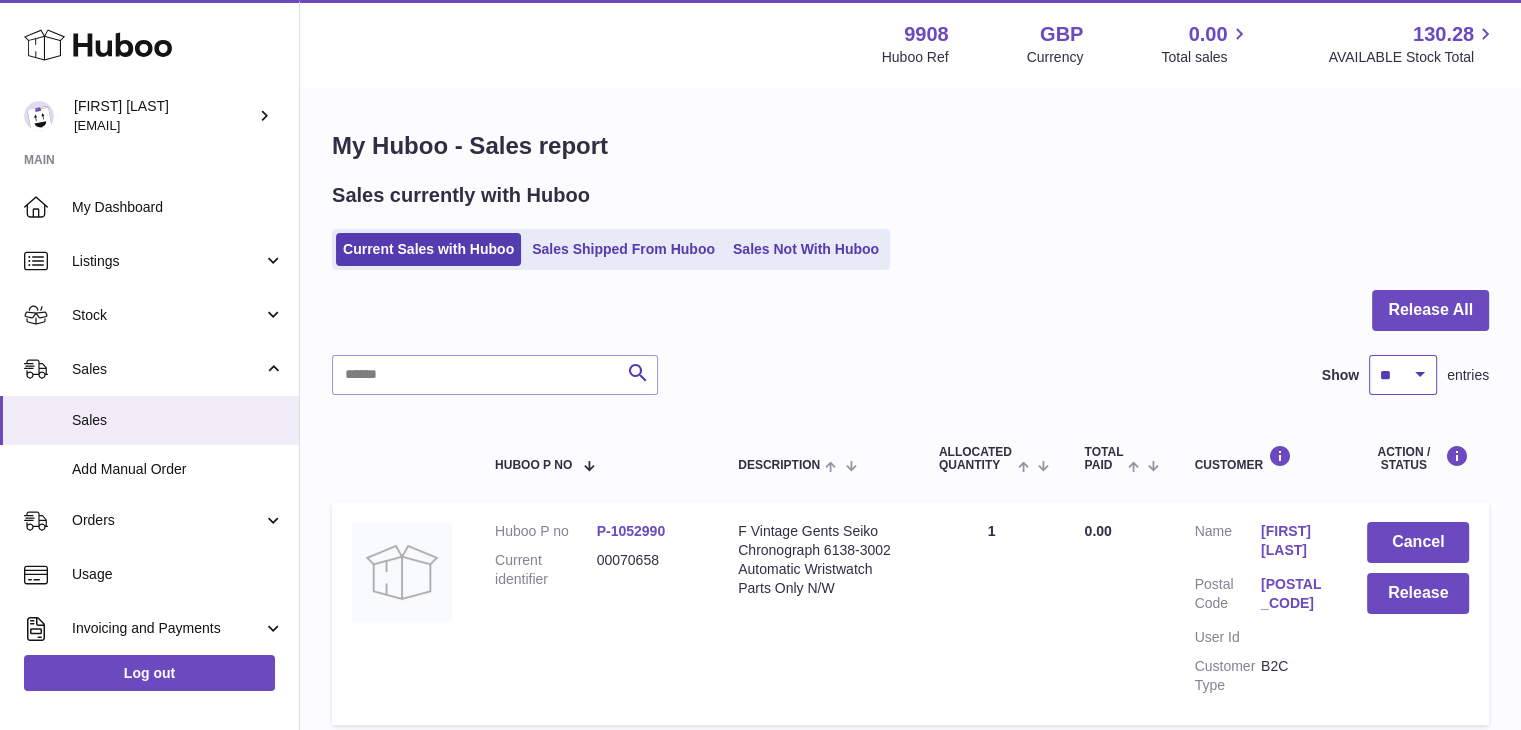 click on "** ** ** ***" at bounding box center (1403, 375) 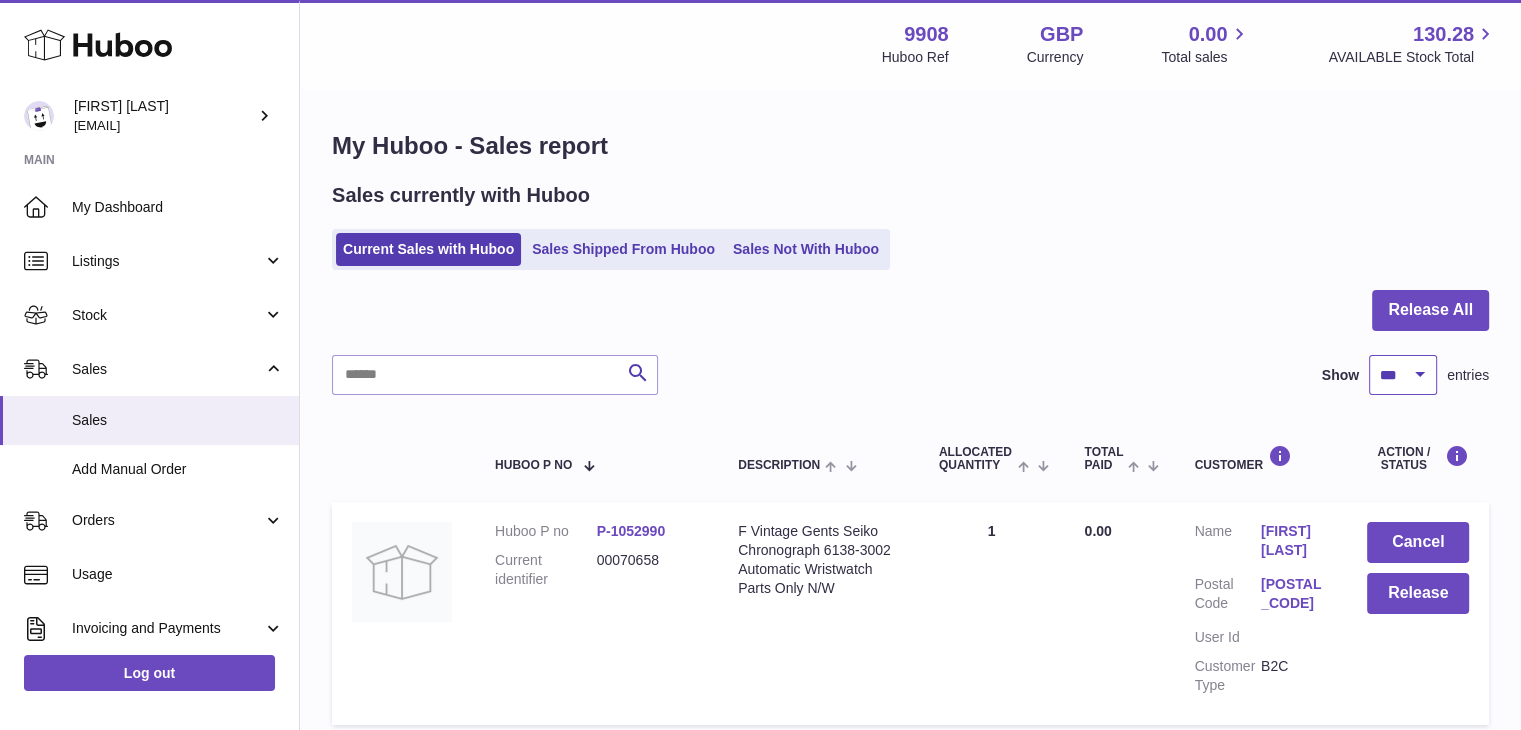 click on "** ** ** ***" at bounding box center [1403, 375] 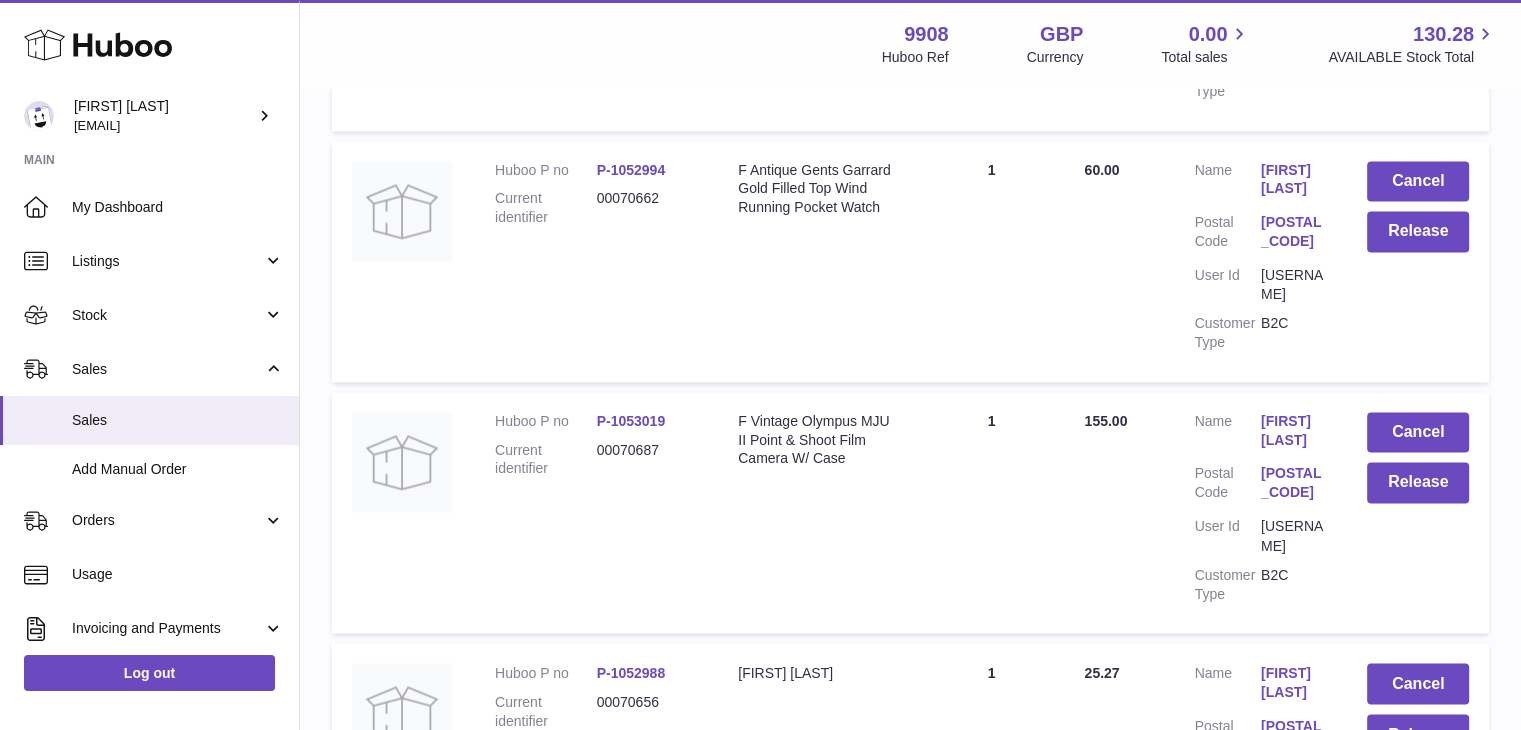 scroll, scrollTop: 3263, scrollLeft: 0, axis: vertical 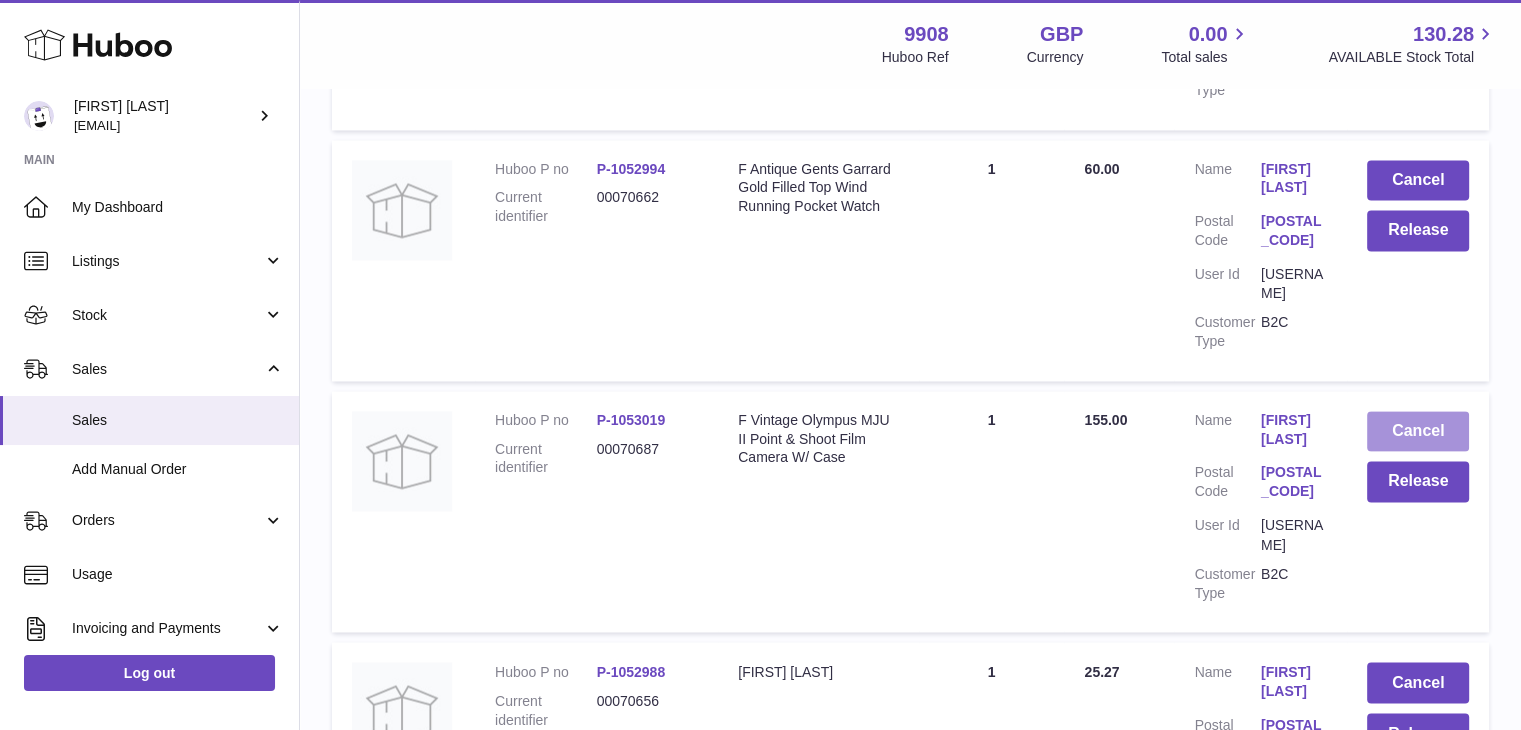 click on "Cancel" at bounding box center (1418, 431) 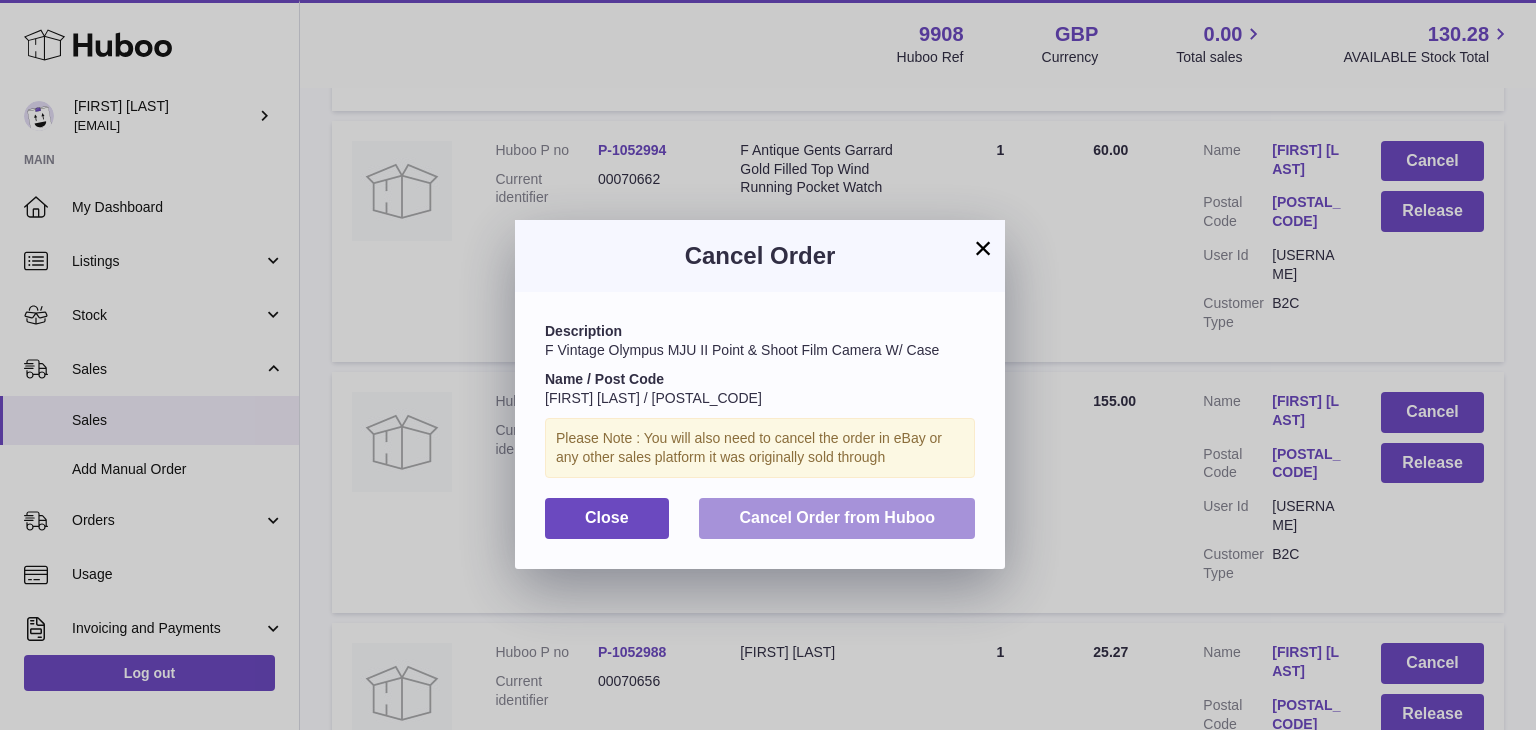 click on "Cancel Order from Huboo" at bounding box center [837, 517] 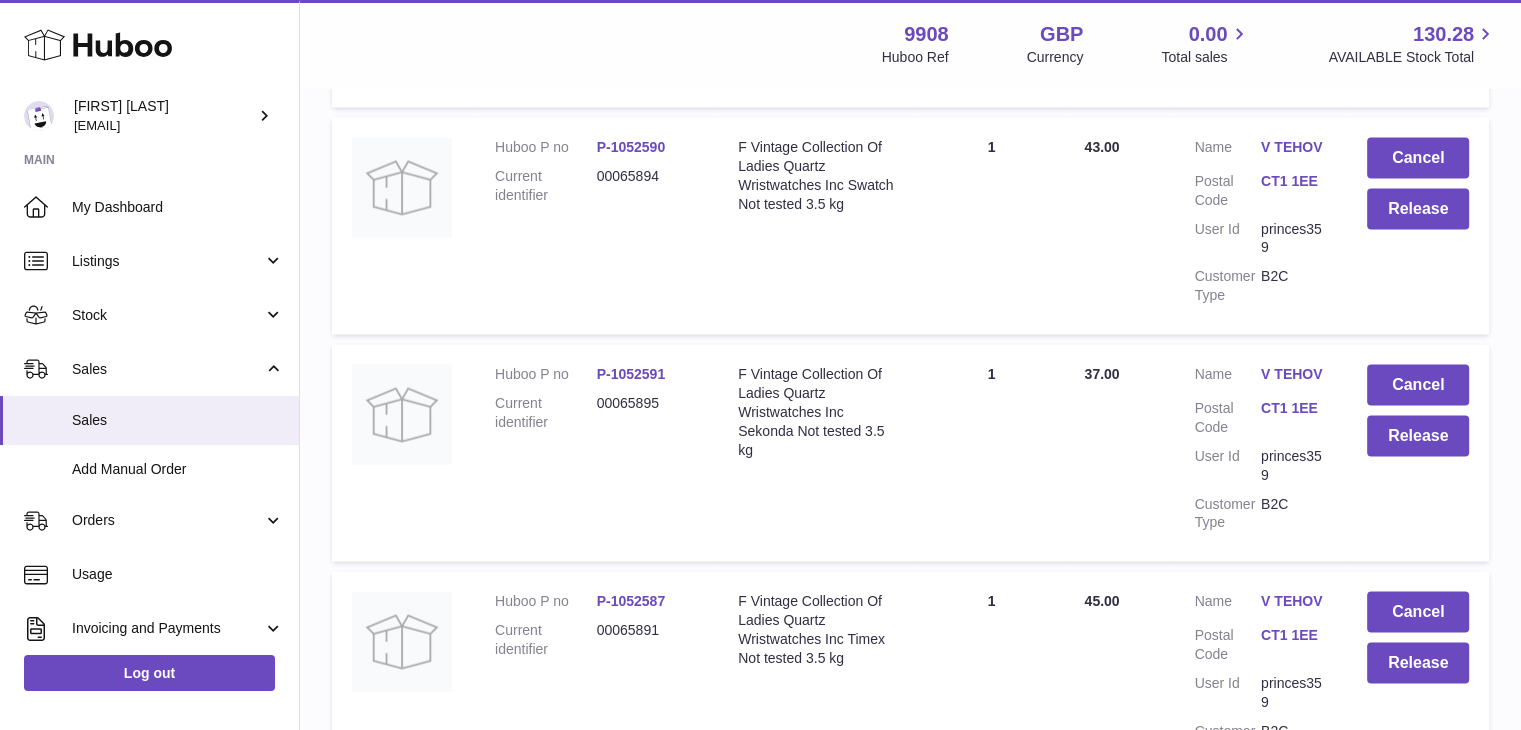 scroll, scrollTop: 4207, scrollLeft: 0, axis: vertical 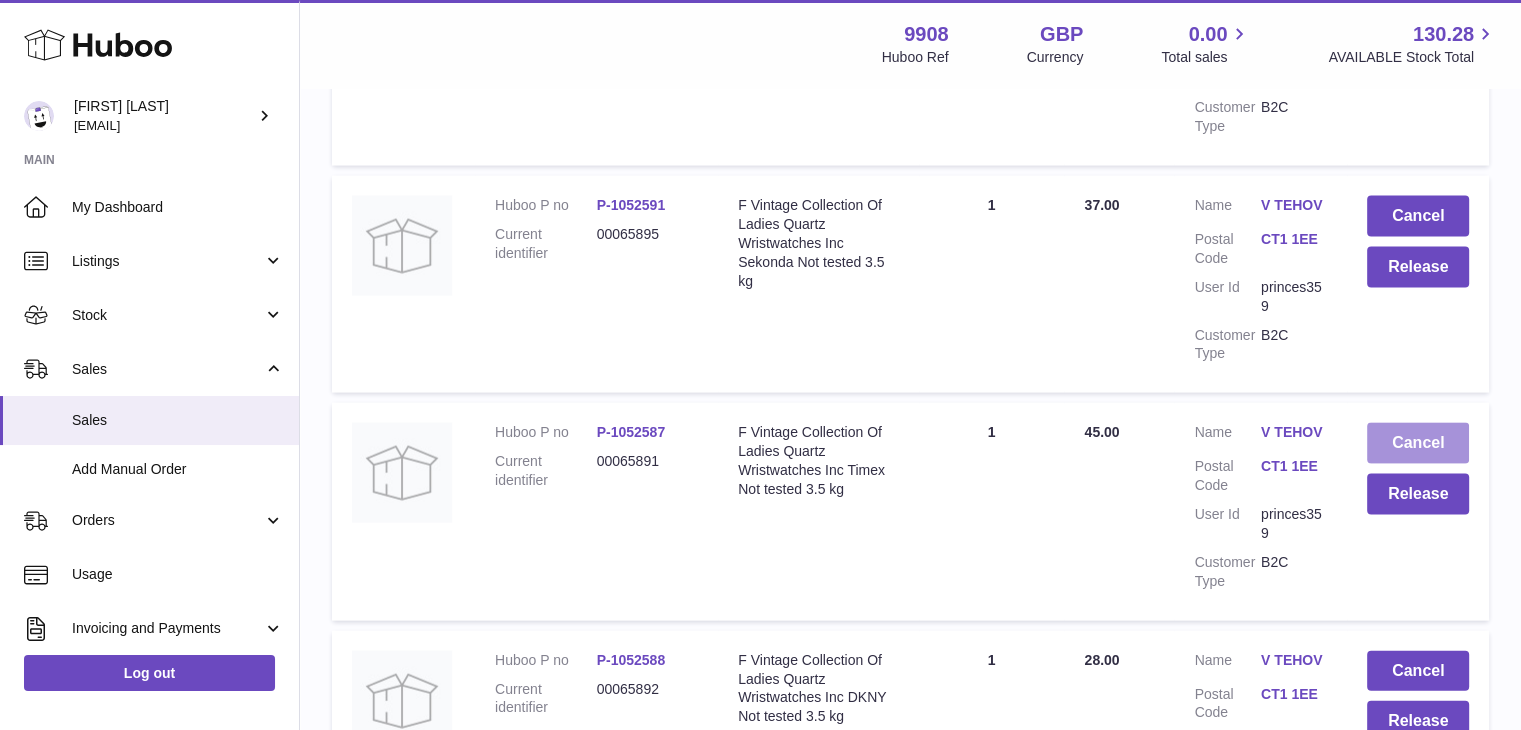 click on "Cancel" at bounding box center (1418, 443) 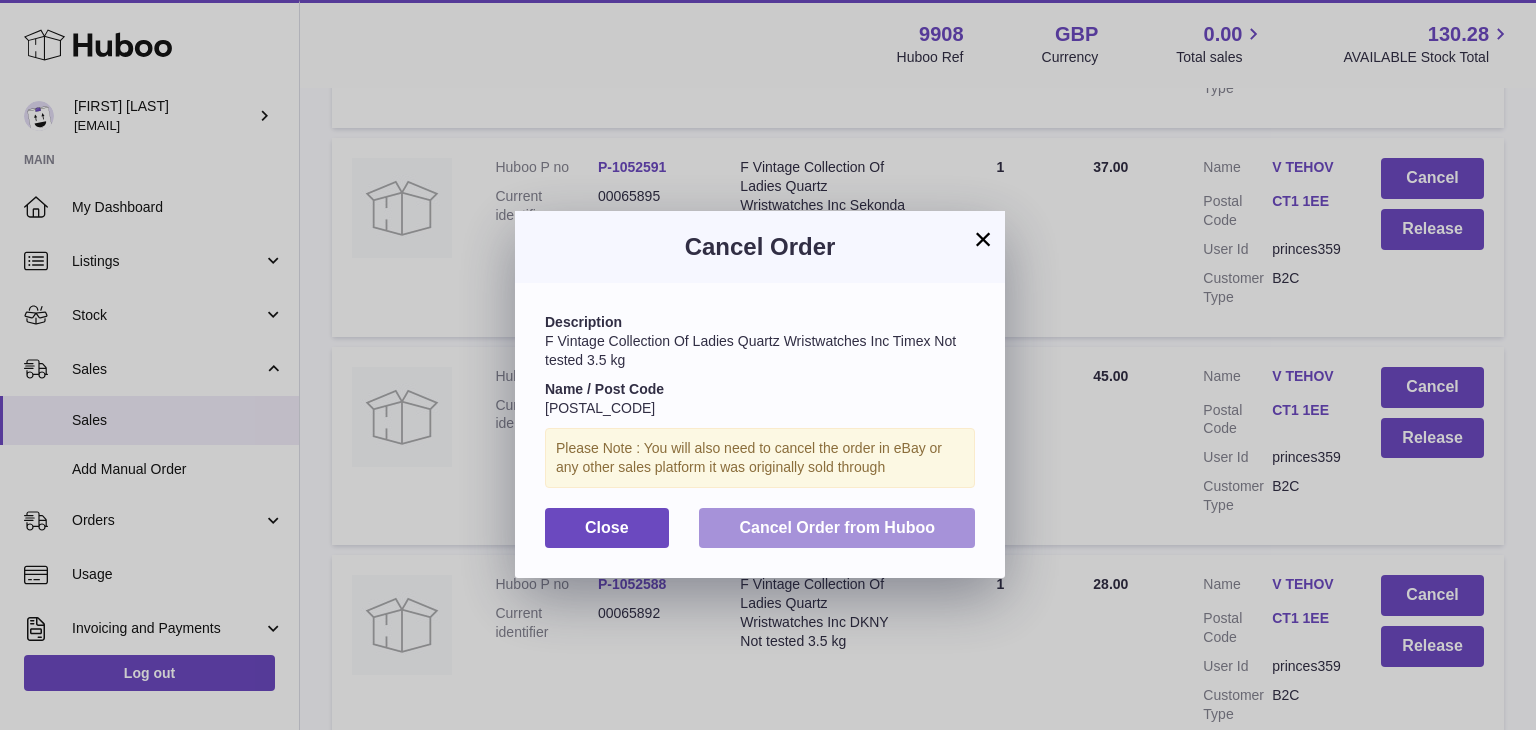 click on "Cancel Order from Huboo" at bounding box center [837, 527] 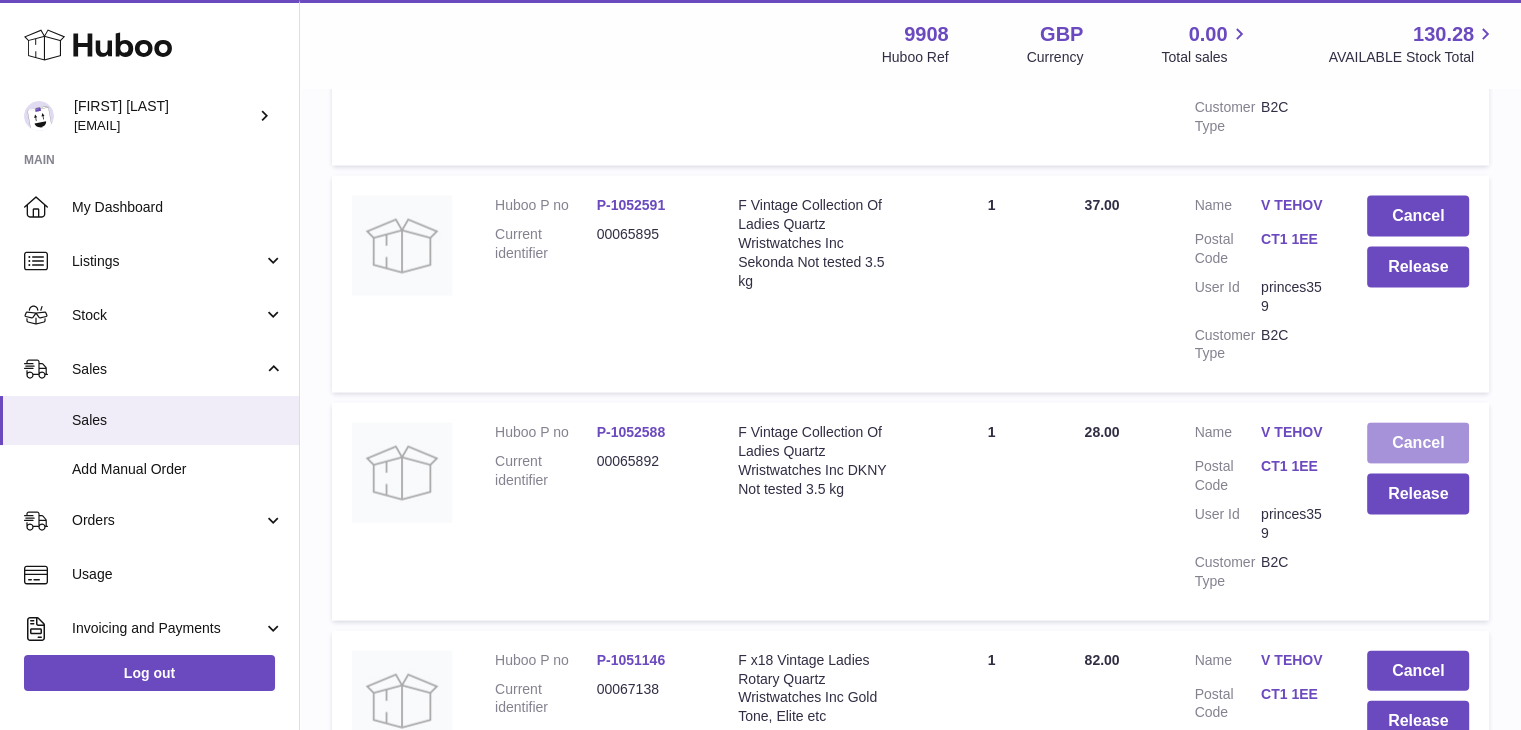 click on "Cancel" at bounding box center (1418, 443) 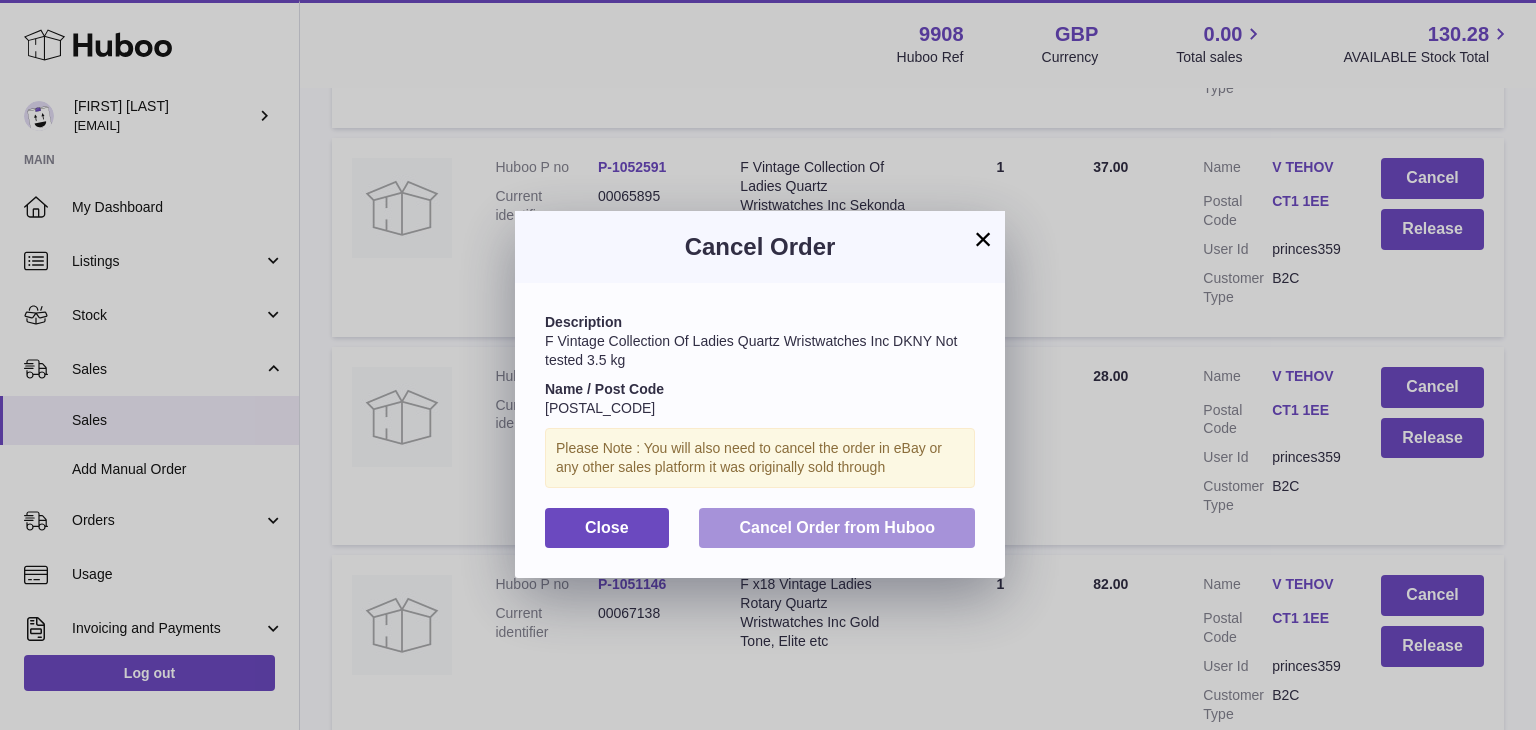 click on "Cancel Order from Huboo" at bounding box center [837, 527] 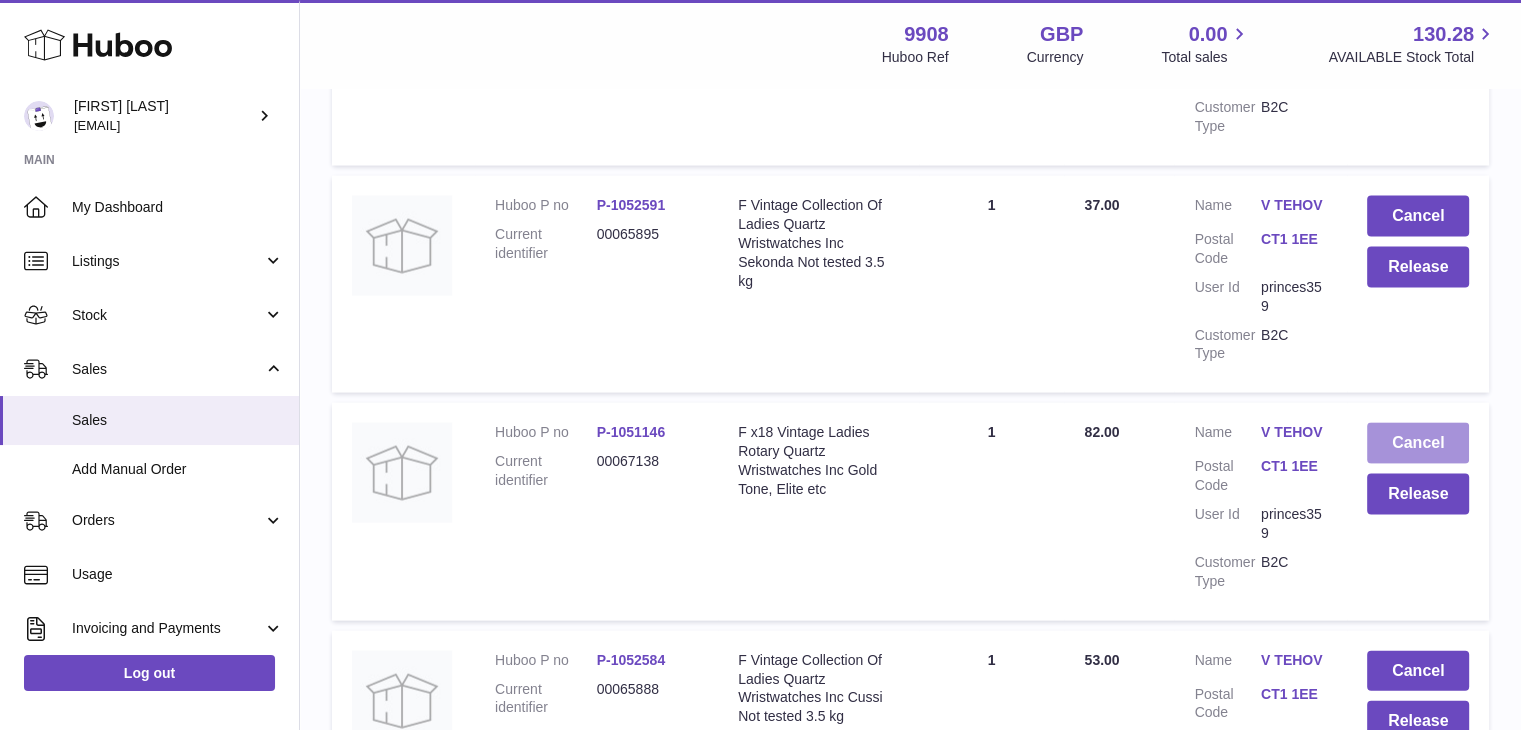 click on "Cancel" at bounding box center (1418, 443) 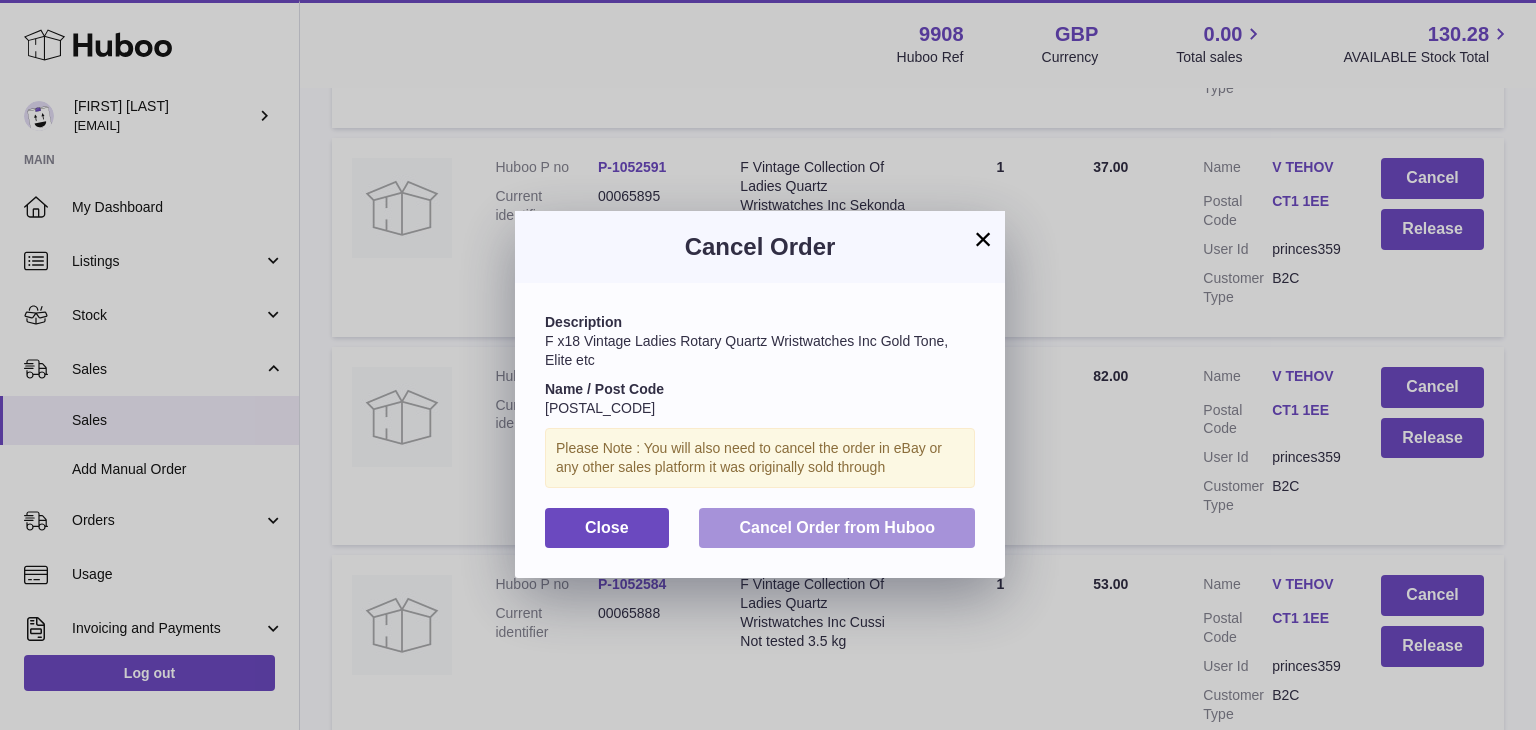 click on "Cancel Order from Huboo" at bounding box center (837, 527) 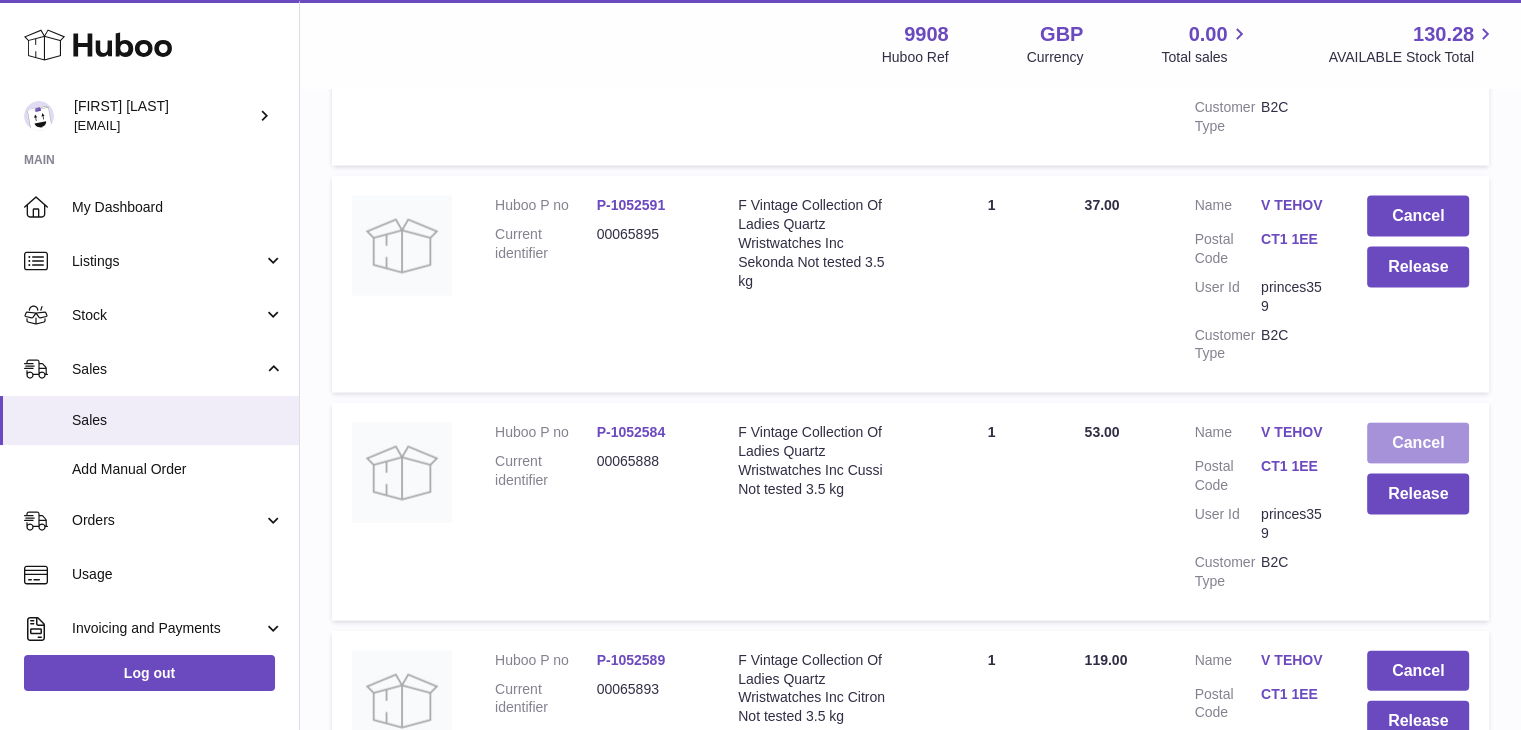 click on "Cancel" at bounding box center [1418, 443] 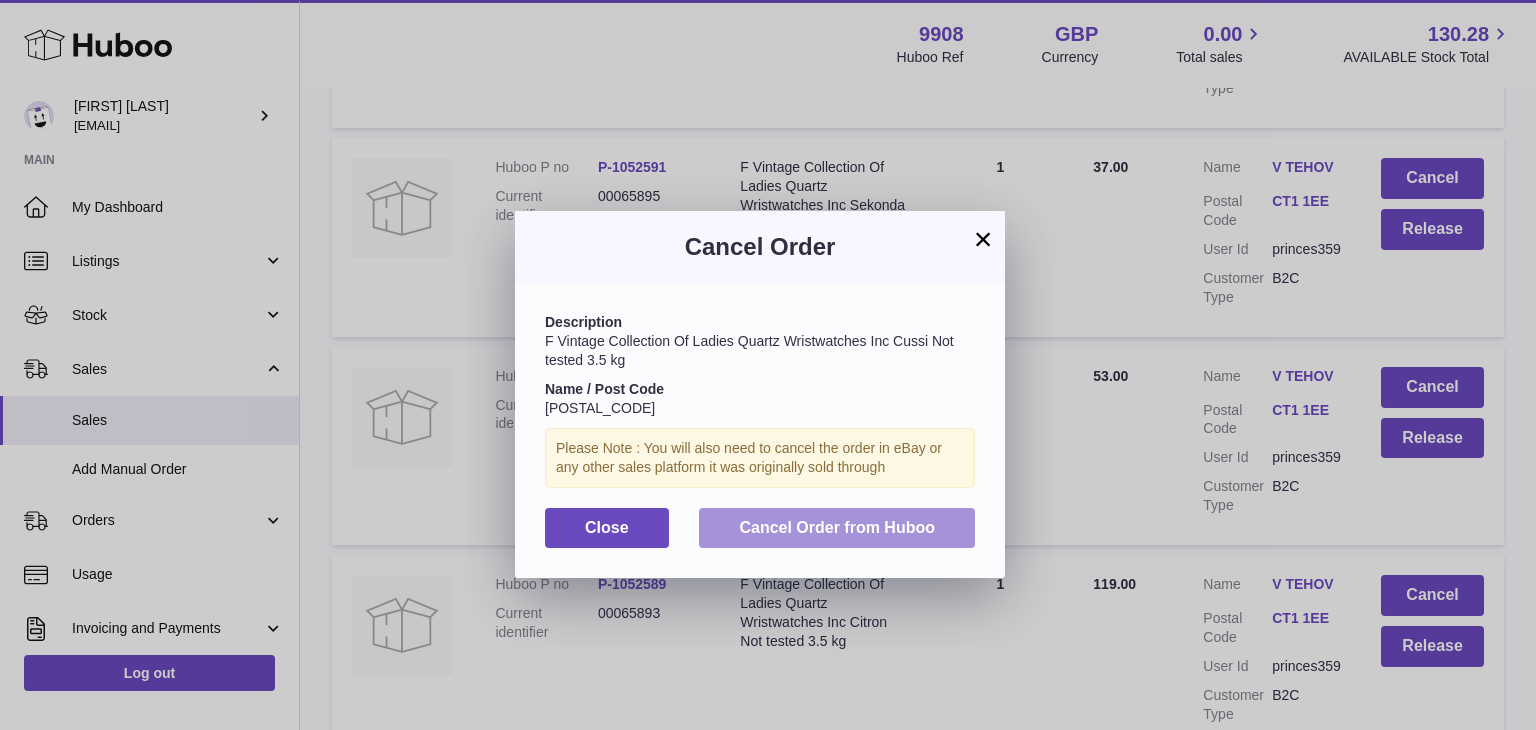 click on "Cancel Order from Huboo" at bounding box center (837, 528) 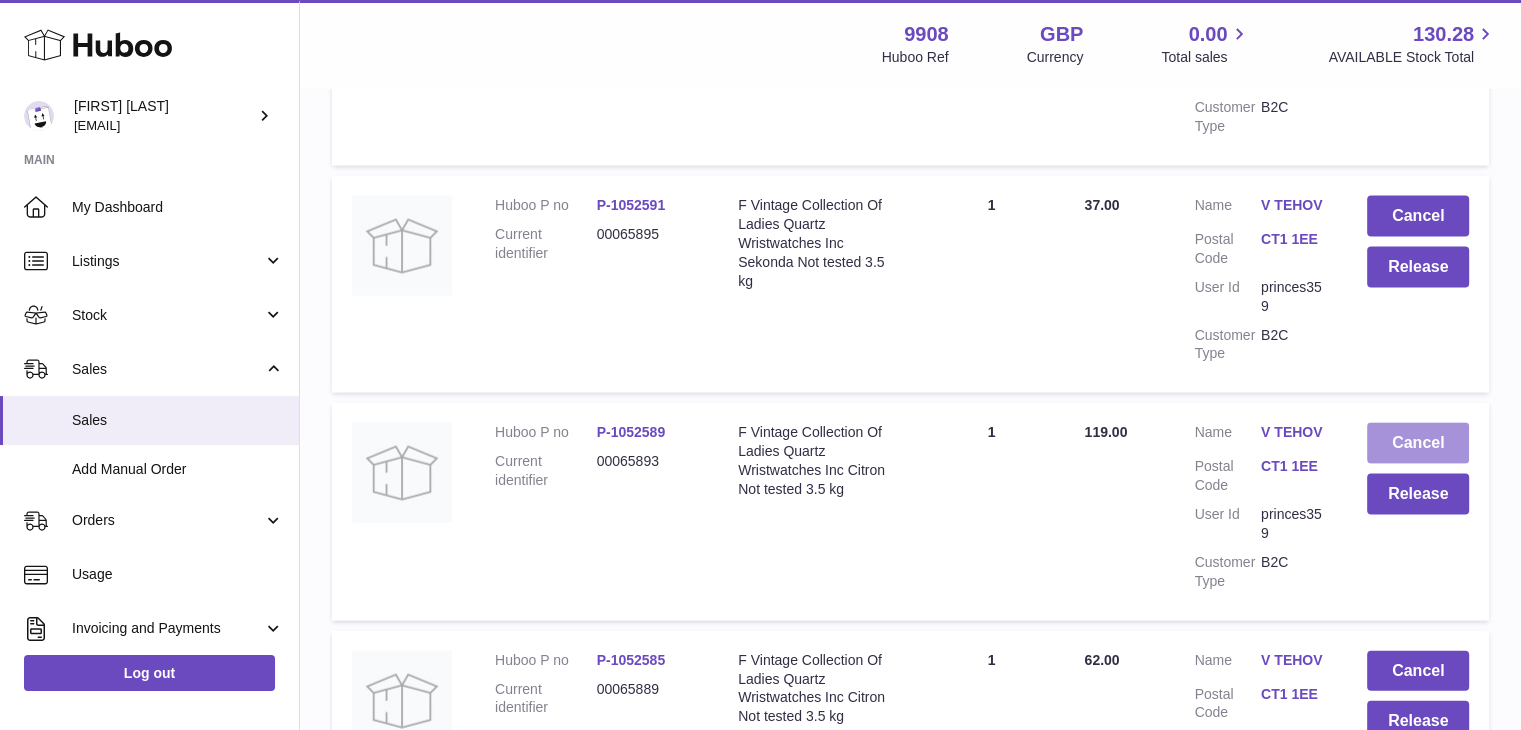 click on "Cancel" at bounding box center [1418, 443] 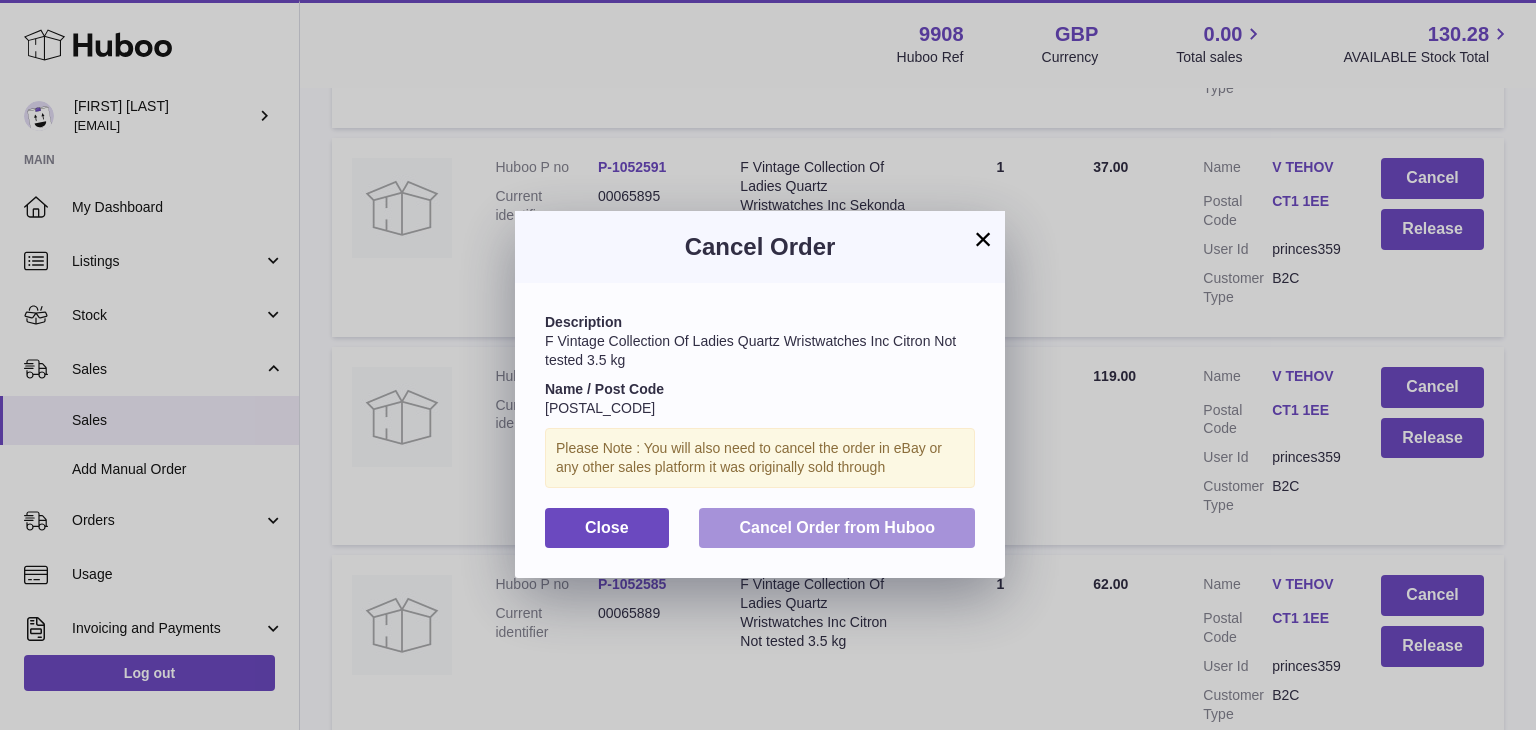 click on "Cancel Order from Huboo" at bounding box center [837, 527] 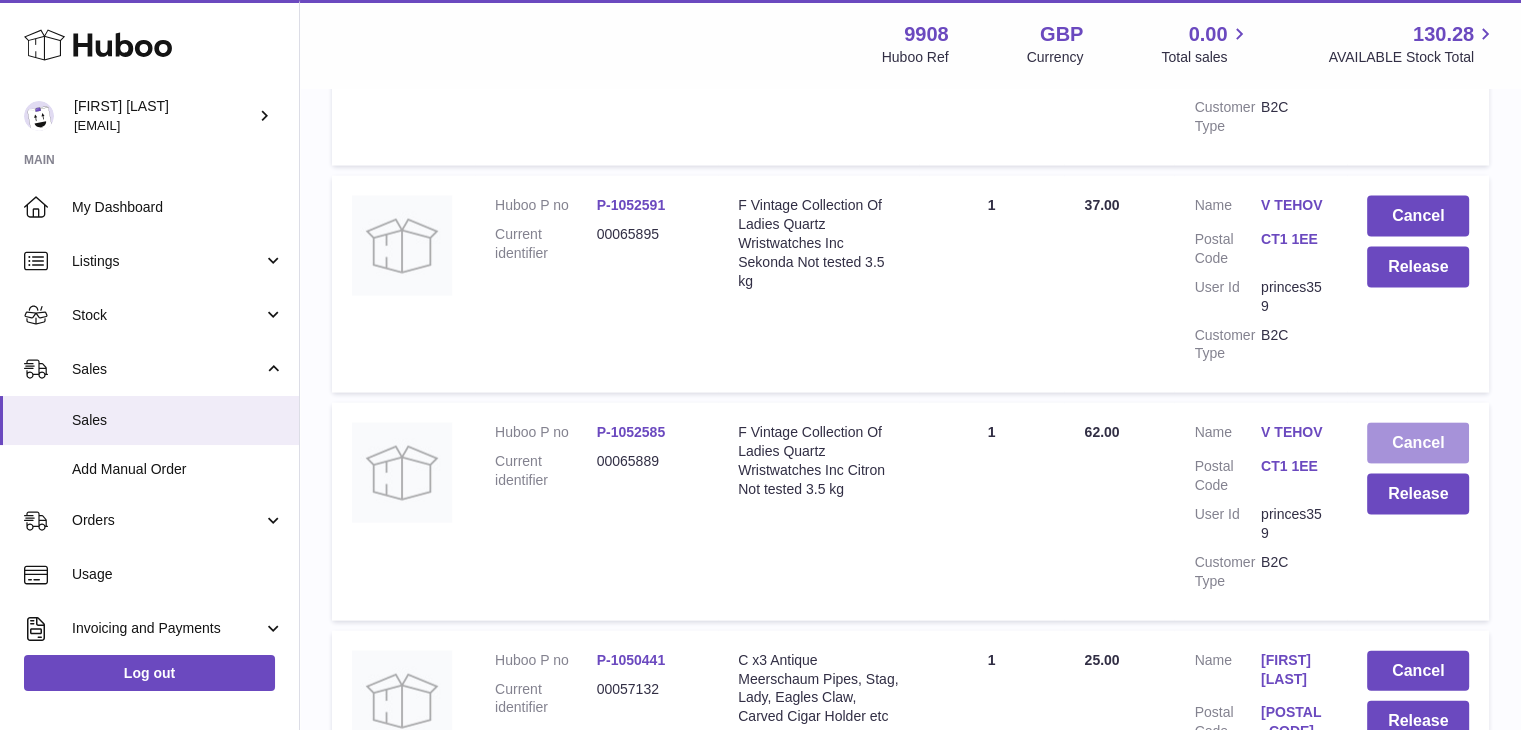click on "Cancel" at bounding box center (1418, 443) 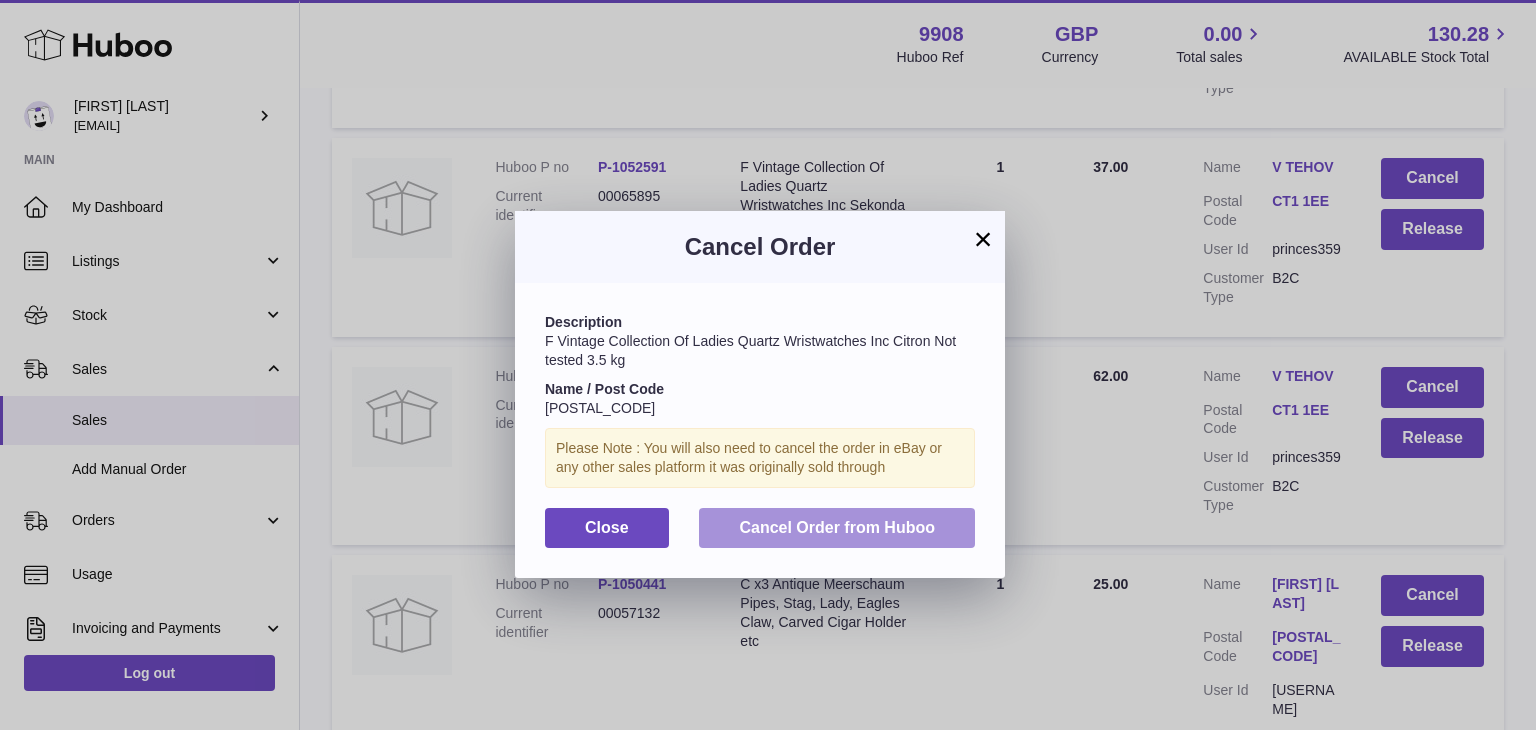 click on "Cancel Order from Huboo" at bounding box center (837, 527) 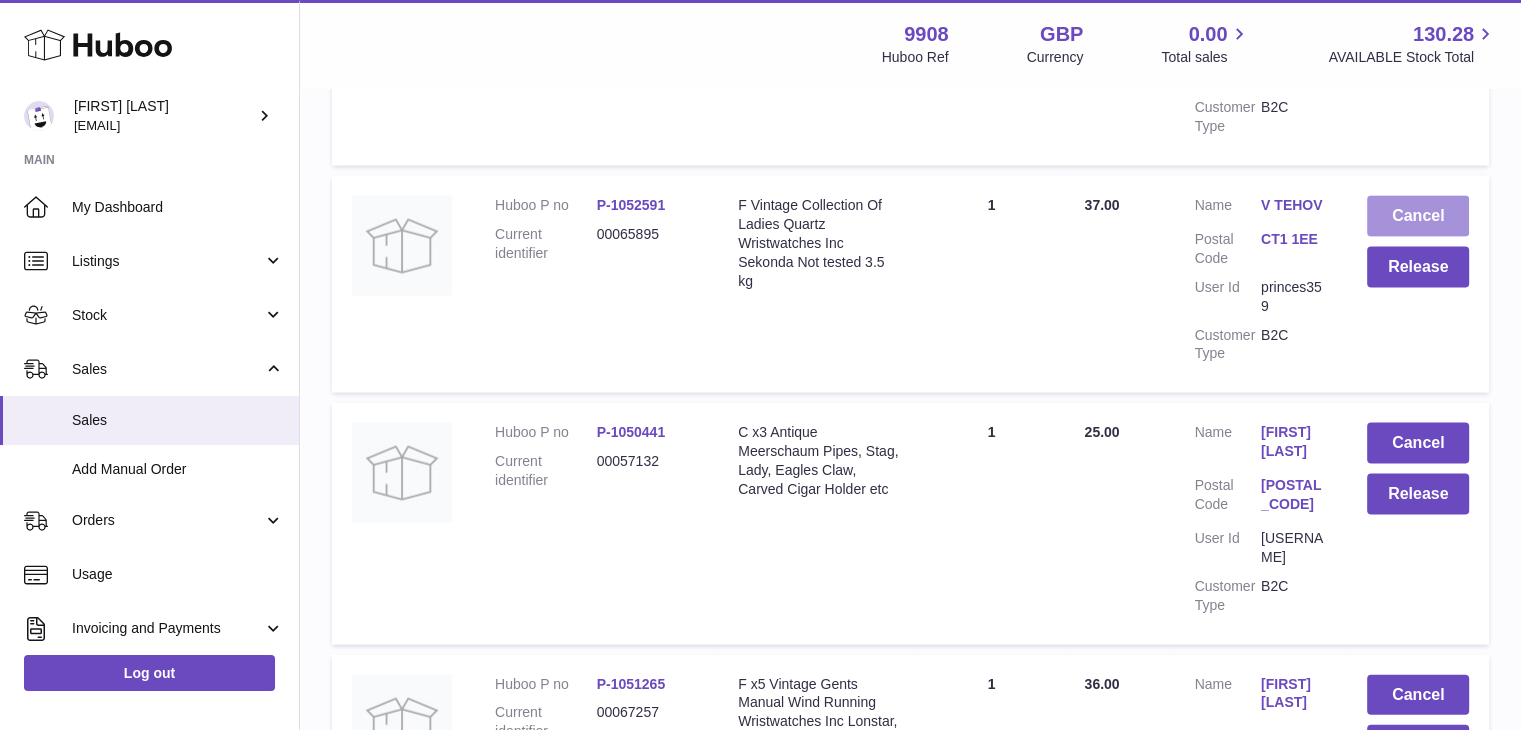click on "Cancel" at bounding box center (1418, 216) 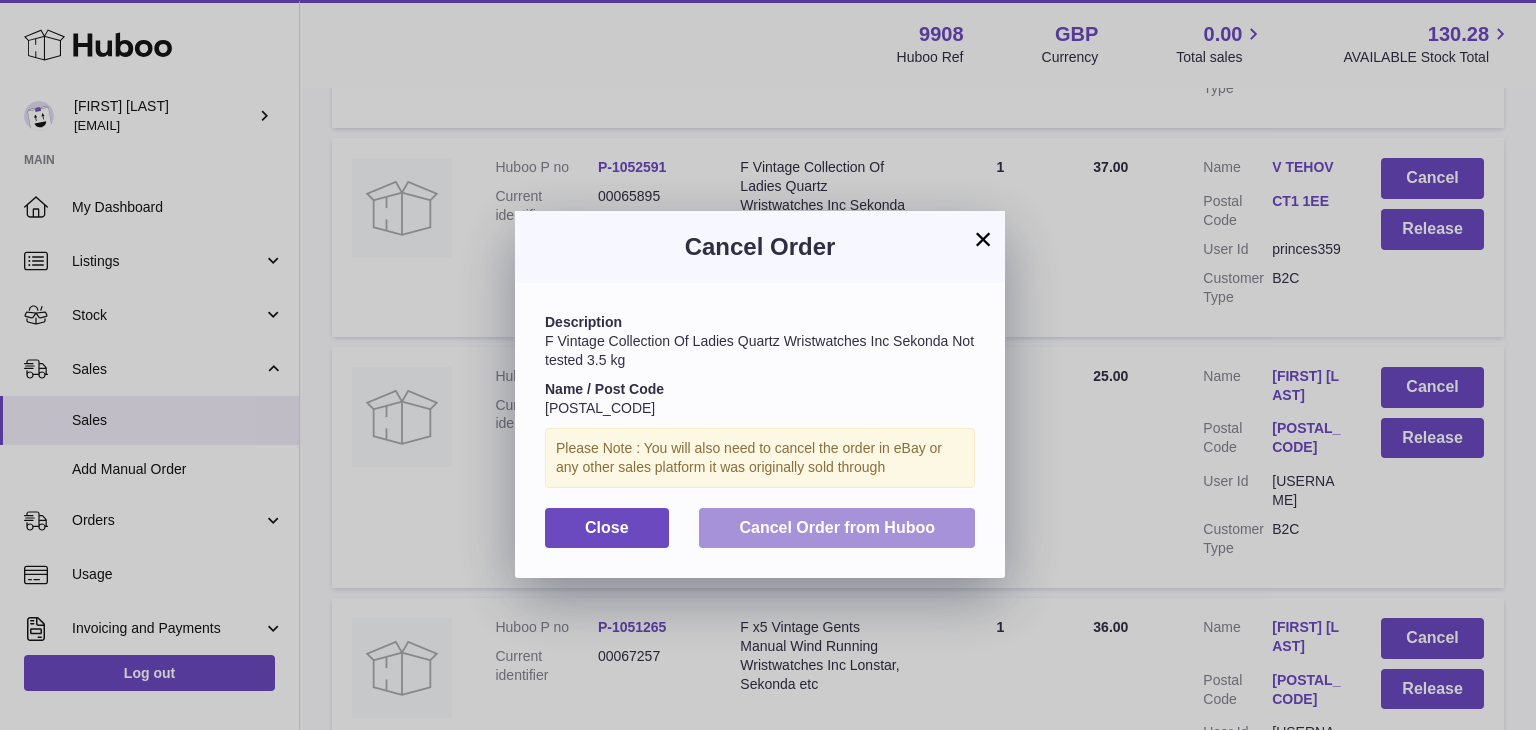 click on "Cancel Order from Huboo" at bounding box center (837, 527) 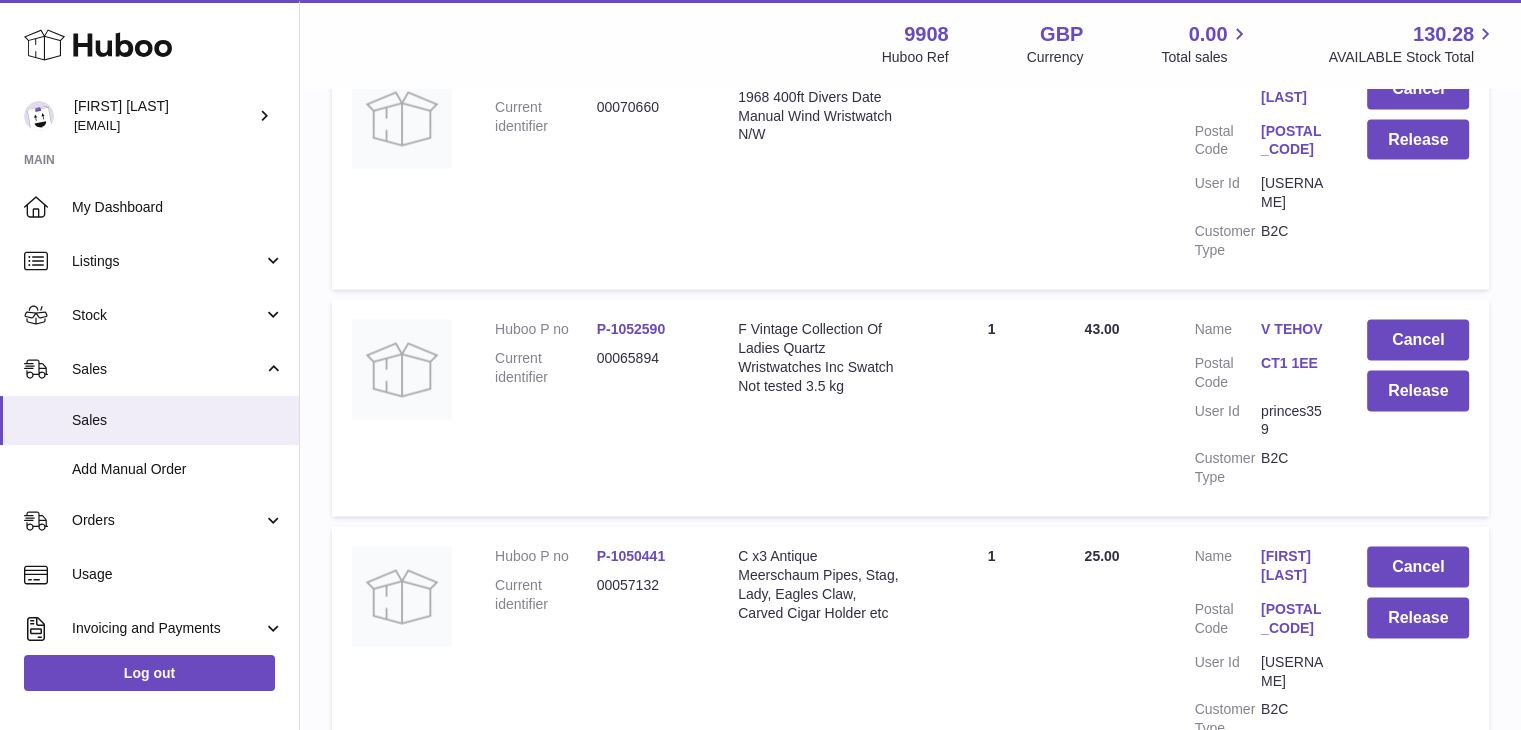 scroll, scrollTop: 3836, scrollLeft: 0, axis: vertical 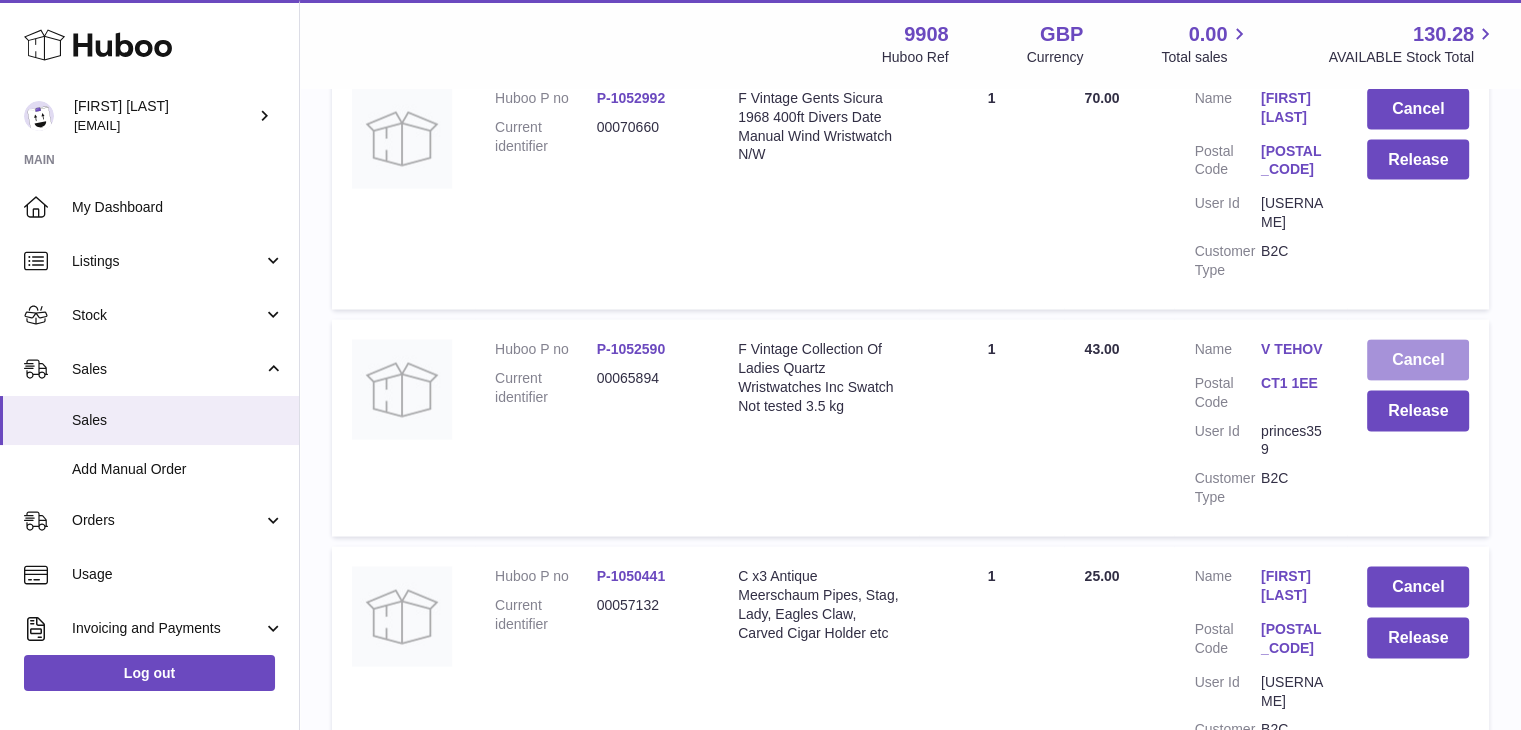 click on "Cancel" at bounding box center (1418, 360) 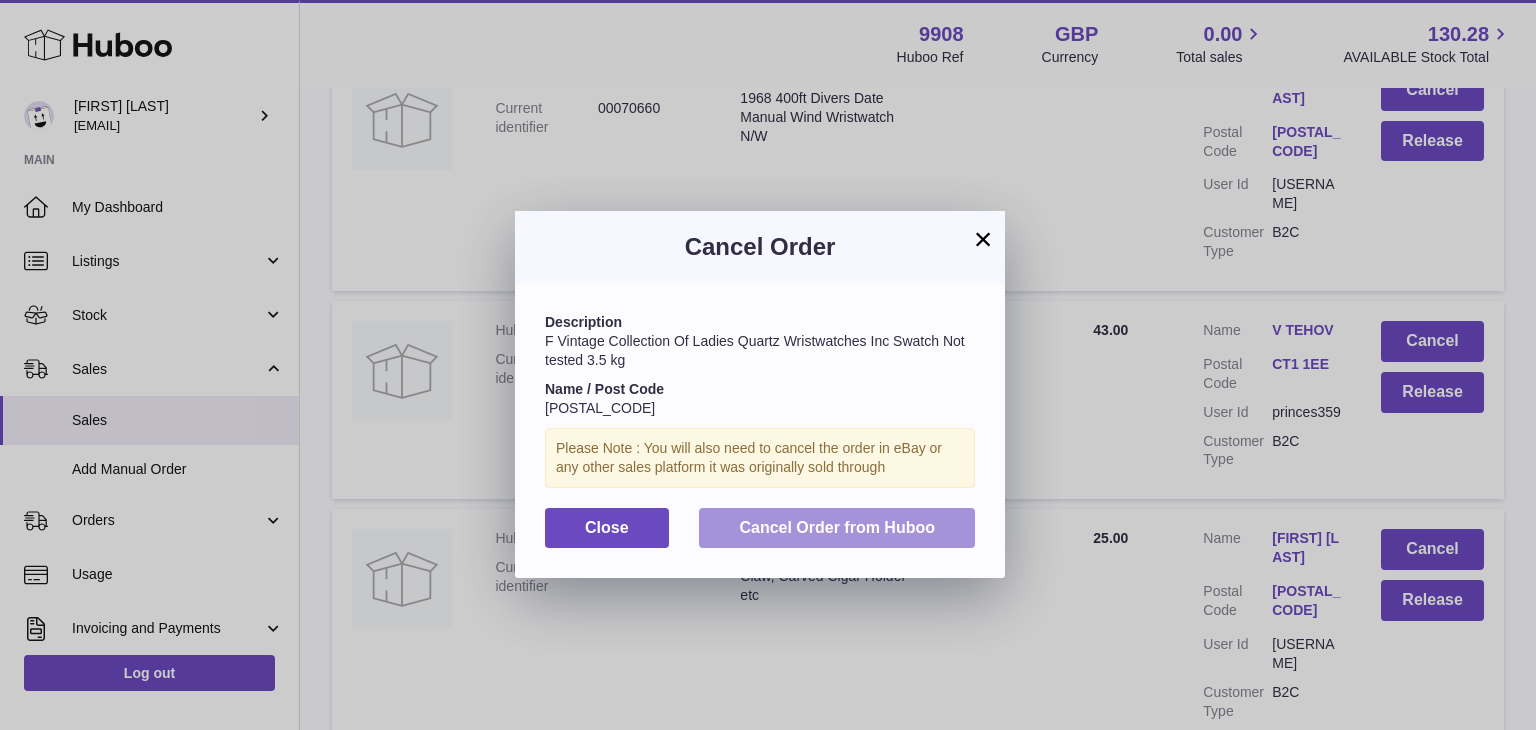 click on "Cancel Order from Huboo" at bounding box center (837, 527) 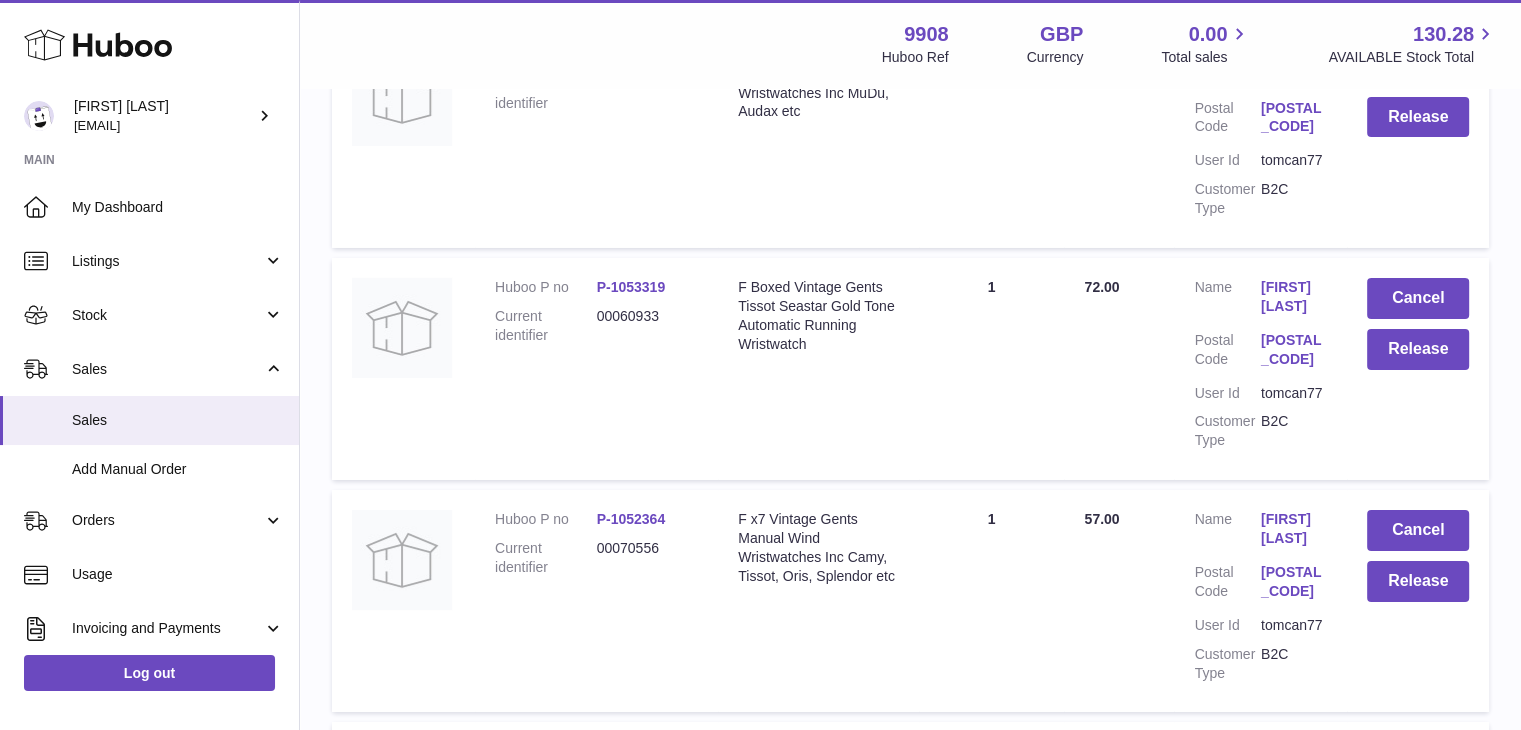 scroll, scrollTop: 7092, scrollLeft: 0, axis: vertical 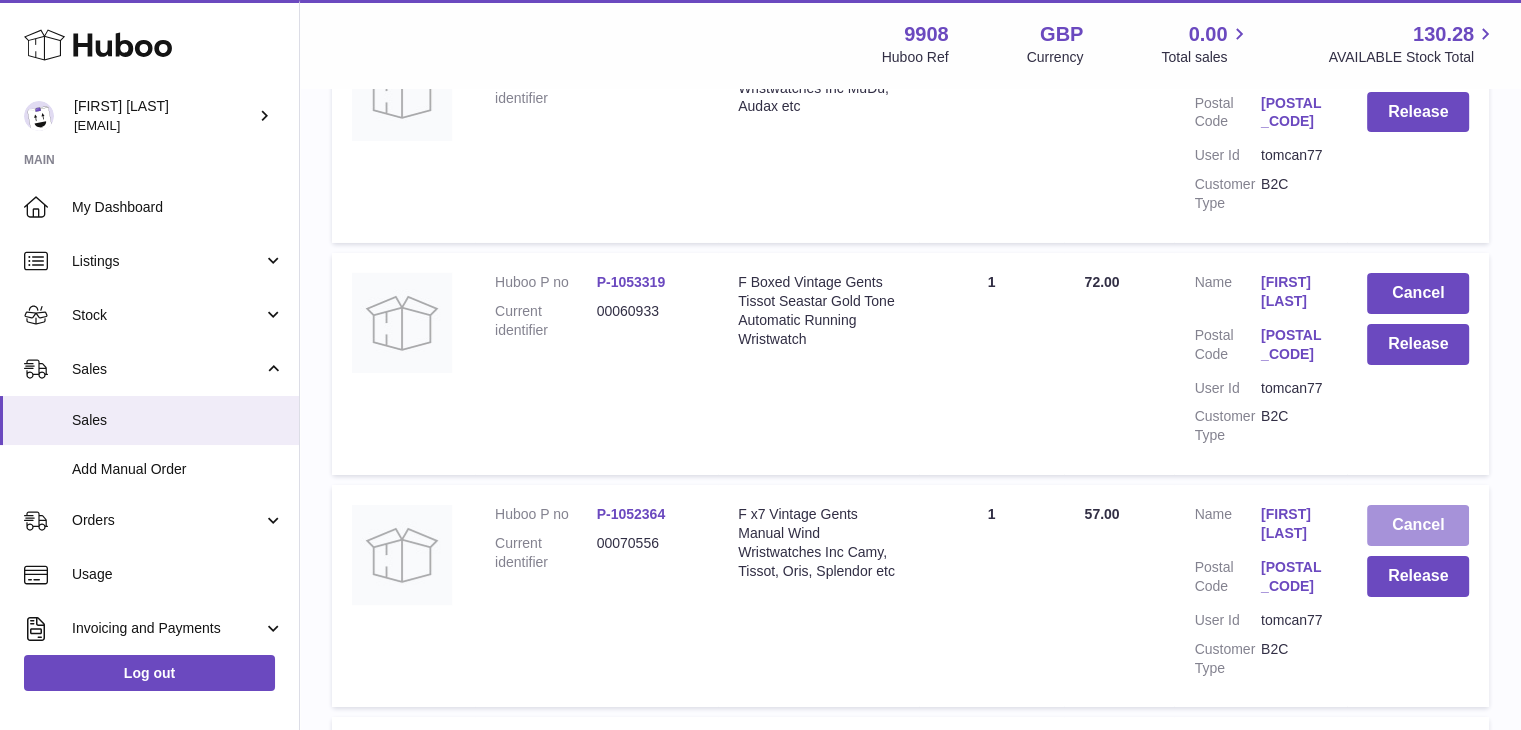 click on "Cancel" at bounding box center (1418, 525) 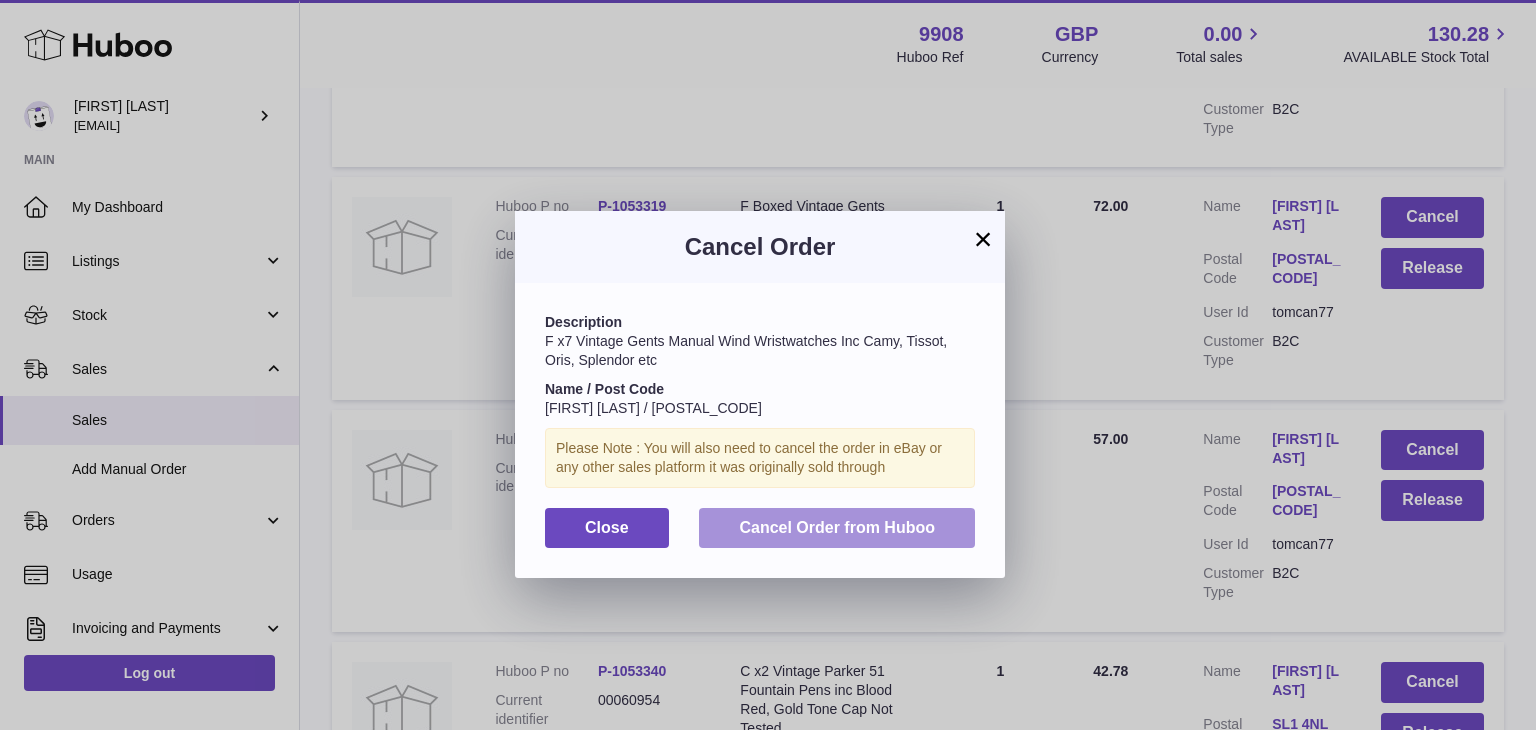 click on "Cancel Order from Huboo" at bounding box center (837, 527) 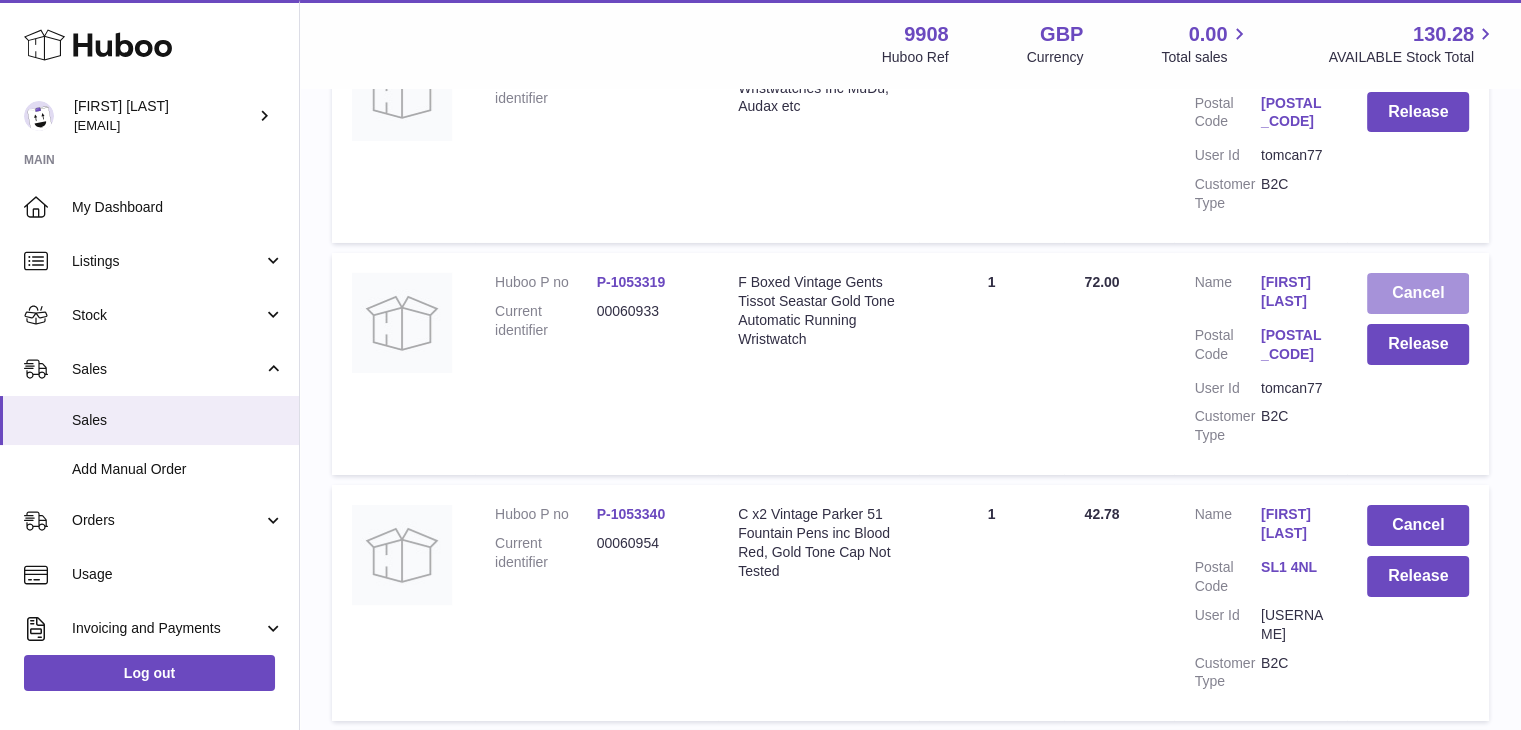 click on "Cancel" at bounding box center [1418, 293] 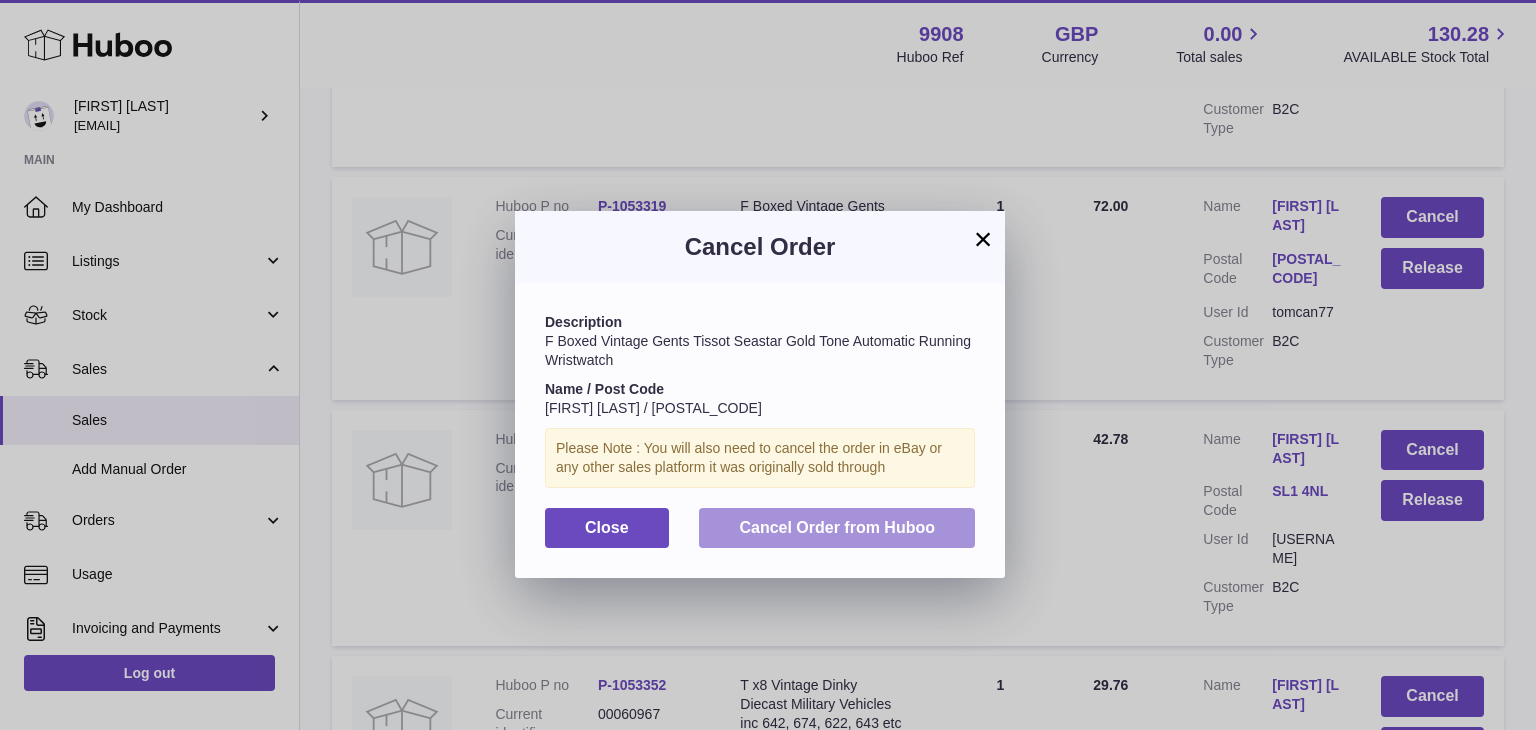 click on "Cancel Order from Huboo" at bounding box center [837, 528] 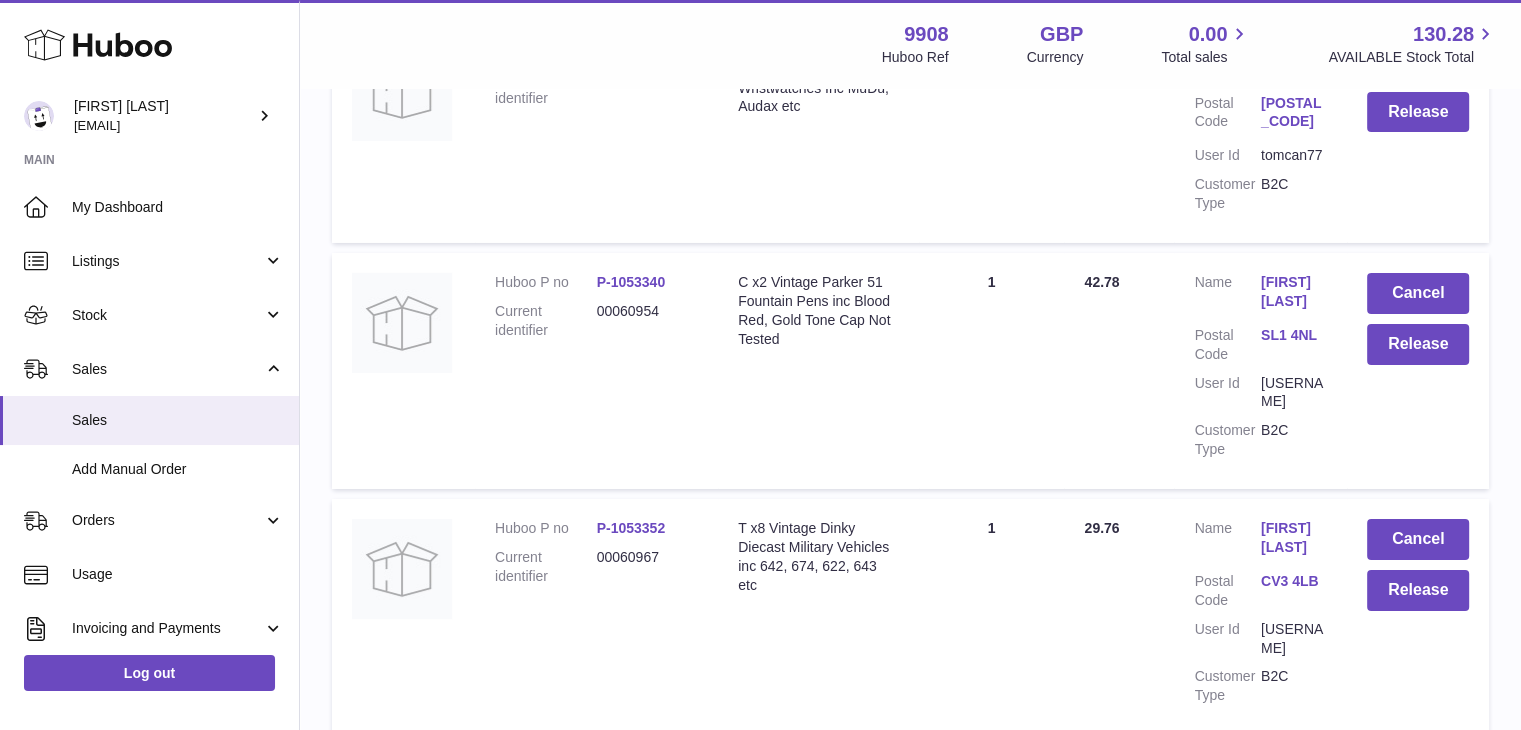 click on "SL1 4NL" at bounding box center (1294, 345) 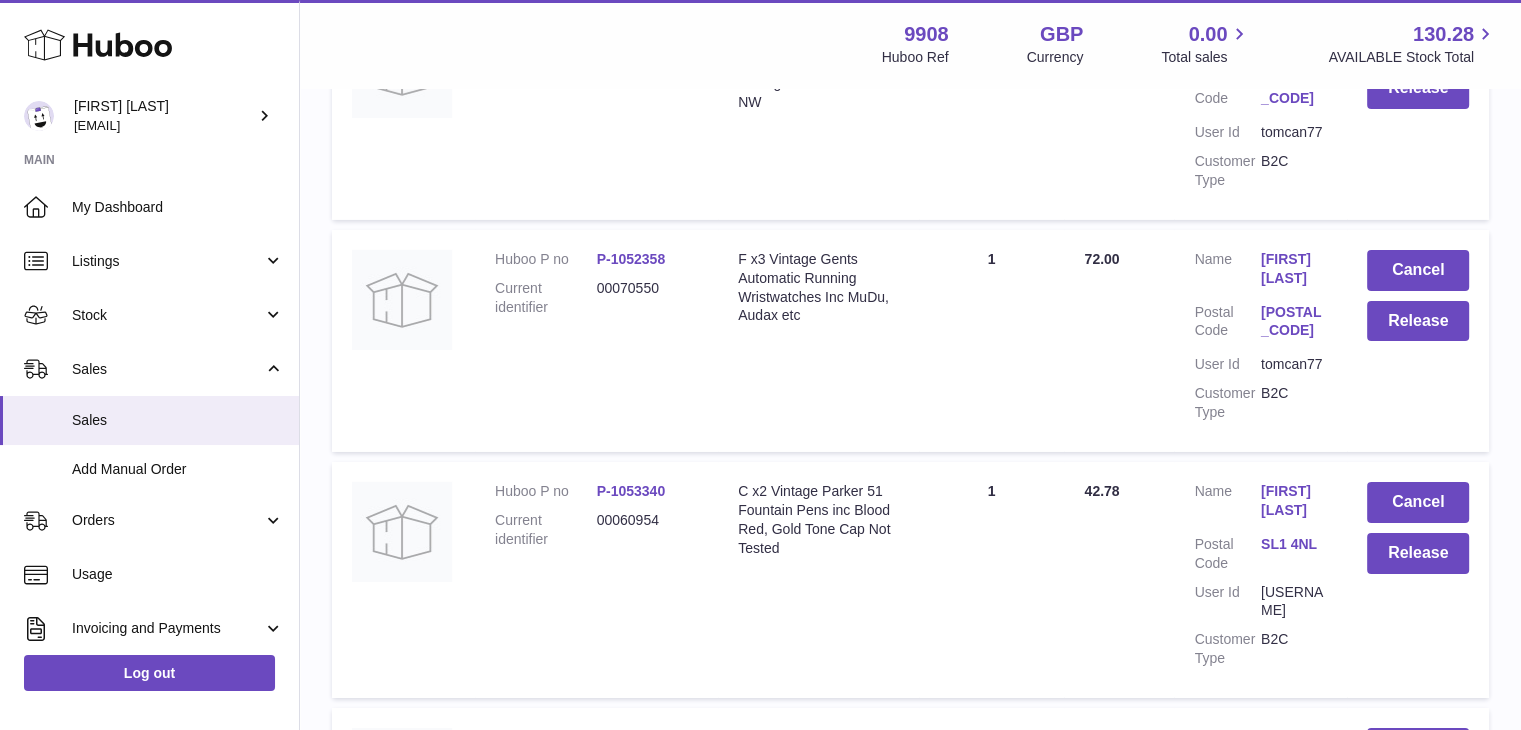 scroll, scrollTop: 6868, scrollLeft: 0, axis: vertical 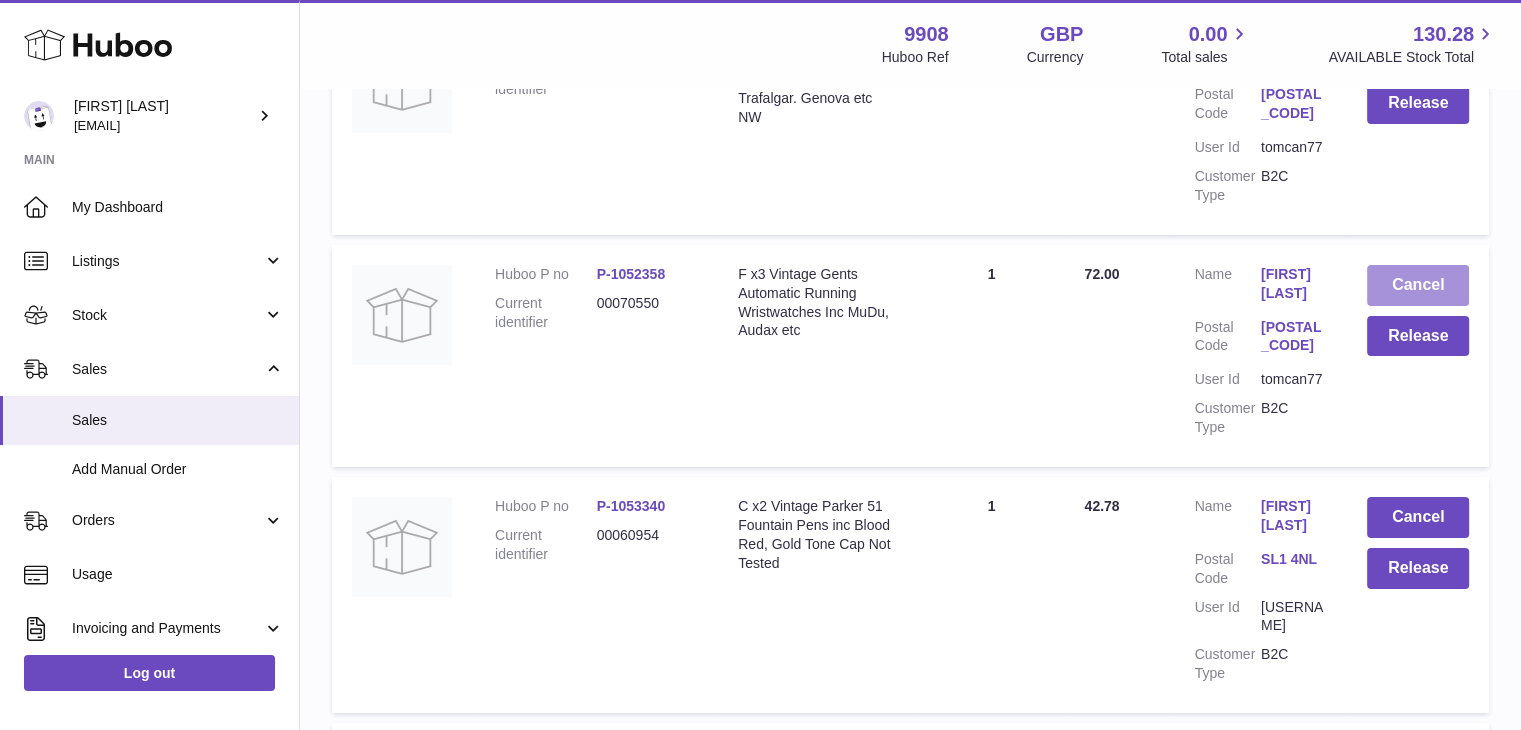 click on "Cancel" at bounding box center [1418, 285] 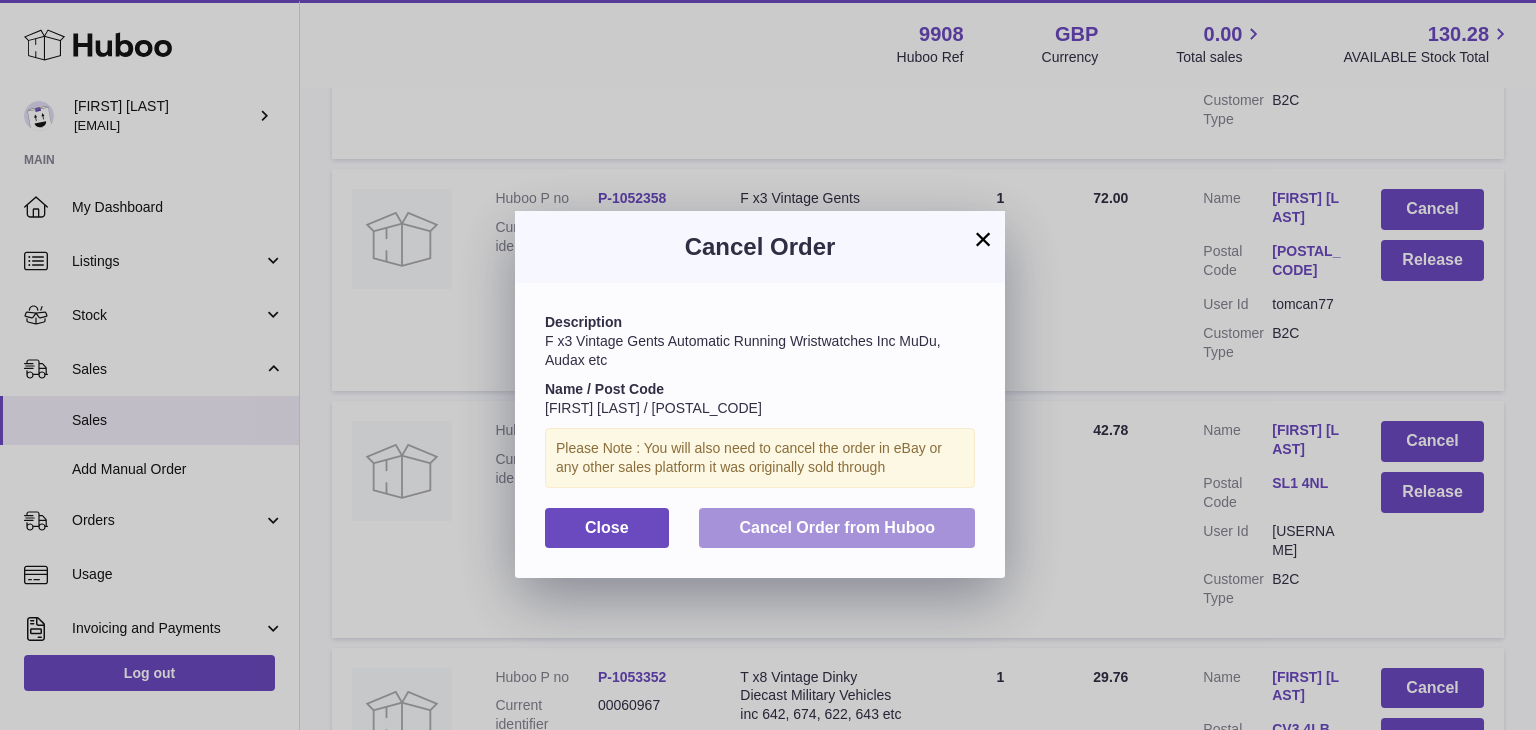 click on "Cancel Order from Huboo" at bounding box center (837, 528) 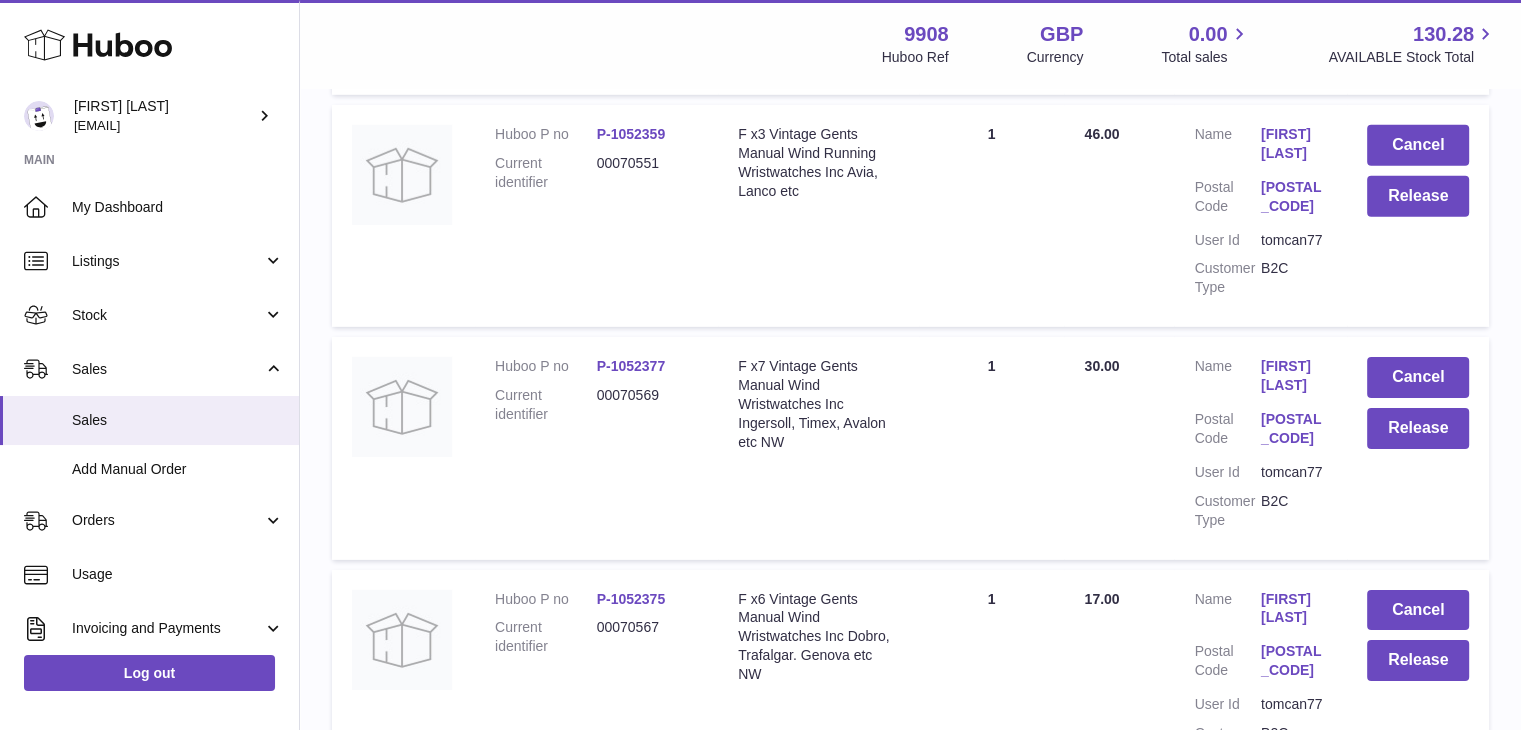 scroll, scrollTop: 6310, scrollLeft: 0, axis: vertical 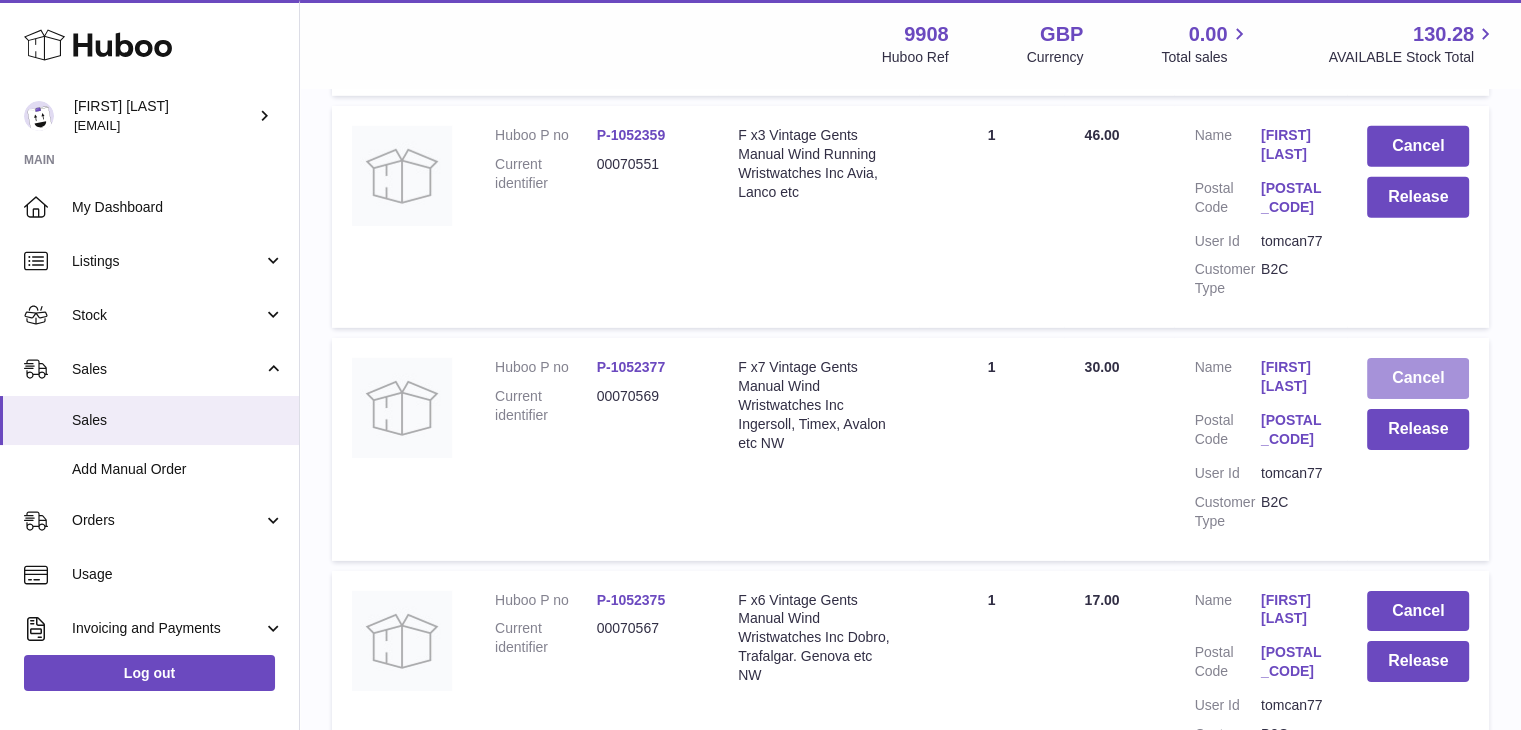 click on "Cancel" at bounding box center [1418, 378] 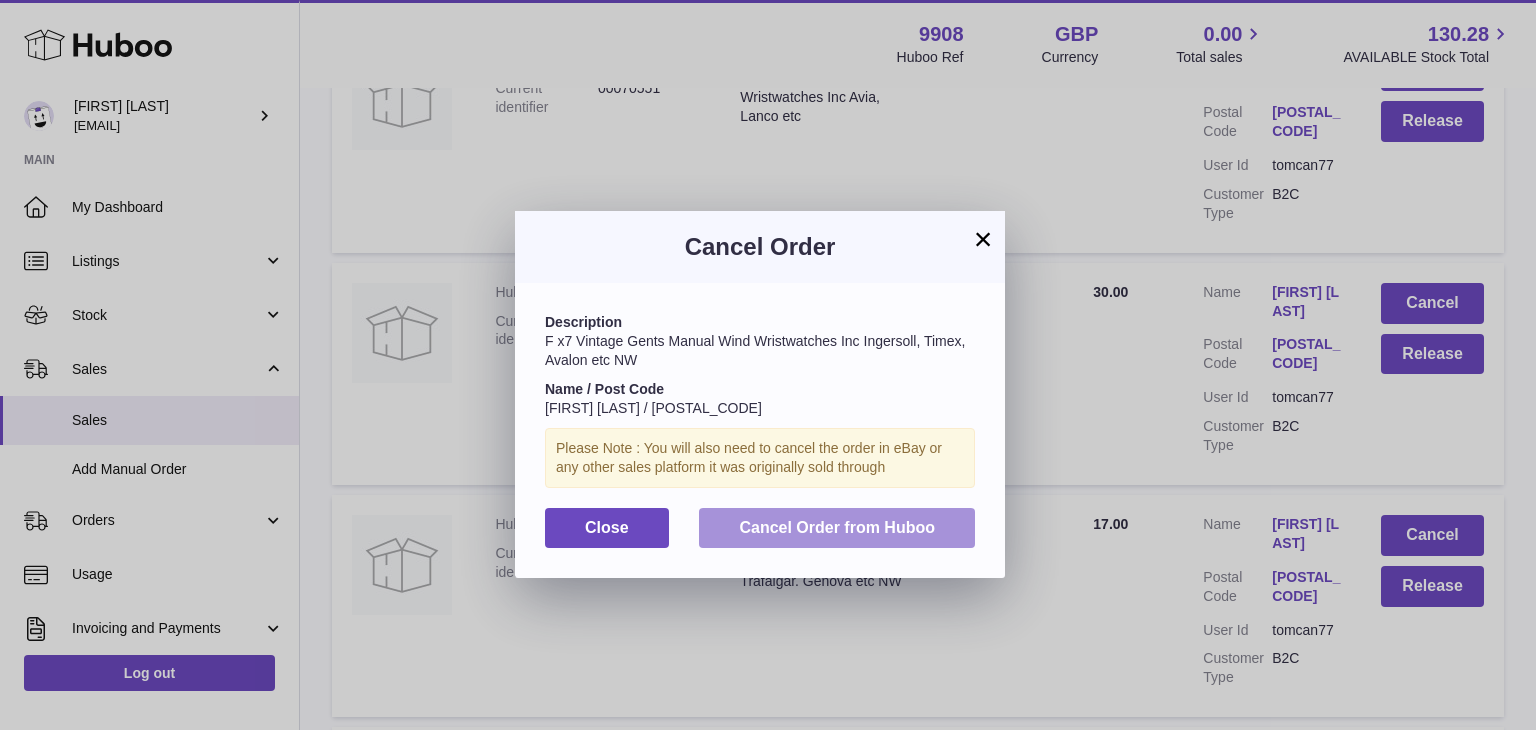 click on "Cancel Order from Huboo" at bounding box center [837, 527] 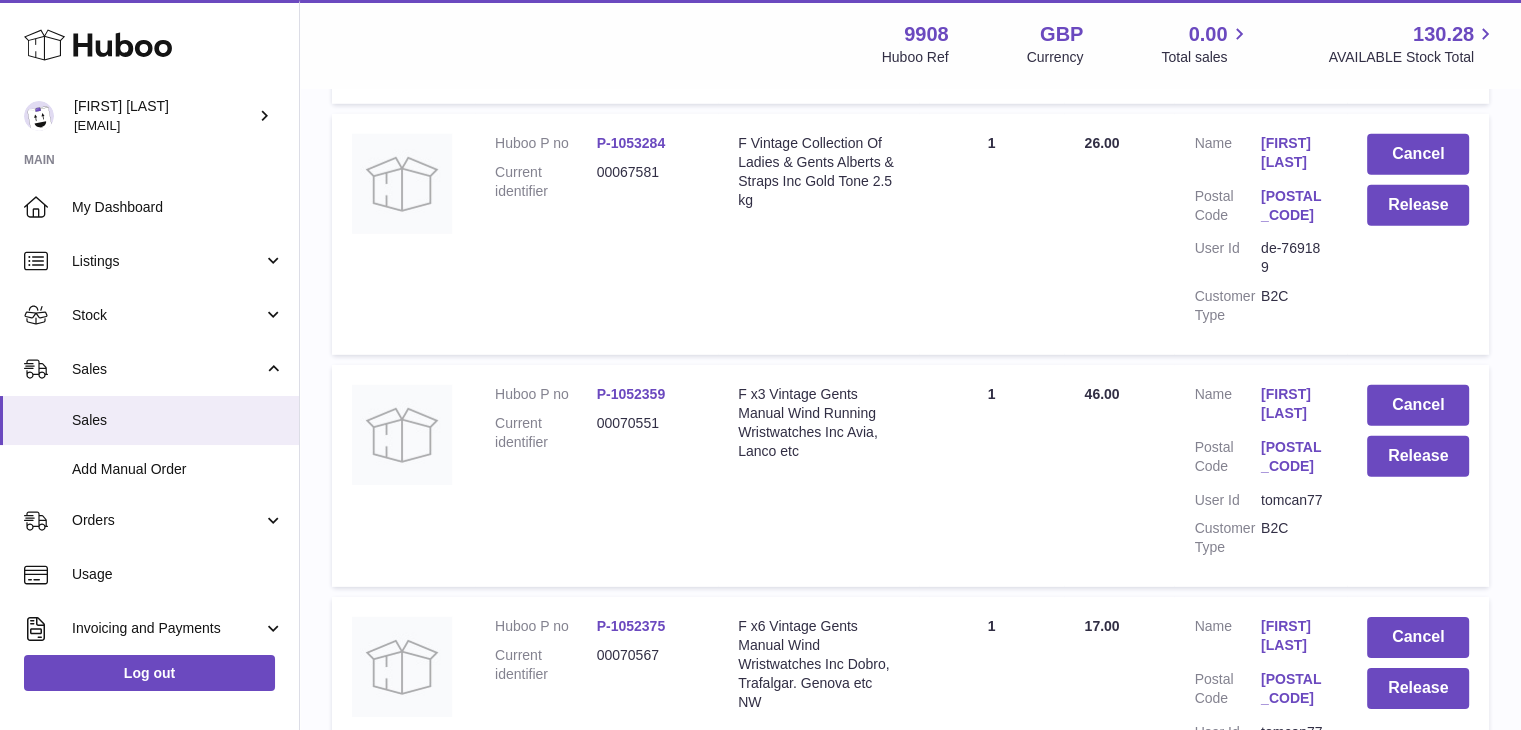 scroll, scrollTop: 6028, scrollLeft: 0, axis: vertical 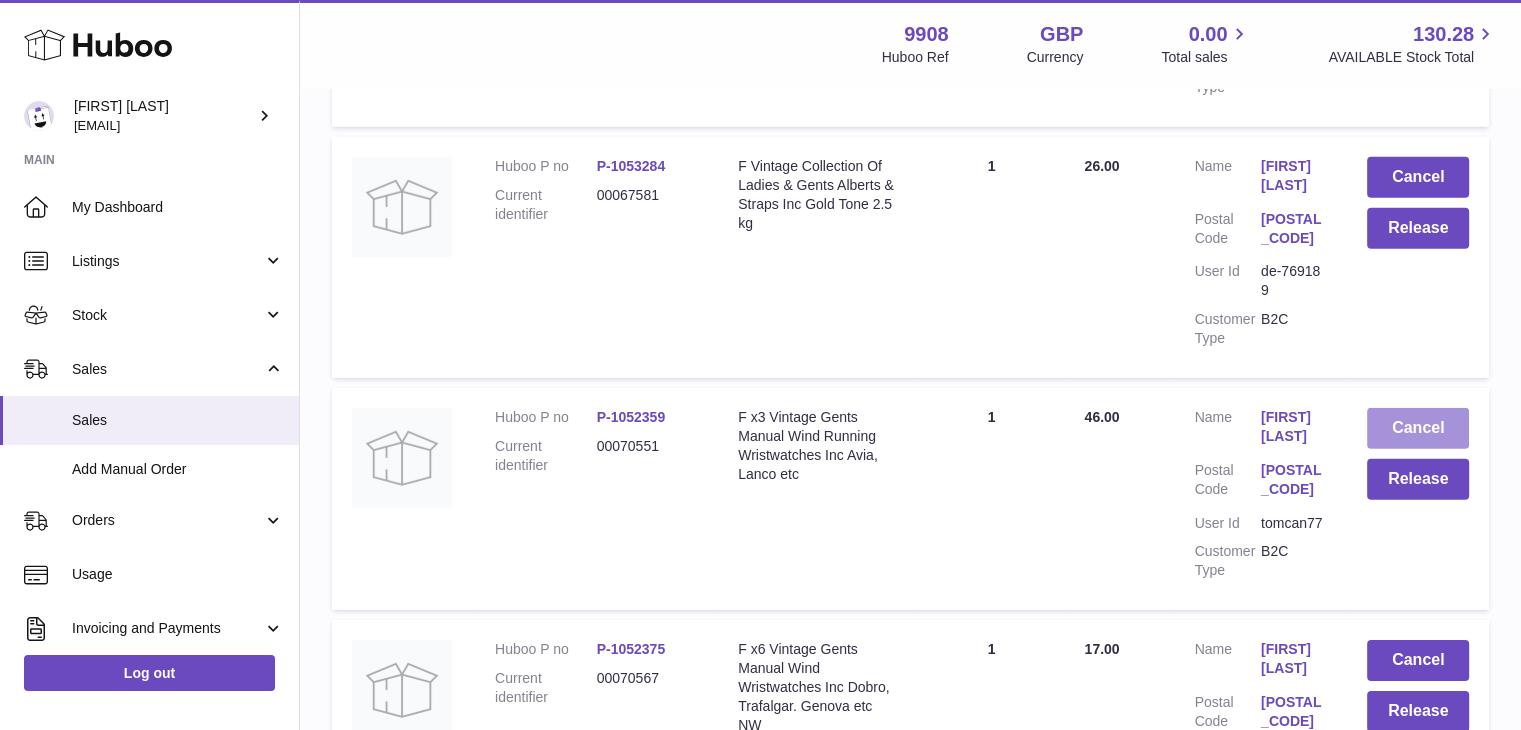 click on "Cancel" at bounding box center [1418, 428] 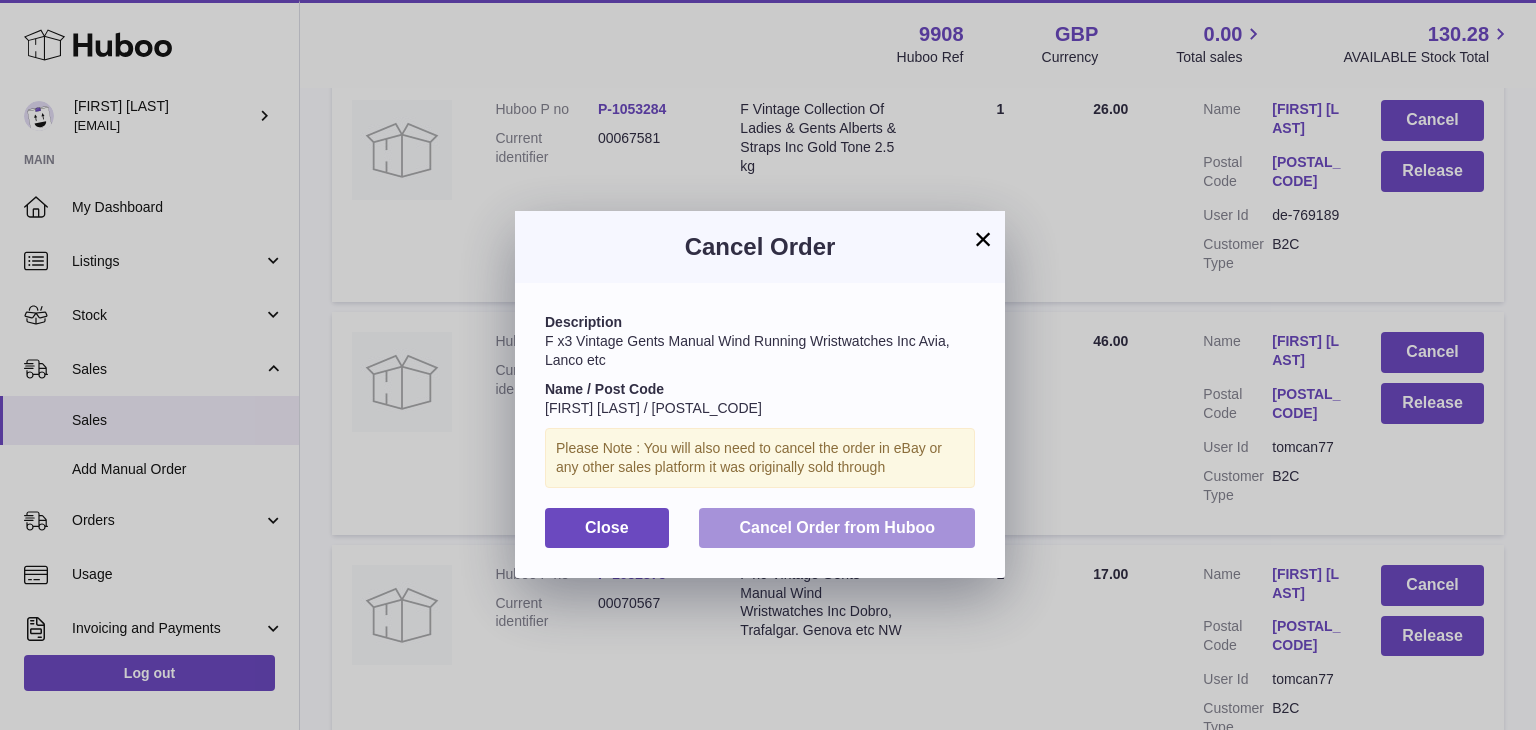 click on "Cancel Order from Huboo" at bounding box center [837, 527] 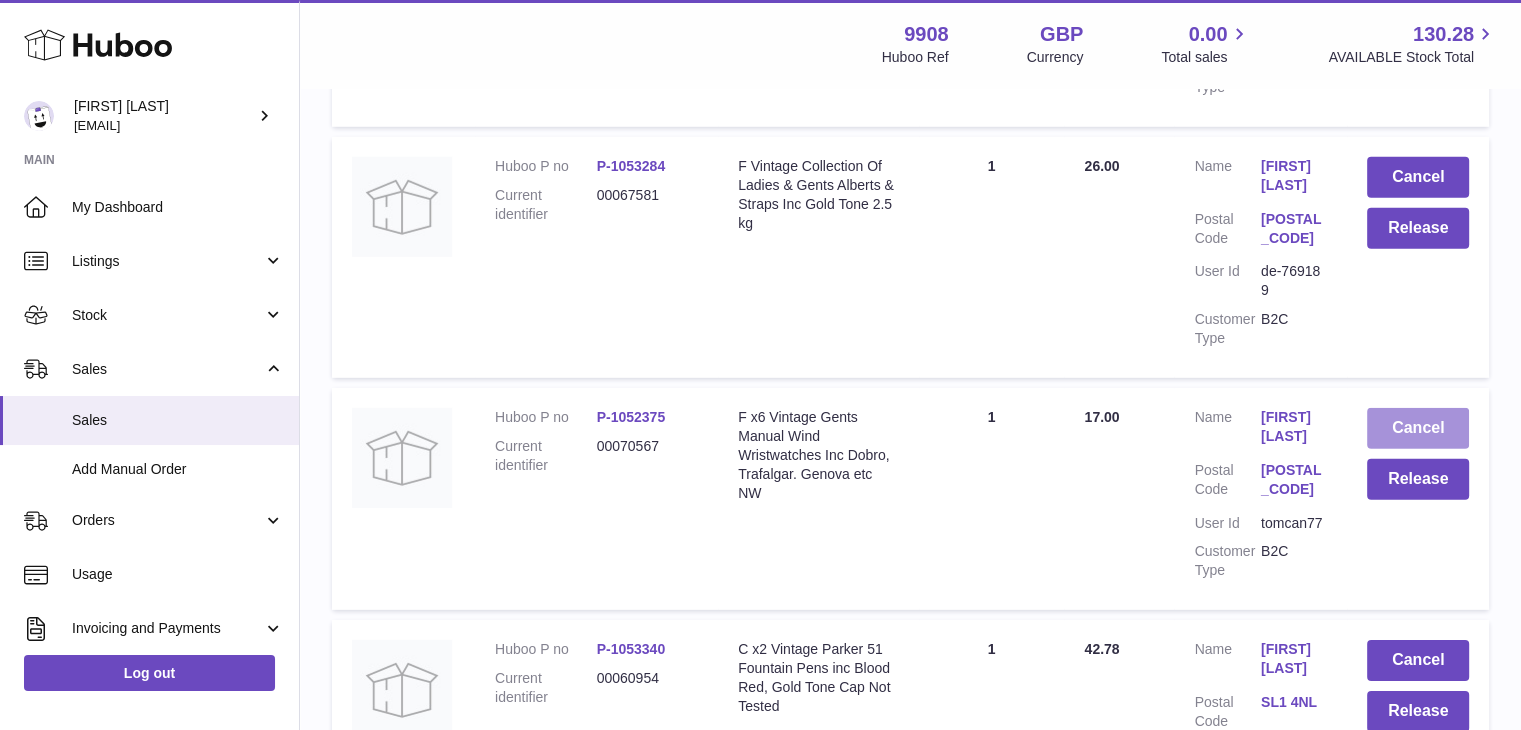click on "Cancel" at bounding box center (1418, 428) 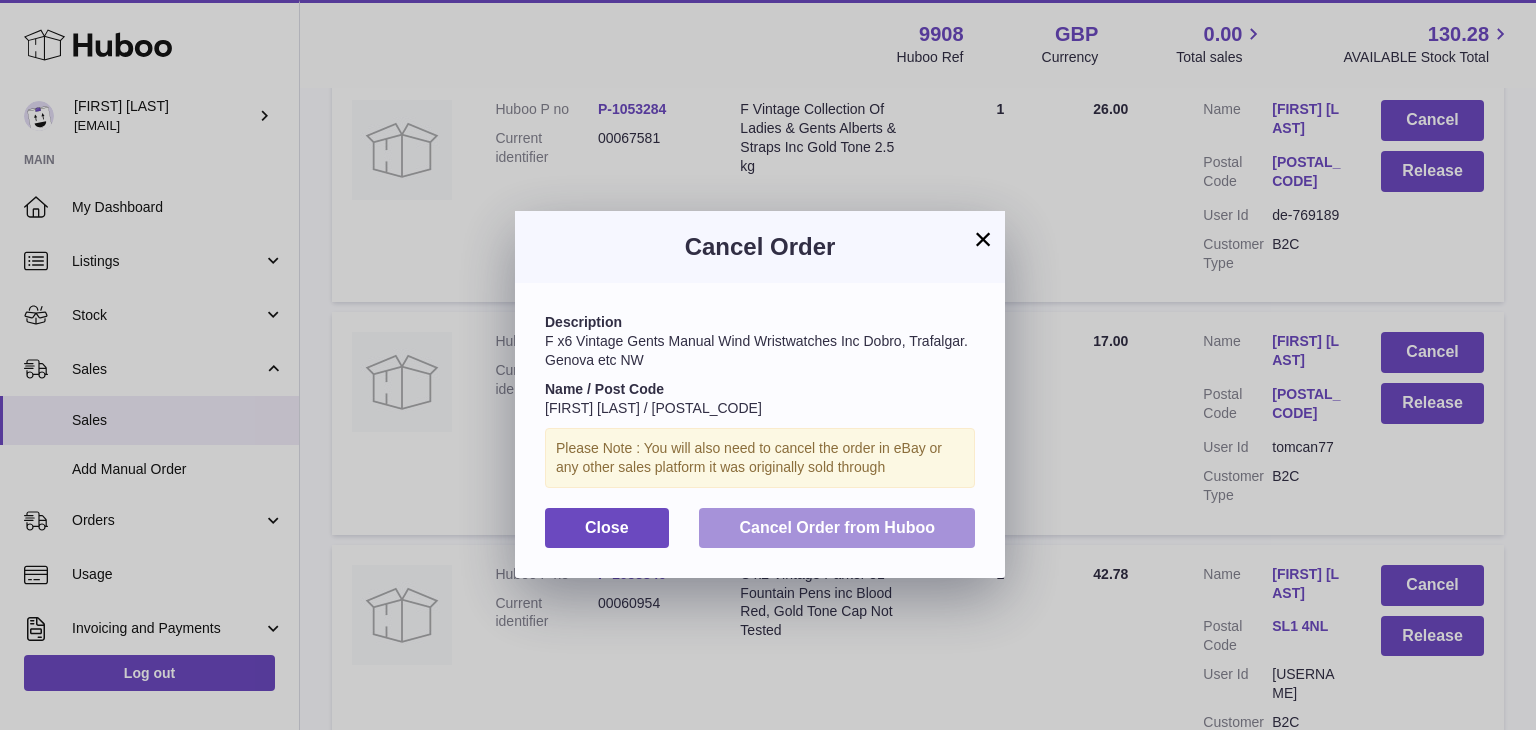 click on "Cancel Order from Huboo" at bounding box center [837, 527] 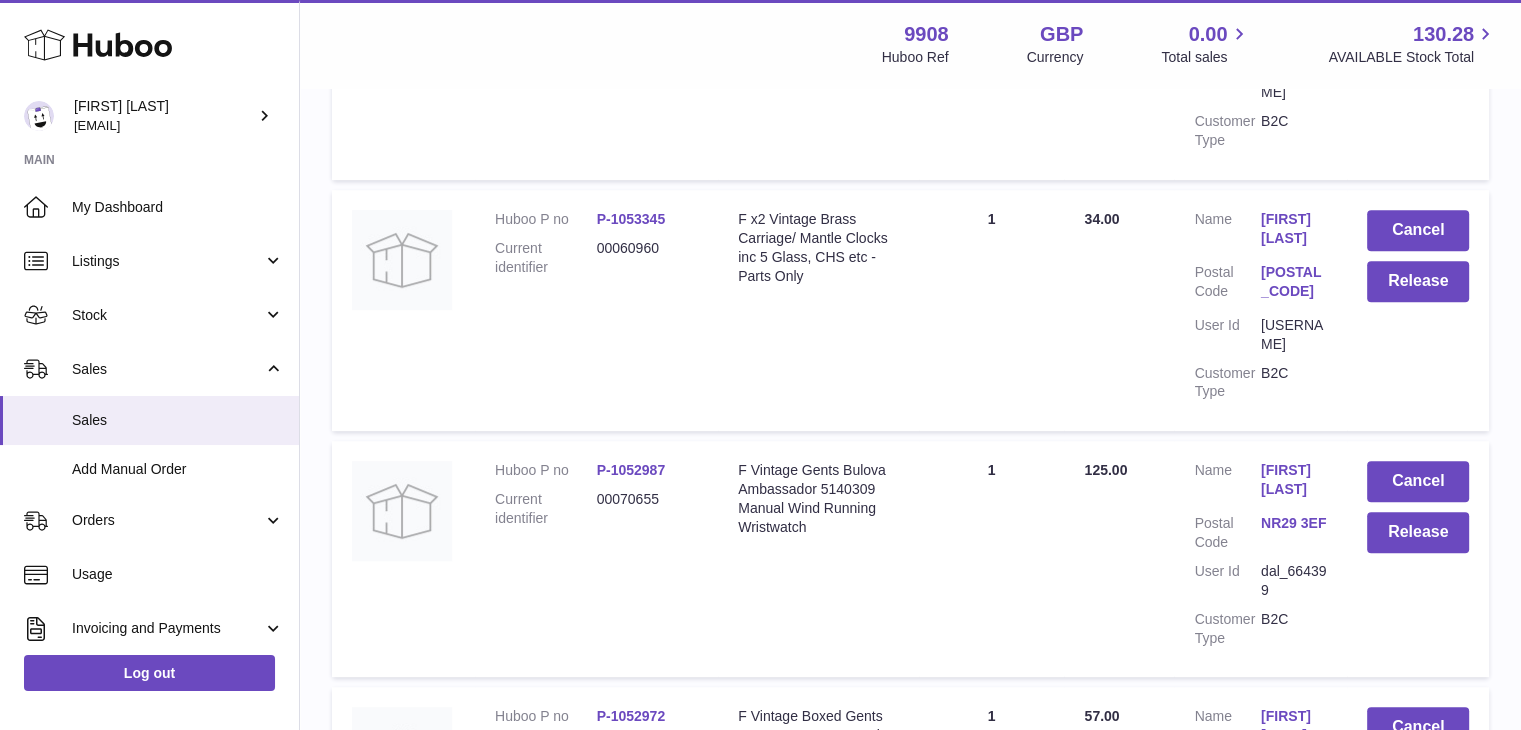 scroll, scrollTop: 8478, scrollLeft: 0, axis: vertical 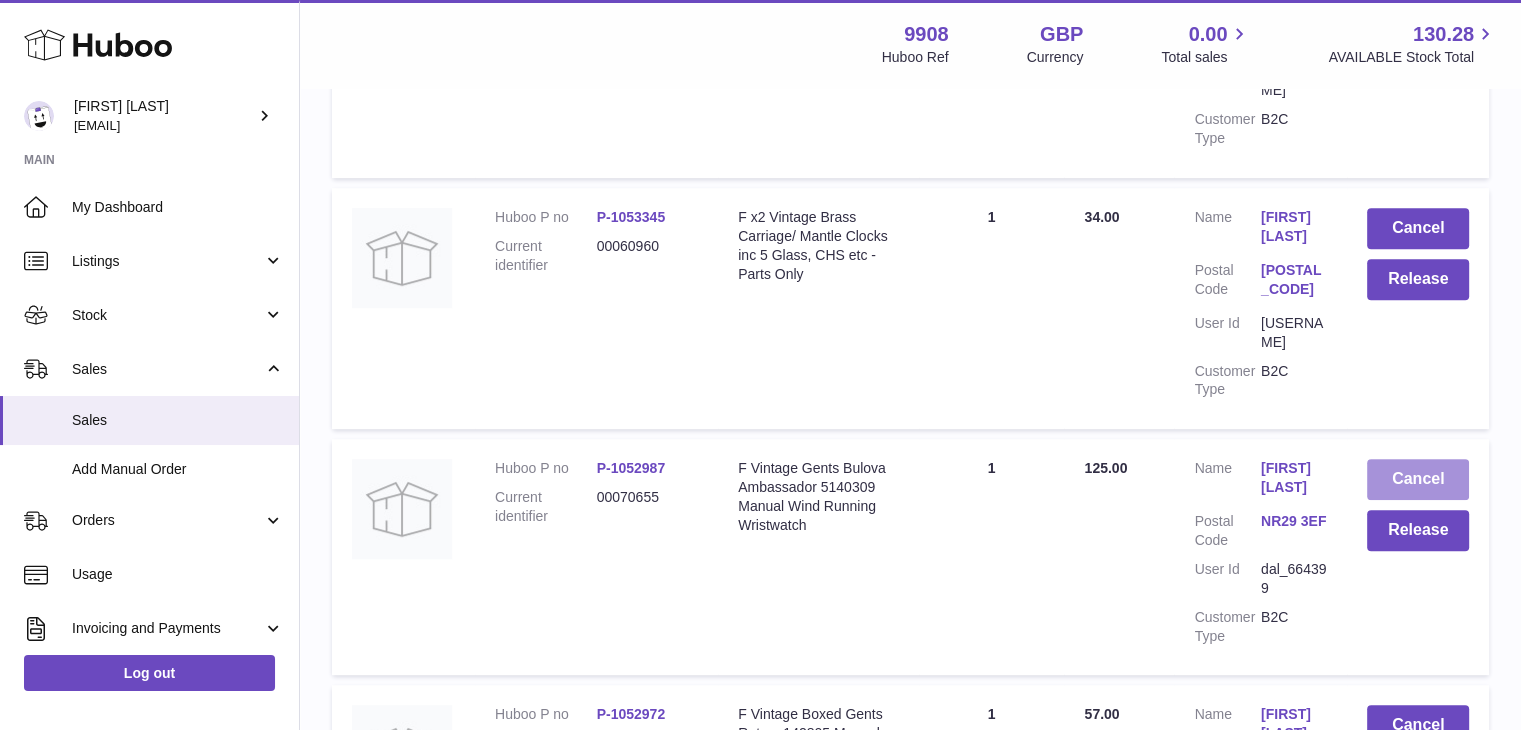 click on "Cancel" at bounding box center [1418, 479] 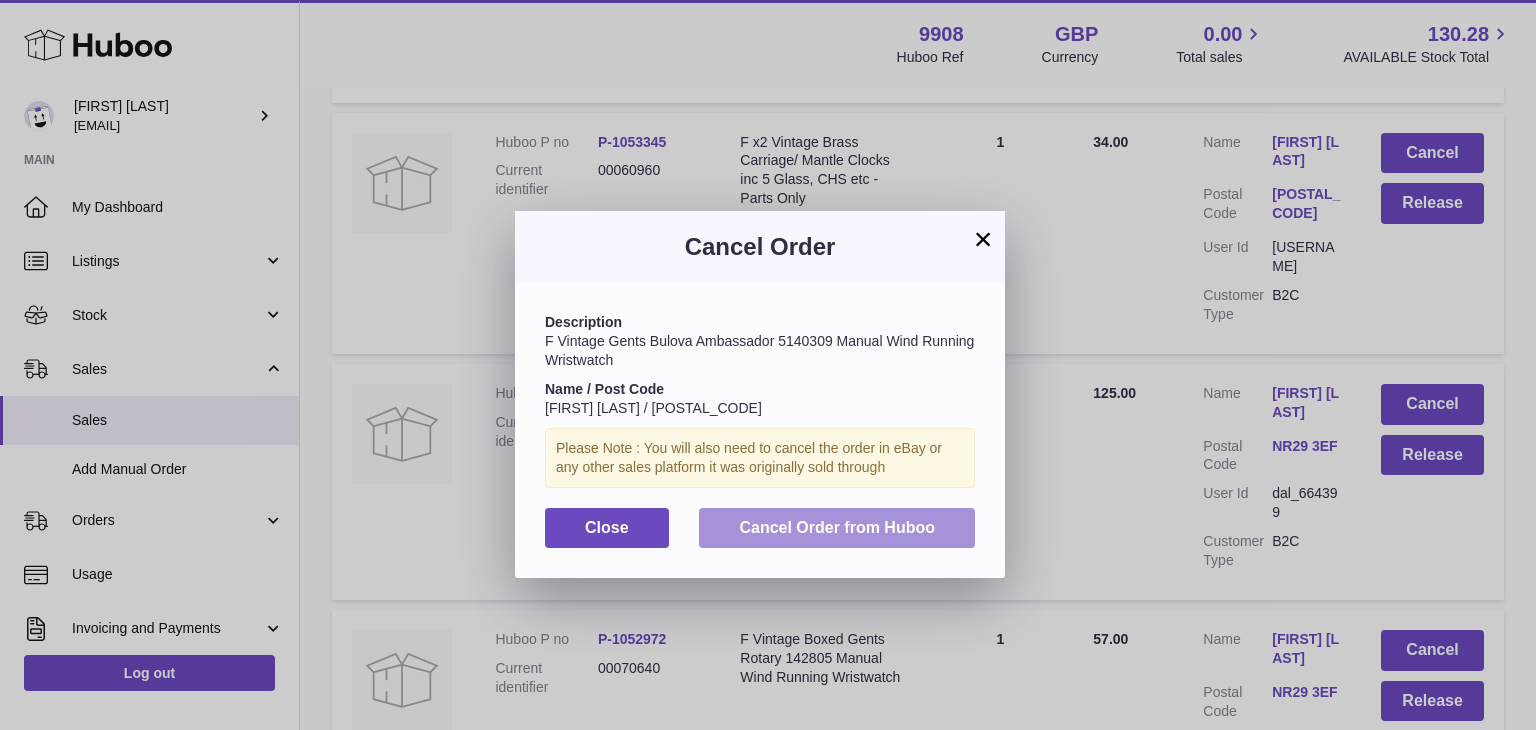 click on "Cancel Order from Huboo" at bounding box center [837, 527] 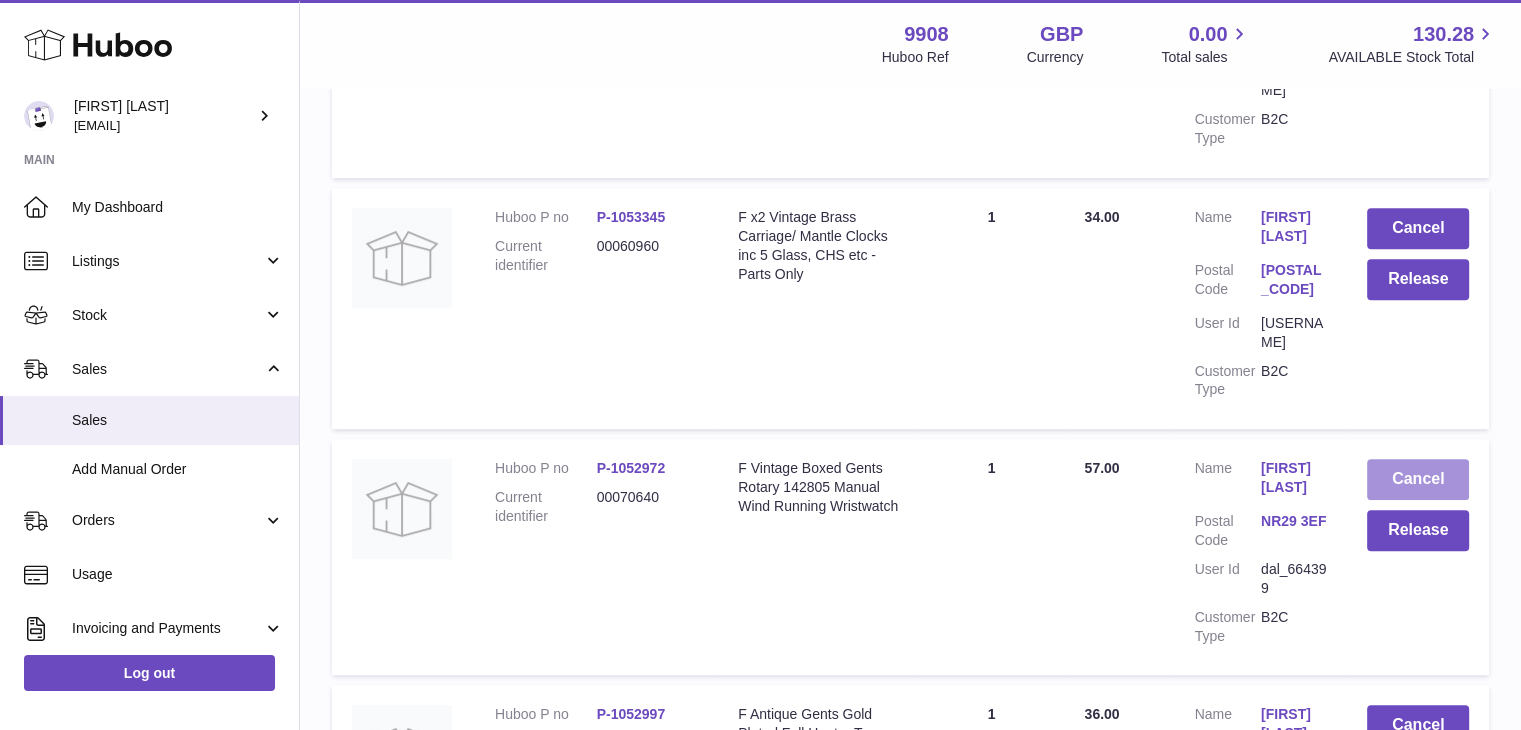 click on "Cancel" at bounding box center (1418, 479) 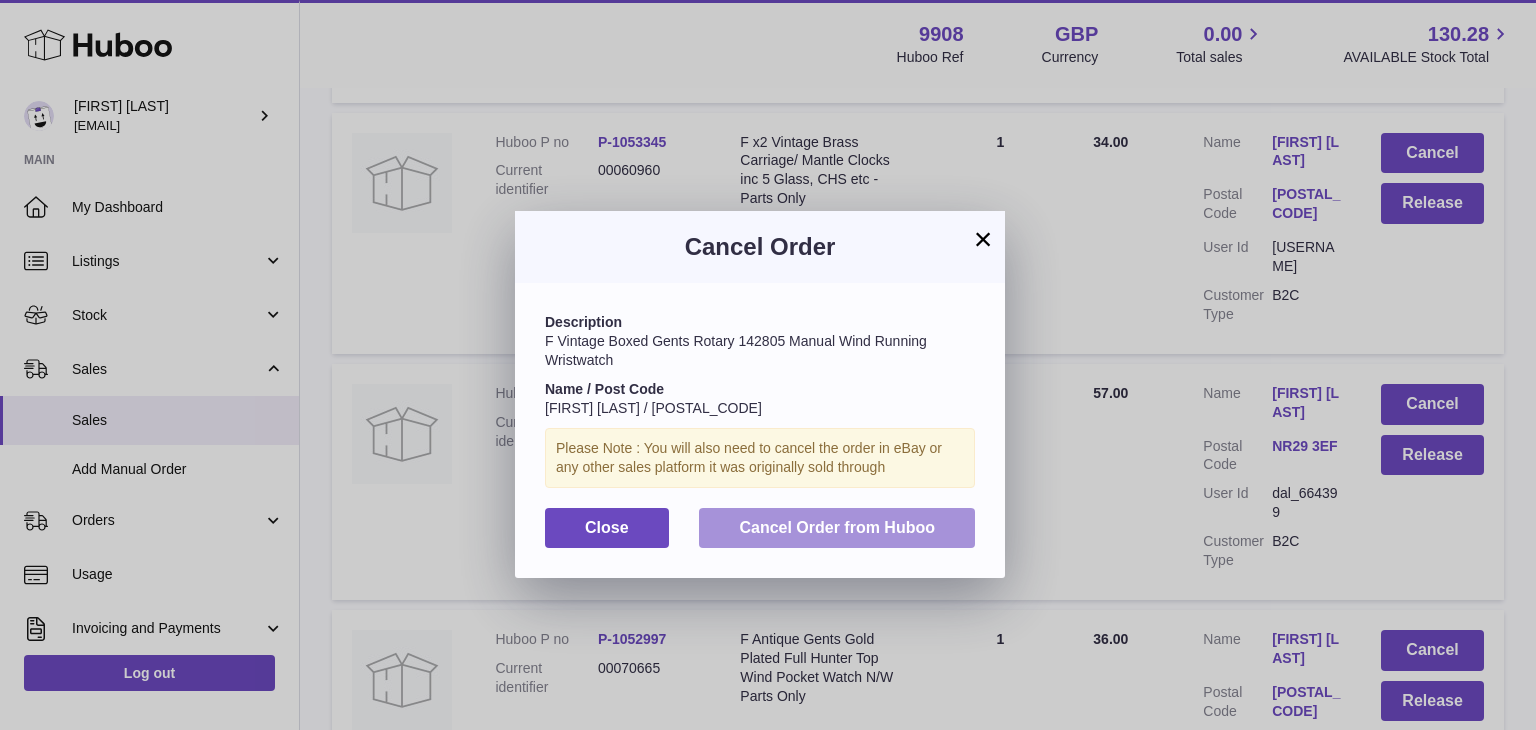 click on "Cancel Order from Huboo" at bounding box center [837, 528] 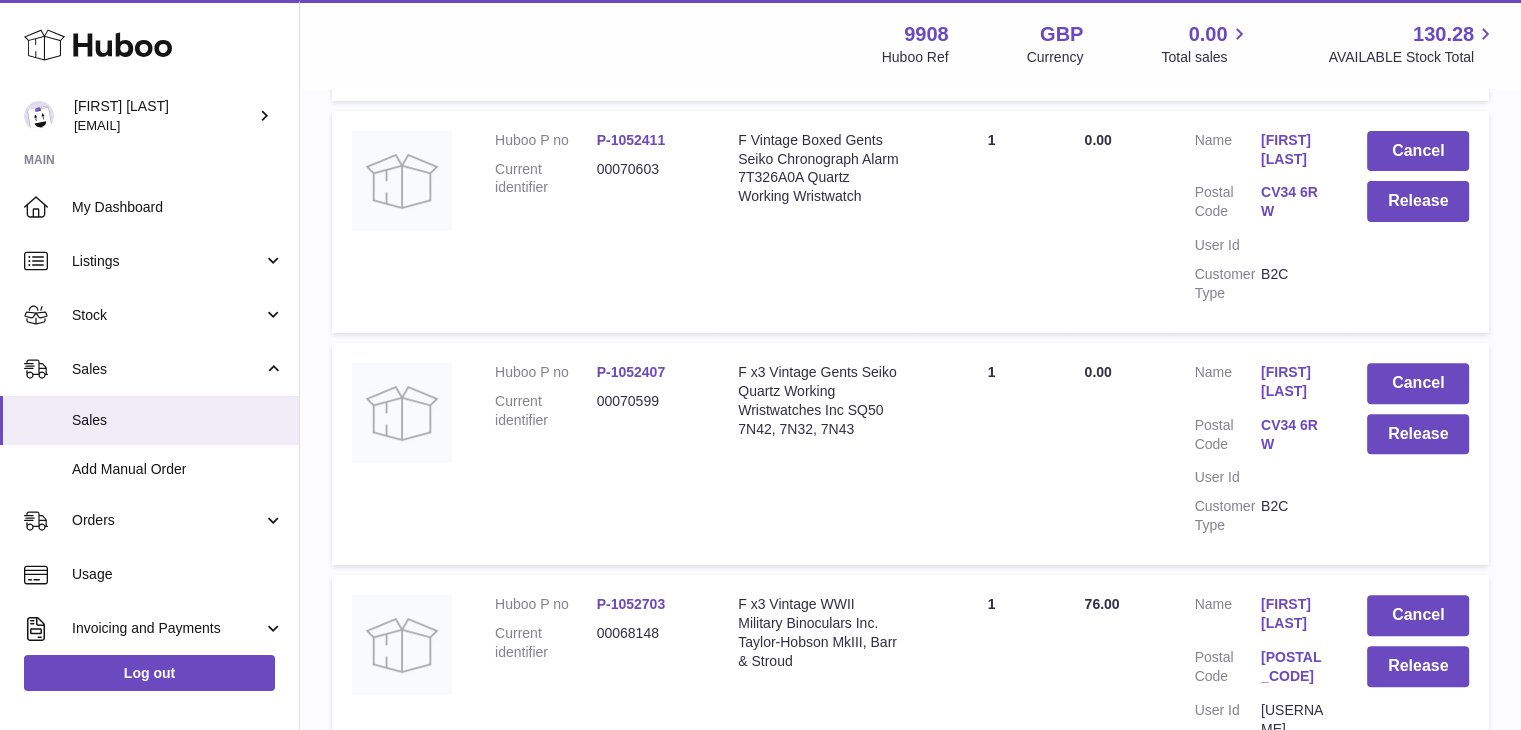 scroll, scrollTop: 0, scrollLeft: 0, axis: both 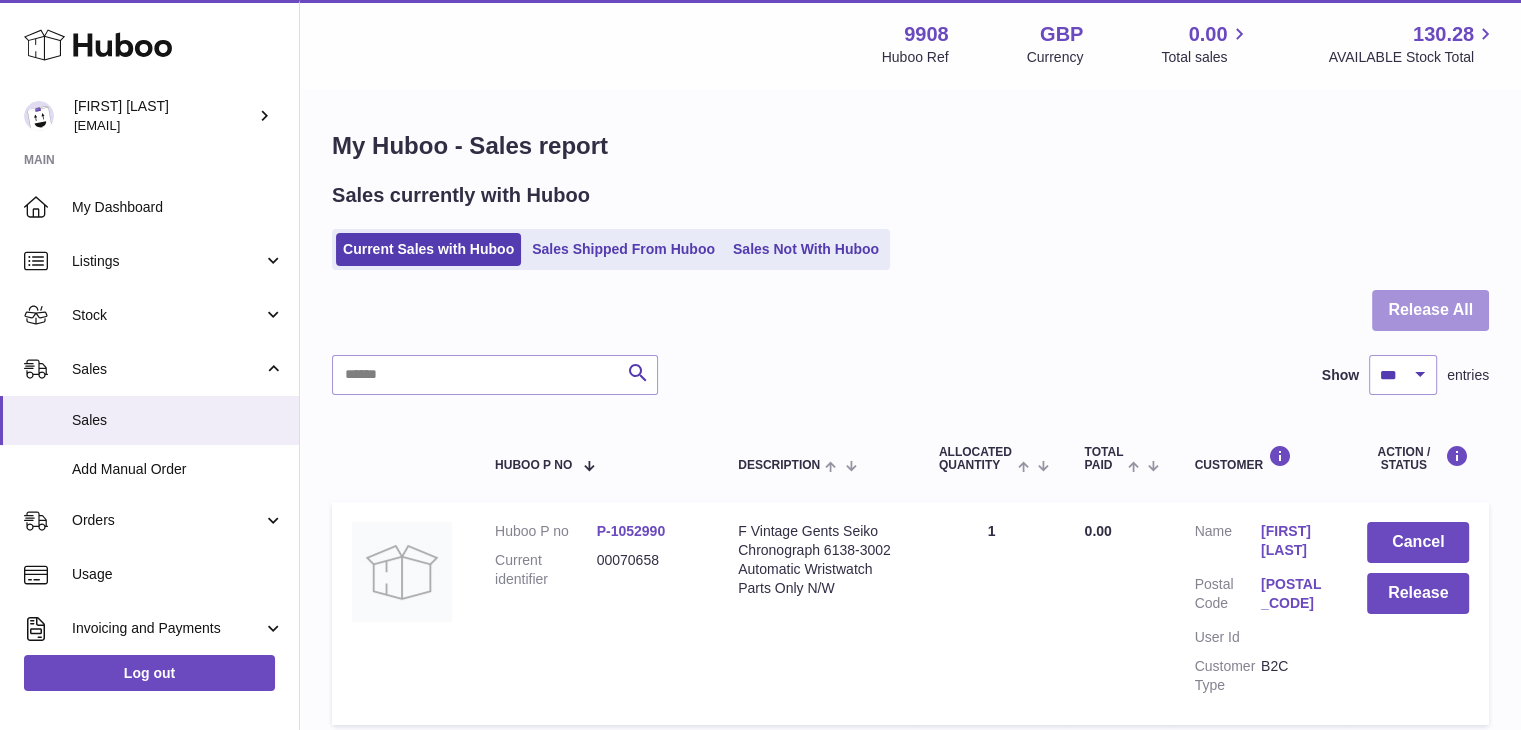 click on "Release All" at bounding box center (1430, 310) 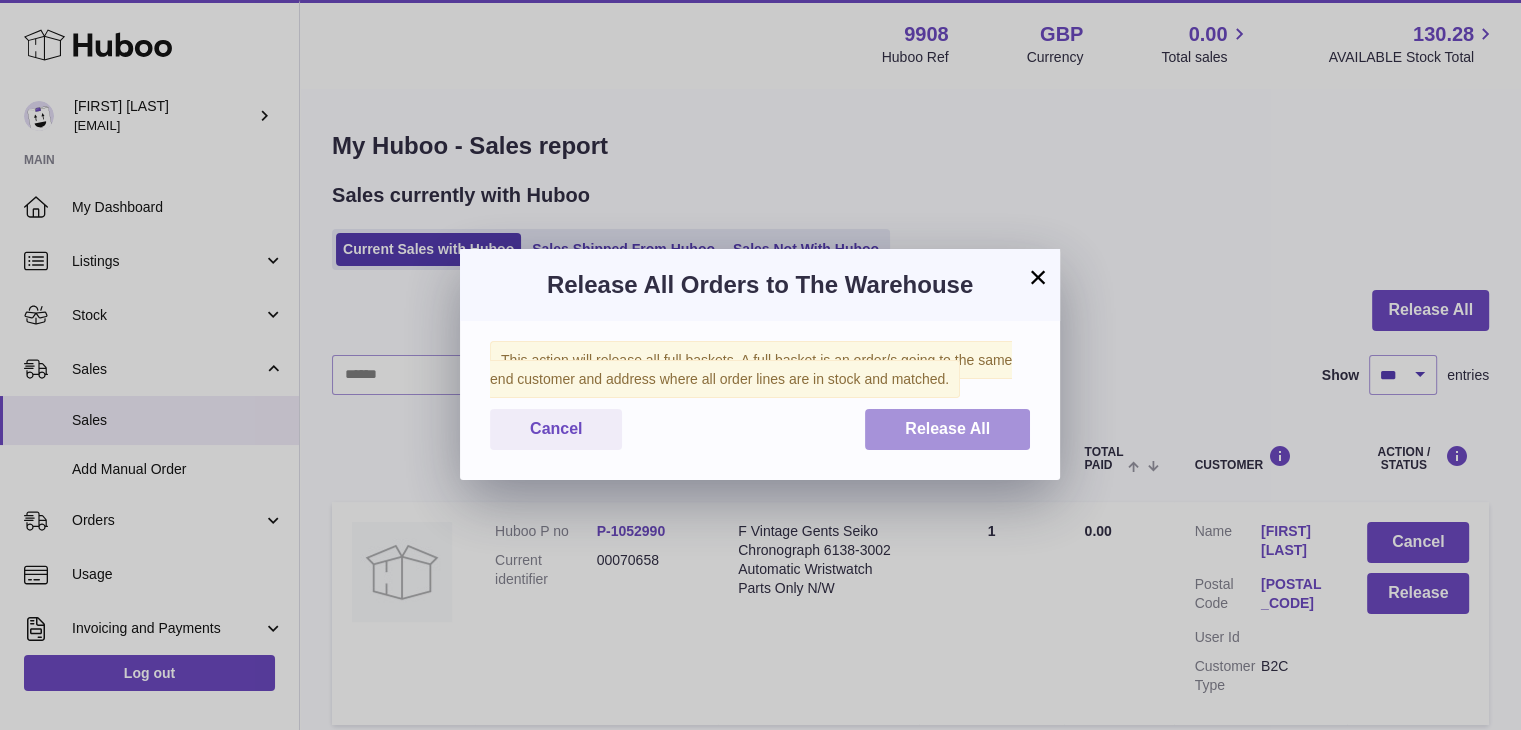 click on "Release All" at bounding box center (947, 428) 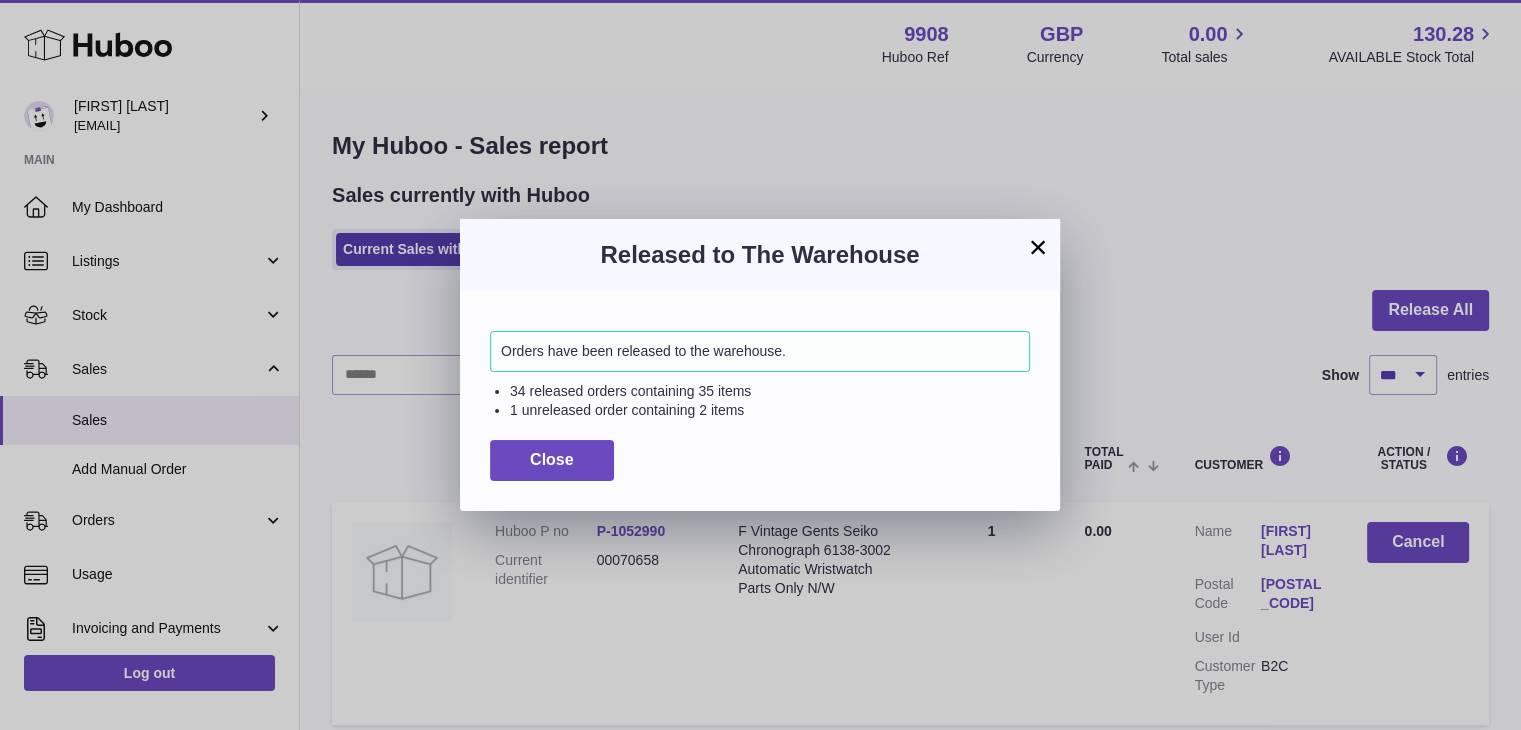 click on "×" at bounding box center (1038, 247) 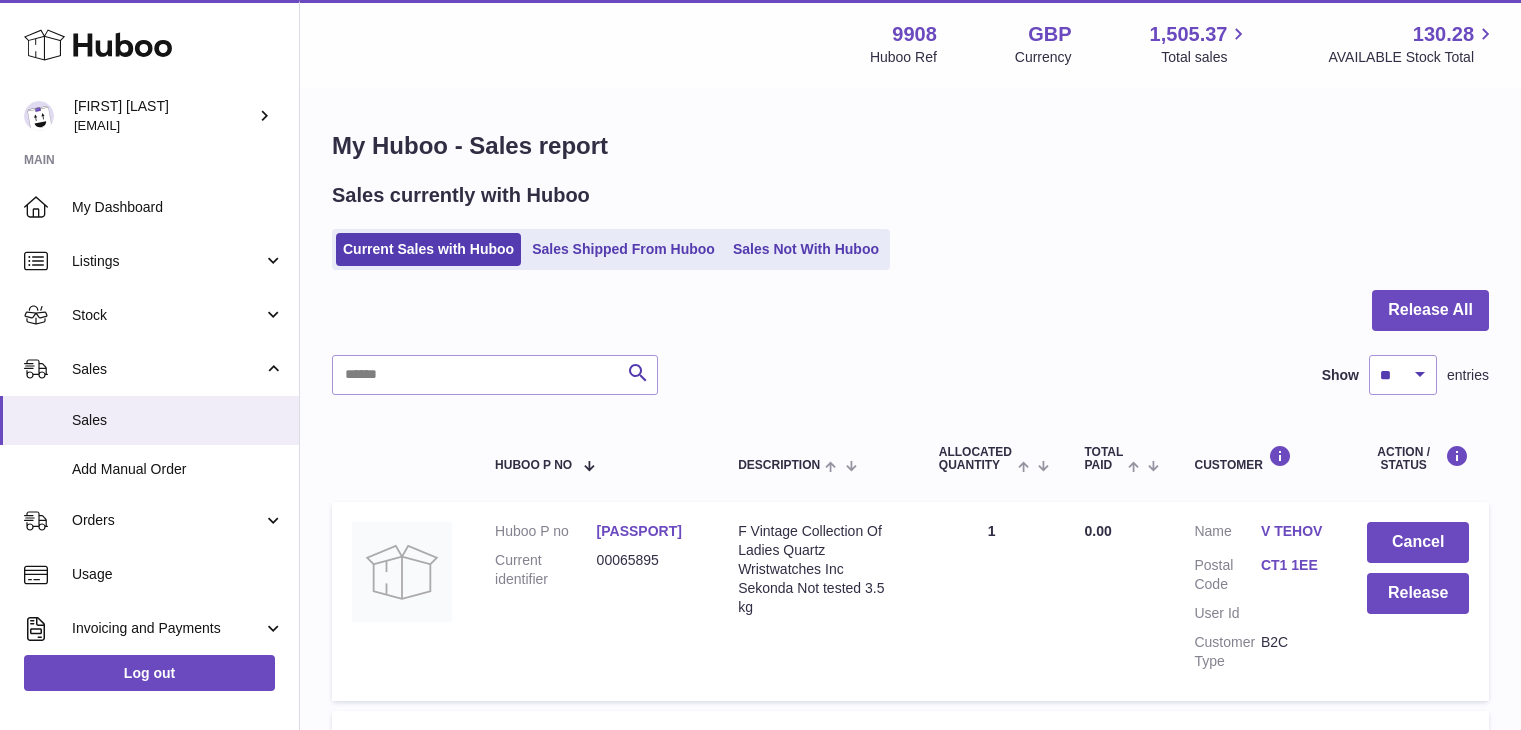 scroll, scrollTop: 0, scrollLeft: 0, axis: both 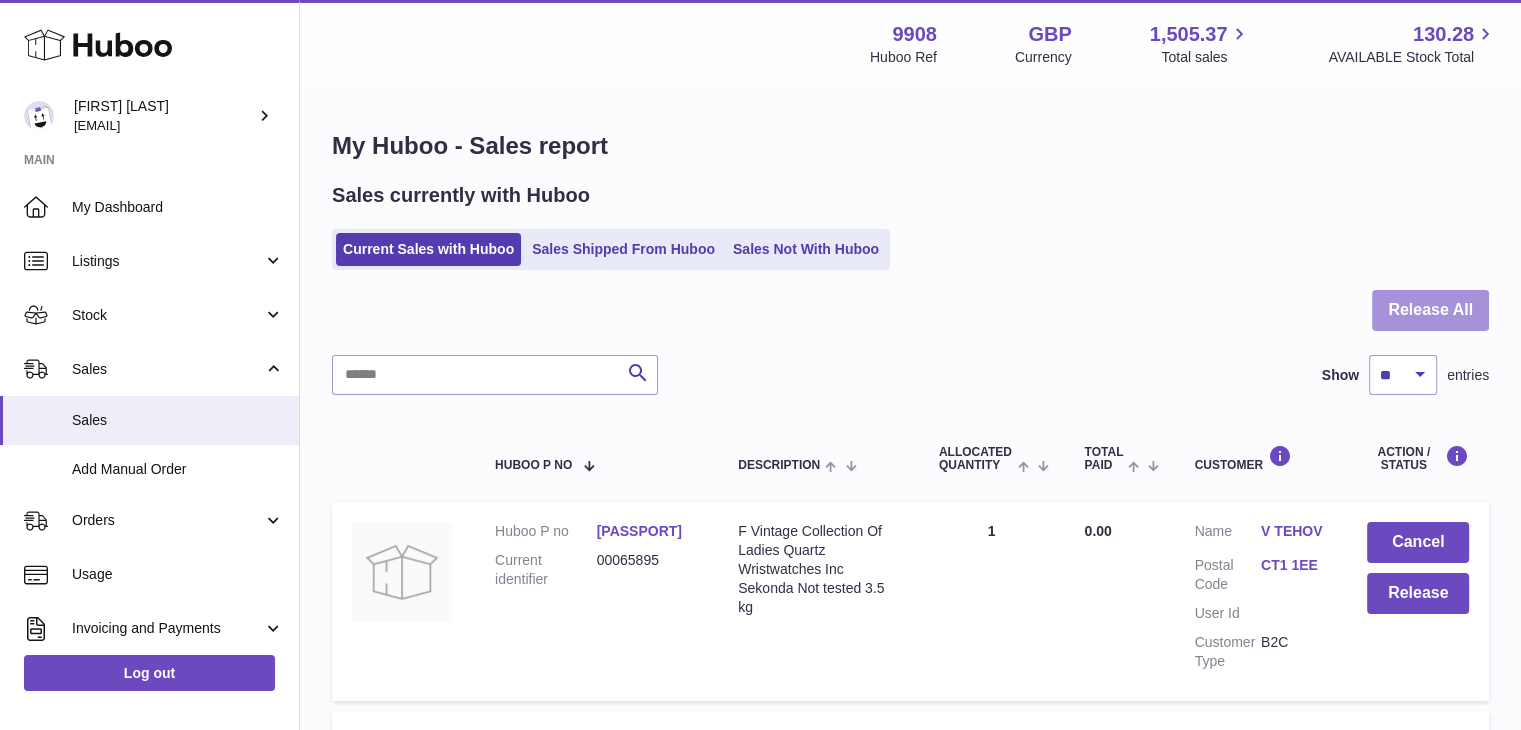 click on "Release All" at bounding box center [1430, 310] 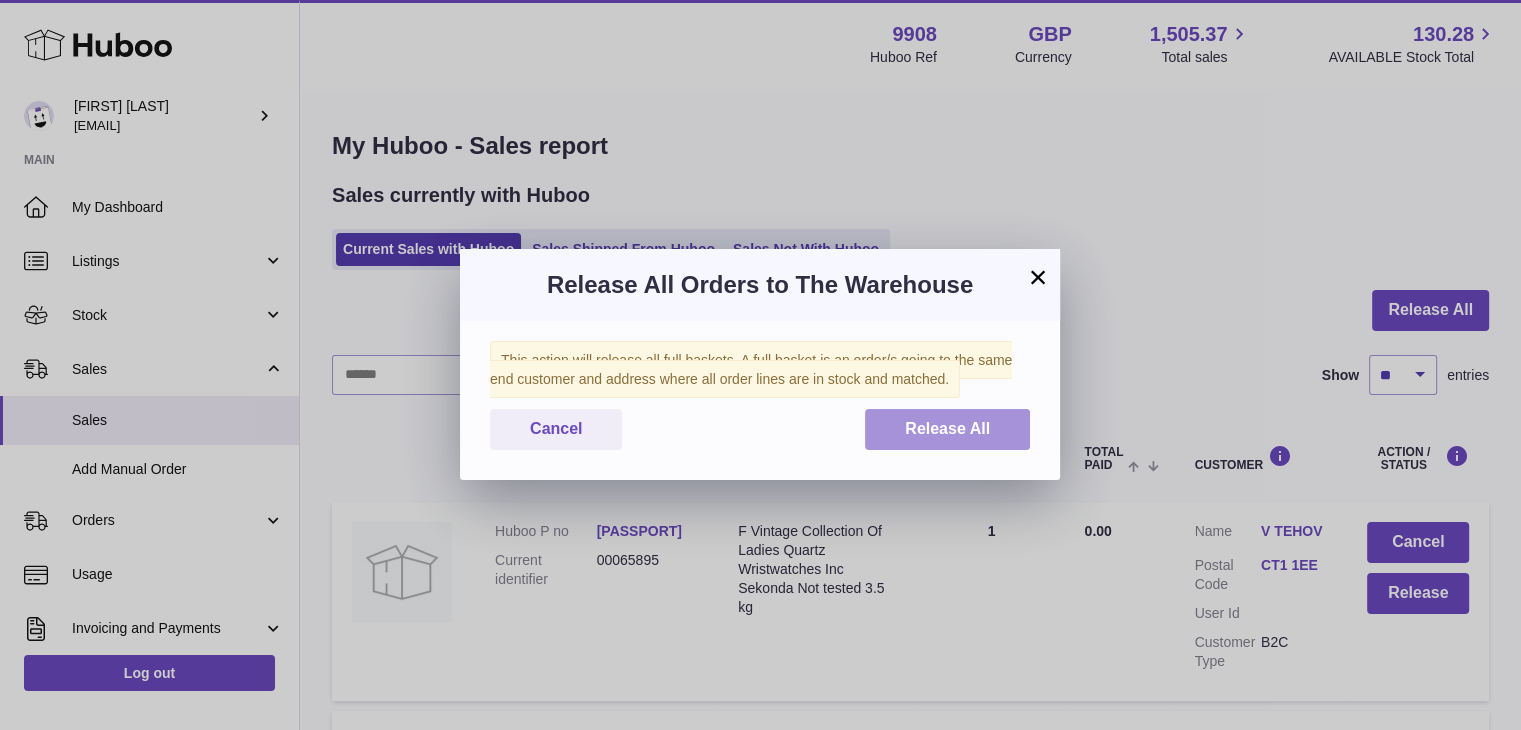 click on "Release All" at bounding box center [947, 428] 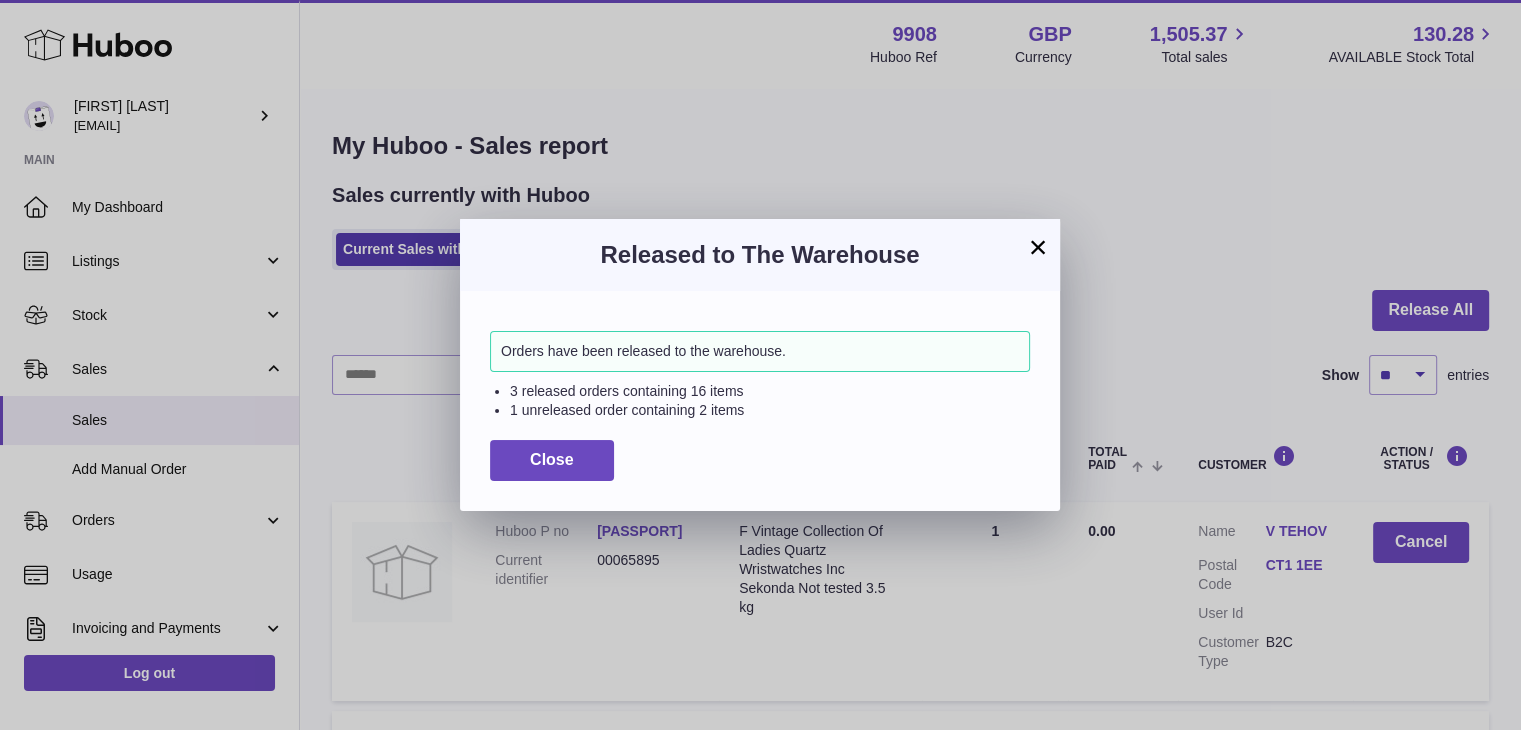 click on "×" at bounding box center (1038, 247) 